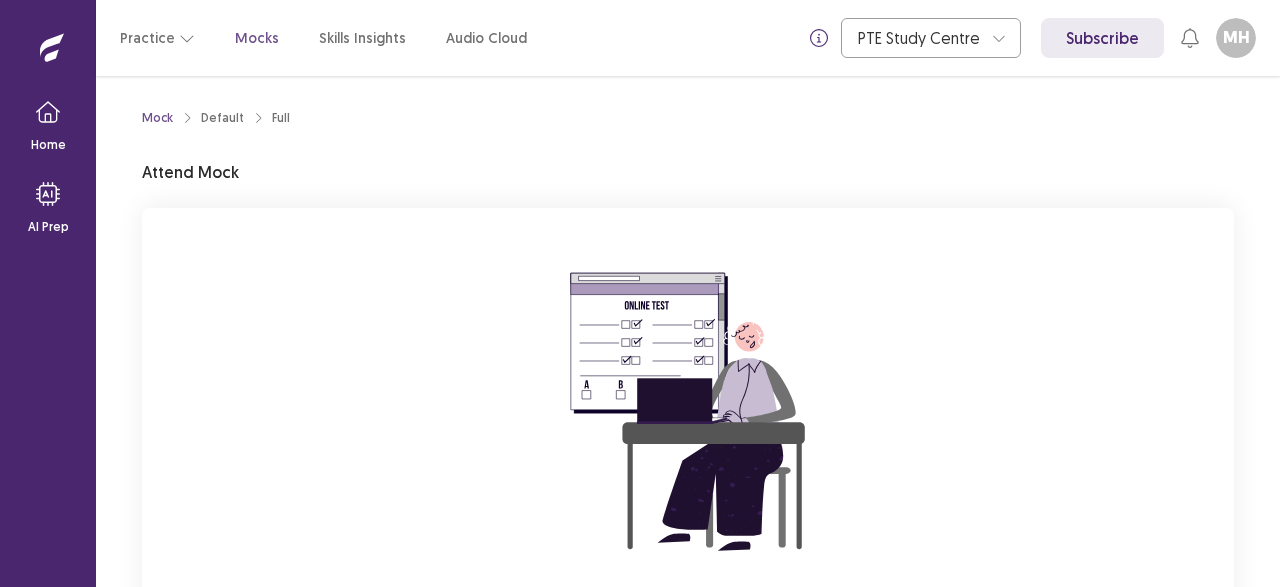 scroll, scrollTop: 0, scrollLeft: 0, axis: both 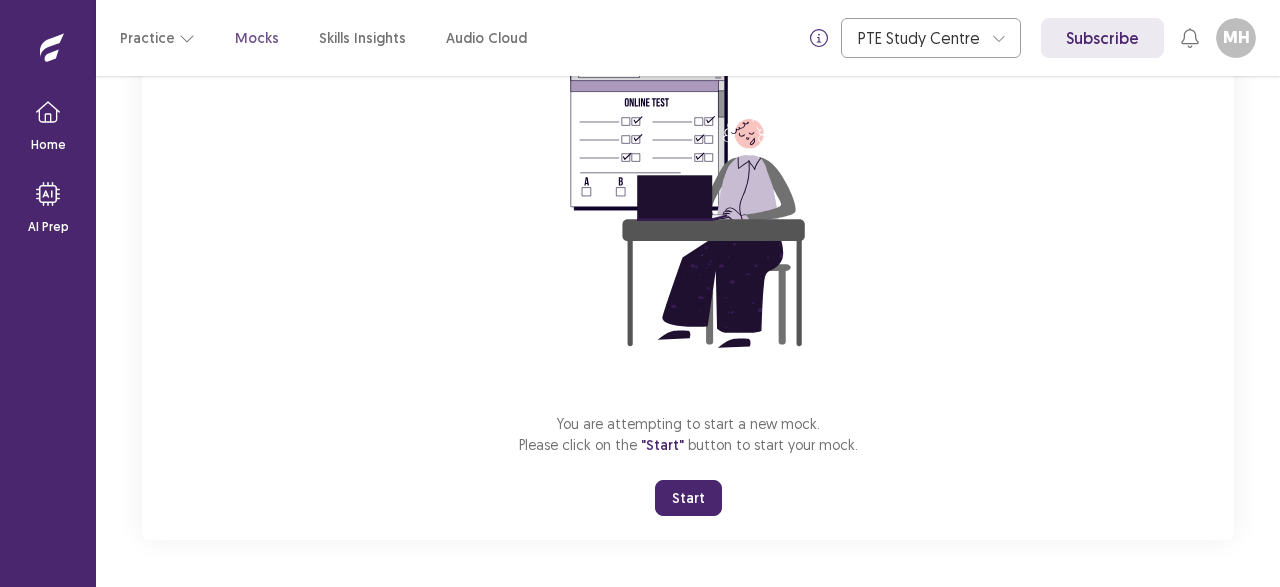 click on "Start" at bounding box center (688, 498) 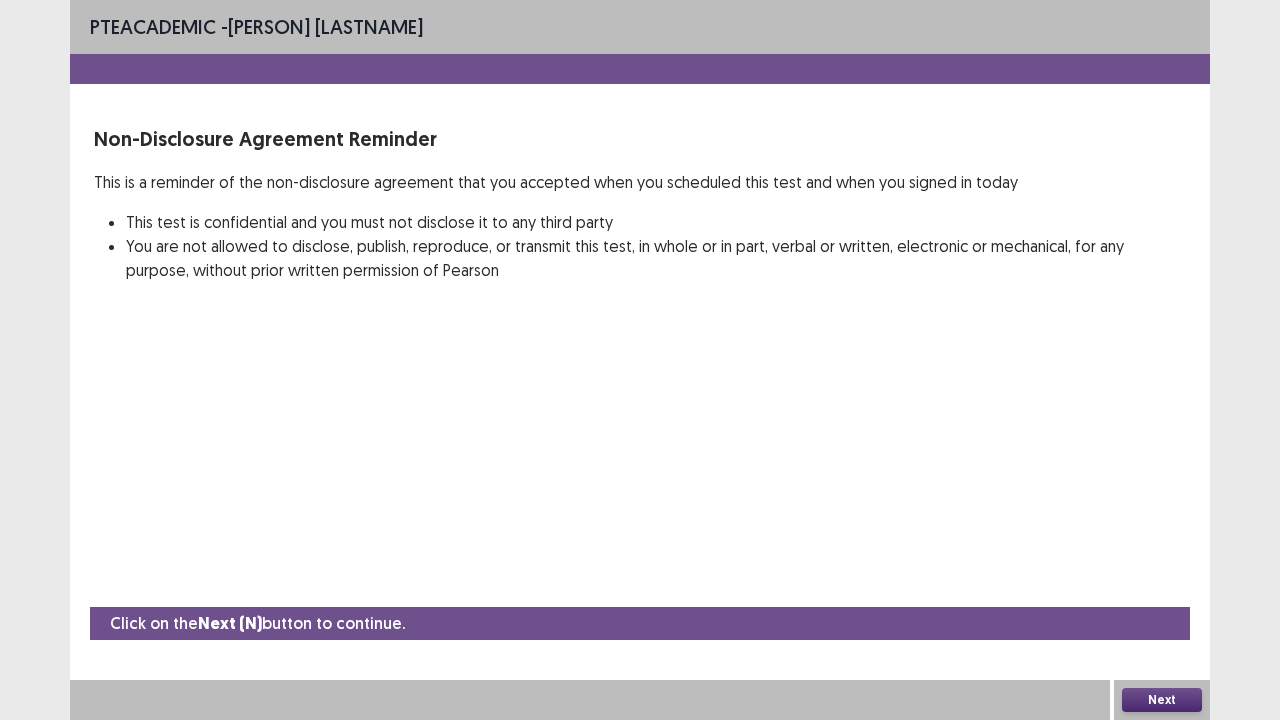 click on "Next" at bounding box center [1162, 700] 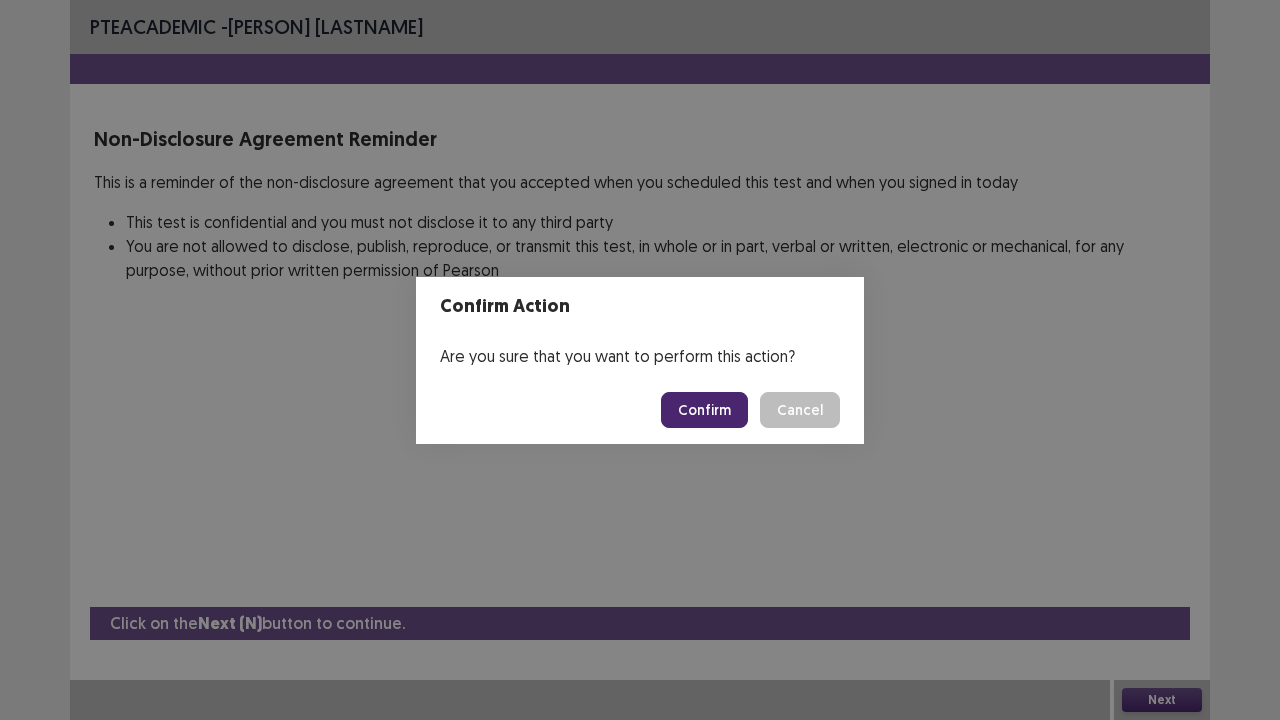 click on "Confirm" at bounding box center [704, 410] 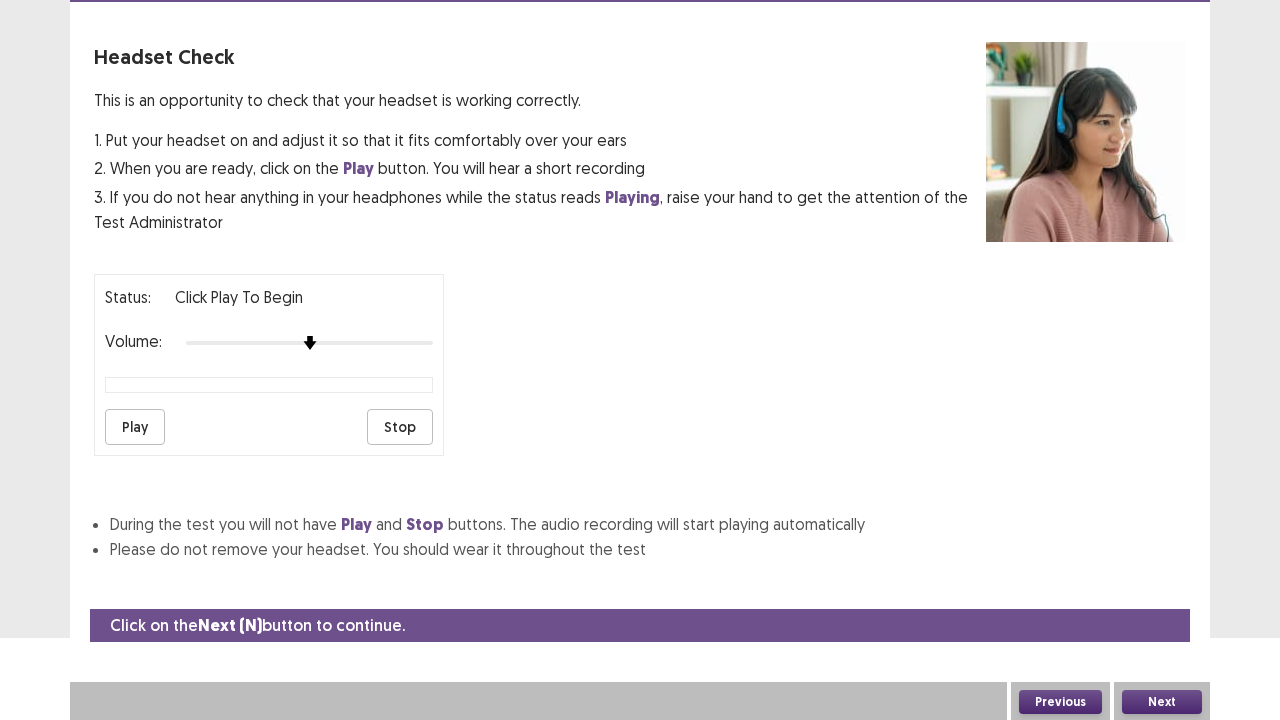 scroll, scrollTop: 74, scrollLeft: 0, axis: vertical 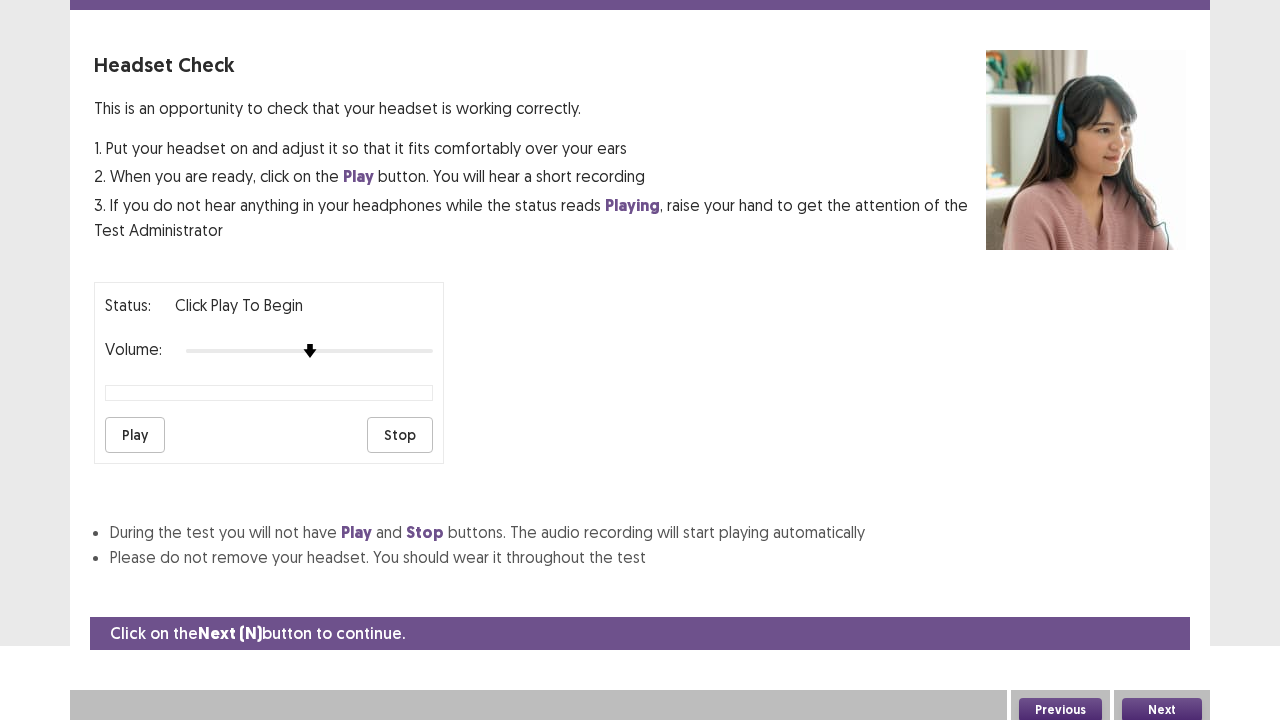 type 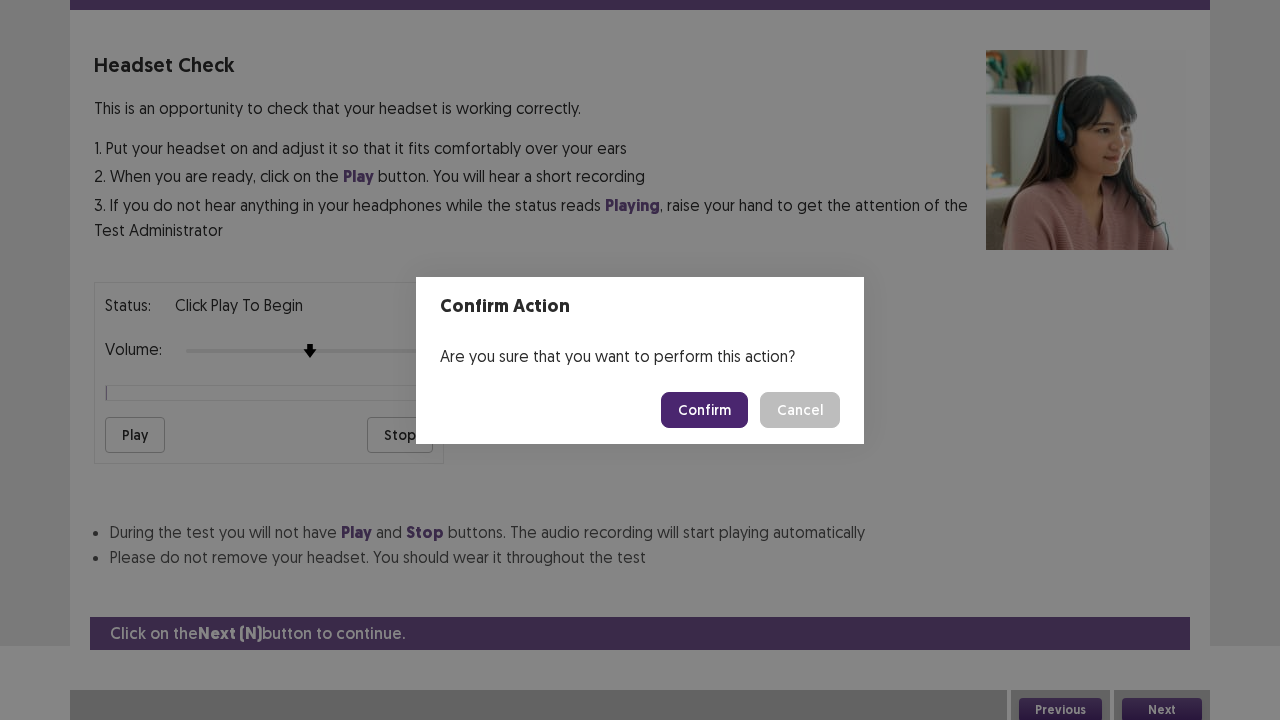 click on "Confirm Action Are you sure that you want to perform this action? Confirm Cancel" at bounding box center (640, 360) 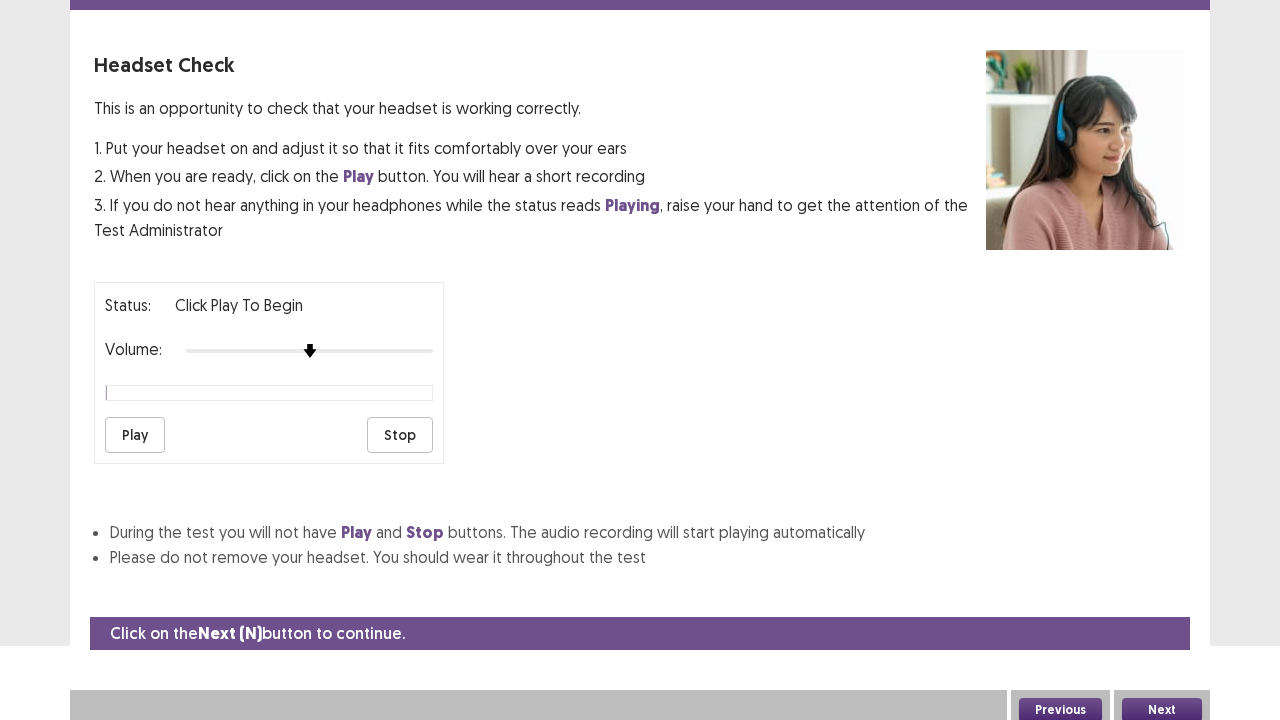 click on "Play" at bounding box center [135, 435] 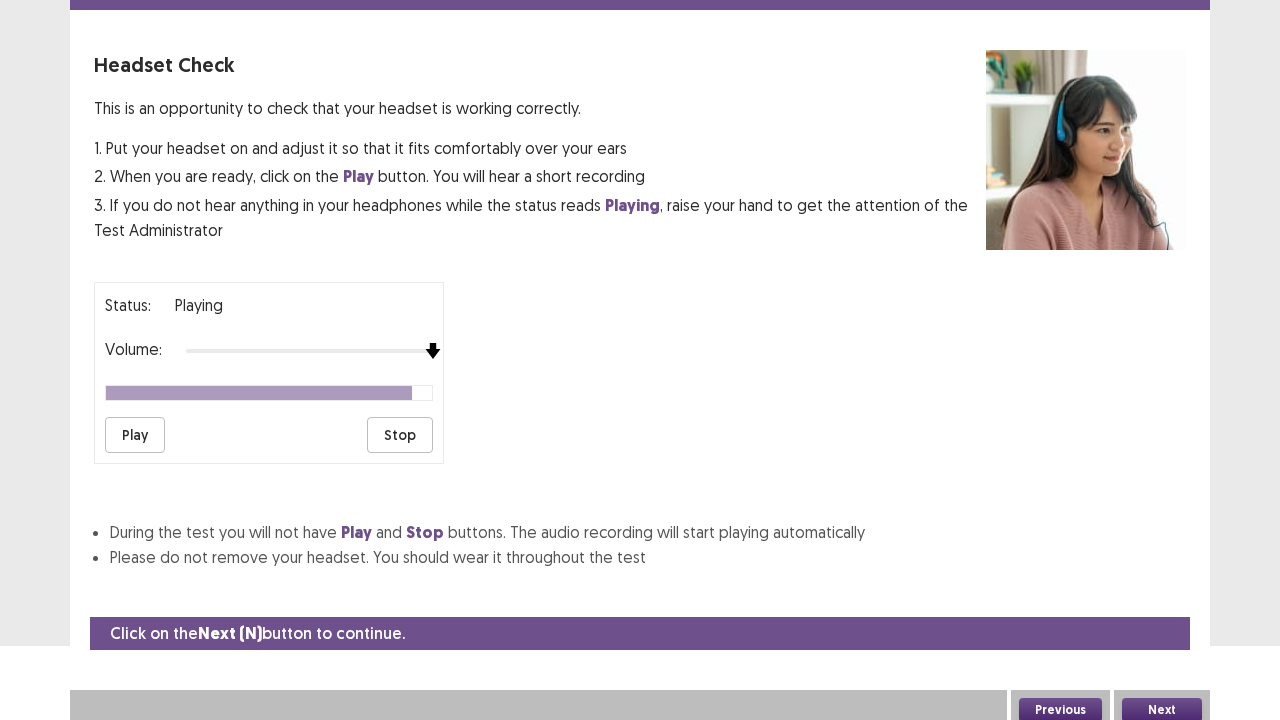 click on "Status: playing Volume: Play Stop" at bounding box center [269, 373] 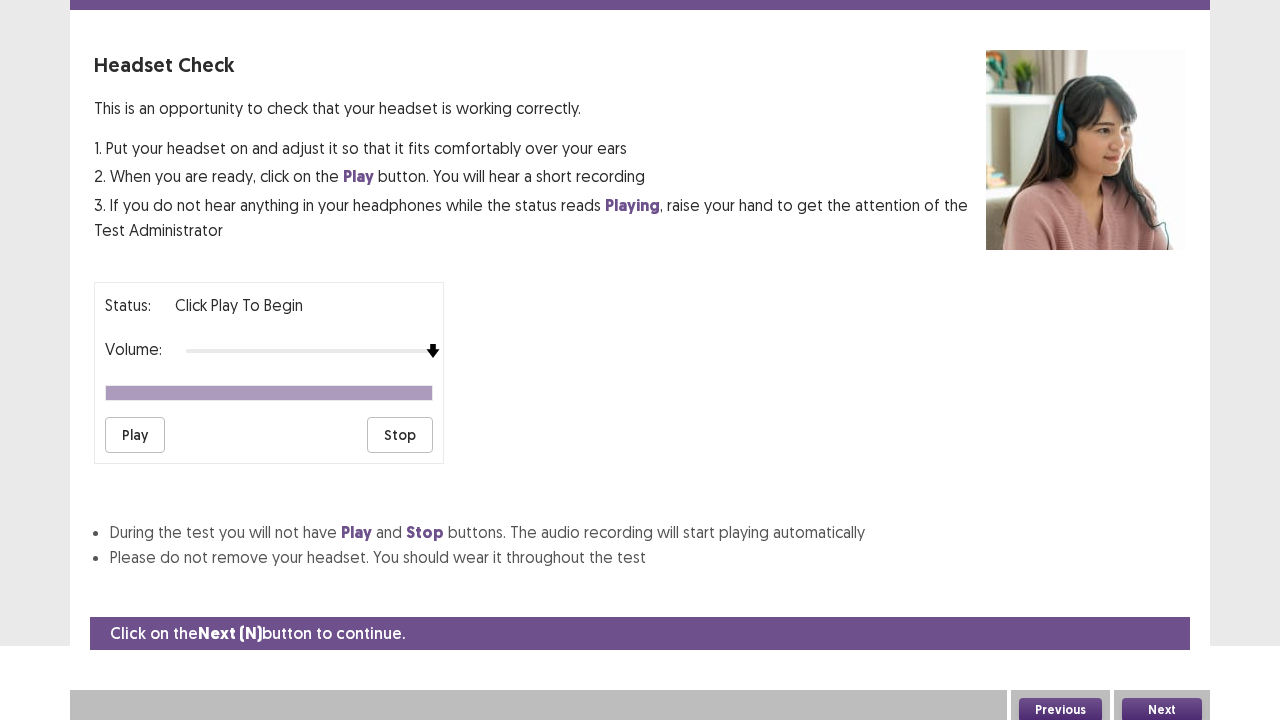 click on "Next" at bounding box center [1162, 710] 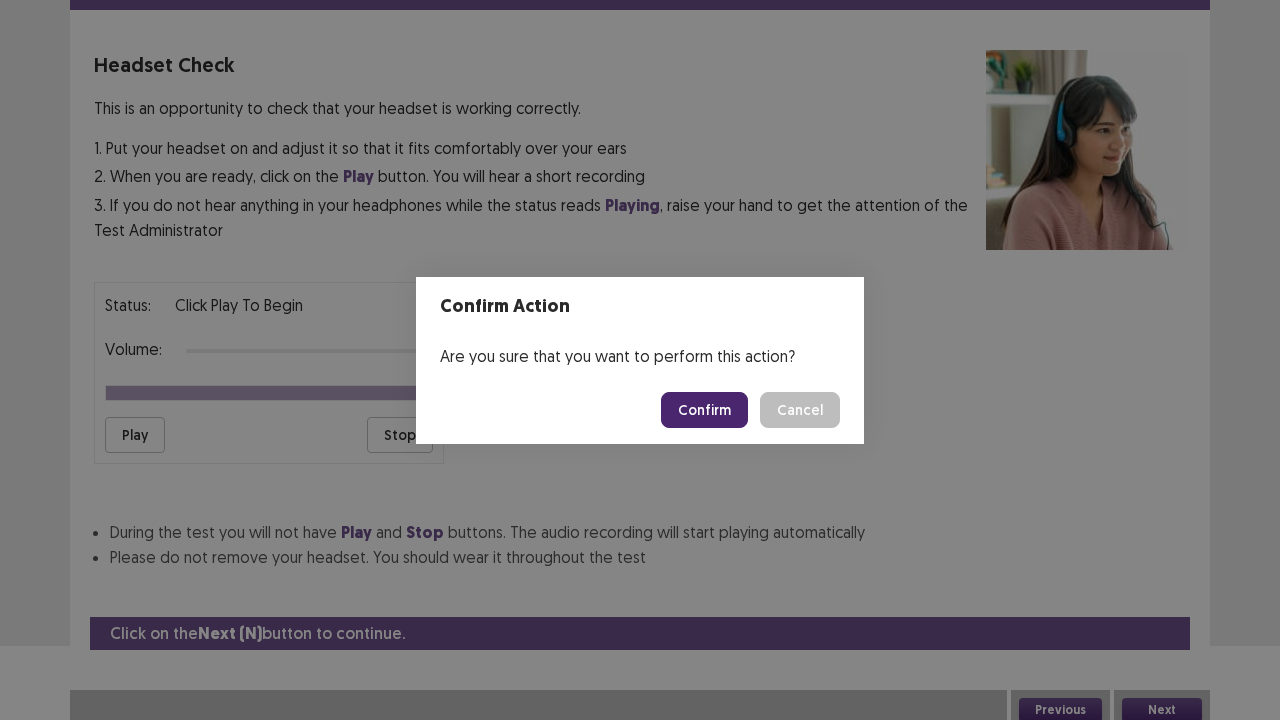 click on "Confirm" at bounding box center [704, 410] 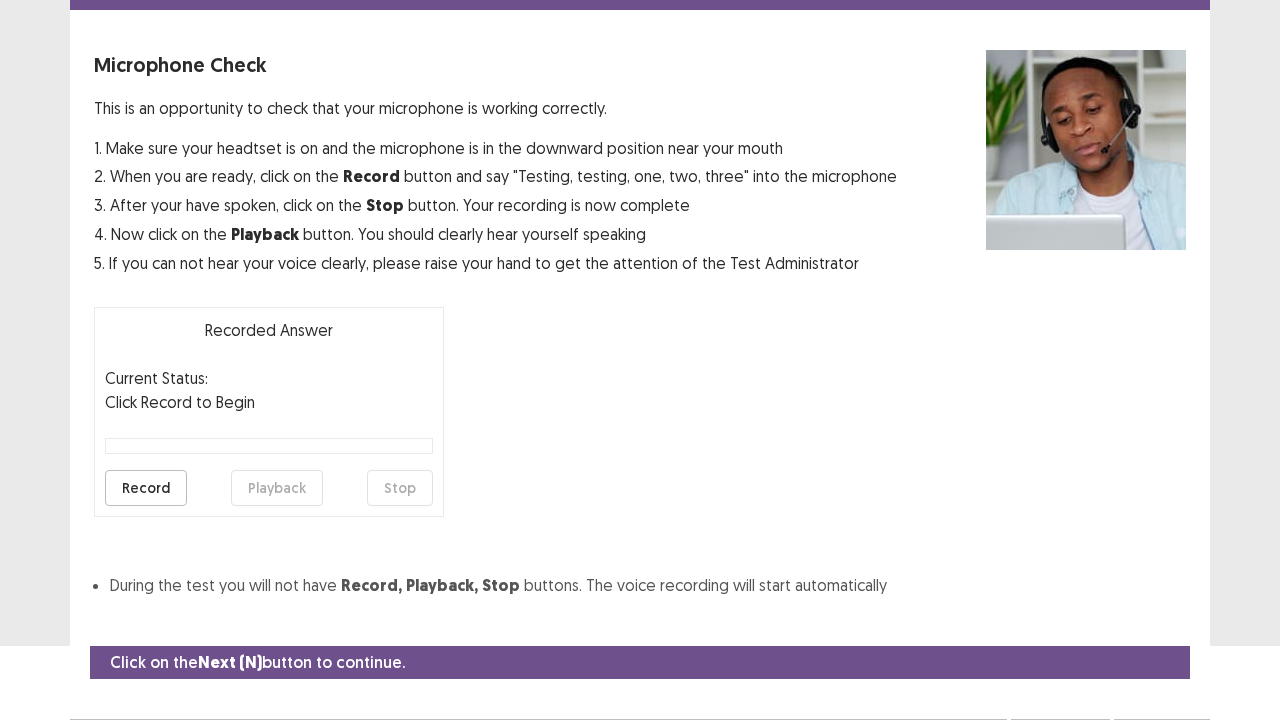 scroll, scrollTop: 110, scrollLeft: 0, axis: vertical 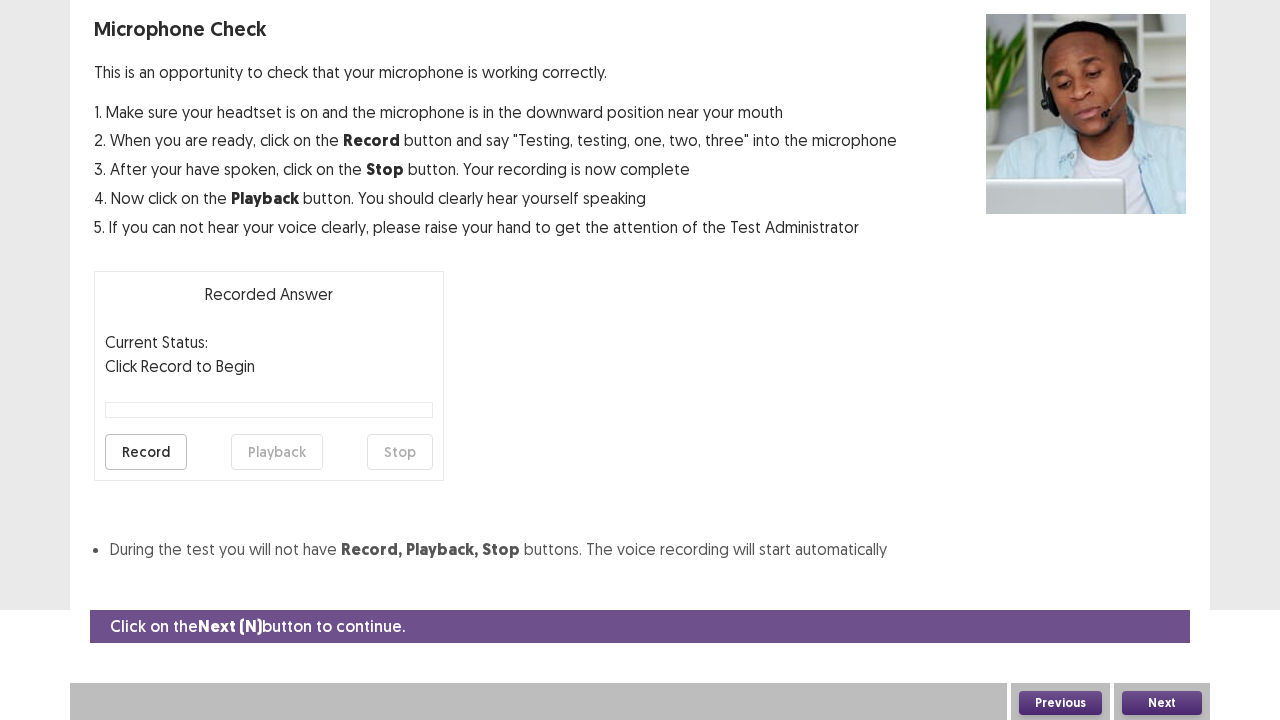 click on "Record" at bounding box center (146, 452) 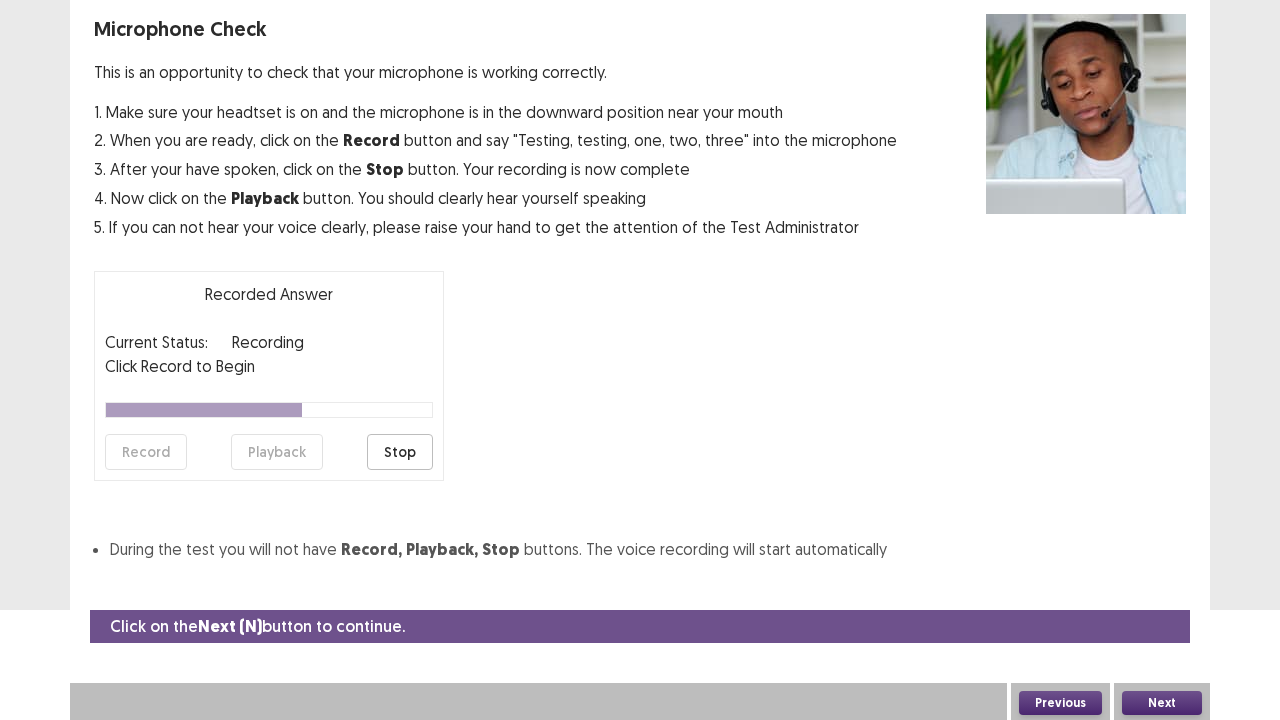 click on "Stop" at bounding box center [400, 452] 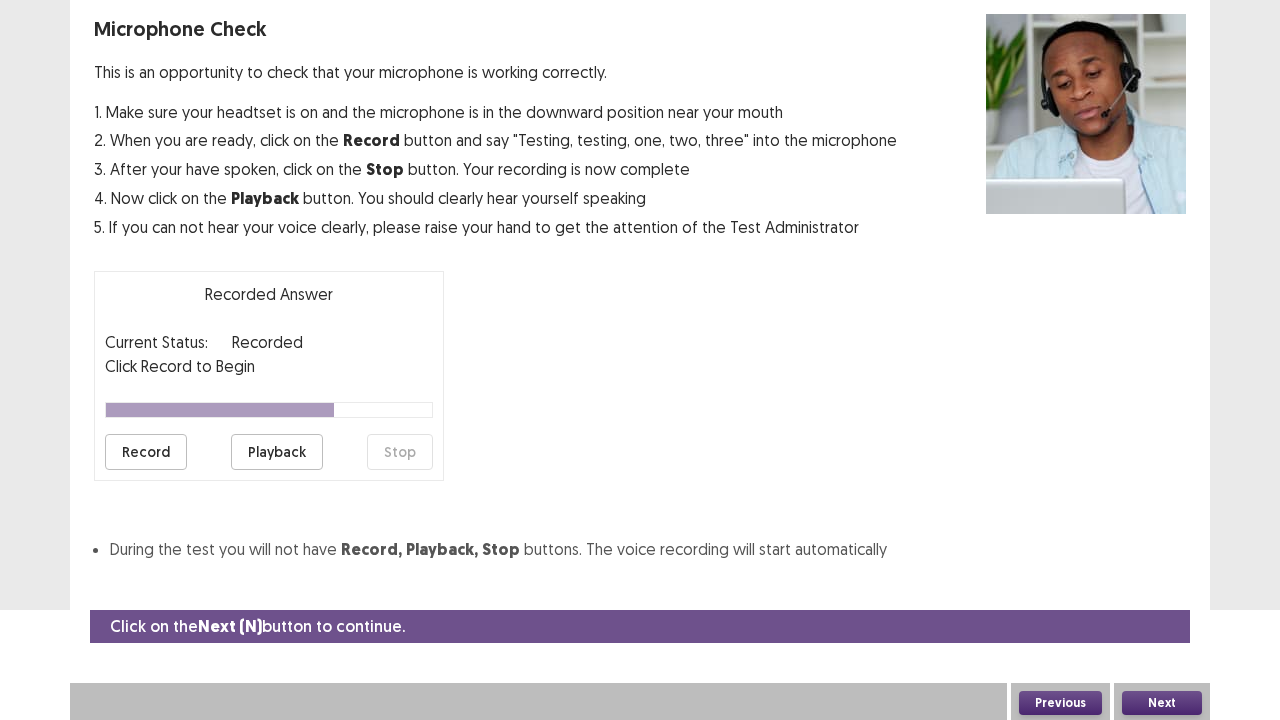 click on "Playback" at bounding box center [277, 452] 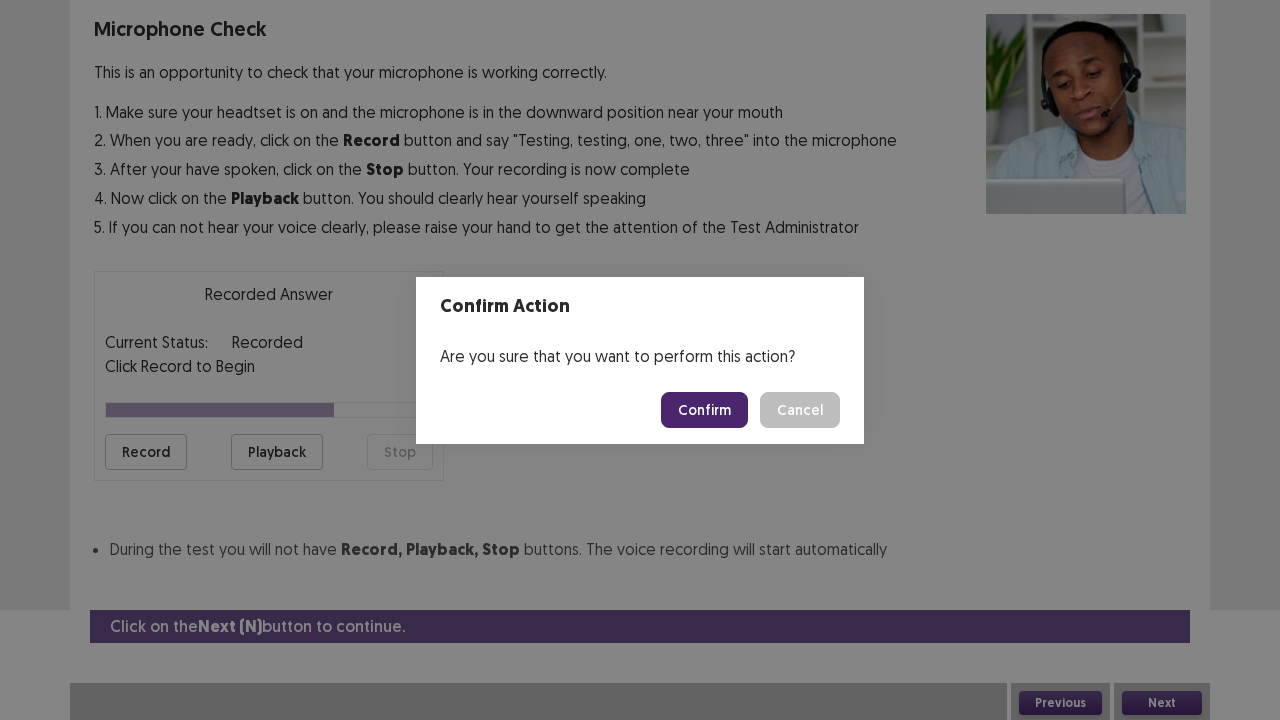 click on "Confirm" at bounding box center [704, 410] 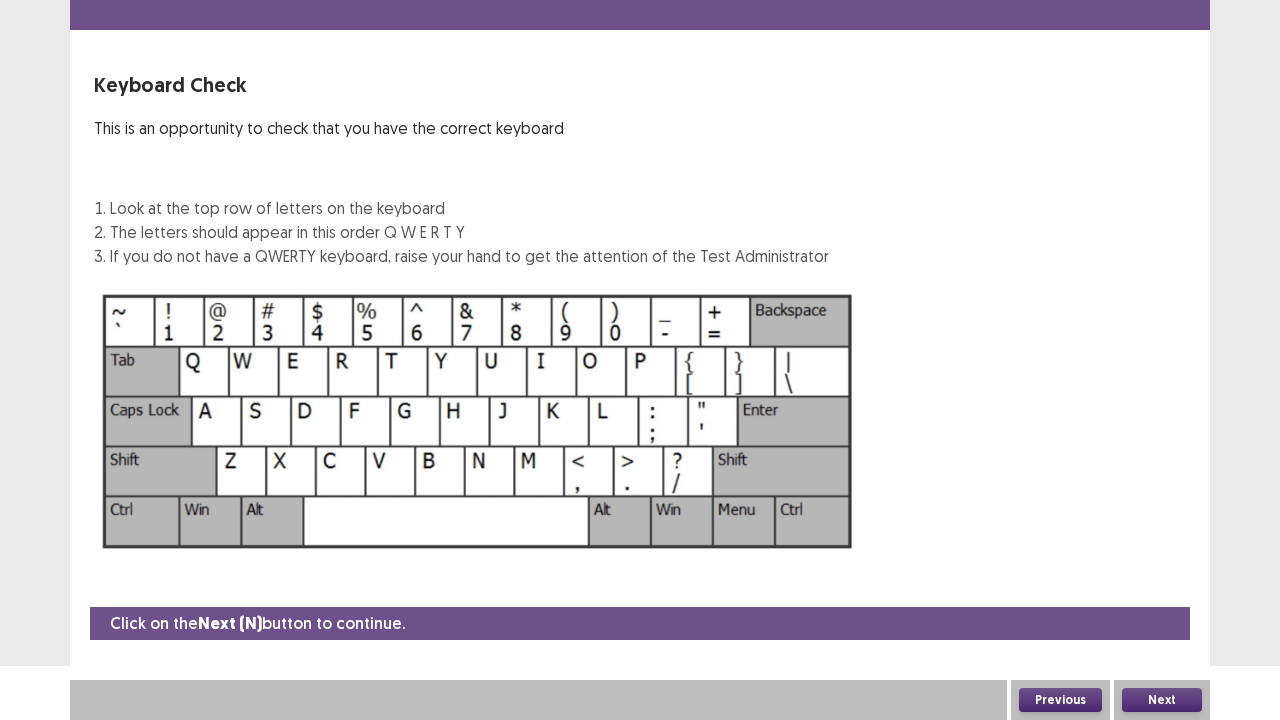 scroll, scrollTop: 54, scrollLeft: 0, axis: vertical 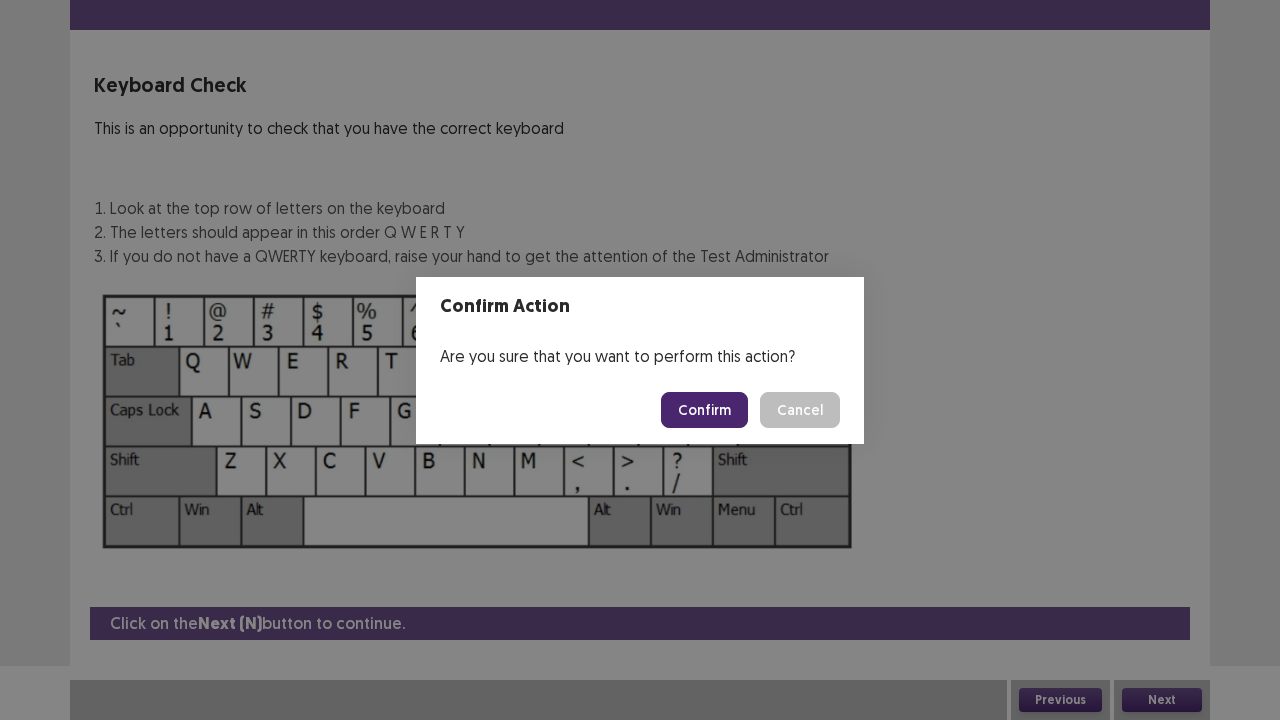 click on "Confirm" at bounding box center (704, 410) 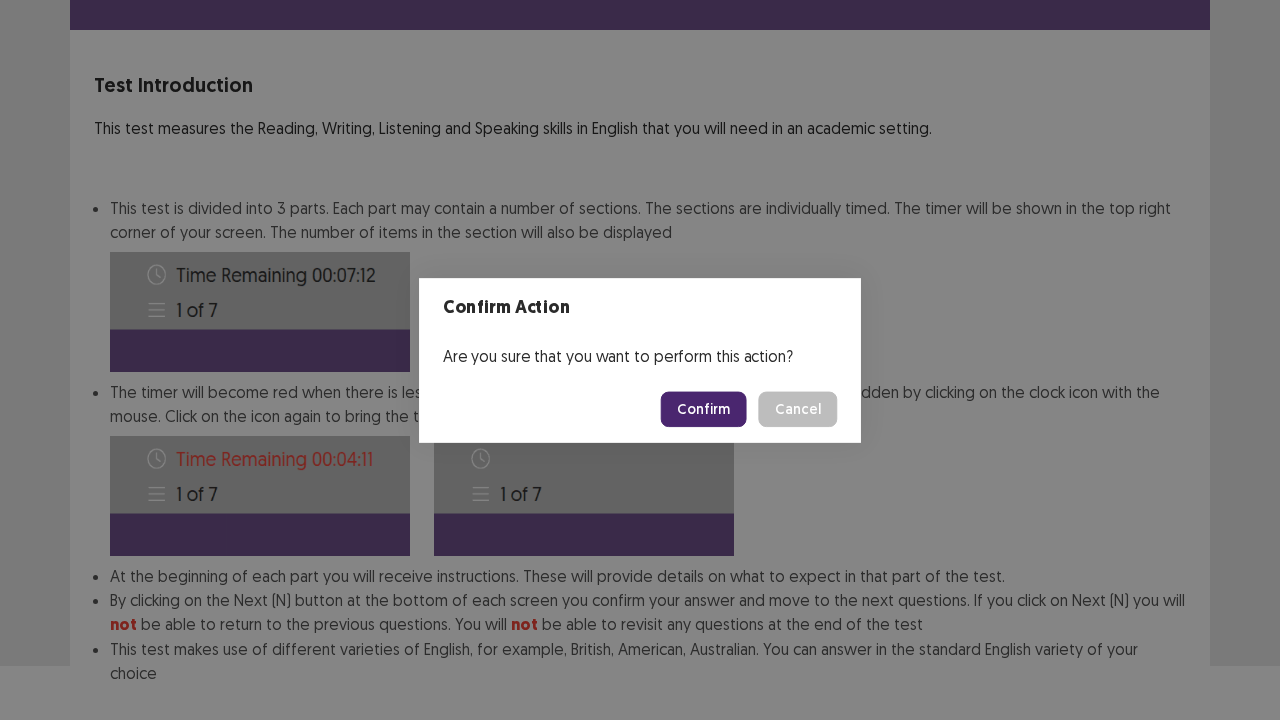 scroll, scrollTop: 155, scrollLeft: 0, axis: vertical 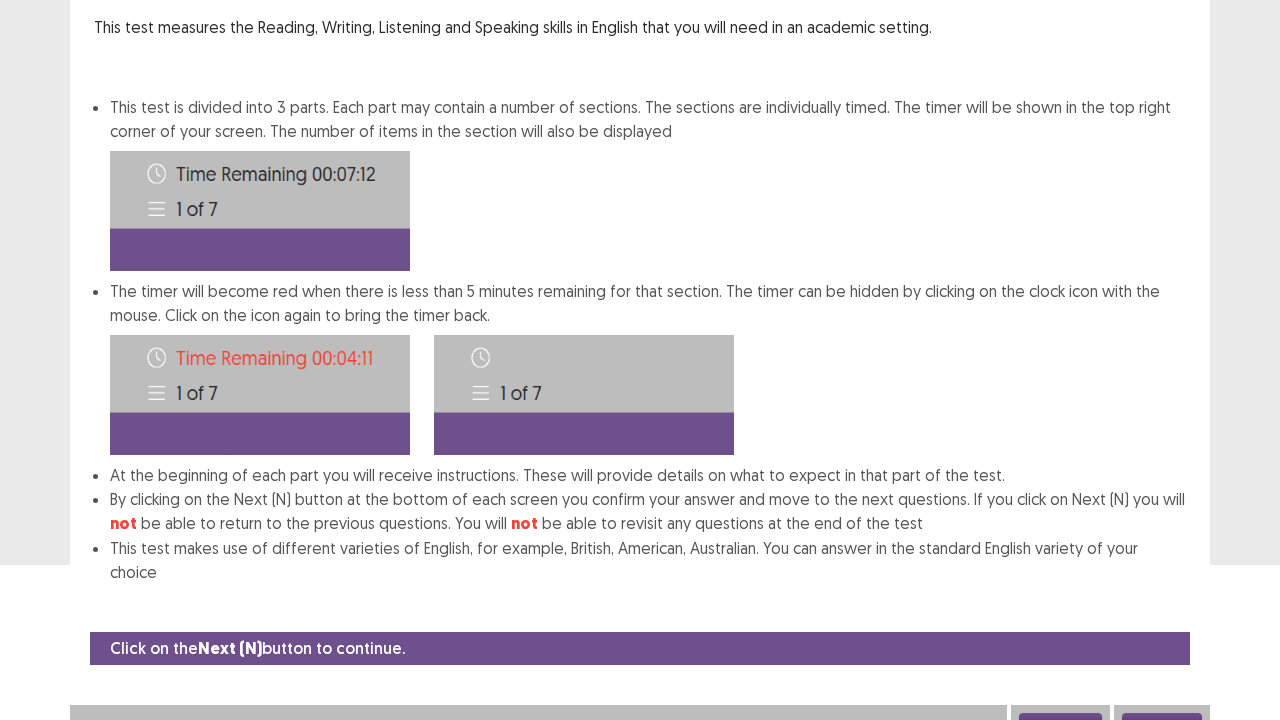 click on "Next" at bounding box center (1162, 725) 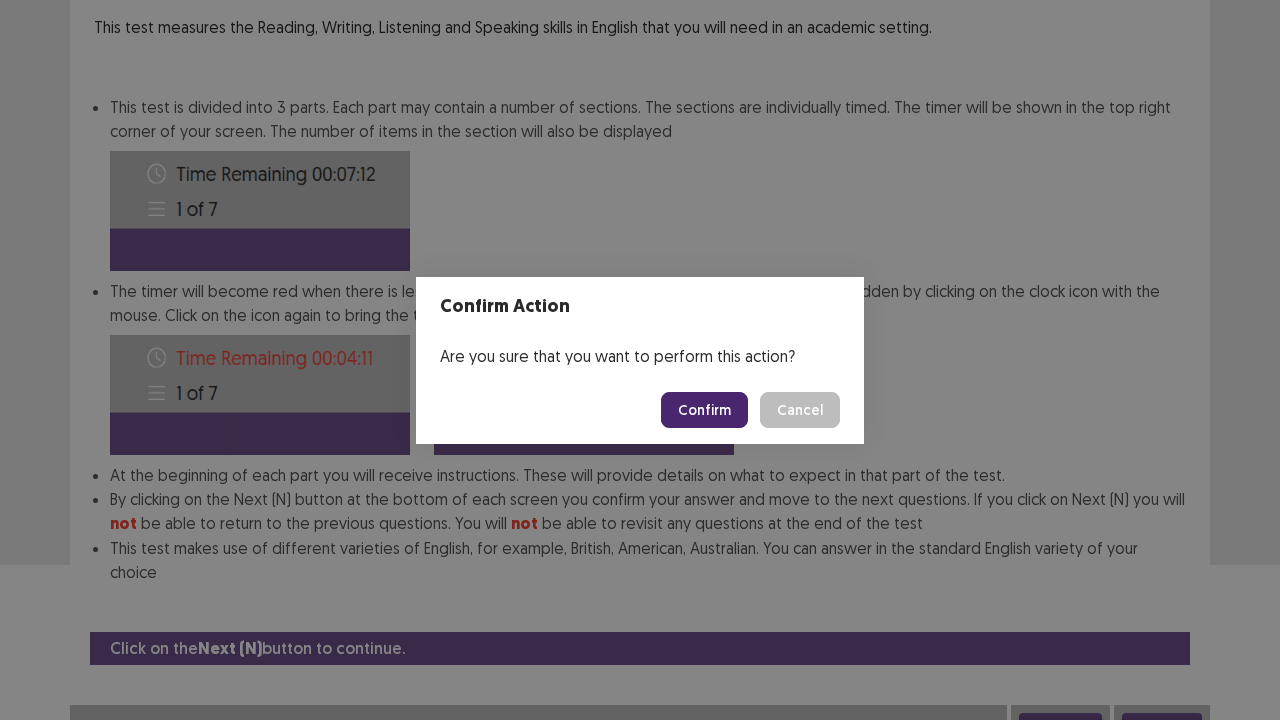 click on "Confirm" at bounding box center [704, 410] 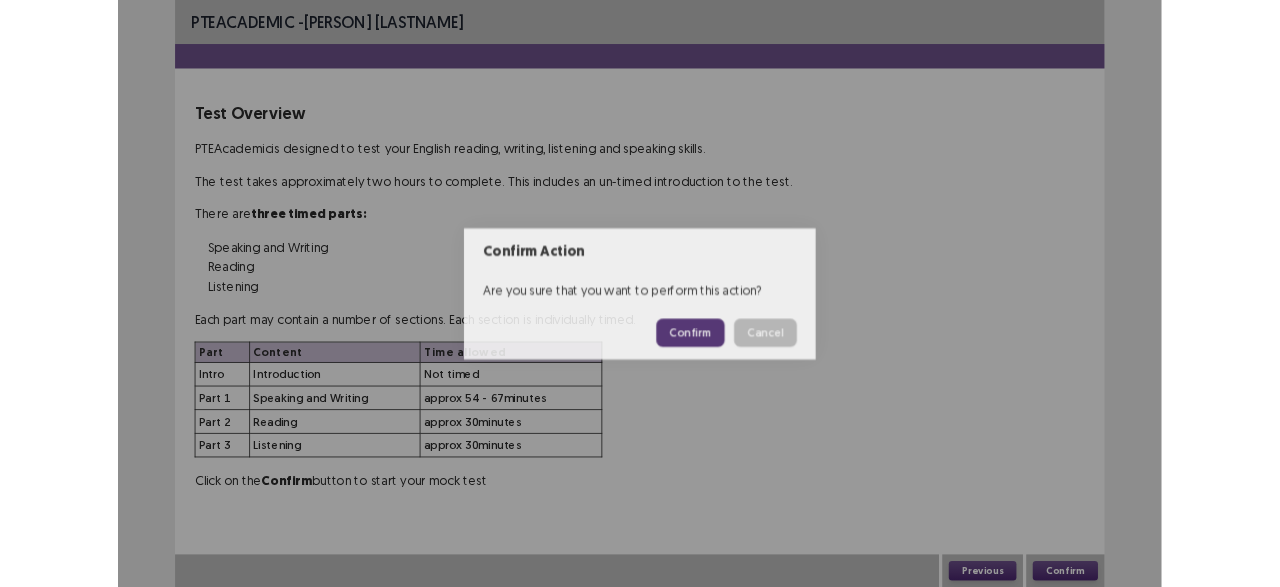 scroll, scrollTop: 0, scrollLeft: 0, axis: both 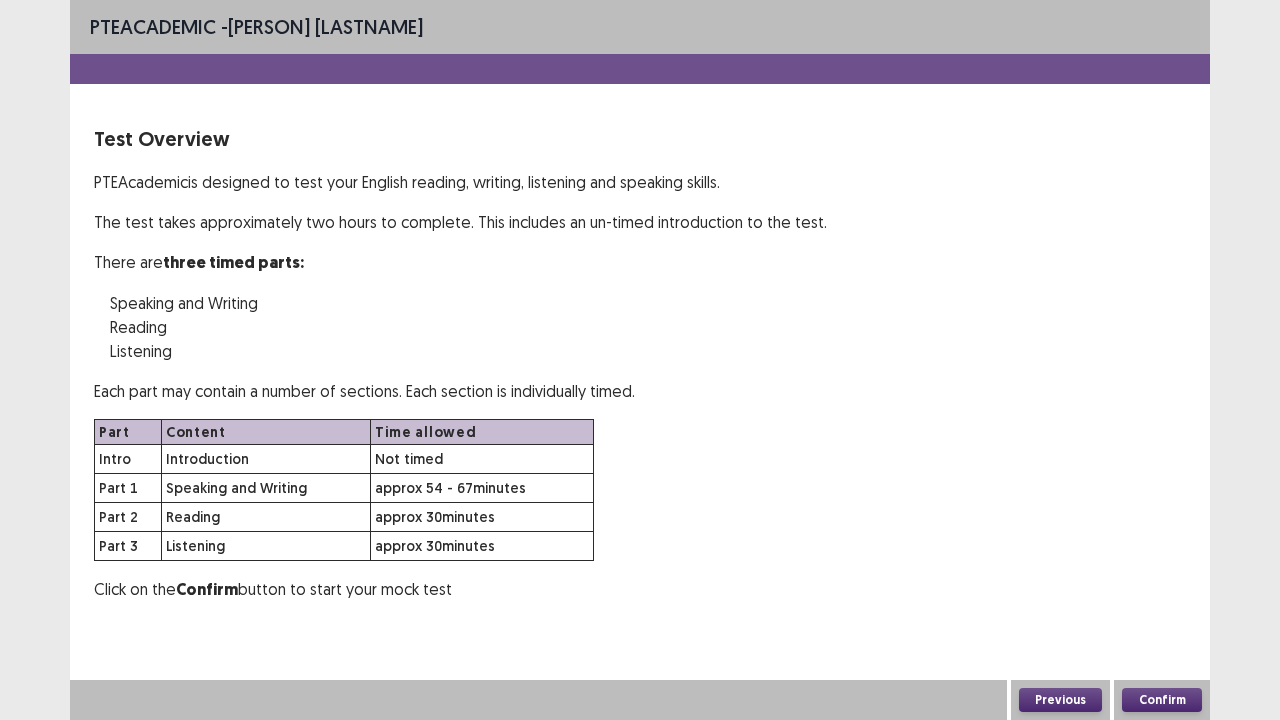 click on "Confirm" at bounding box center [1162, 700] 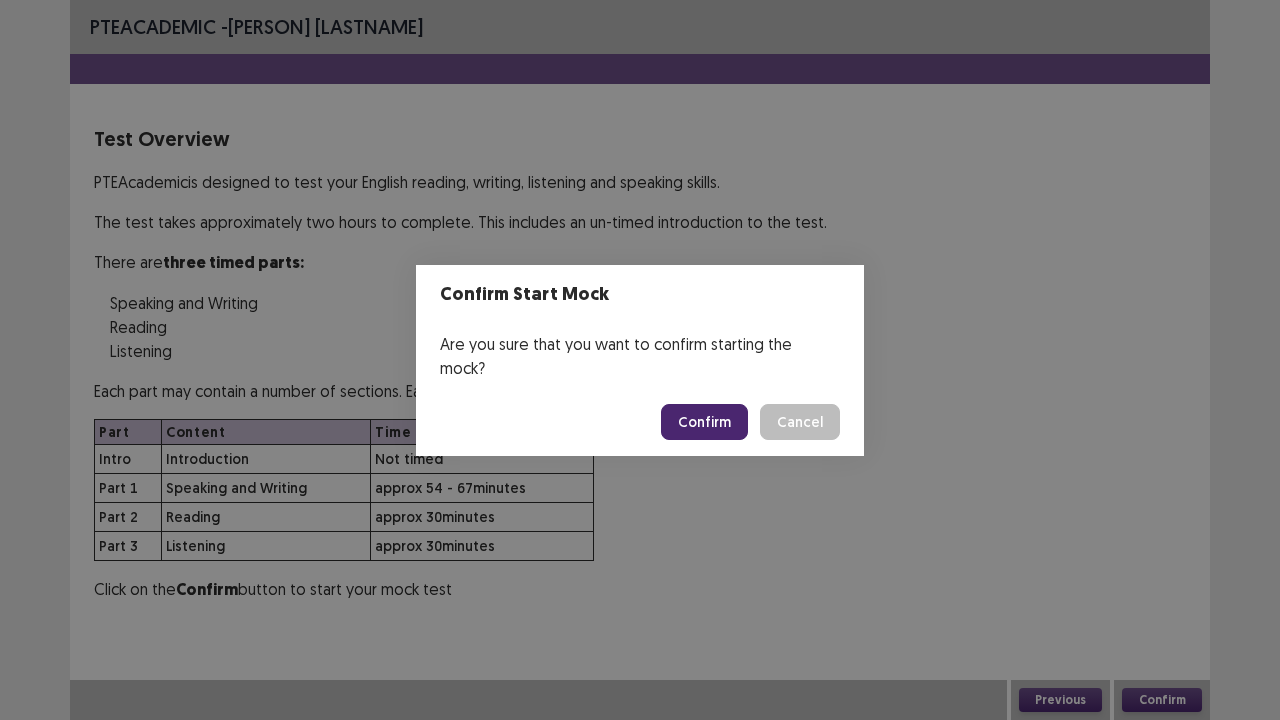 drag, startPoint x: 515, startPoint y: 591, endPoint x: 465, endPoint y: 626, distance: 61.03278 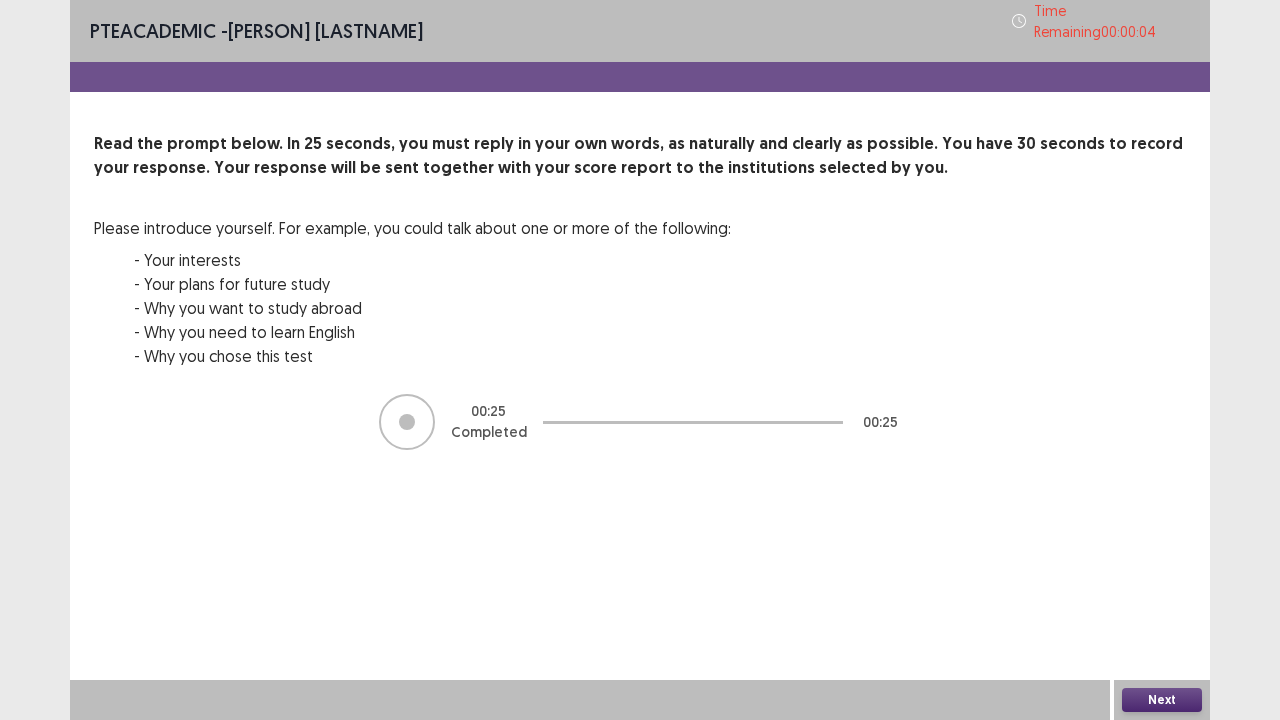 click on "Next" at bounding box center [1162, 700] 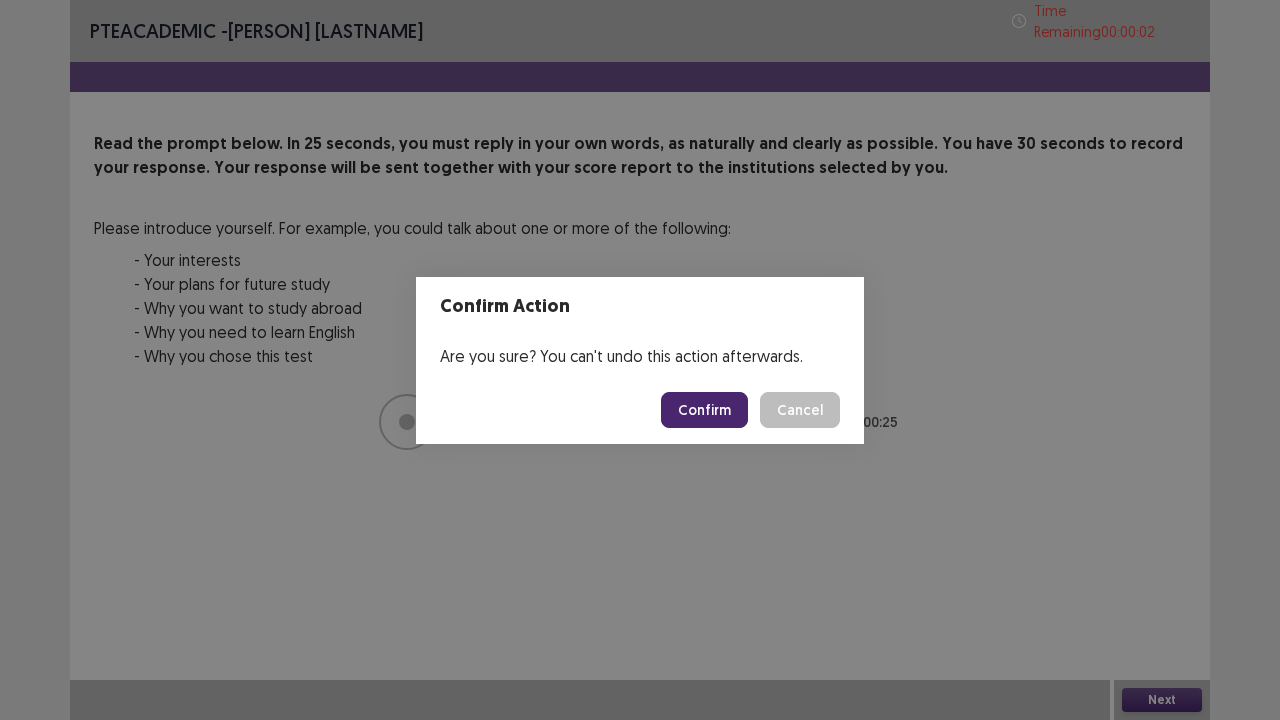 click on "Confirm" at bounding box center (704, 410) 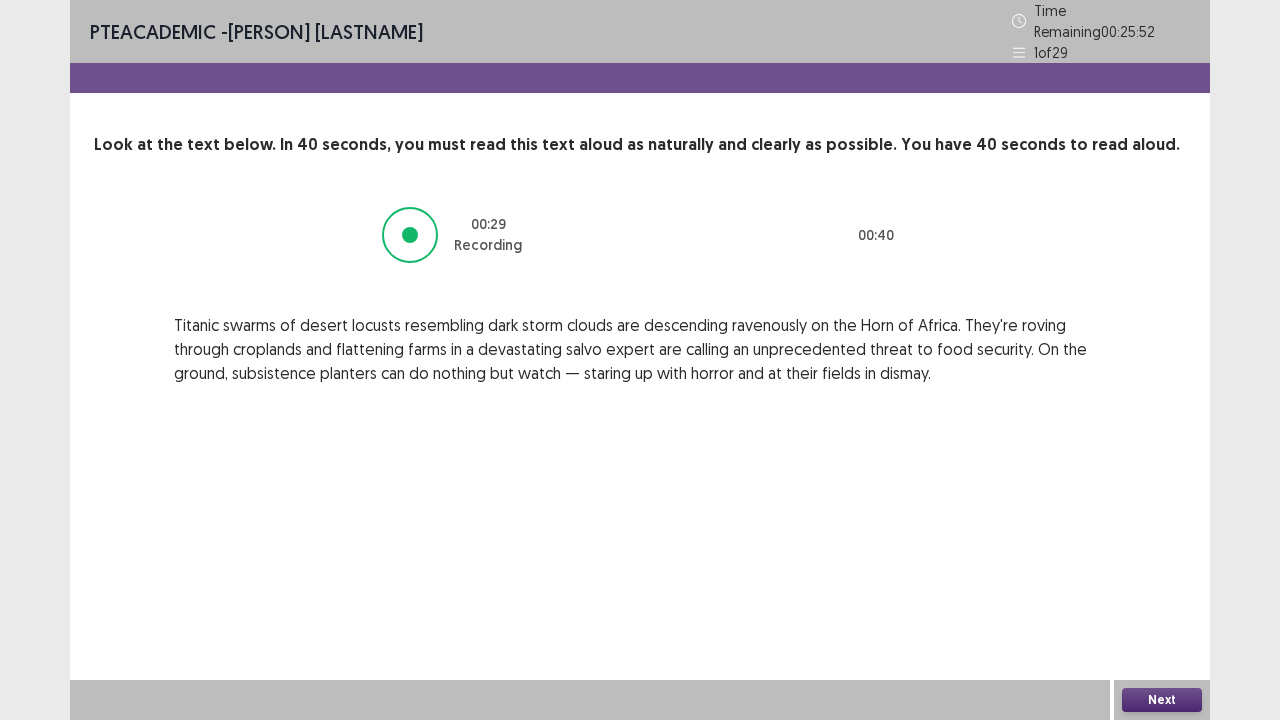 click on "Next" at bounding box center (1162, 700) 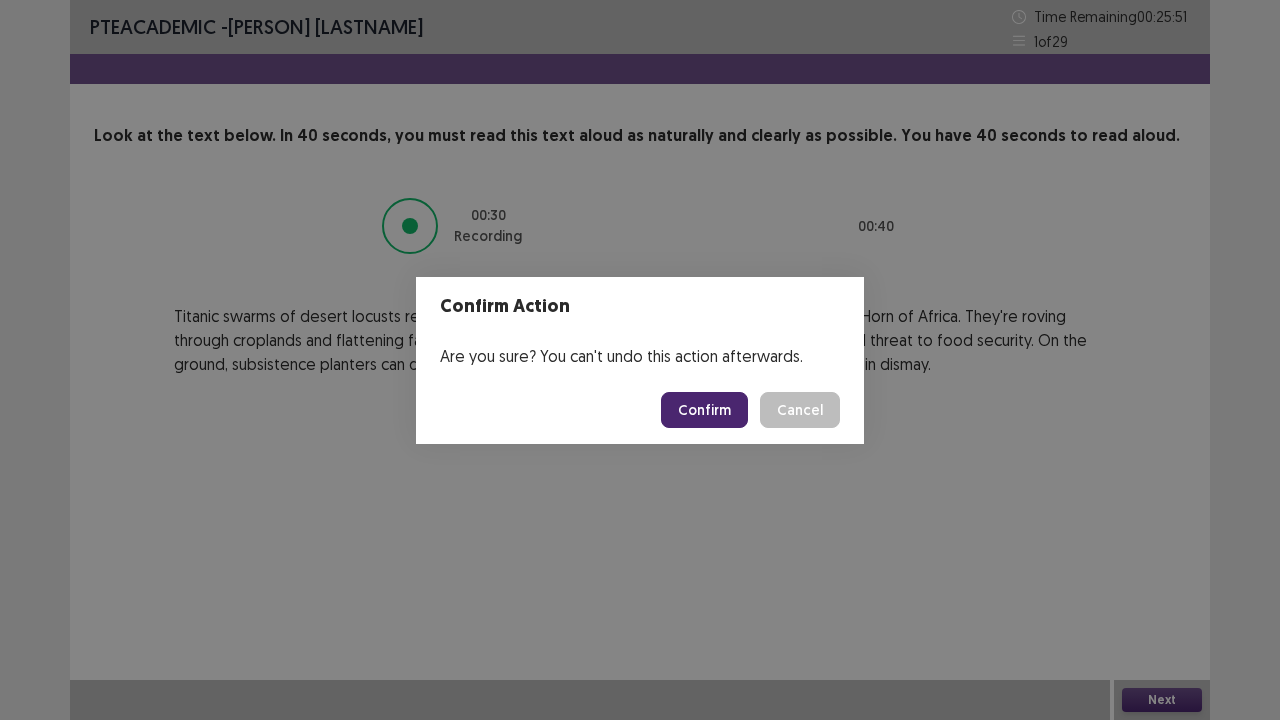 click on "Confirm" at bounding box center (704, 410) 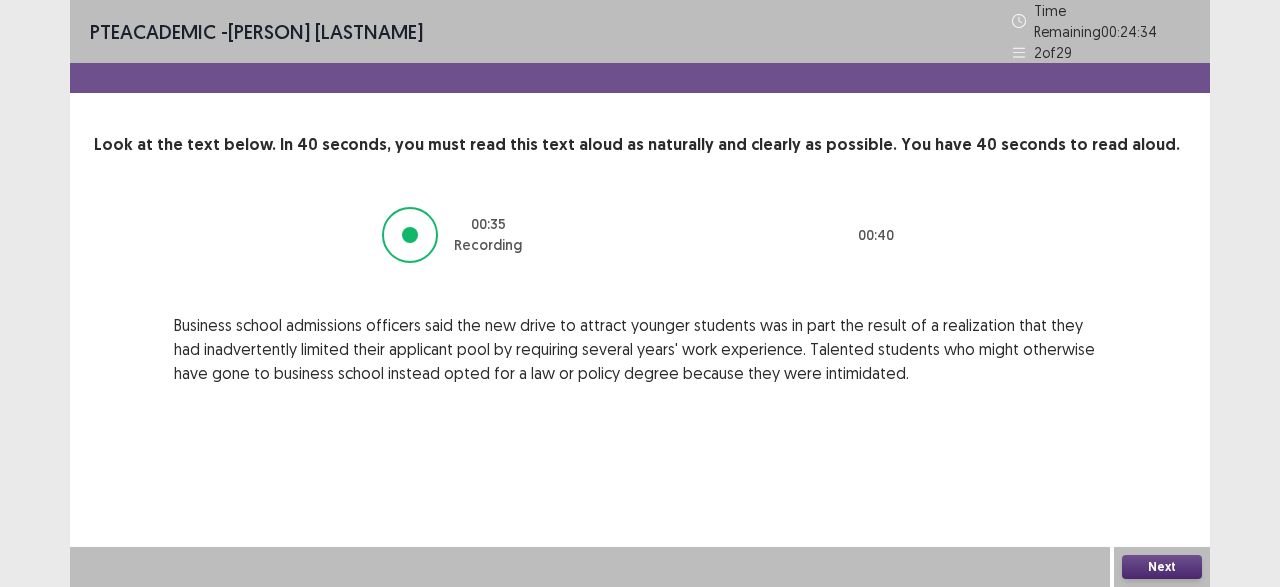 click on "Next" at bounding box center (1162, 567) 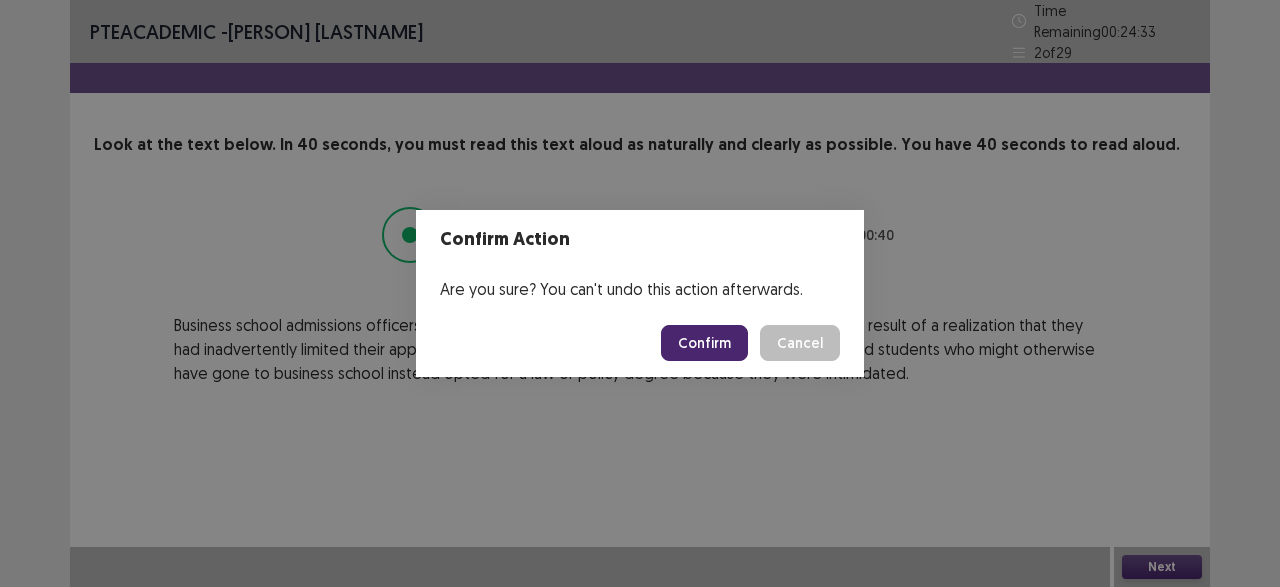 click on "Confirm" at bounding box center (704, 343) 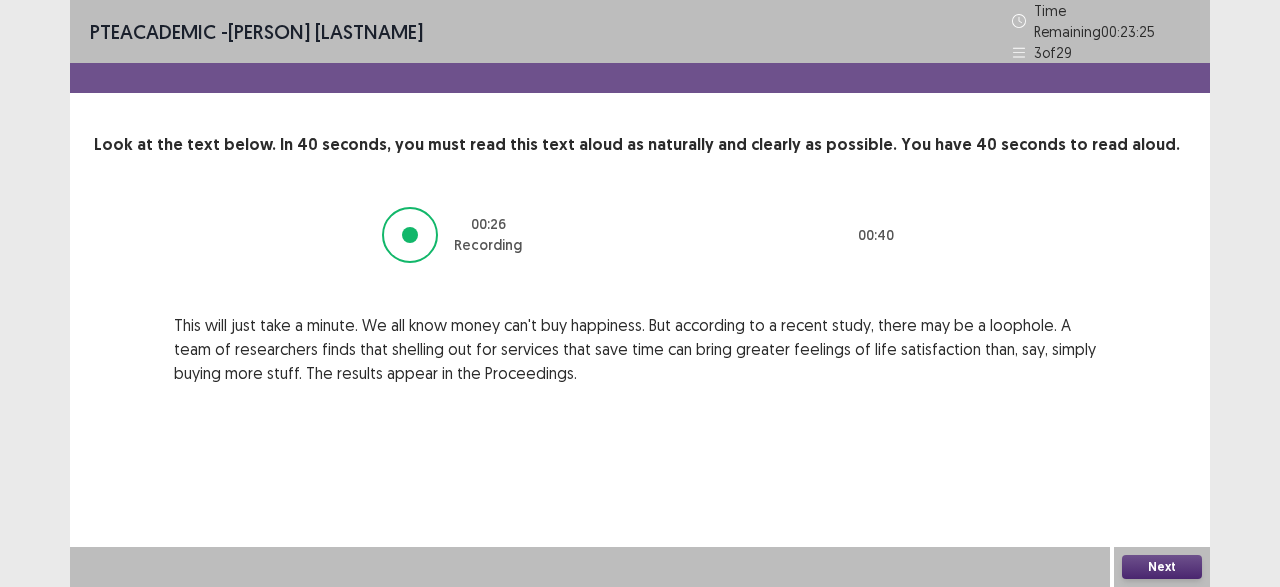 click on "Next" at bounding box center (1162, 567) 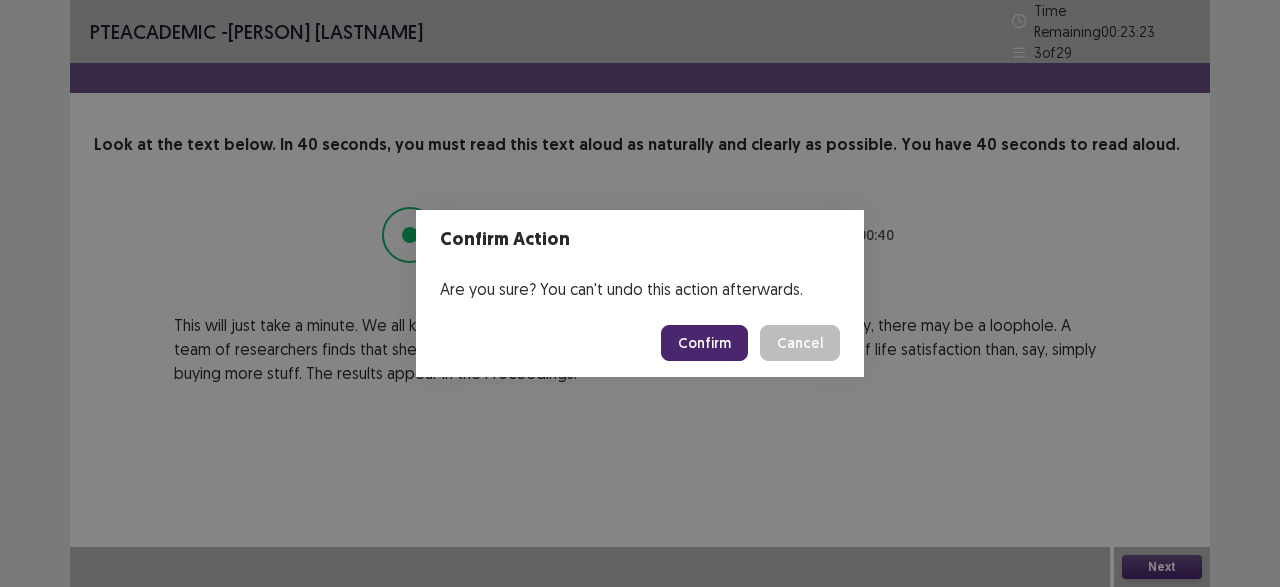 click on "Confirm" at bounding box center (704, 343) 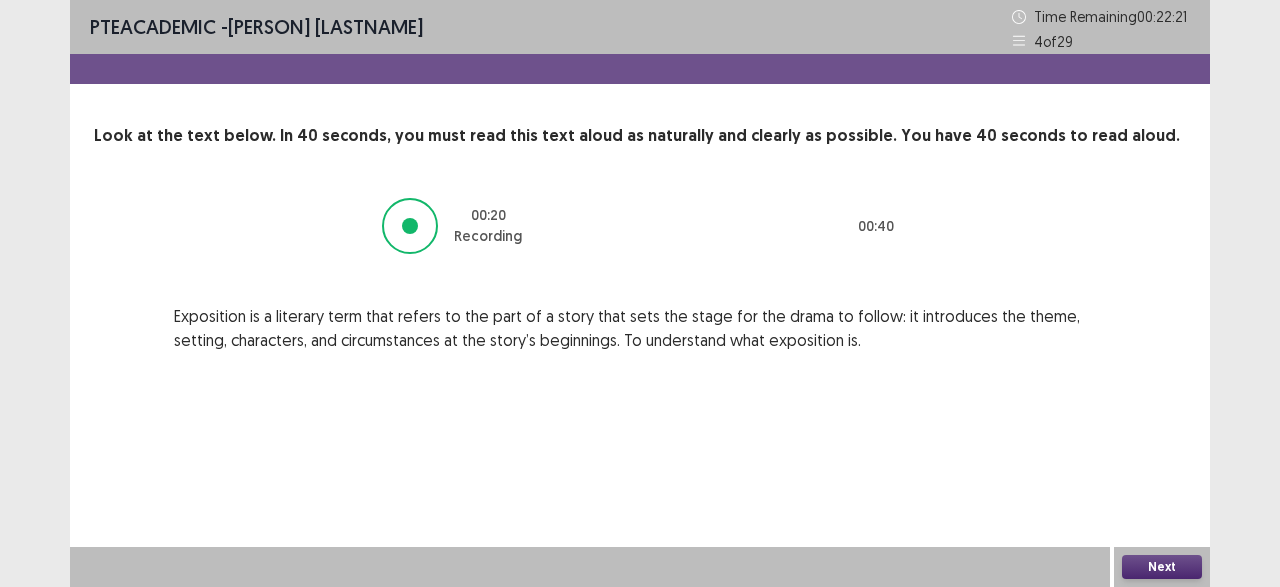 click on "Next" at bounding box center [1162, 567] 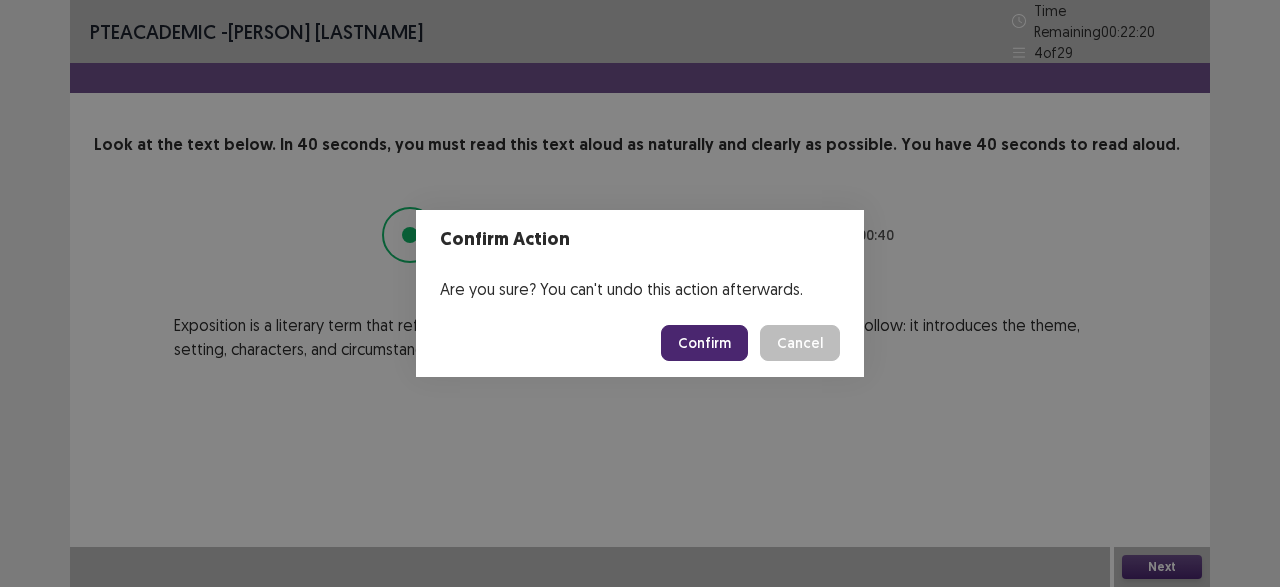 click on "Confirm" at bounding box center (704, 343) 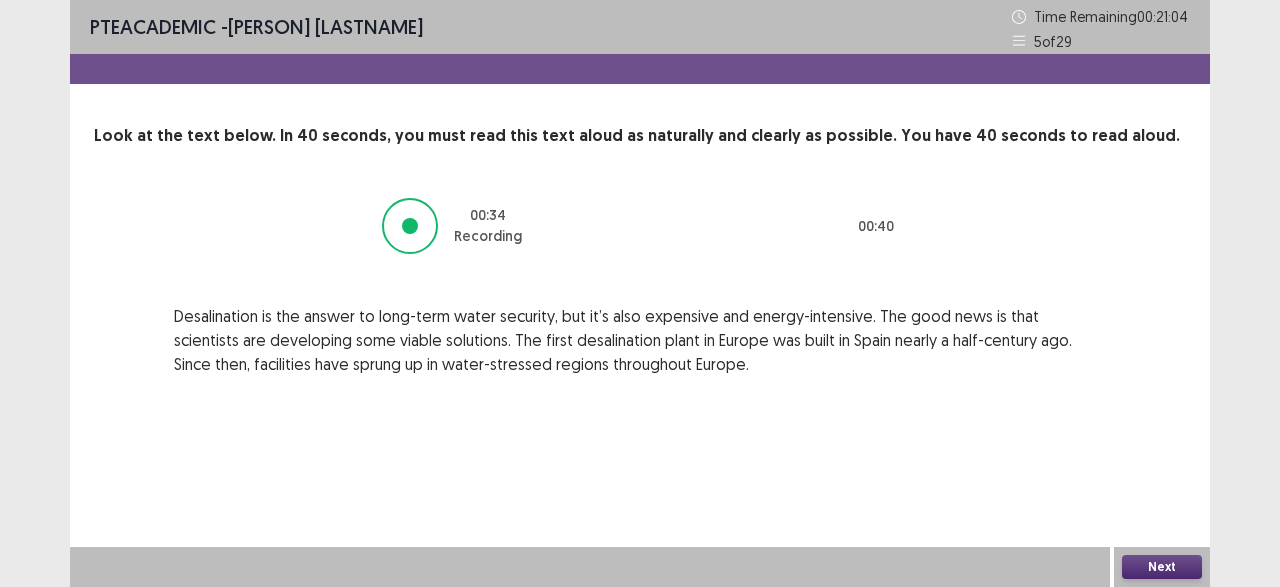 click on "Next" at bounding box center (1162, 567) 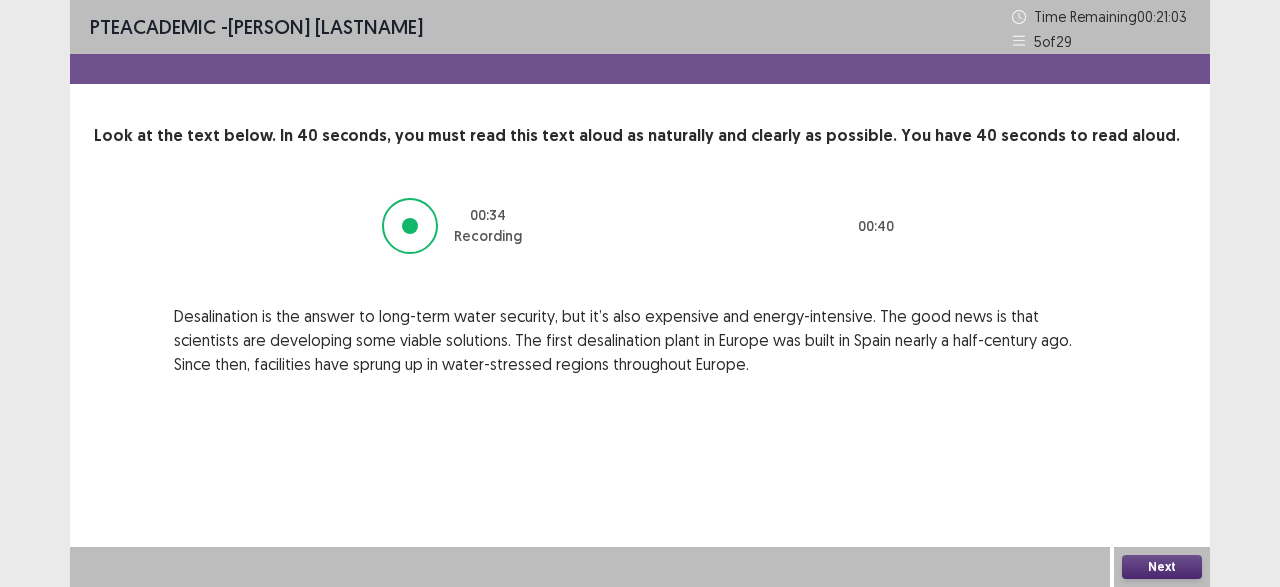 click on "Next" at bounding box center [1162, 567] 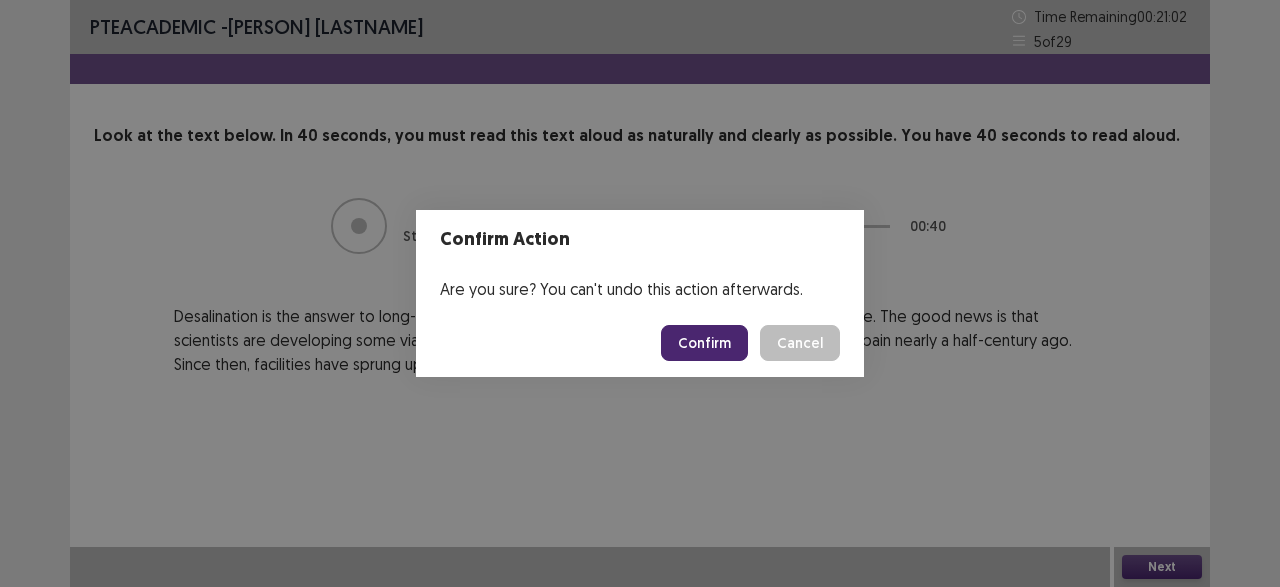 click on "Confirm Cancel" at bounding box center [640, 343] 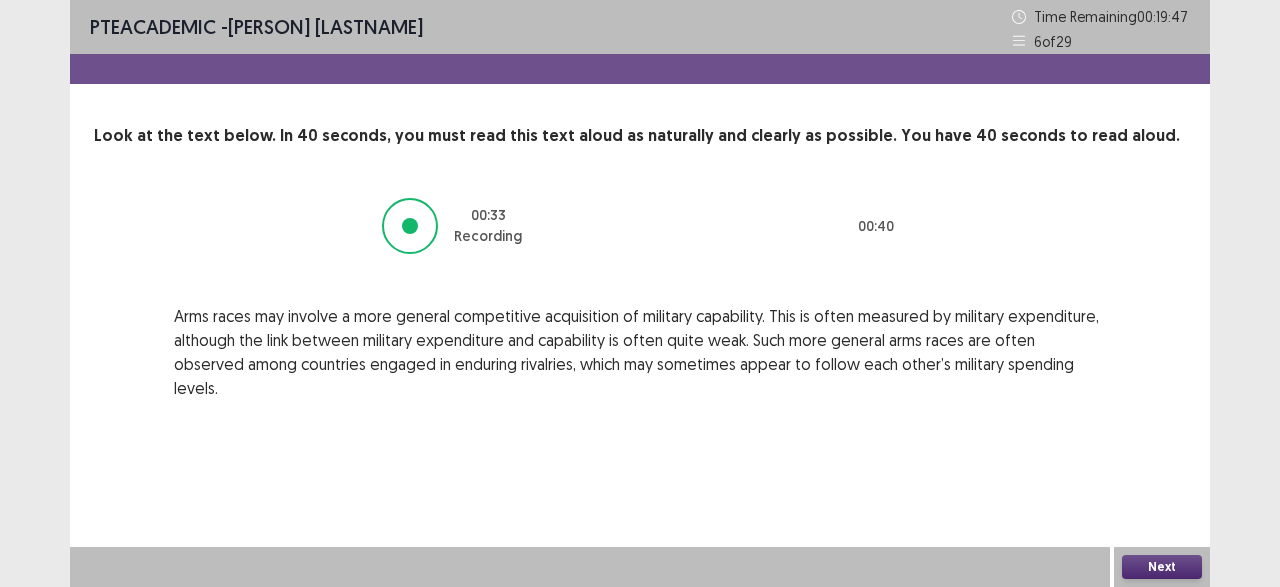 click on "Next" at bounding box center [1162, 567] 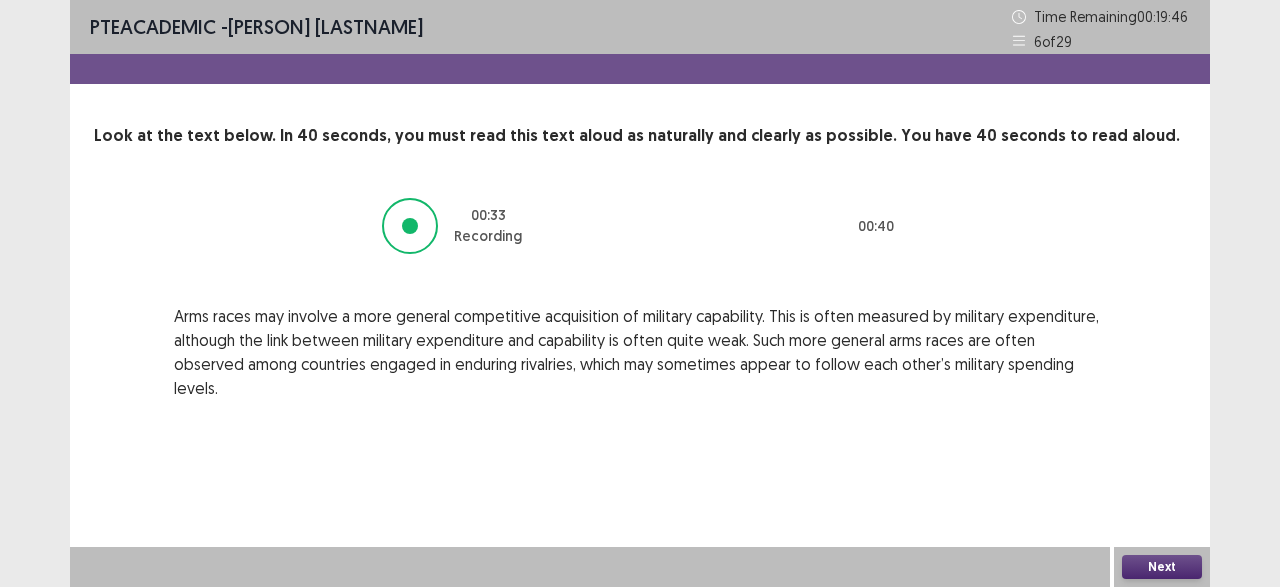 click on "Next" at bounding box center [1162, 567] 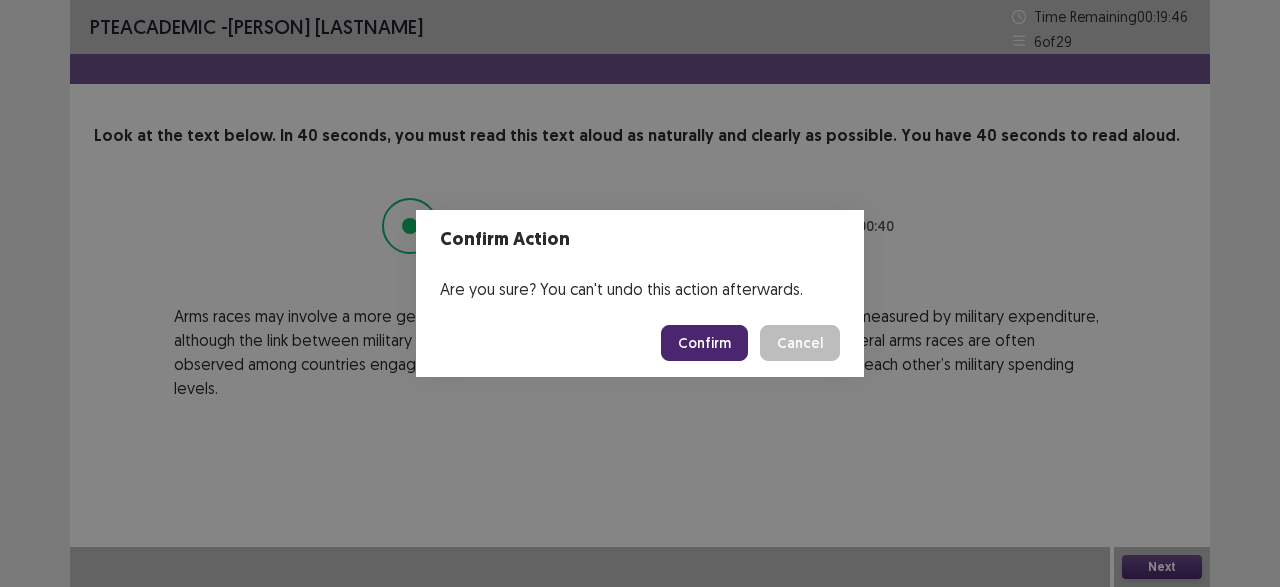 click on "Confirm Cancel" at bounding box center [640, 343] 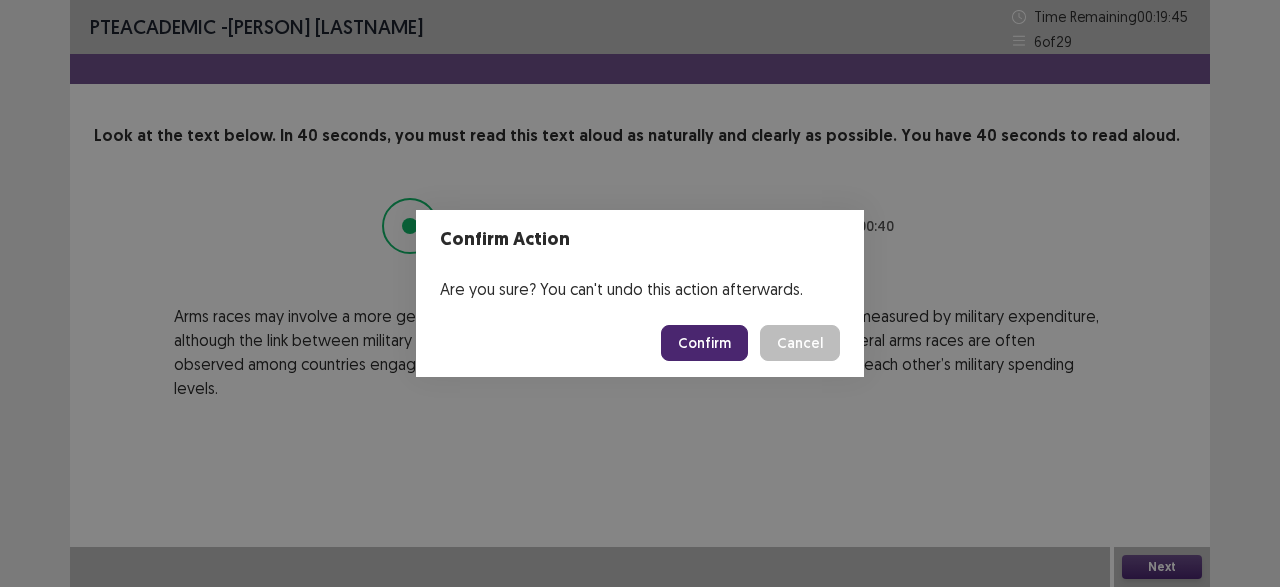 click on "Confirm" at bounding box center [704, 343] 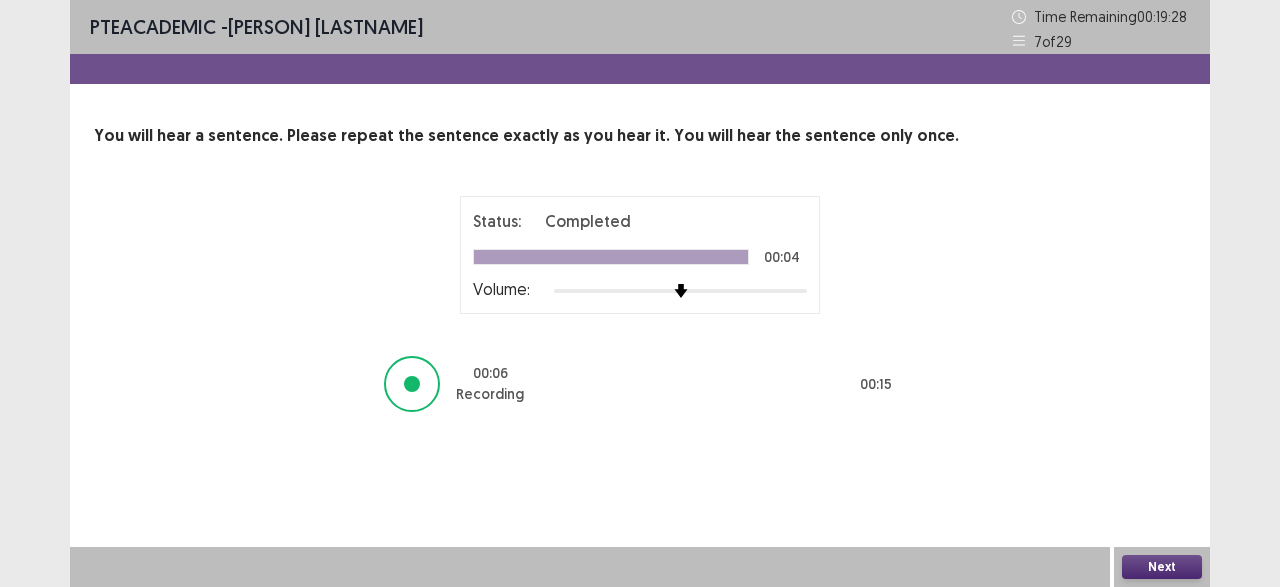 click on "Next" at bounding box center (1162, 567) 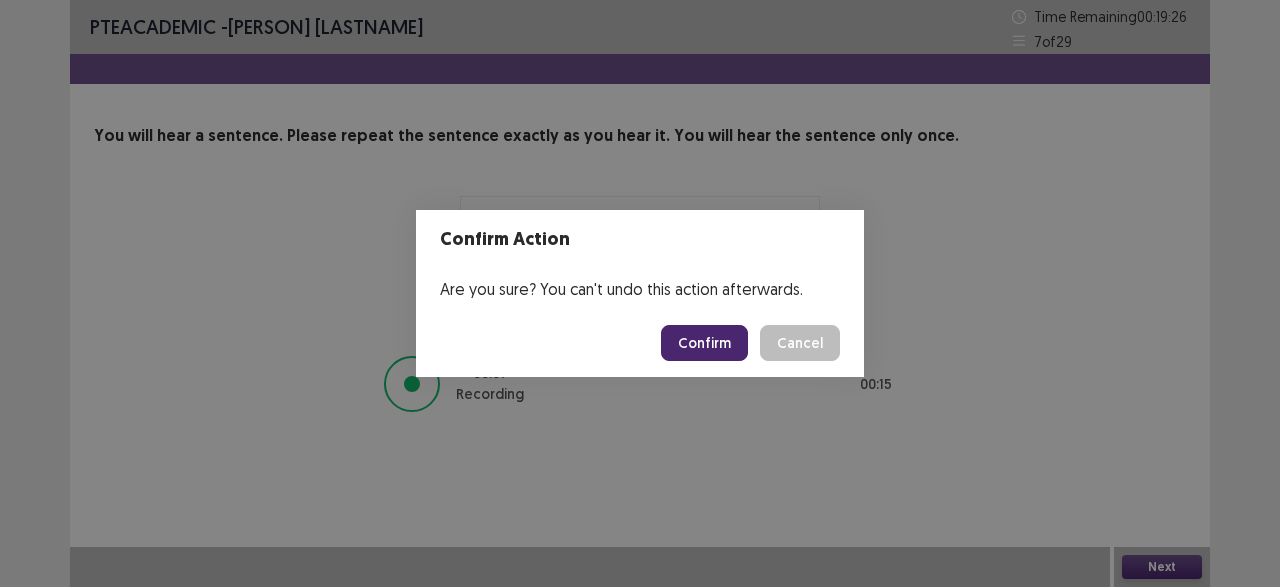 click on "Confirm" at bounding box center (704, 343) 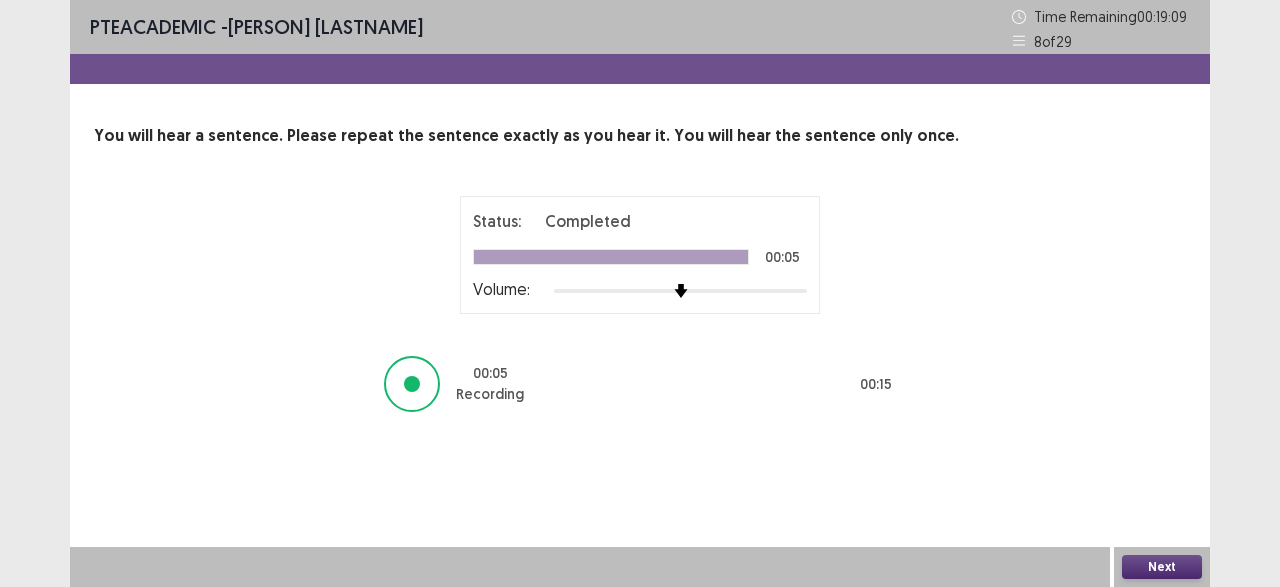 click on "Next" at bounding box center (1162, 567) 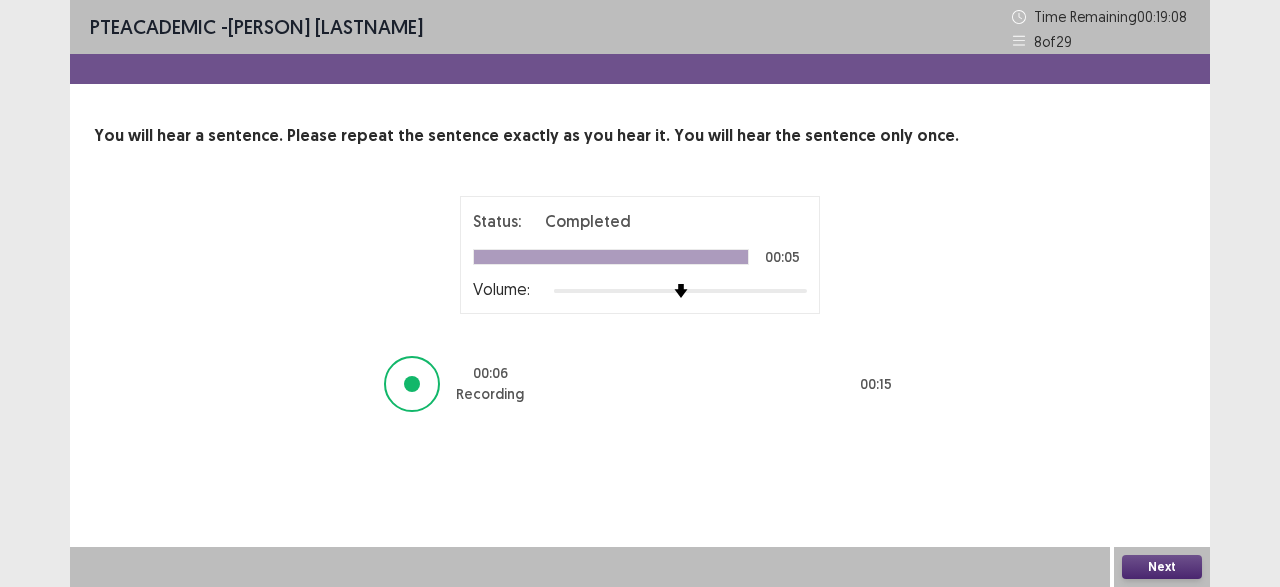 click on "Next" at bounding box center [1162, 567] 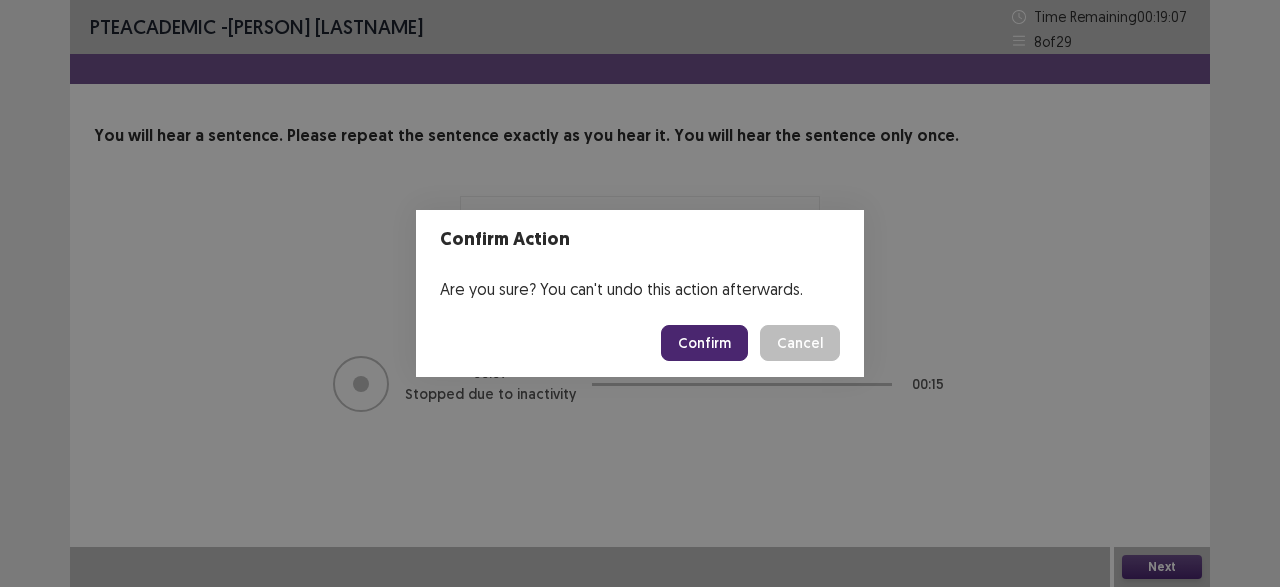 click on "Confirm" at bounding box center (704, 343) 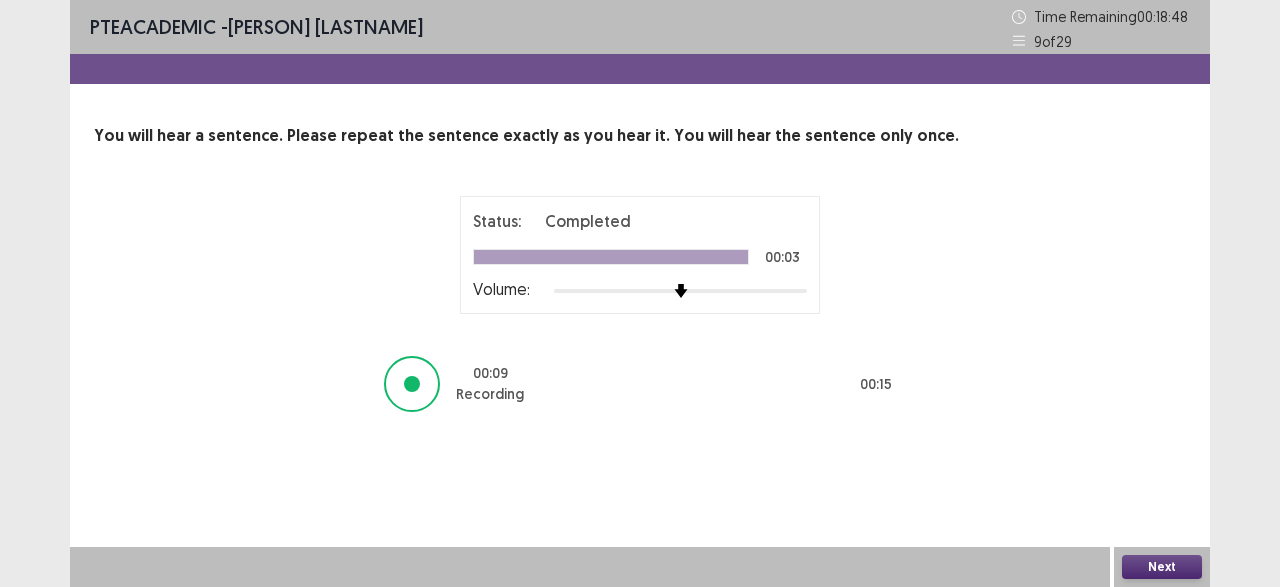 click on "Next" at bounding box center (1162, 567) 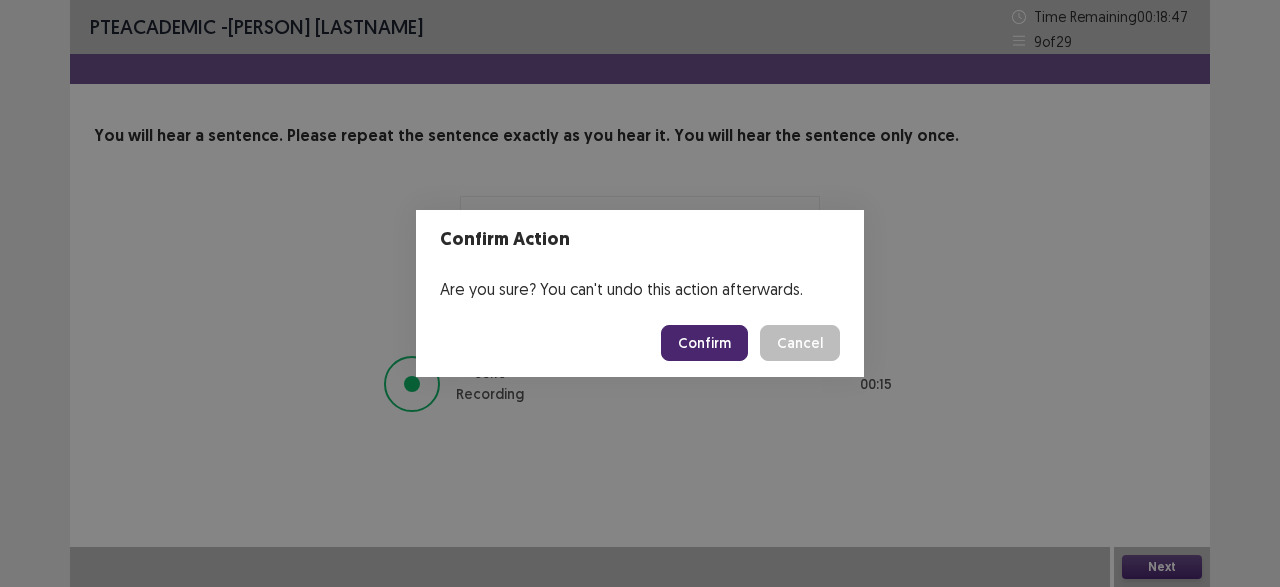 click on "Confirm" at bounding box center [704, 343] 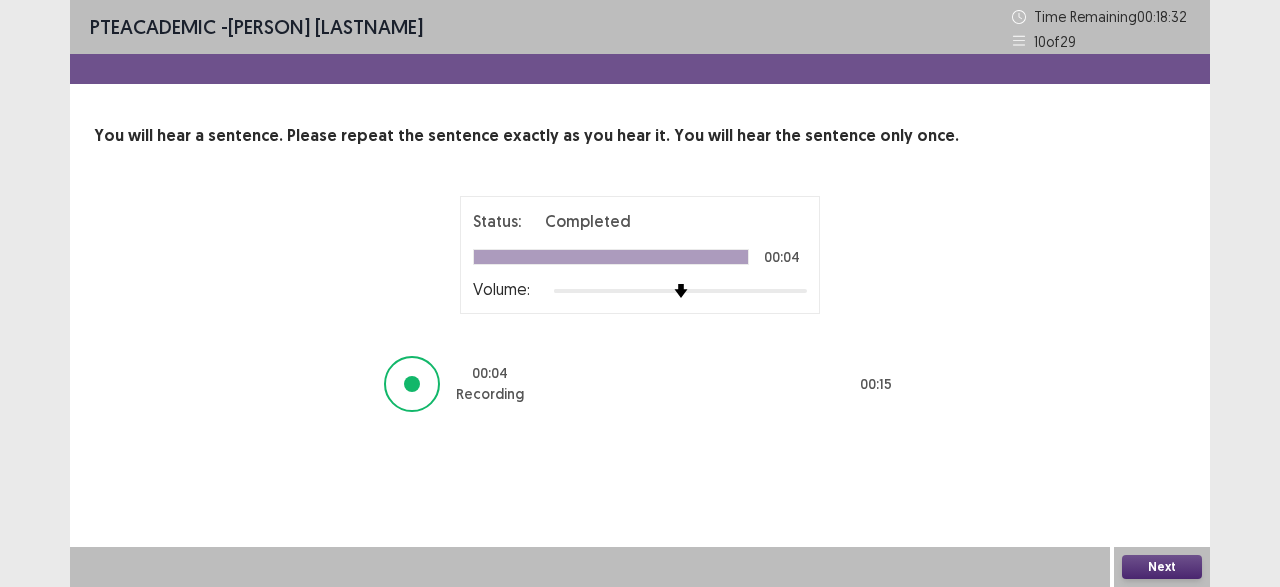 click on "Next" at bounding box center (1162, 567) 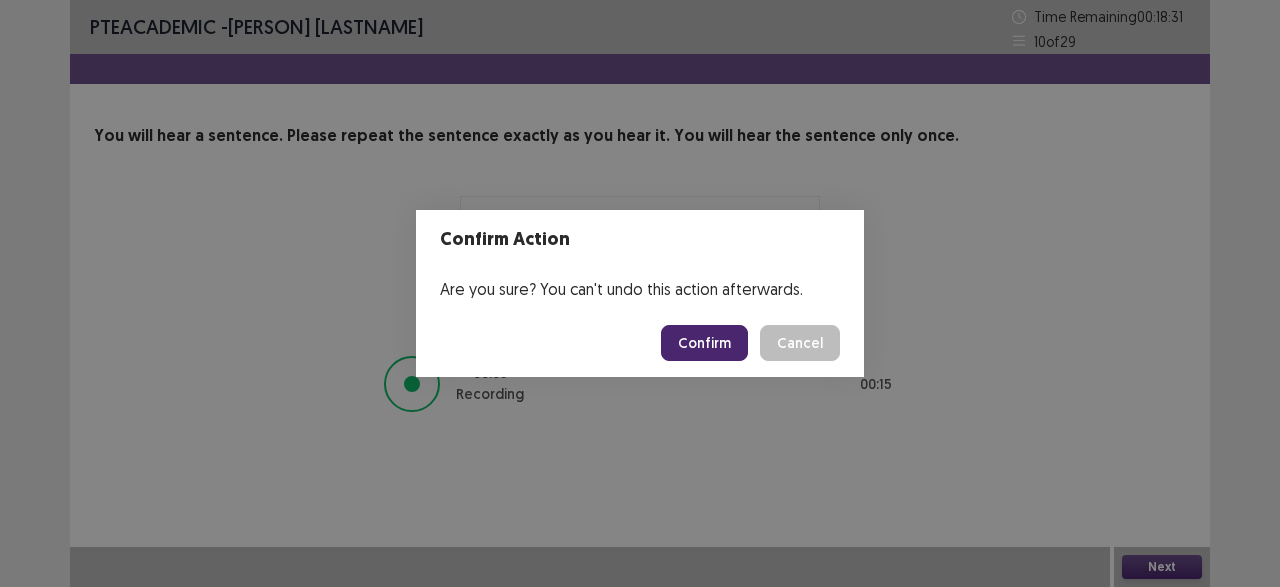 click on "Confirm" at bounding box center (704, 343) 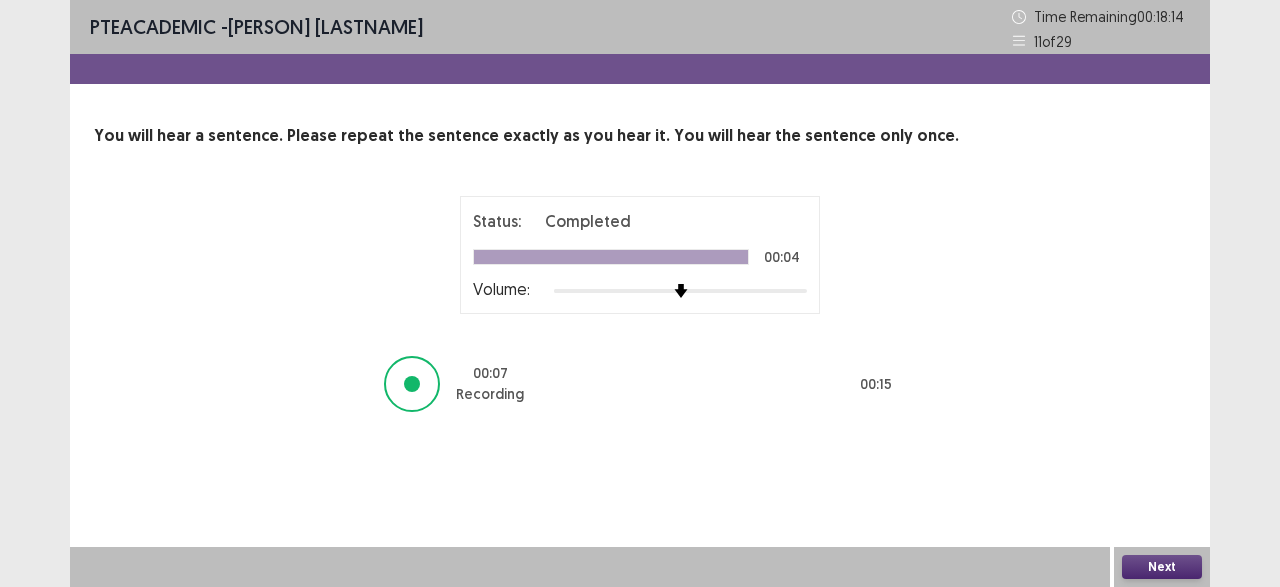 click on "Next" at bounding box center [1162, 567] 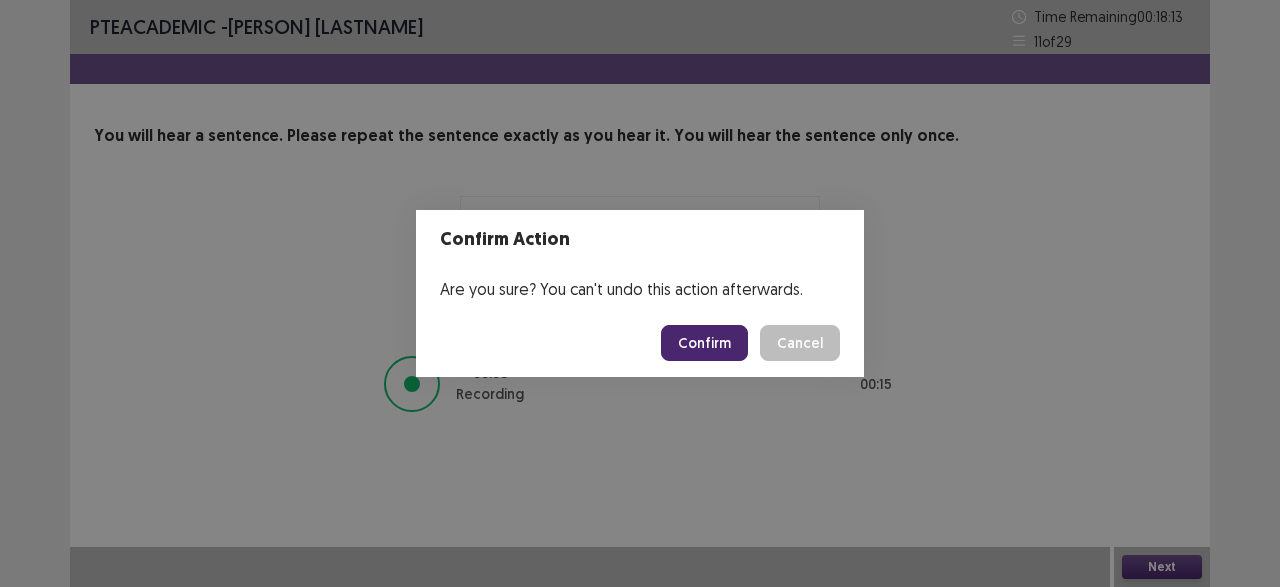 click on "Confirm" at bounding box center [704, 343] 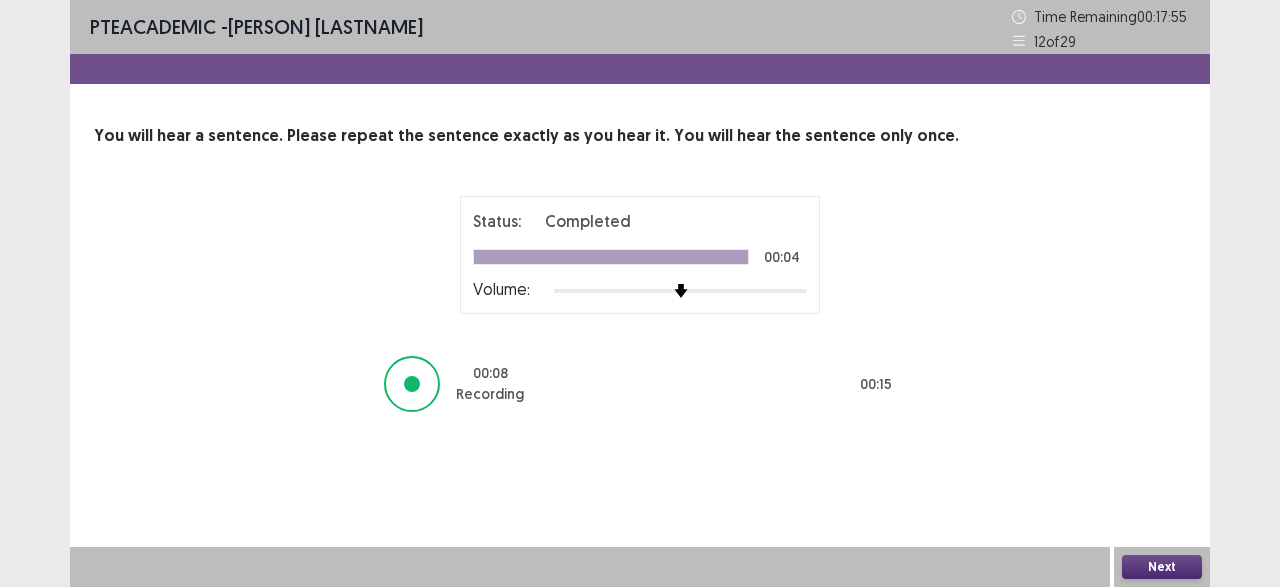 click on "Next" at bounding box center [1162, 567] 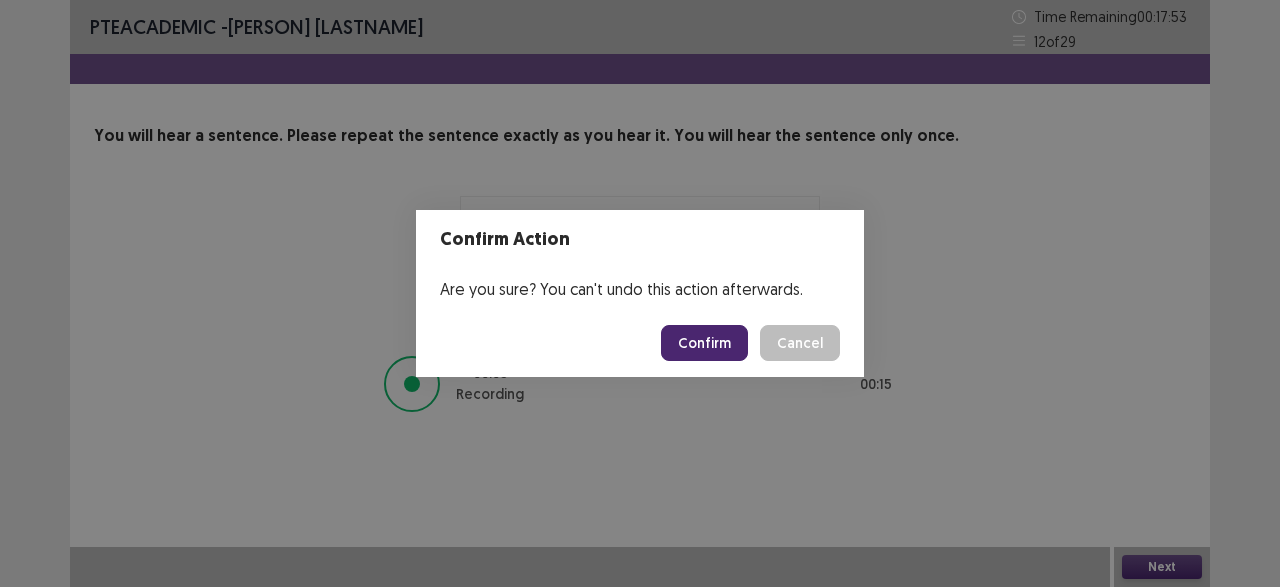 click on "Confirm" at bounding box center (704, 343) 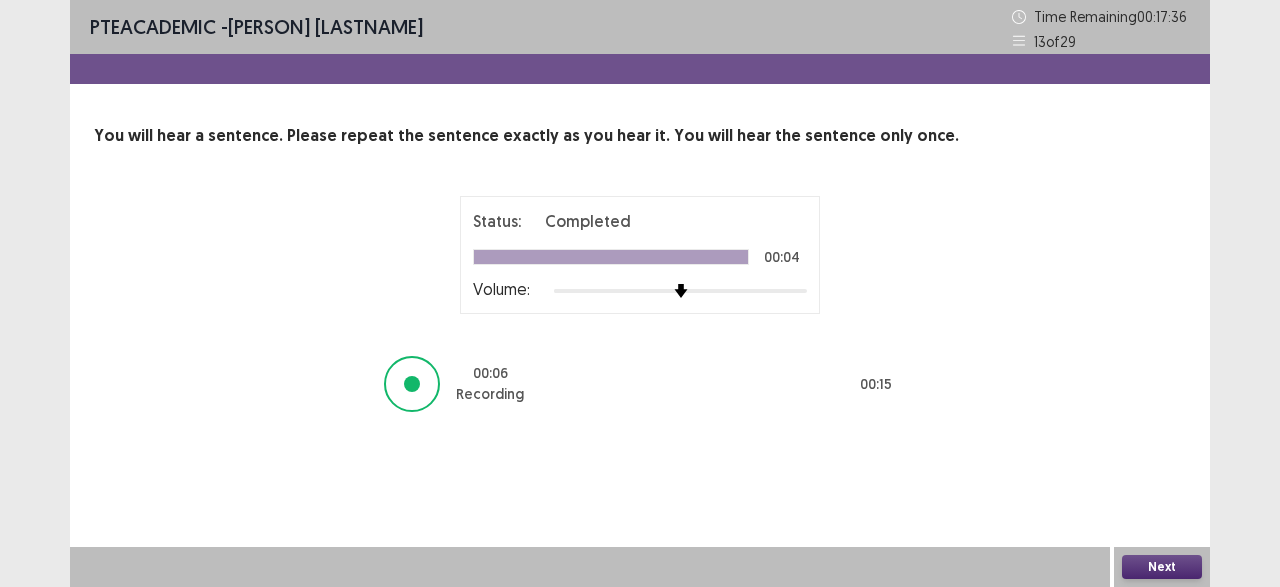 click on "Next" at bounding box center [1162, 567] 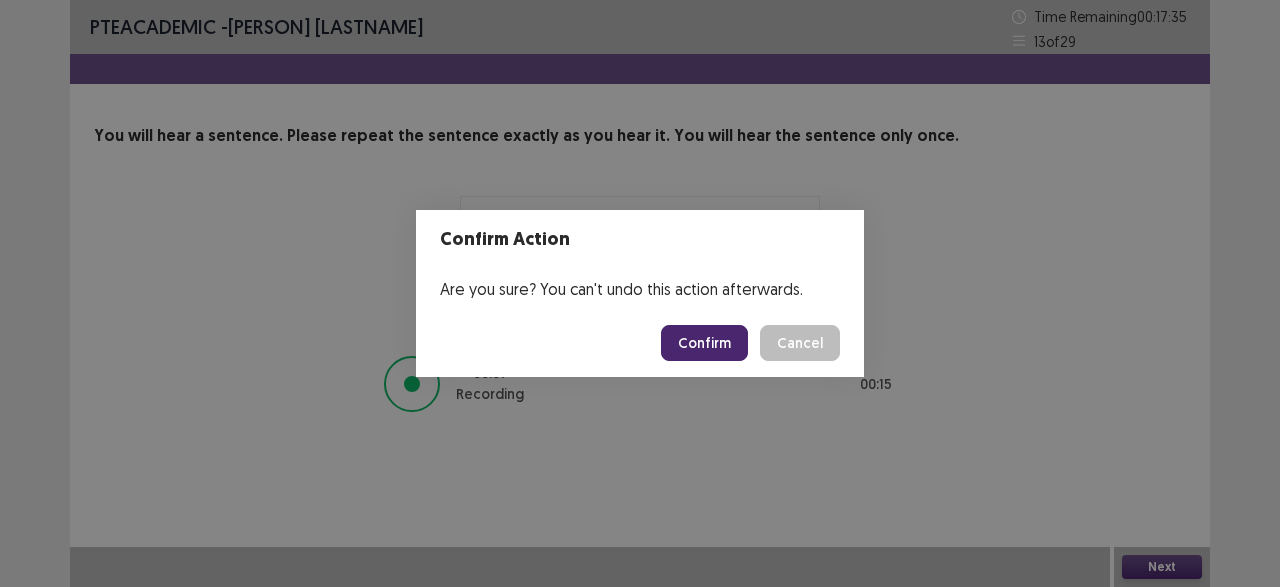 click on "Confirm" at bounding box center (704, 343) 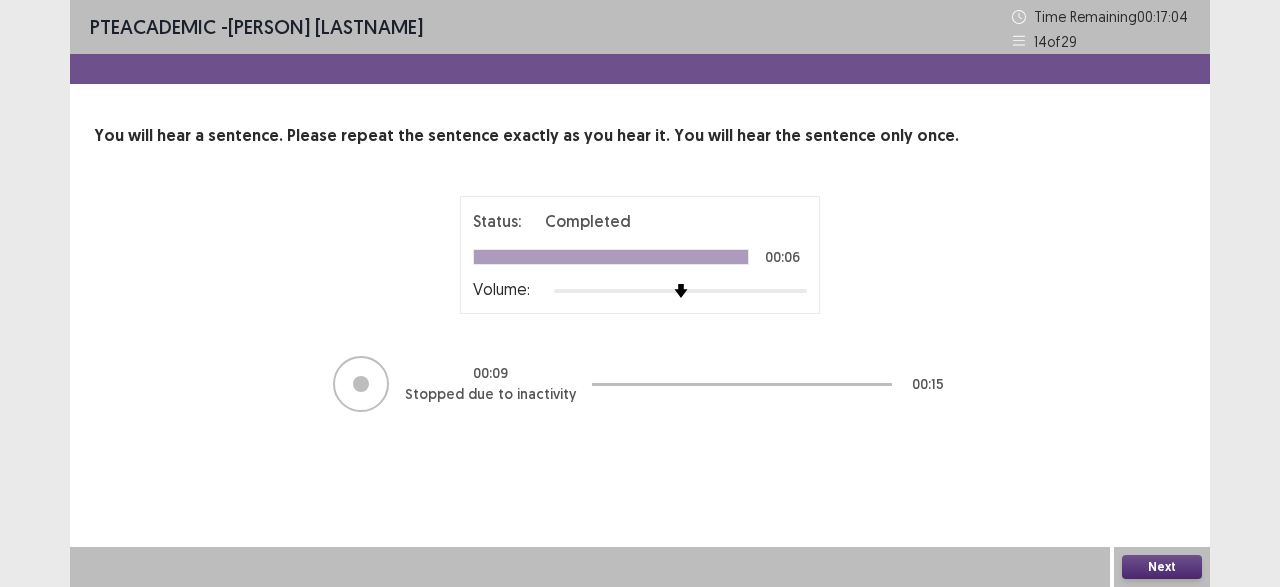 click on "Next" at bounding box center [1162, 567] 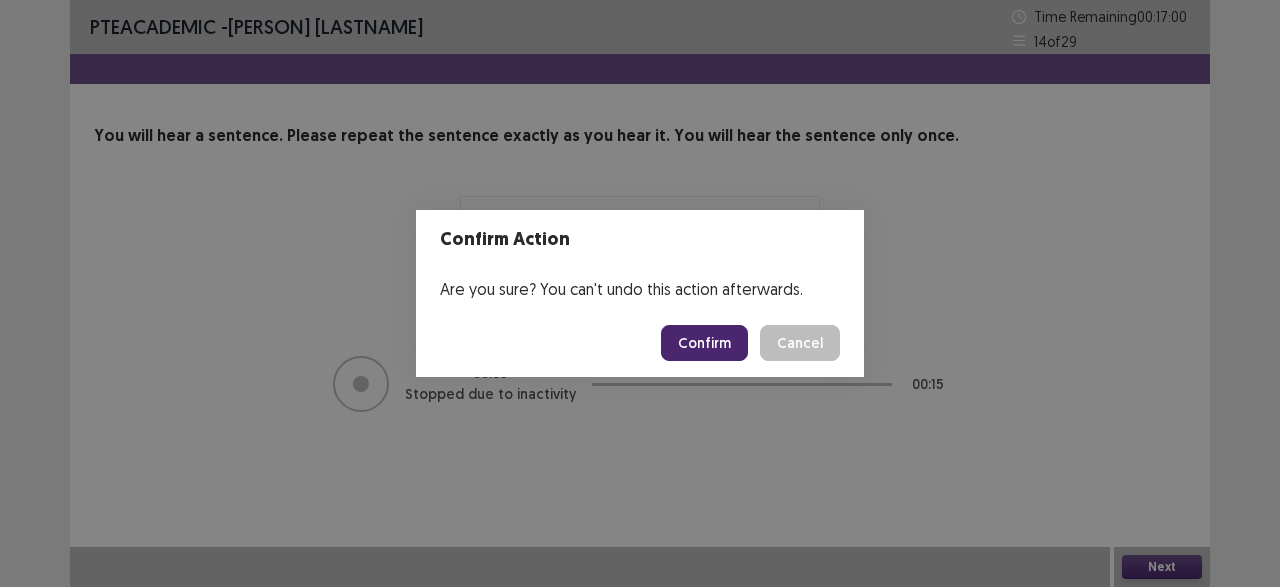 click on "Confirm" at bounding box center [704, 343] 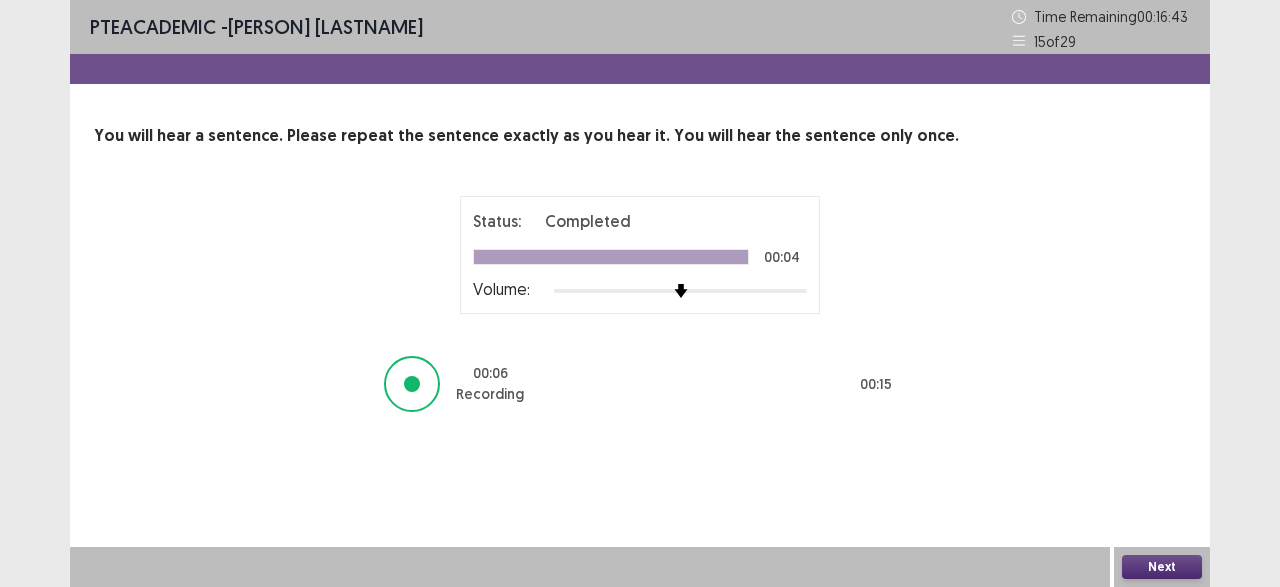 click on "Next" at bounding box center (1162, 567) 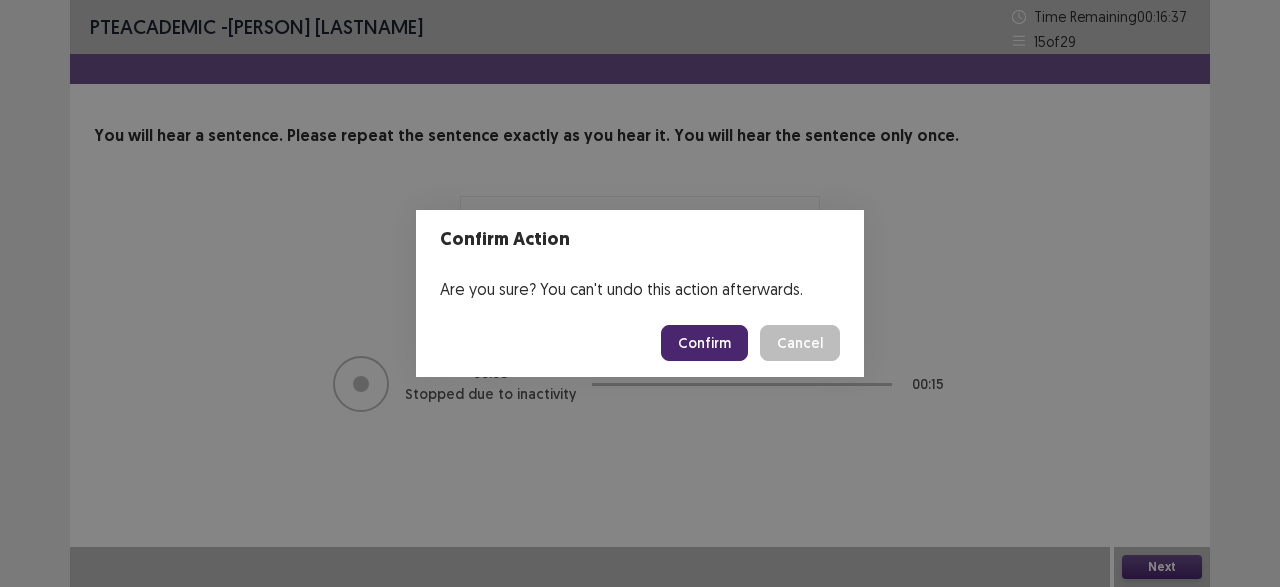 click on "Confirm" at bounding box center [704, 343] 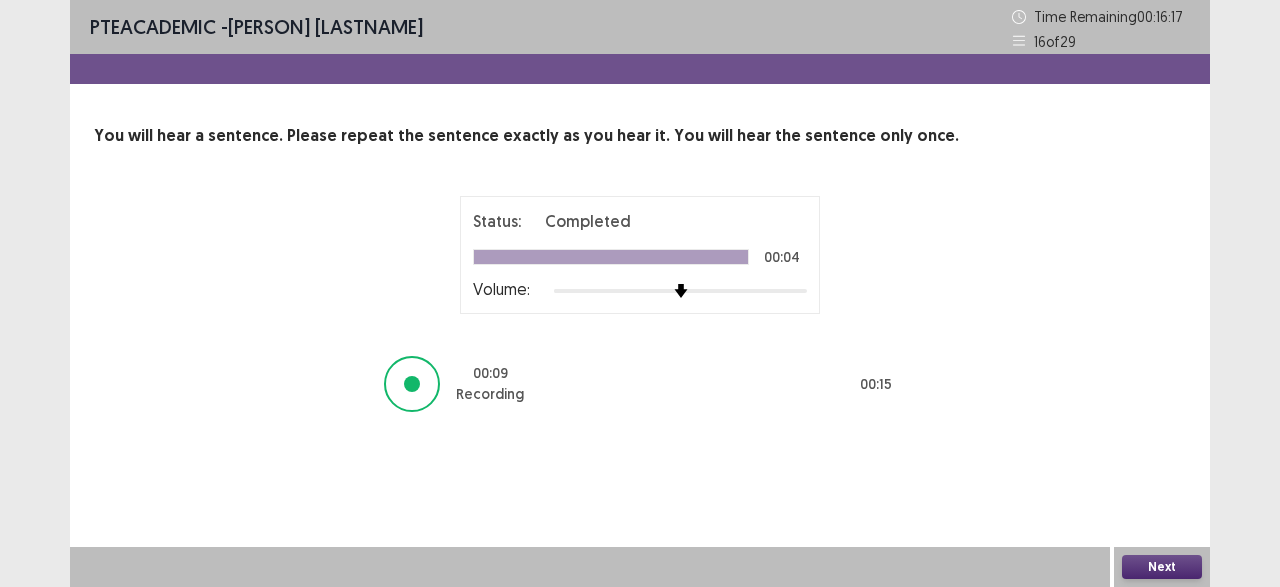 click on "Next" at bounding box center [1162, 567] 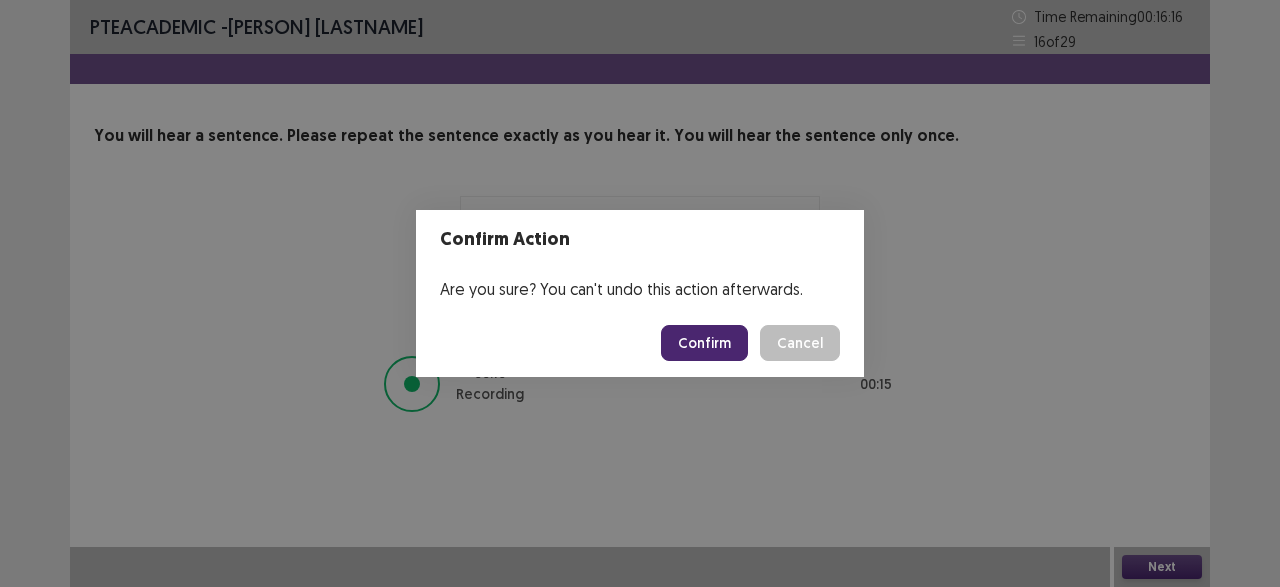 click on "Confirm" at bounding box center (704, 343) 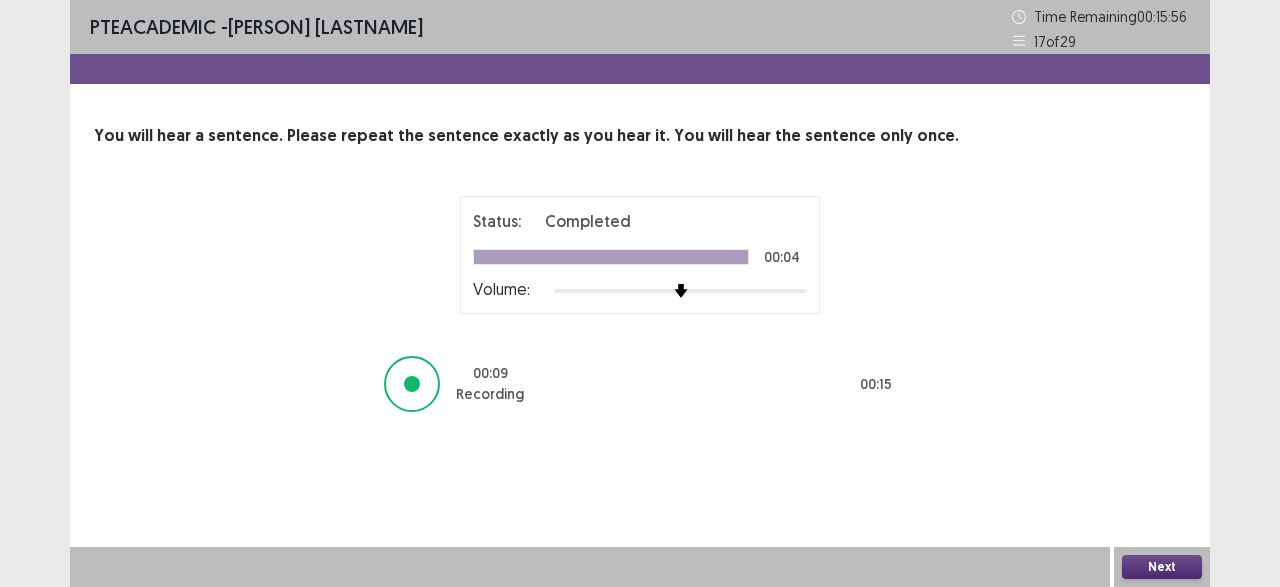 click on "Next" at bounding box center [1162, 567] 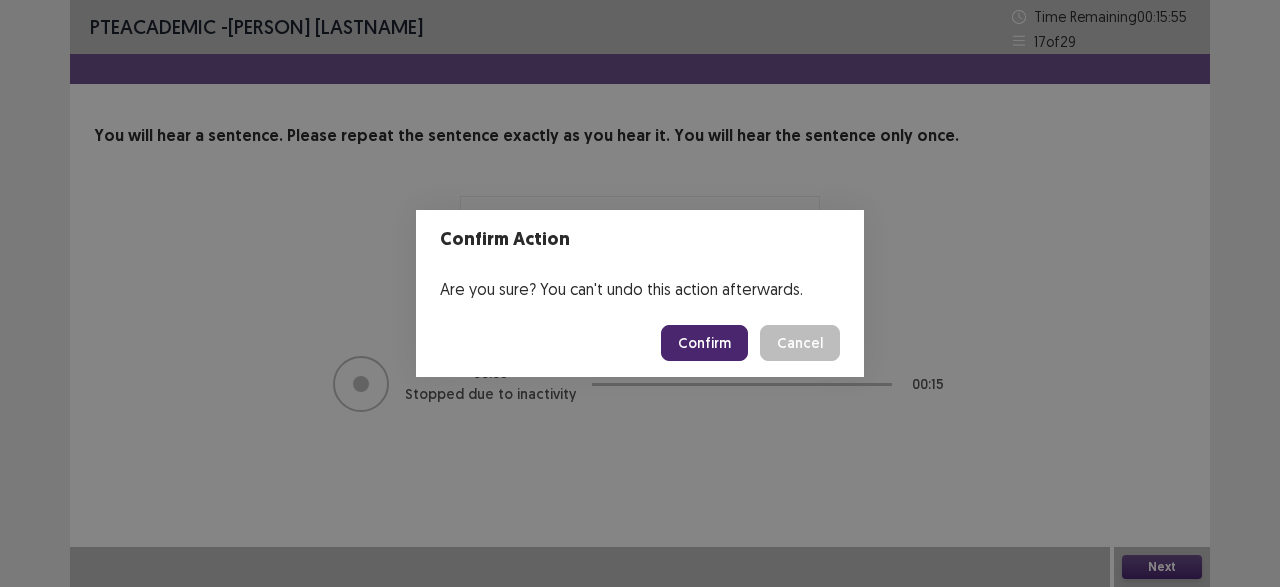 click on "Confirm" at bounding box center [704, 343] 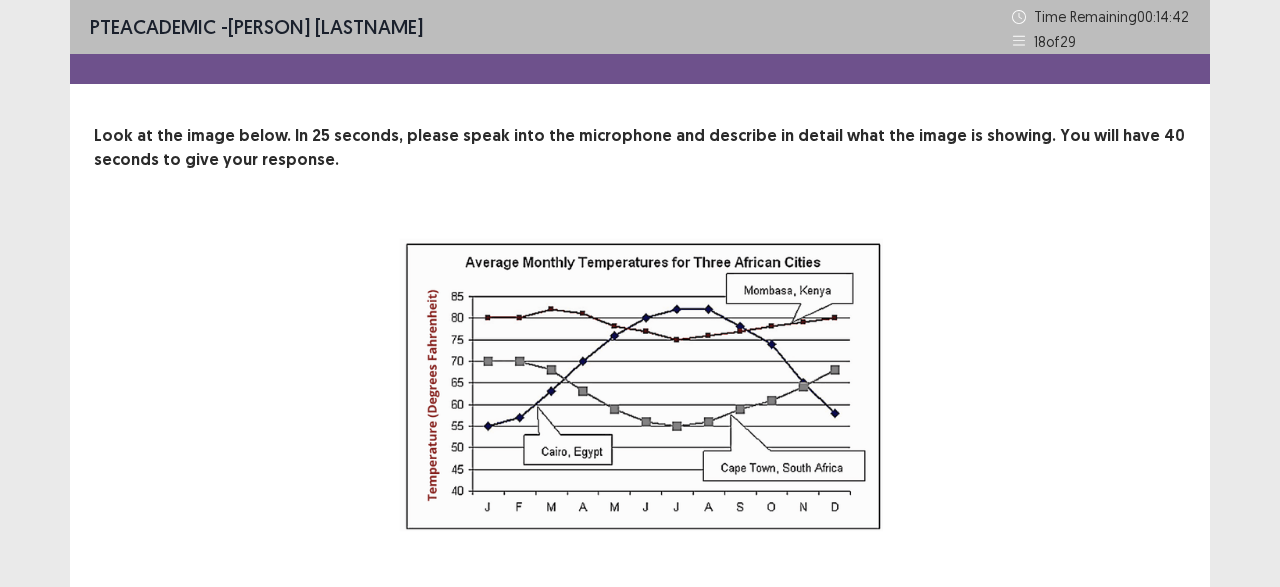 scroll, scrollTop: 152, scrollLeft: 0, axis: vertical 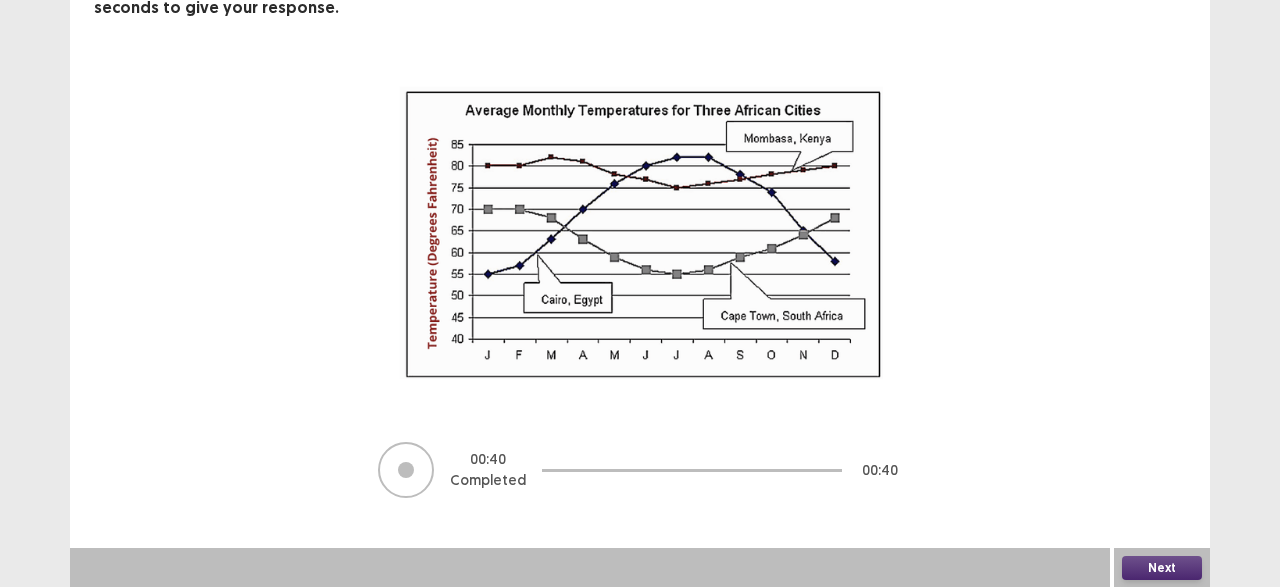 click on "Next" at bounding box center (1162, 568) 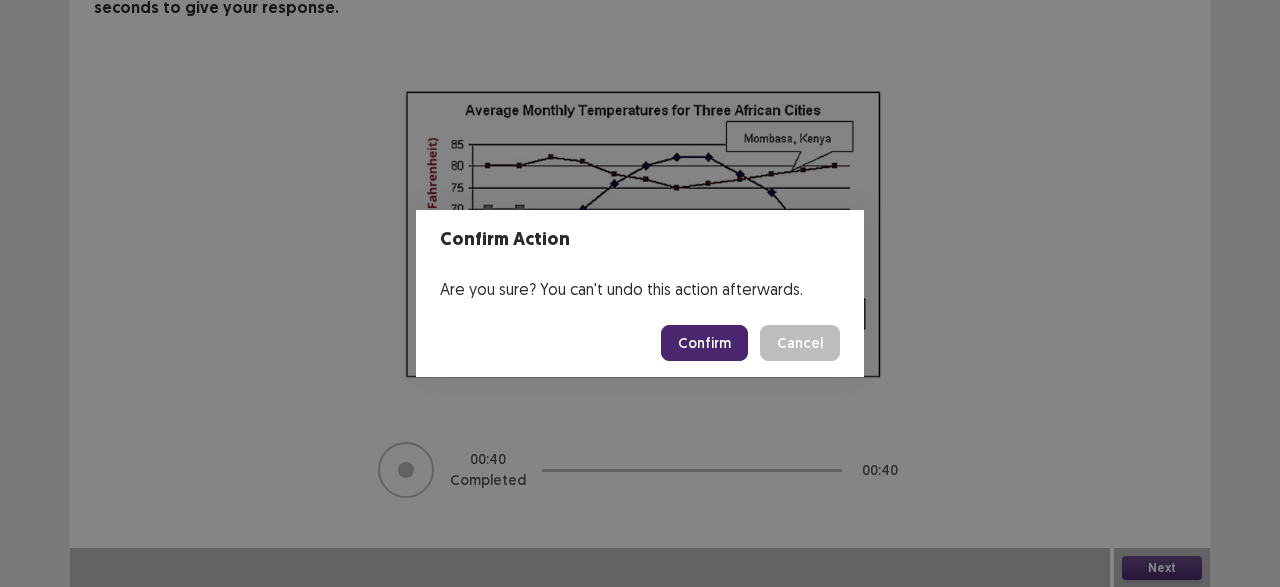 click on "Confirm" at bounding box center (704, 343) 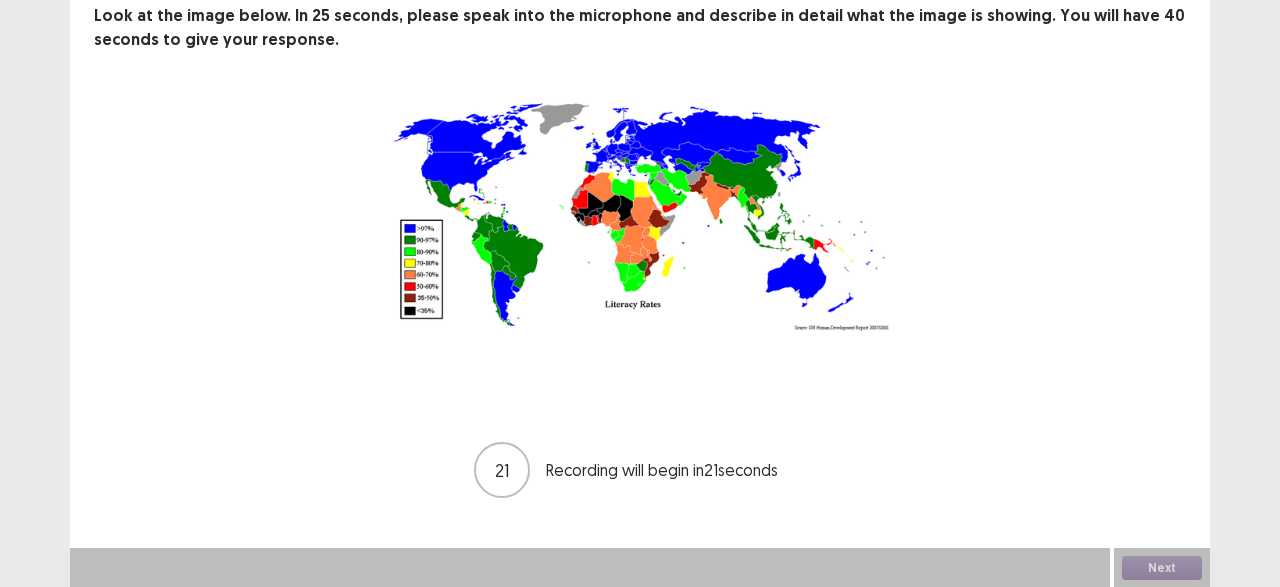 scroll, scrollTop: 113, scrollLeft: 0, axis: vertical 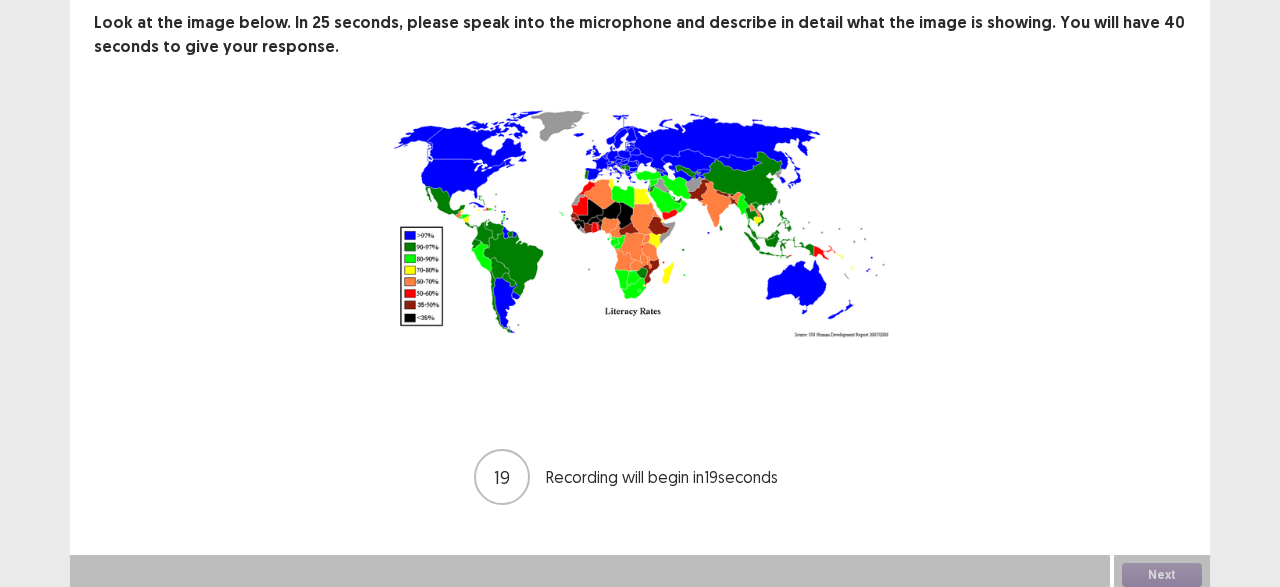 click at bounding box center (640, 222) 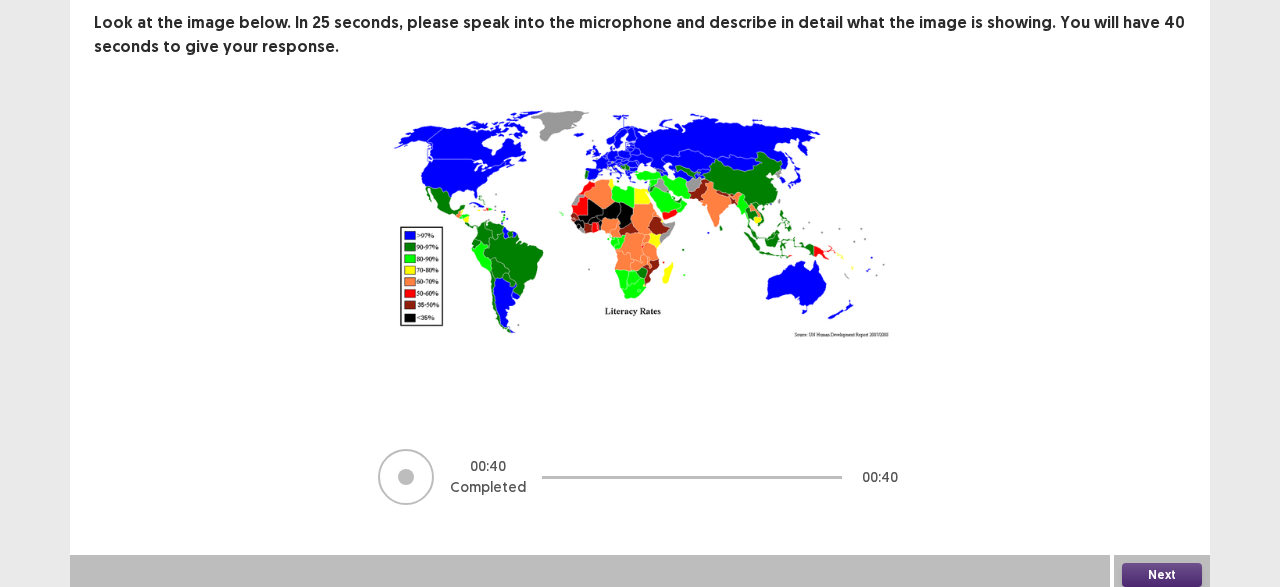 type 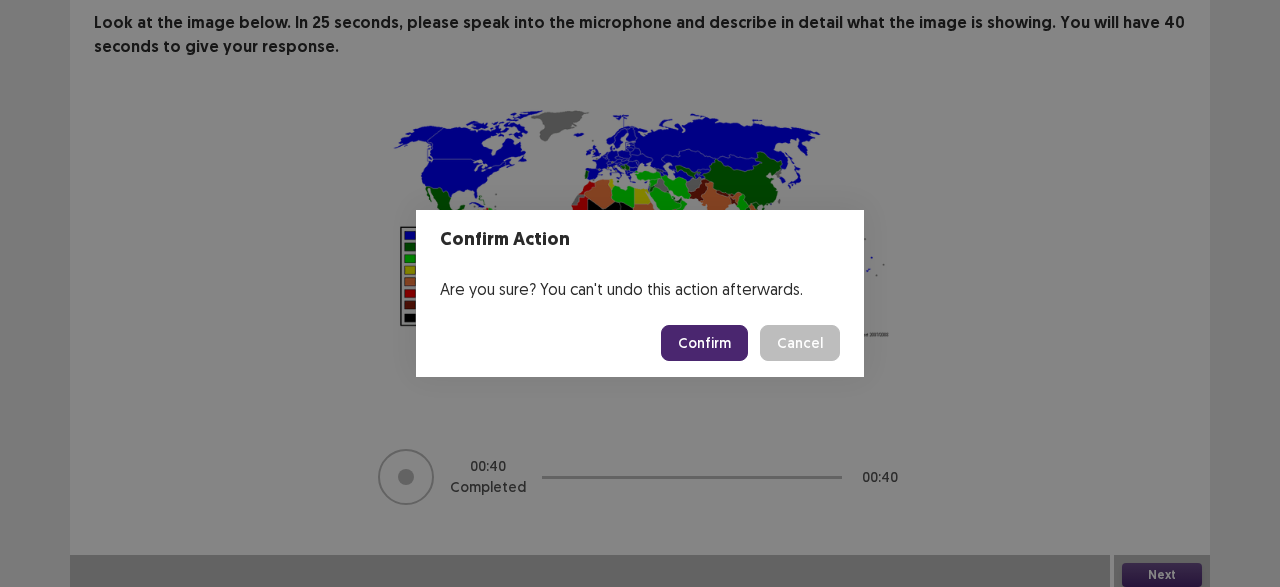 click on "Confirm" at bounding box center [704, 343] 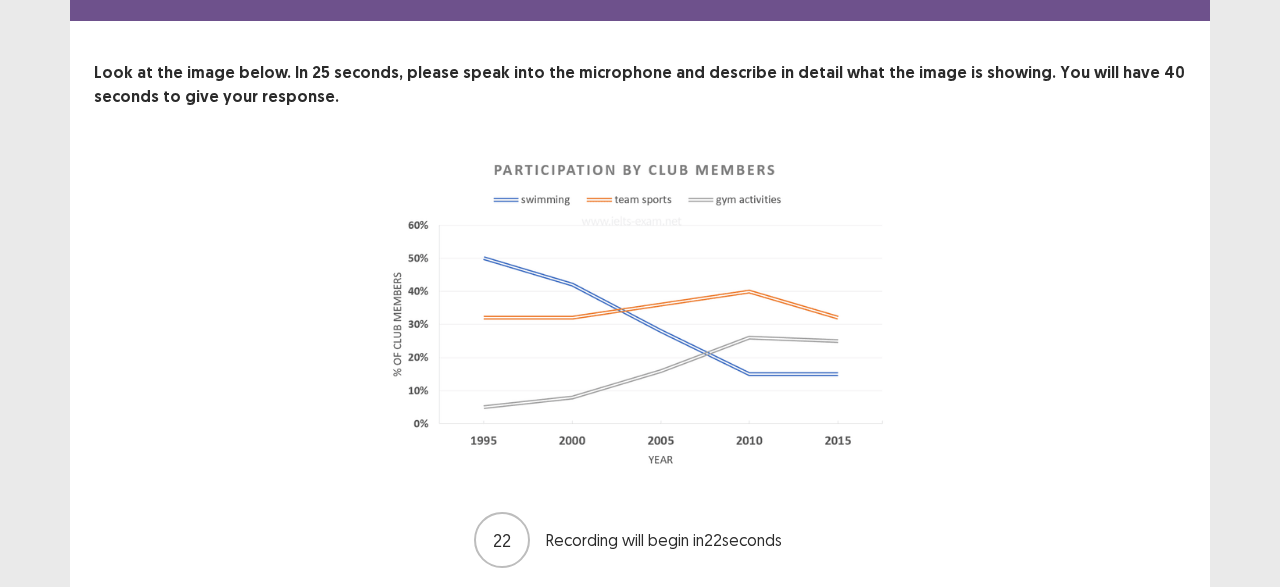 scroll, scrollTop: 133, scrollLeft: 0, axis: vertical 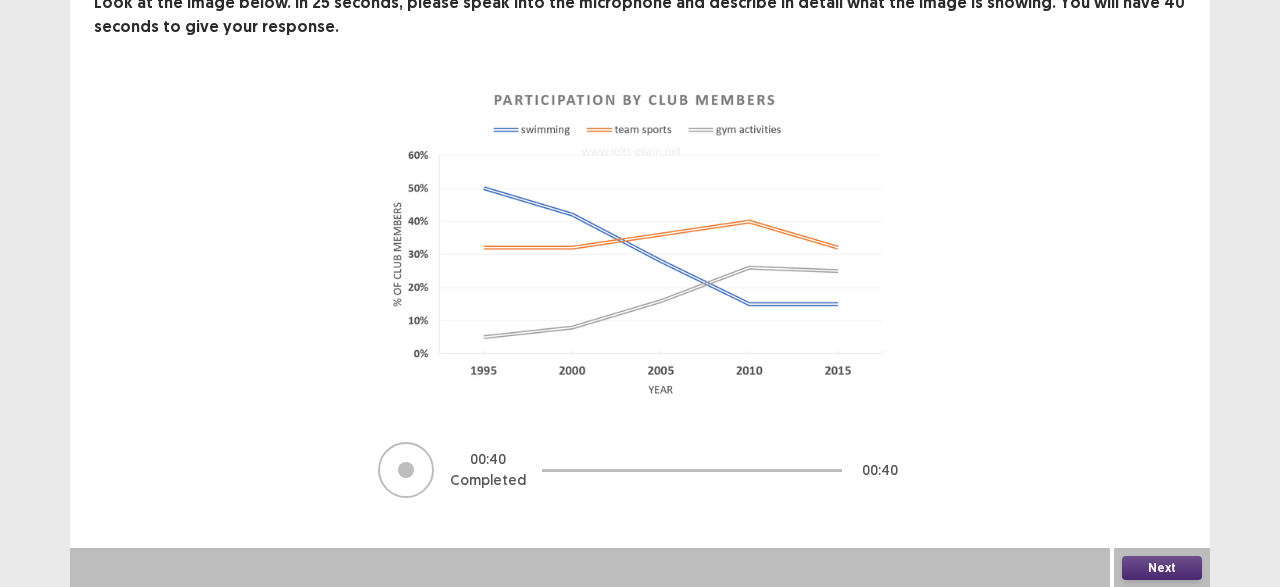 type 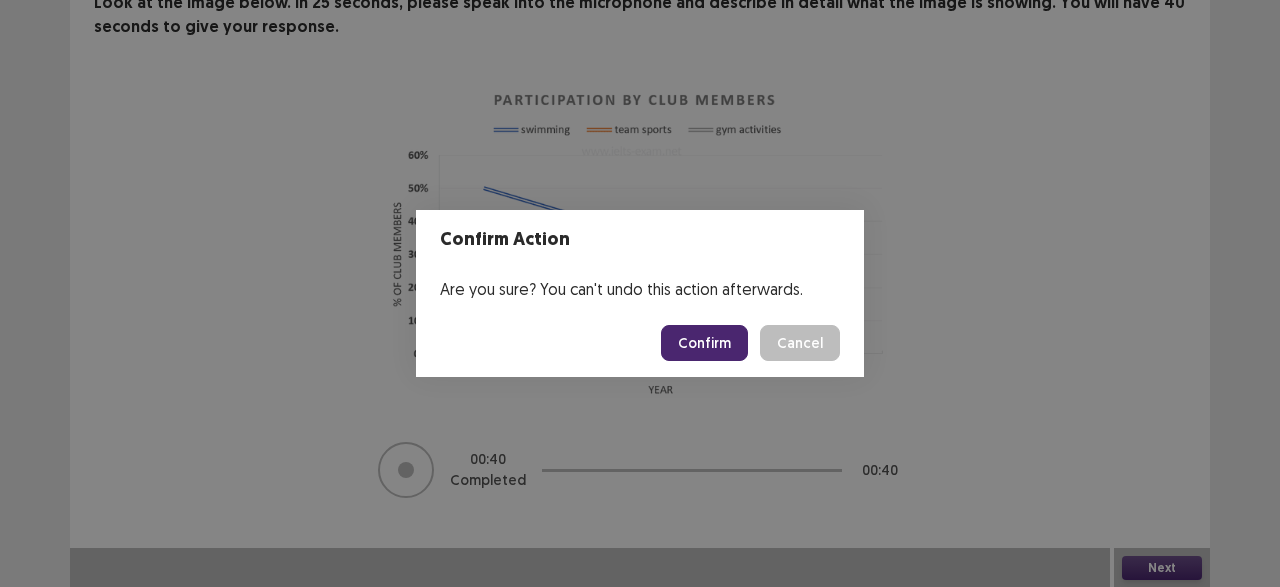 click on "Confirm" at bounding box center [704, 343] 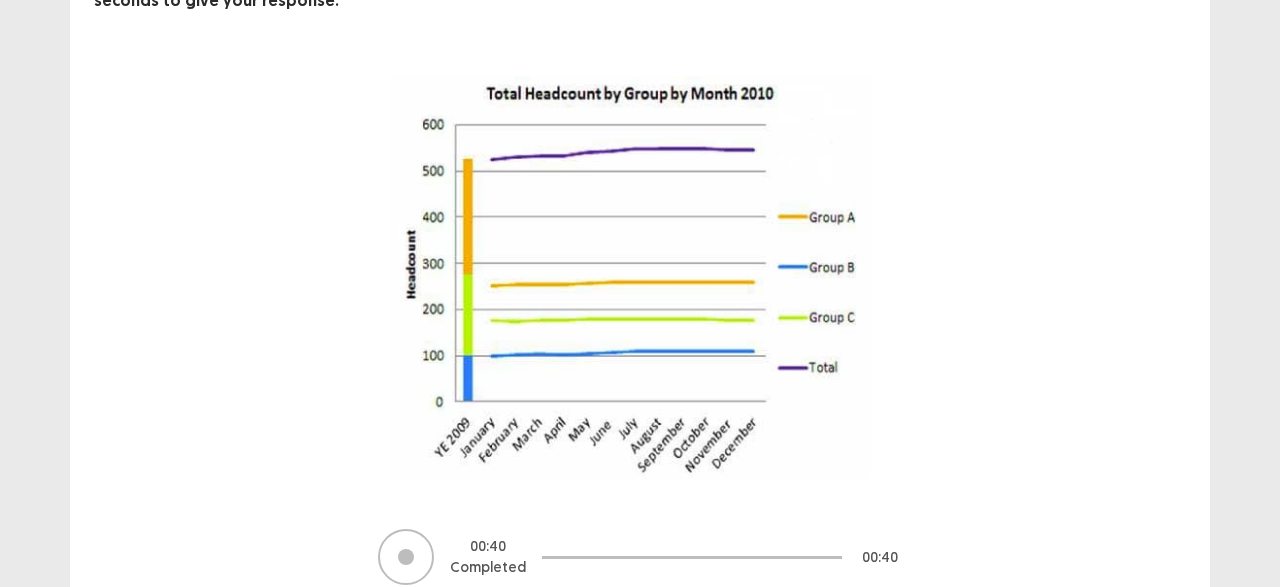 scroll, scrollTop: 246, scrollLeft: 0, axis: vertical 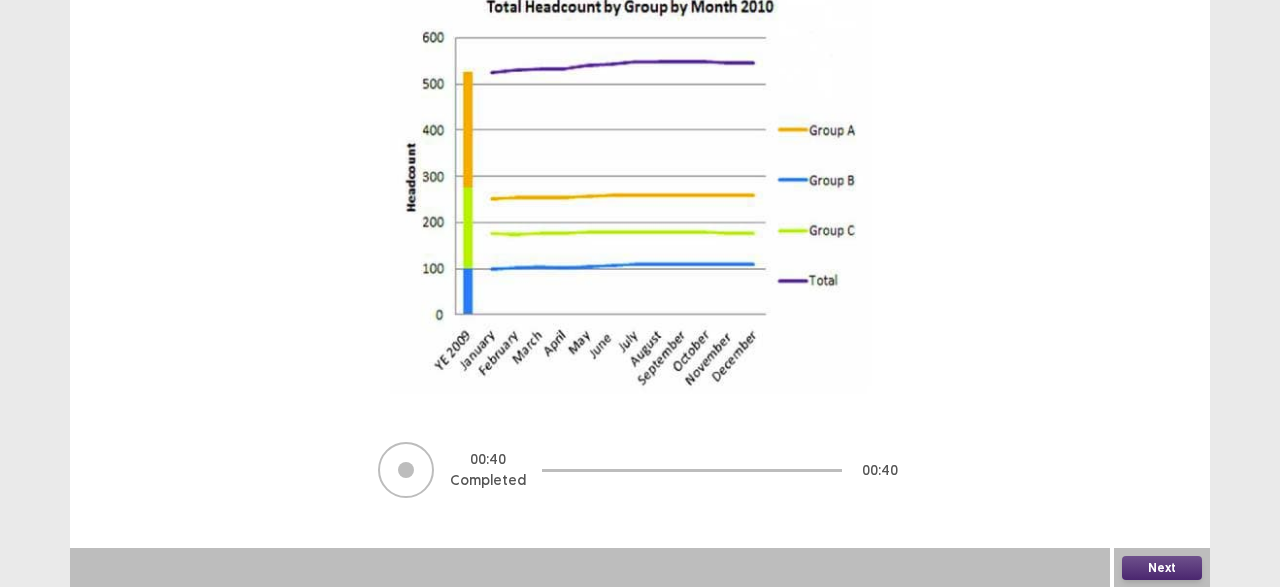 type 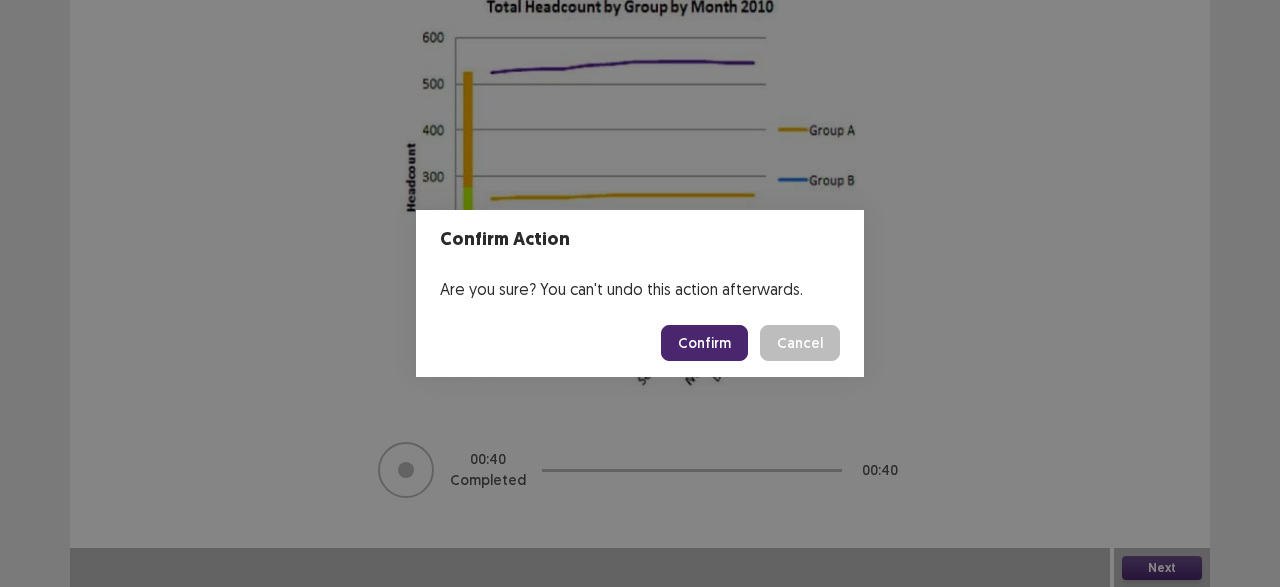 click on "Confirm" at bounding box center [704, 343] 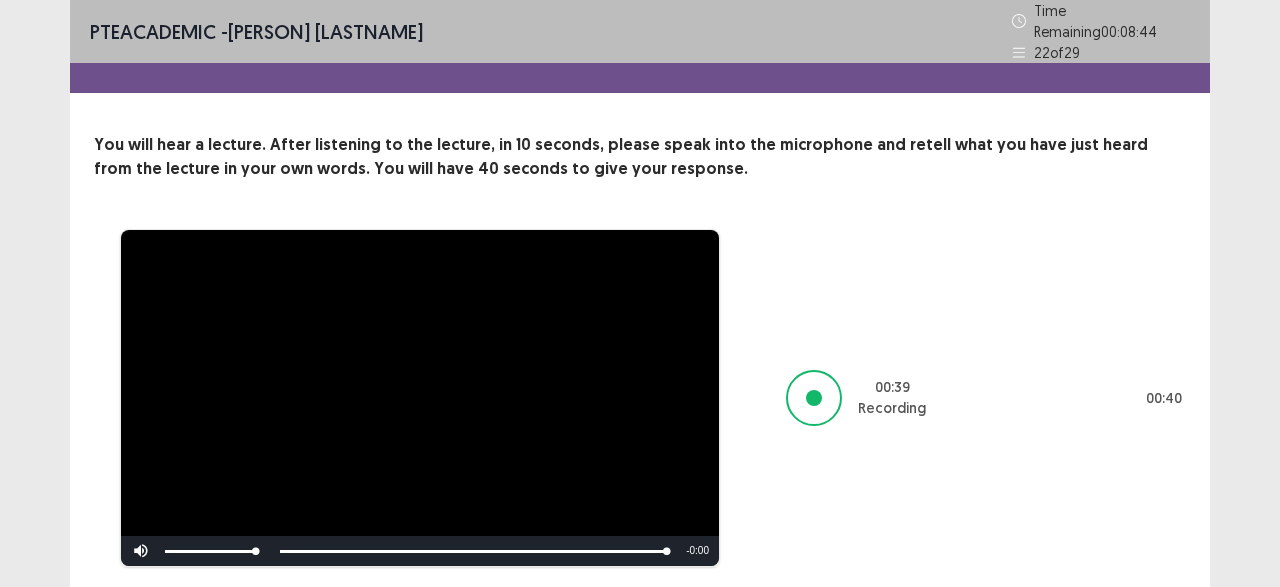 scroll, scrollTop: 58, scrollLeft: 0, axis: vertical 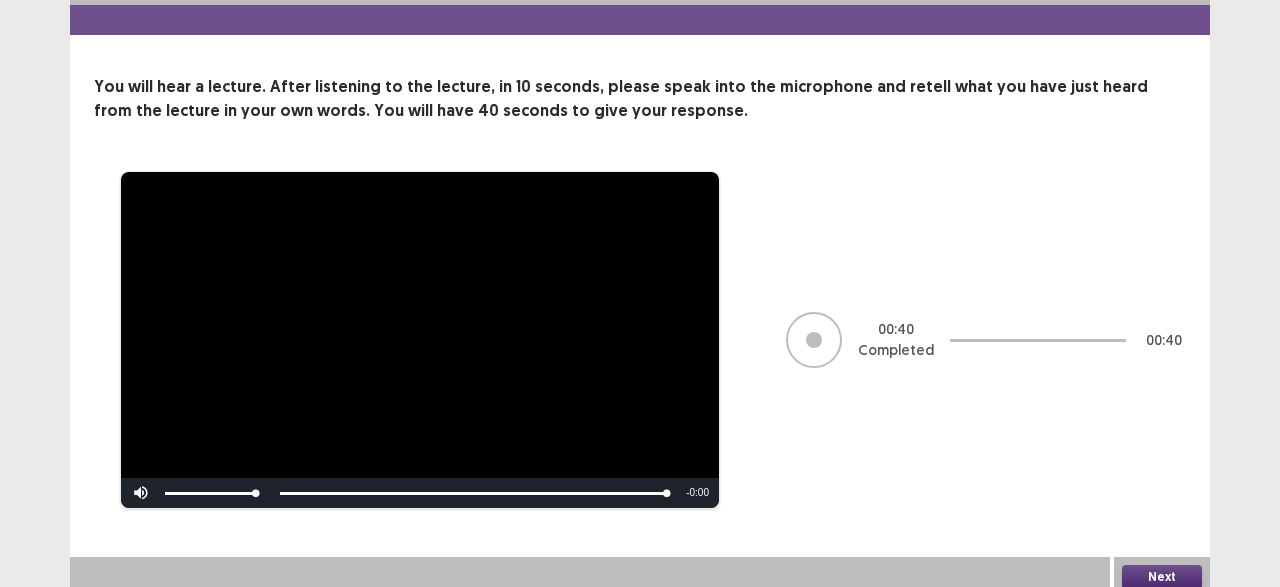click on "Next" at bounding box center (1162, 577) 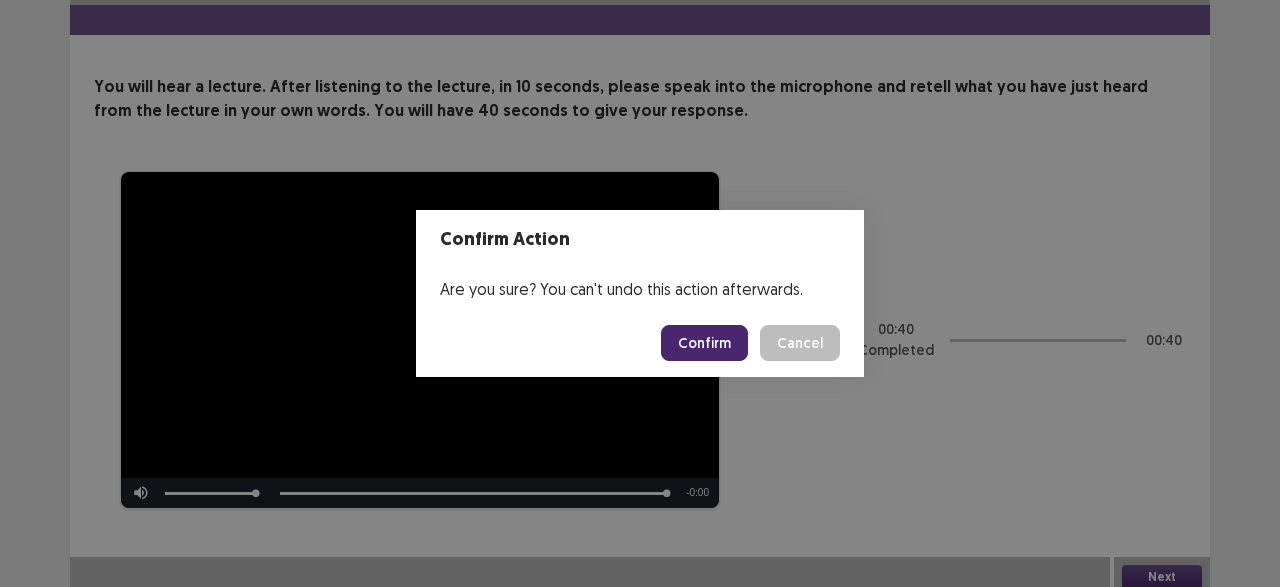click on "Confirm" at bounding box center (704, 343) 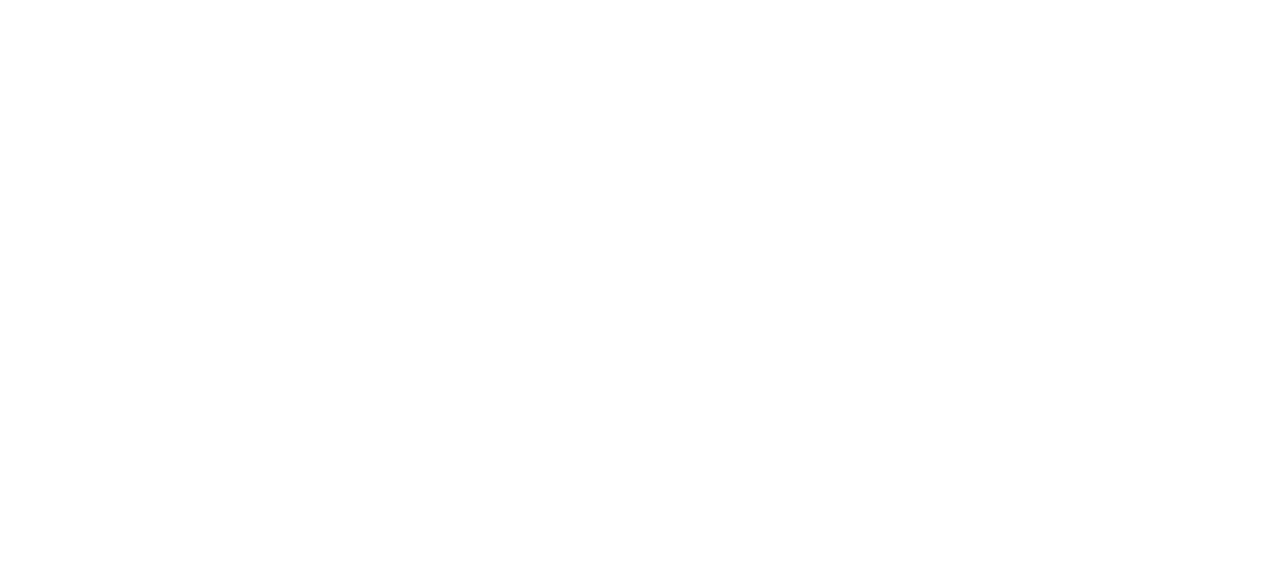 scroll, scrollTop: 0, scrollLeft: 0, axis: both 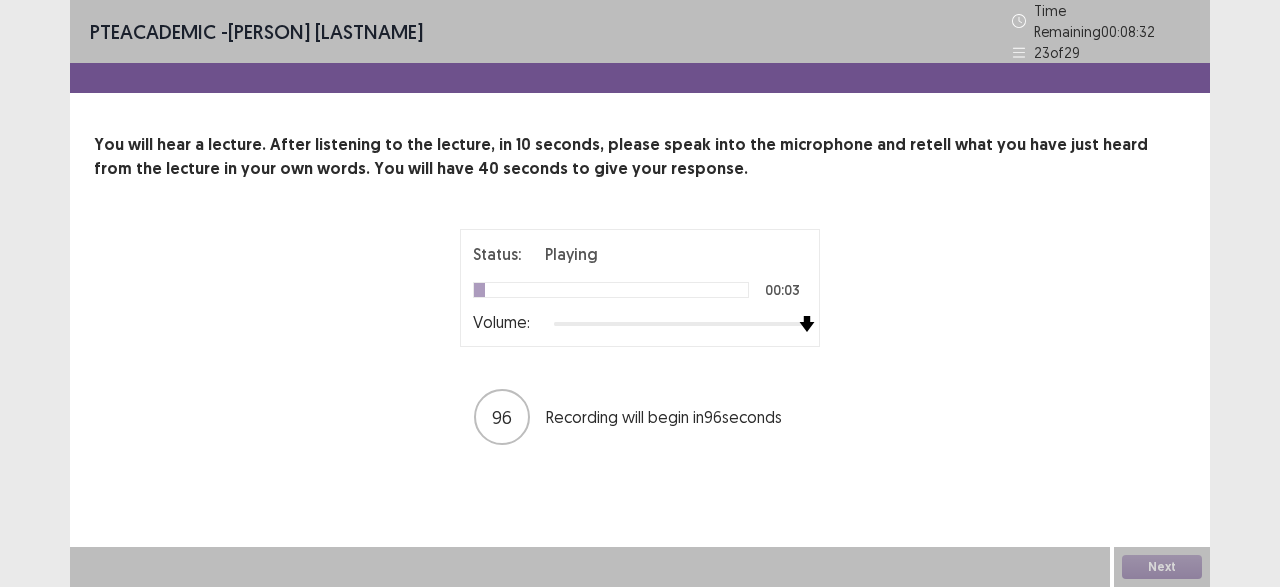 click at bounding box center (807, 324) 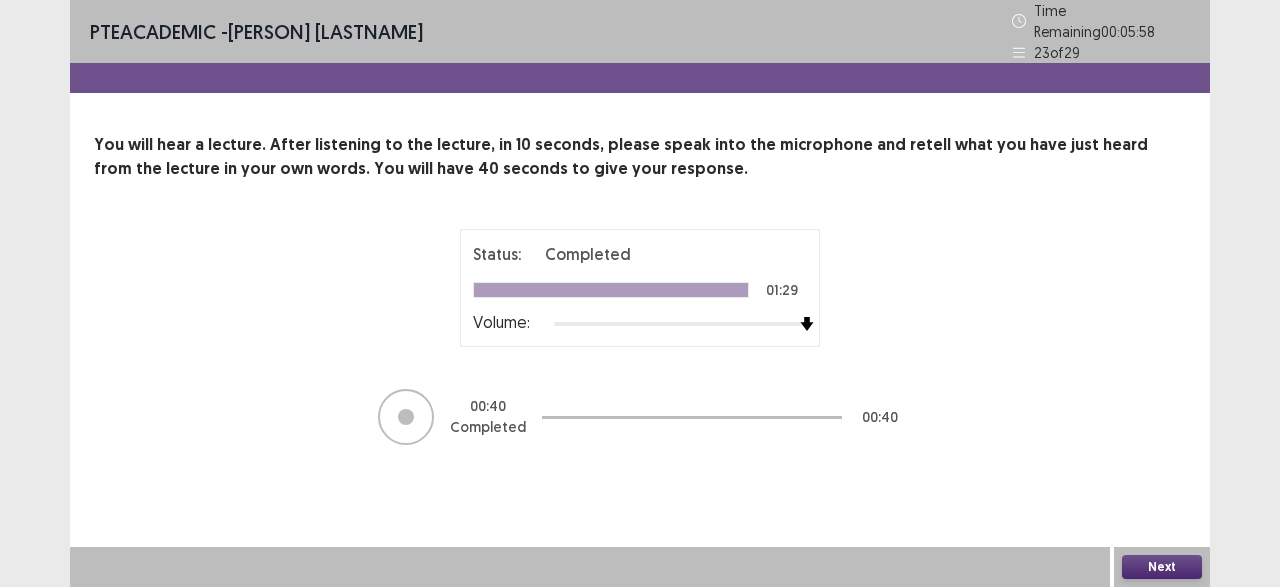 click on "Next" at bounding box center [1162, 567] 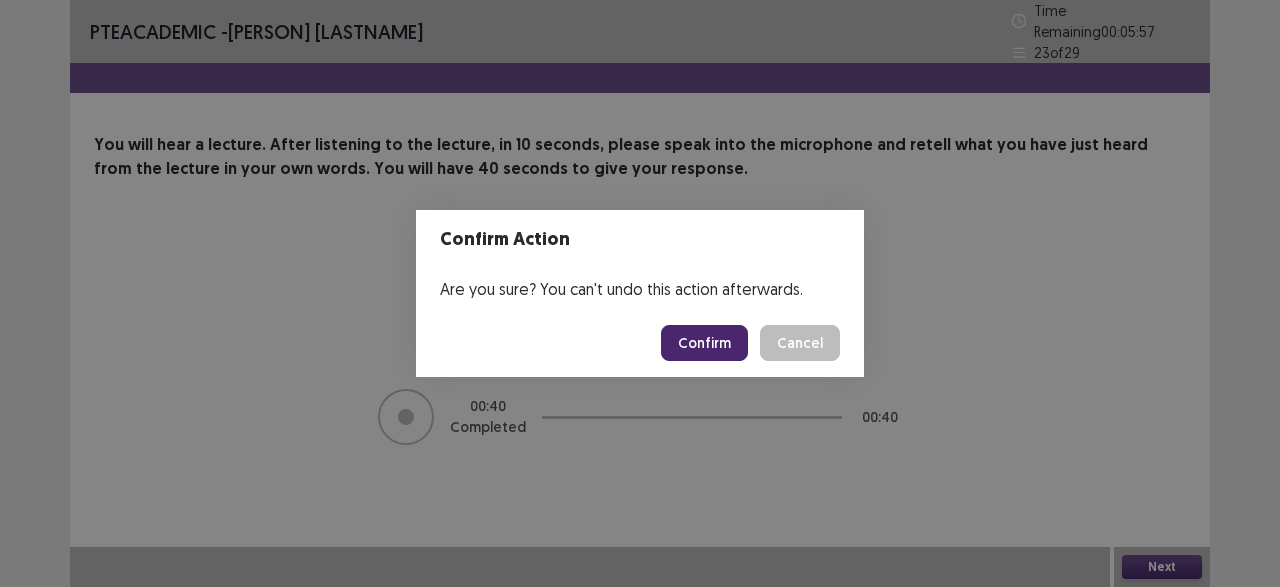 click on "Confirm" at bounding box center [704, 343] 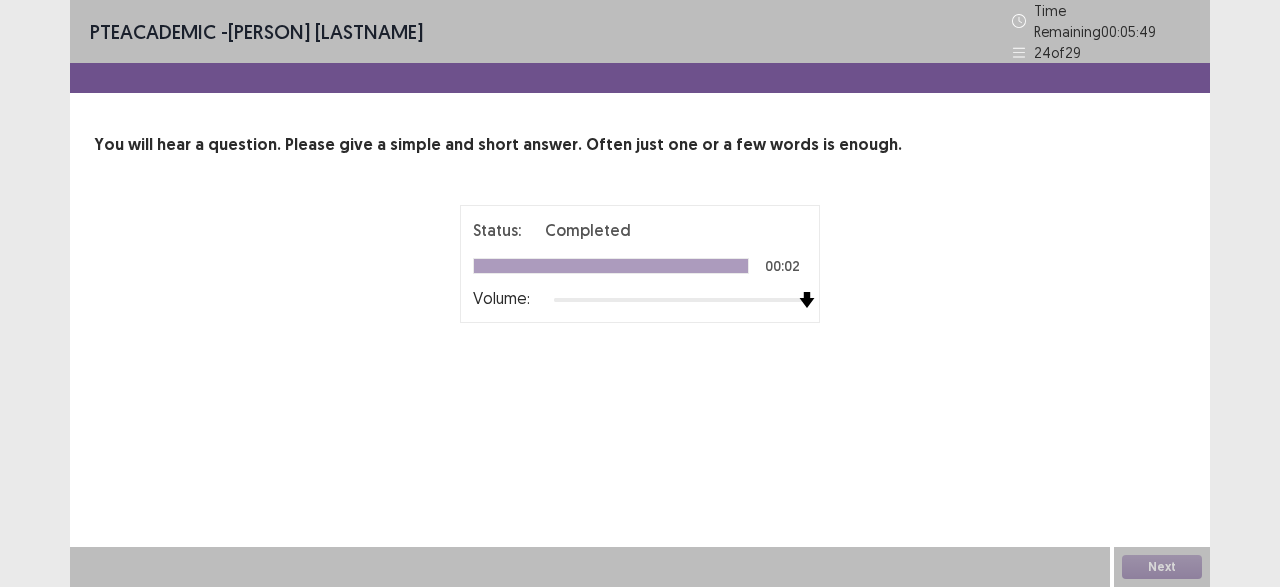 click on "Status: Completed 00:02 Volume: 00 : 00 00 : 10" at bounding box center (640, 314) 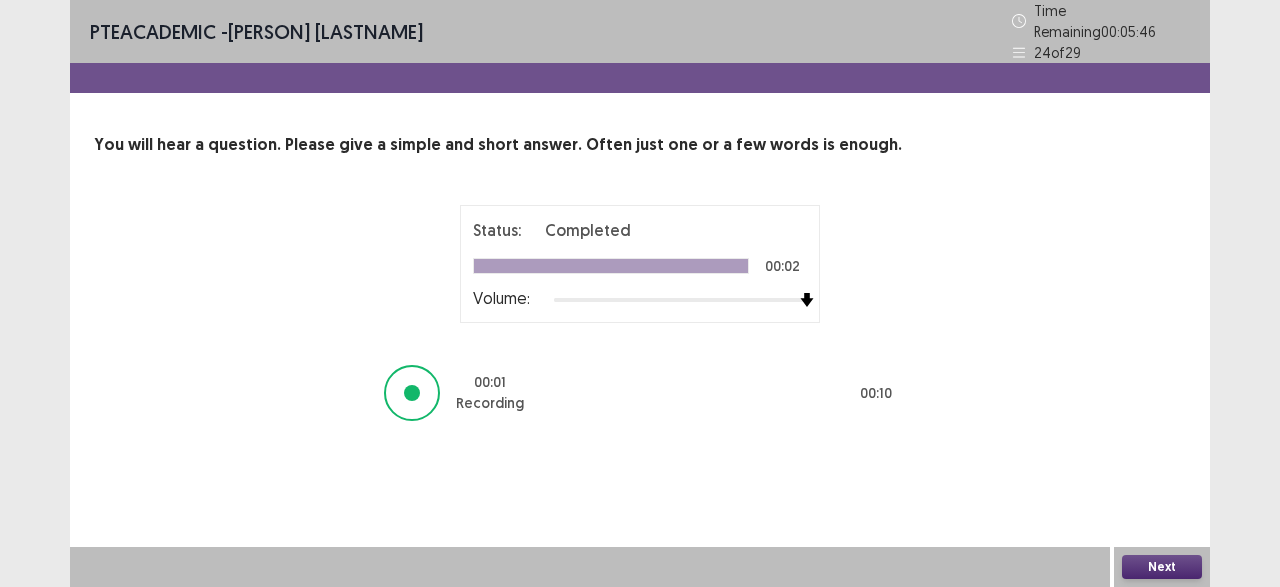 click on "Next" at bounding box center [1162, 567] 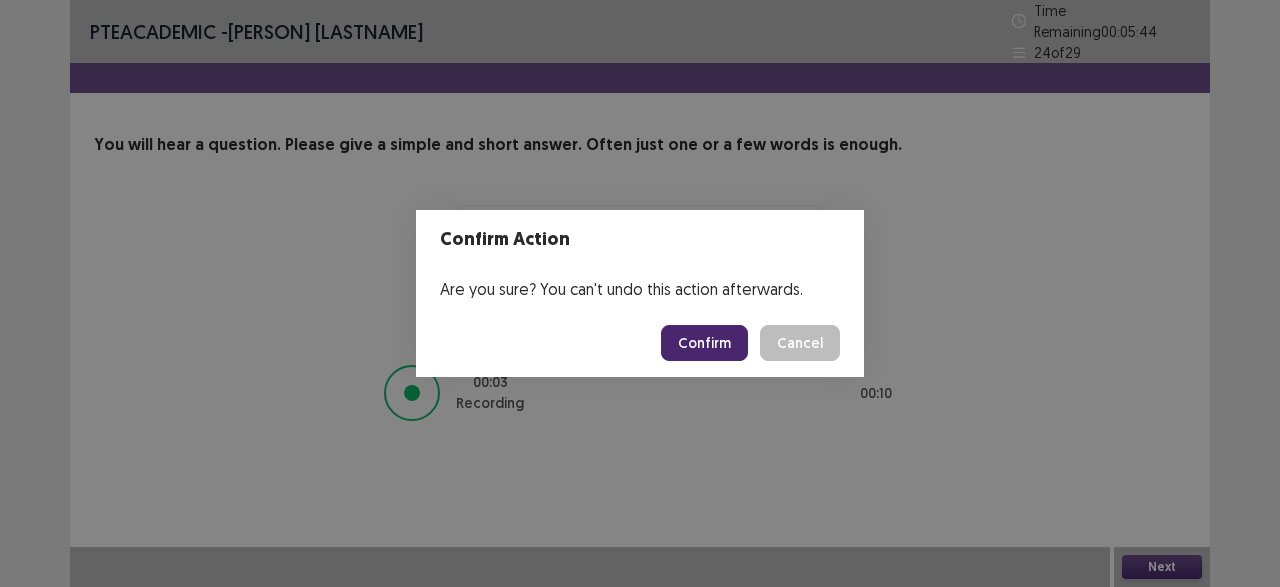click on "Confirm" at bounding box center (704, 343) 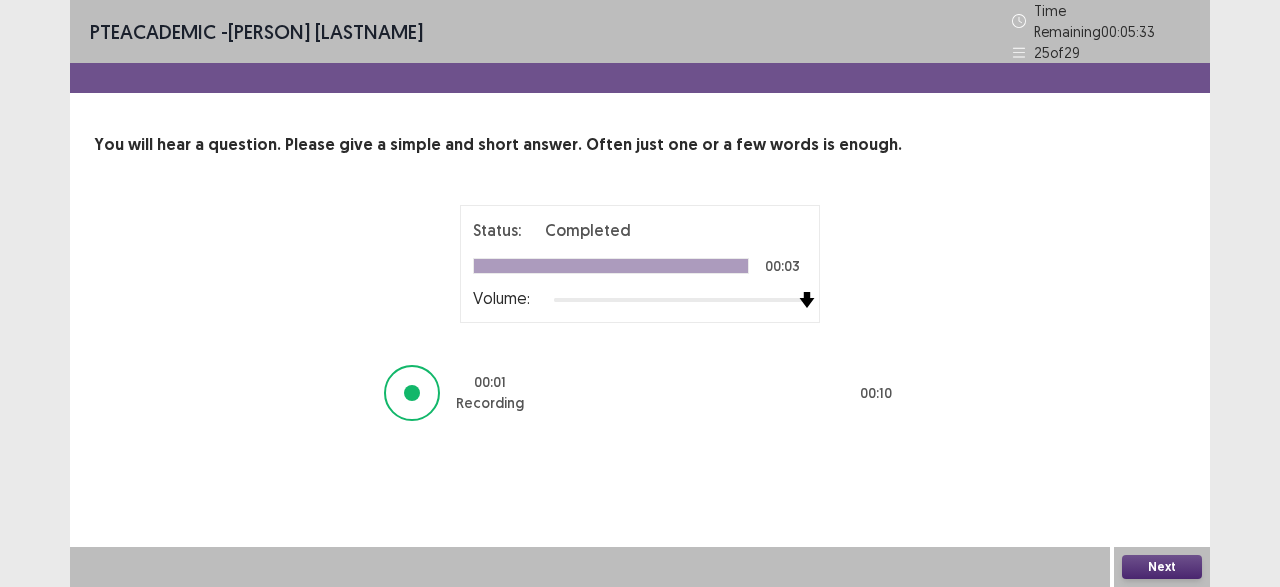 click on "Status: Completed 00:03 Volume: 00 : 01 Recording 00 : 10" at bounding box center (640, 314) 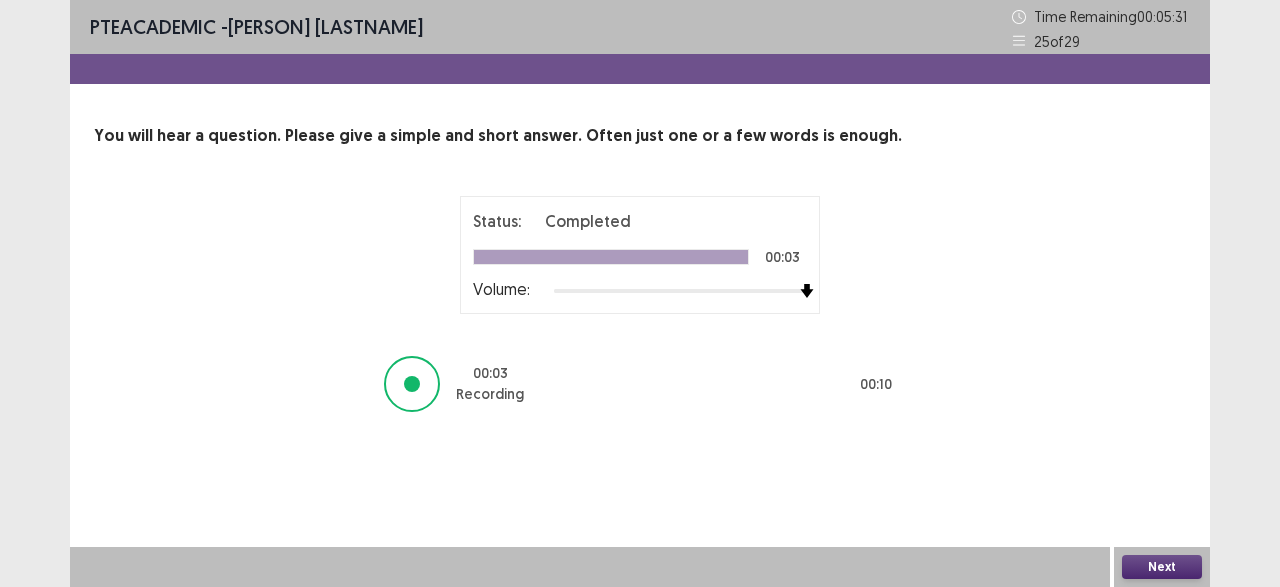 click on "Next" at bounding box center (1162, 567) 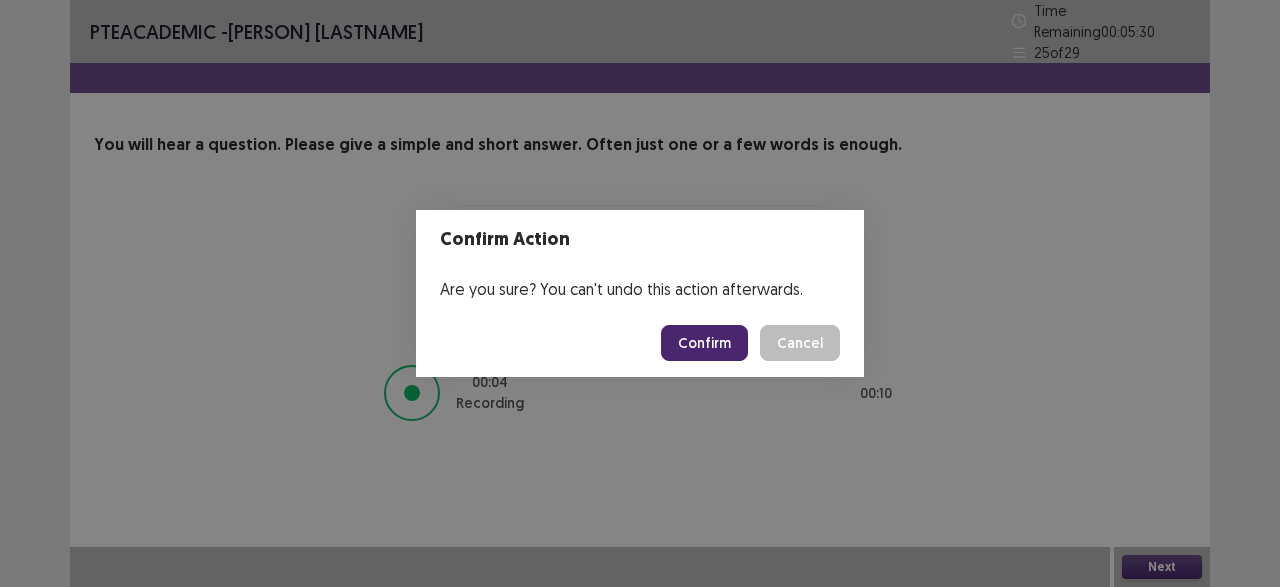 click on "Confirm" at bounding box center (704, 343) 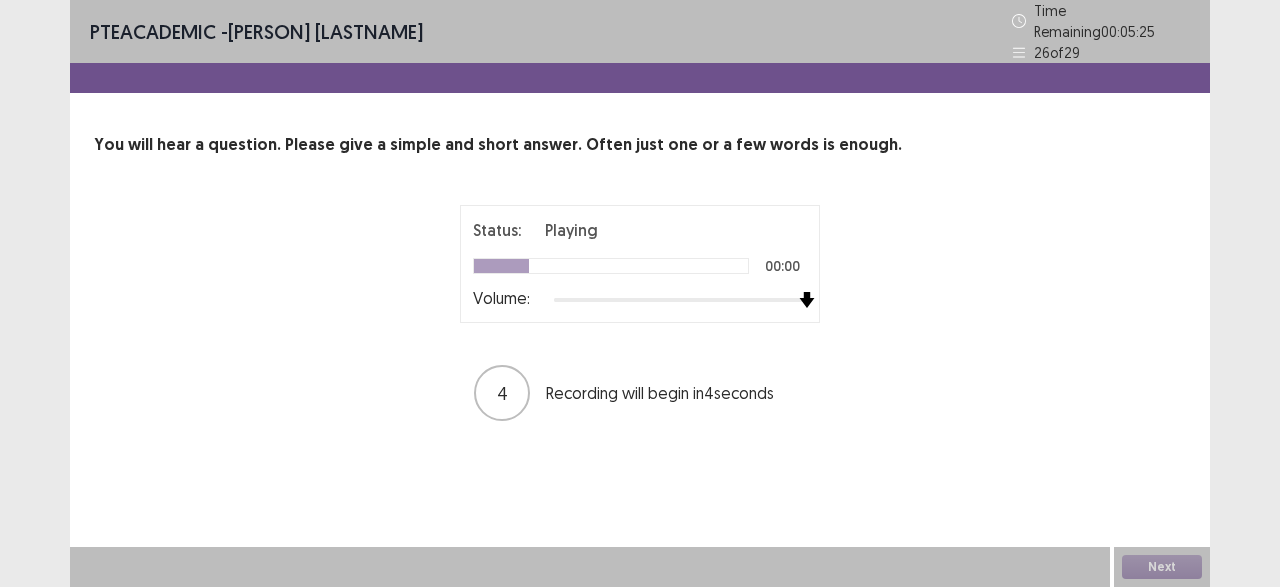 click on "Status: Playing 00:00 Volume: 4 Recording will begin in  4  seconds" at bounding box center (640, 314) 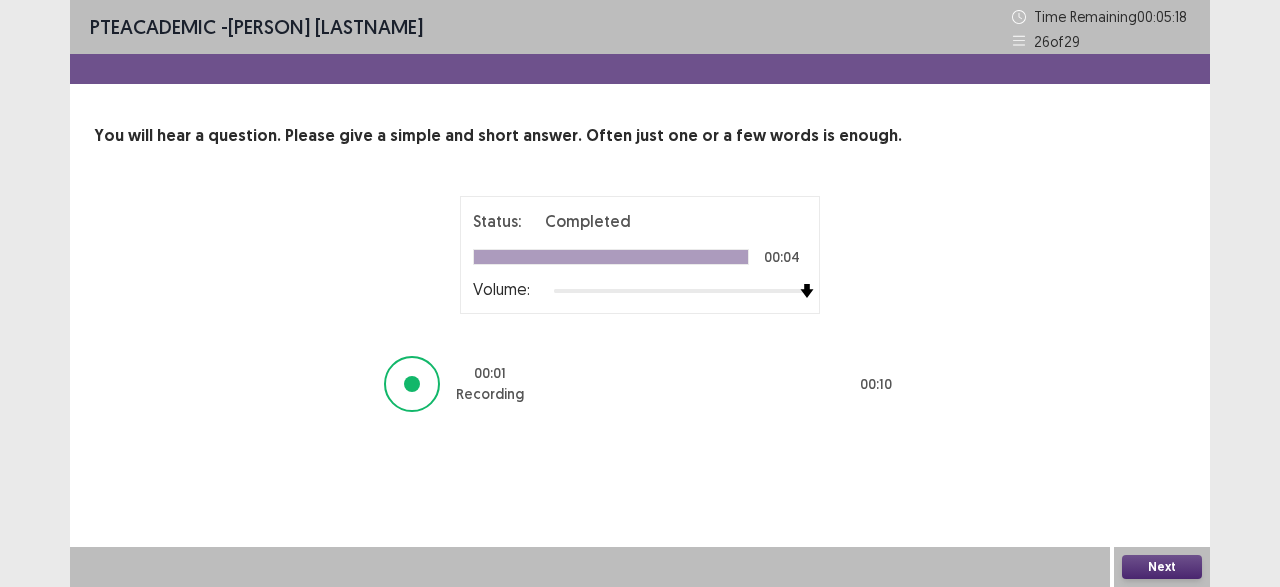 click on "Next" at bounding box center (1162, 567) 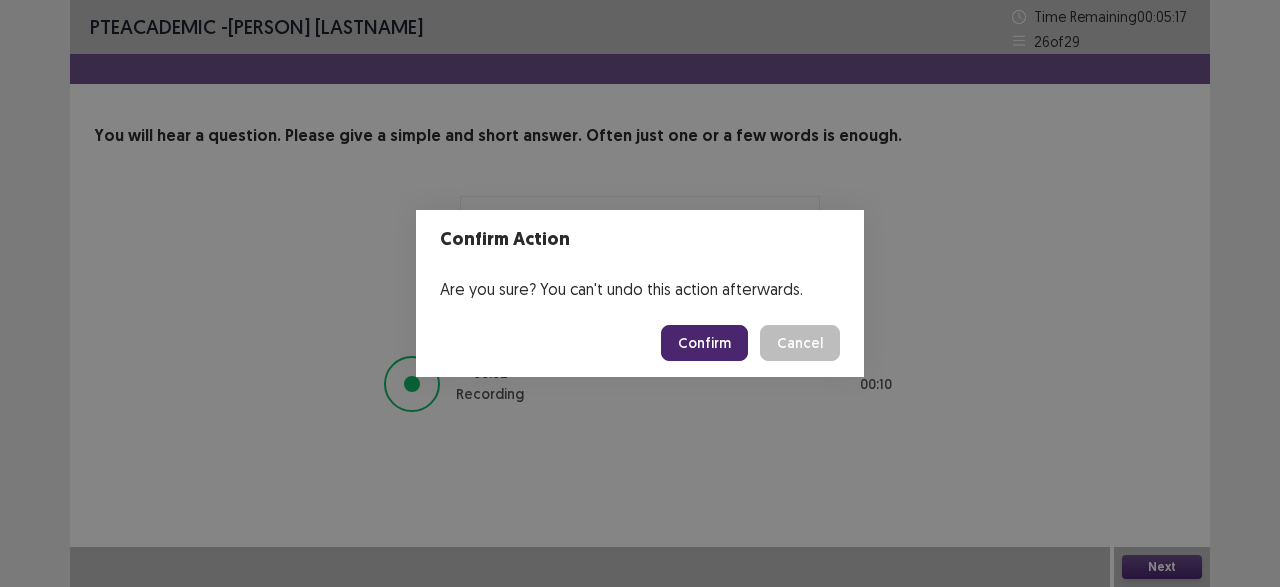 click on "Confirm" at bounding box center (704, 343) 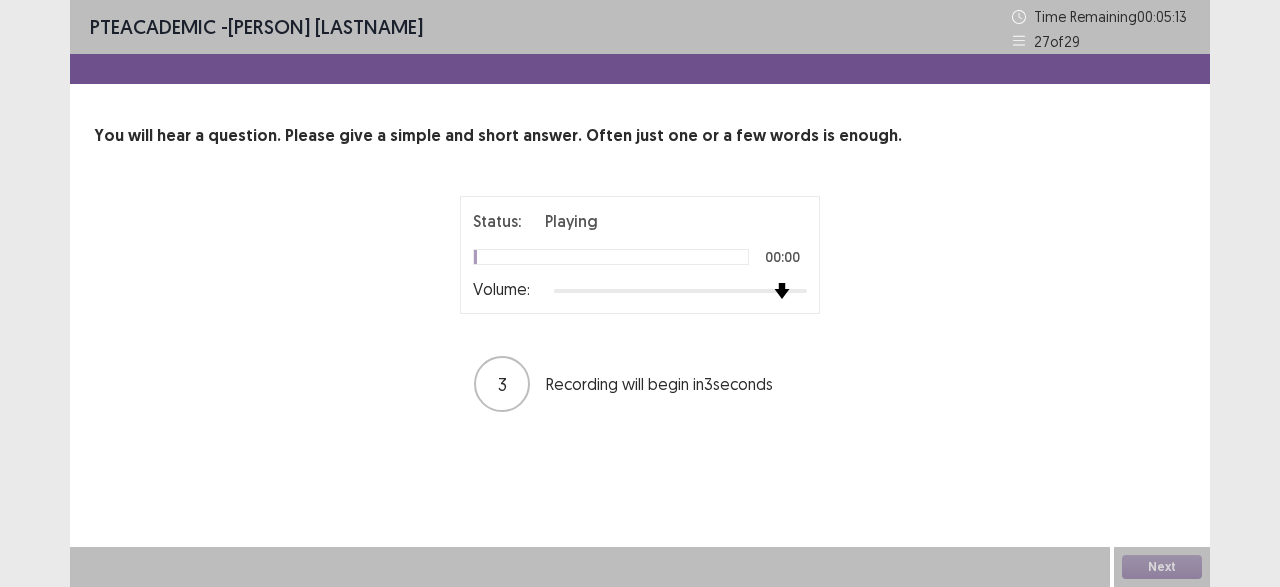 click at bounding box center (680, 291) 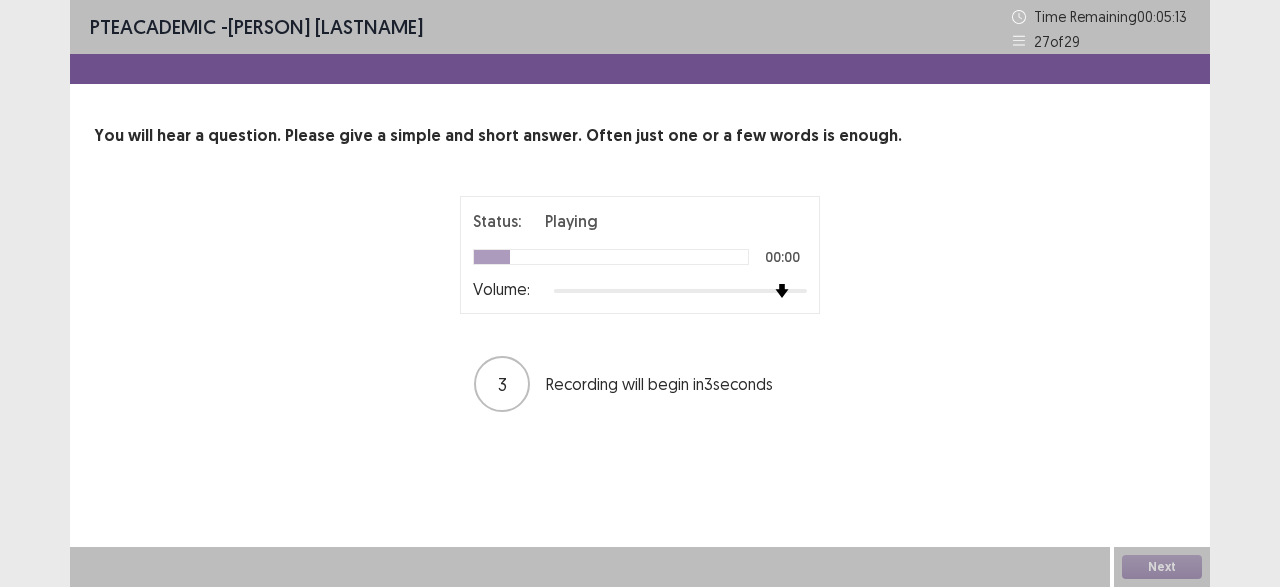 click at bounding box center (680, 291) 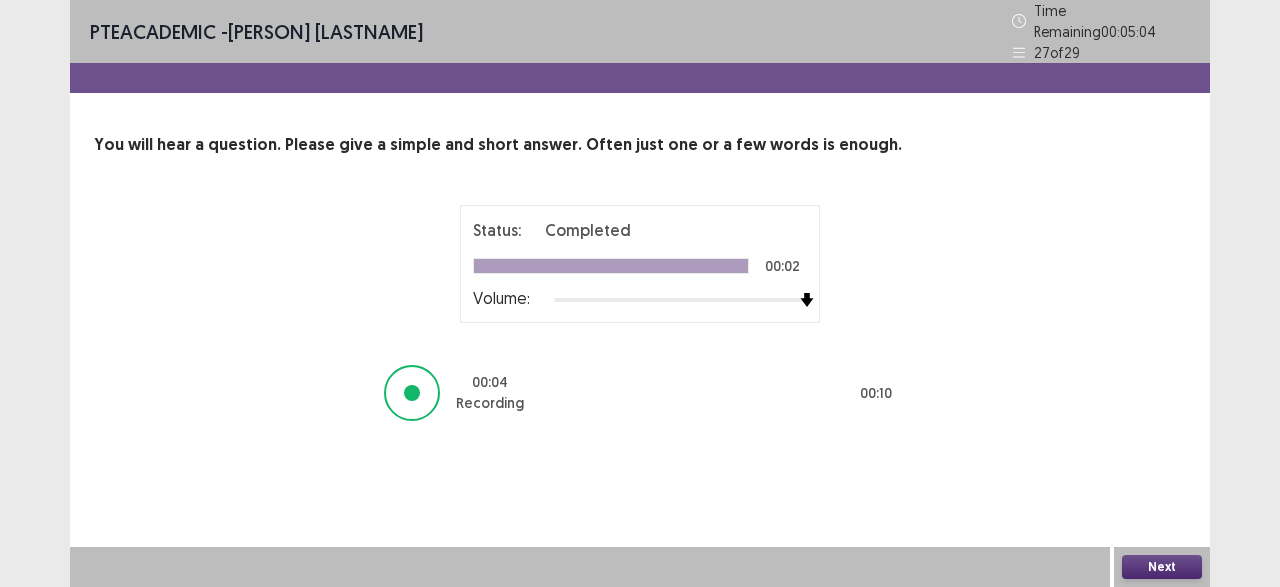 click on "Next" at bounding box center (1162, 567) 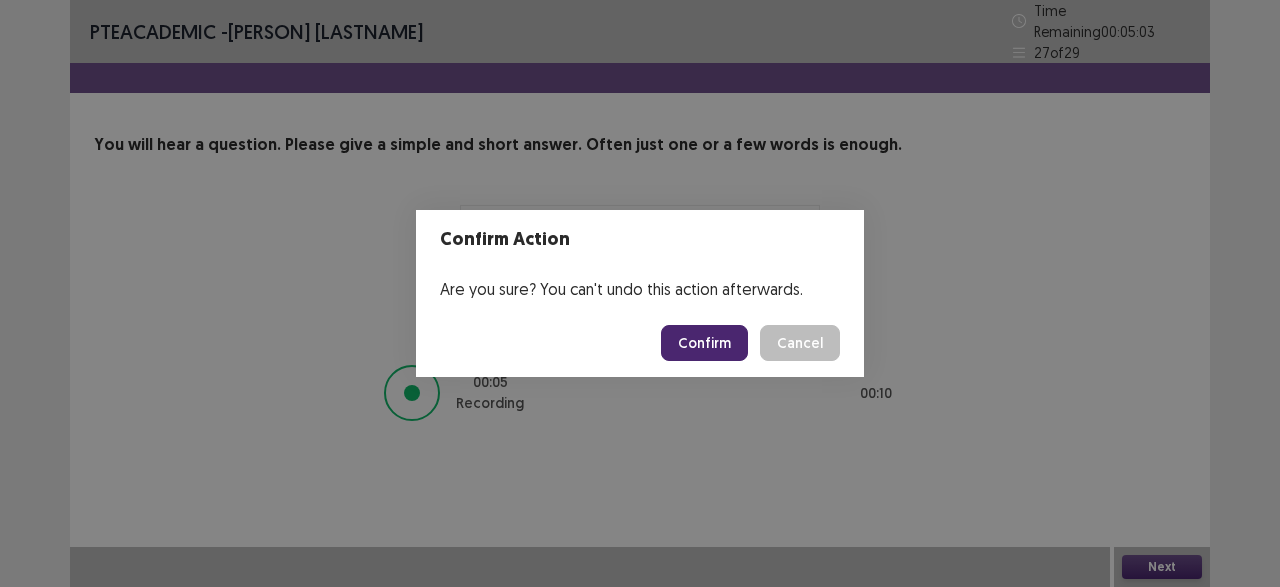click on "Confirm" at bounding box center (704, 343) 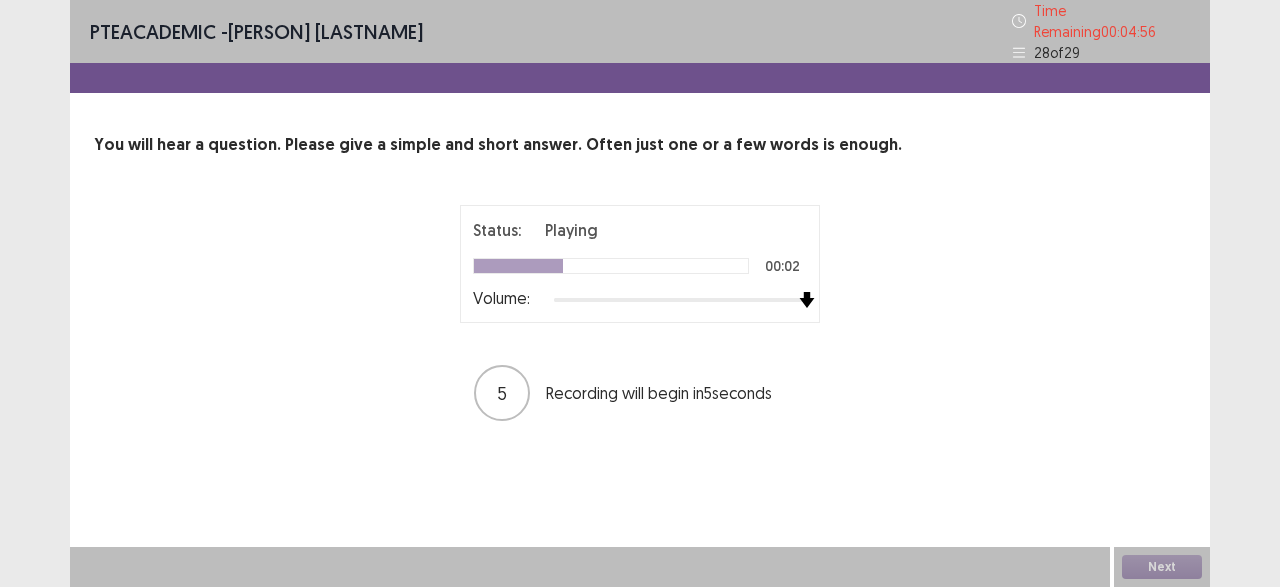 click at bounding box center (680, 300) 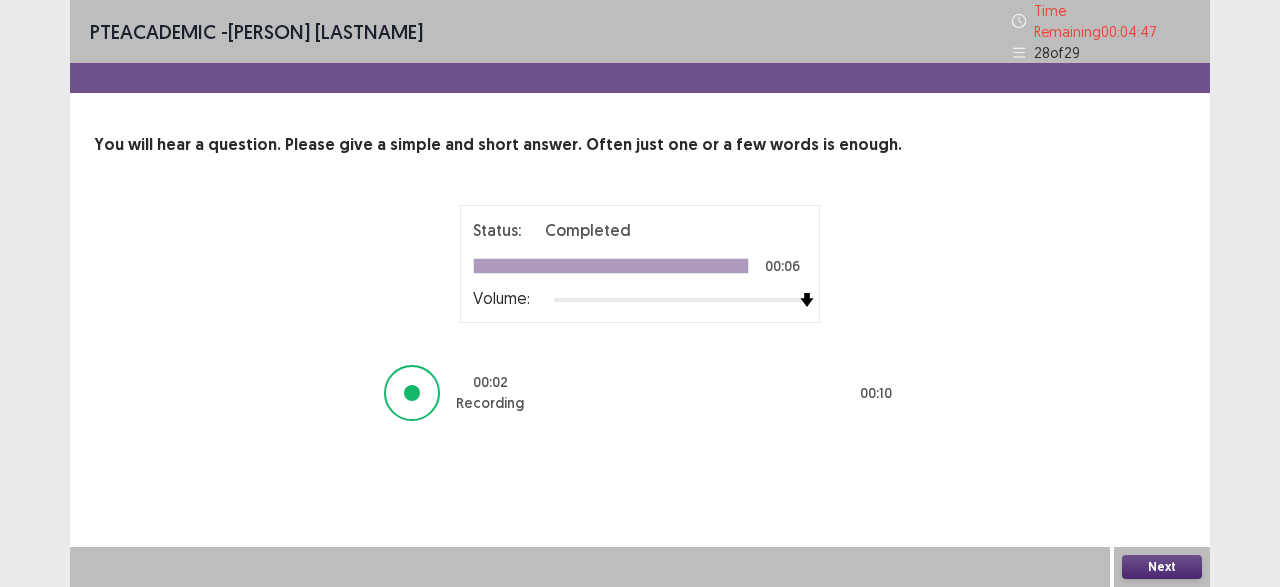 click on "Next" at bounding box center (1162, 567) 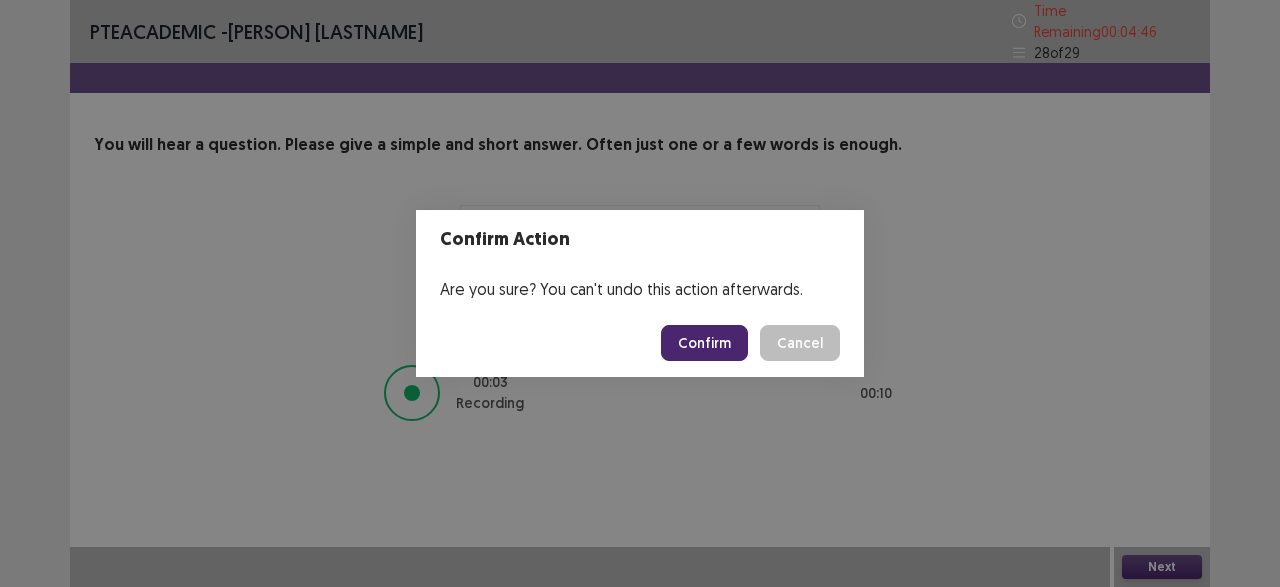 click on "Confirm" at bounding box center (704, 343) 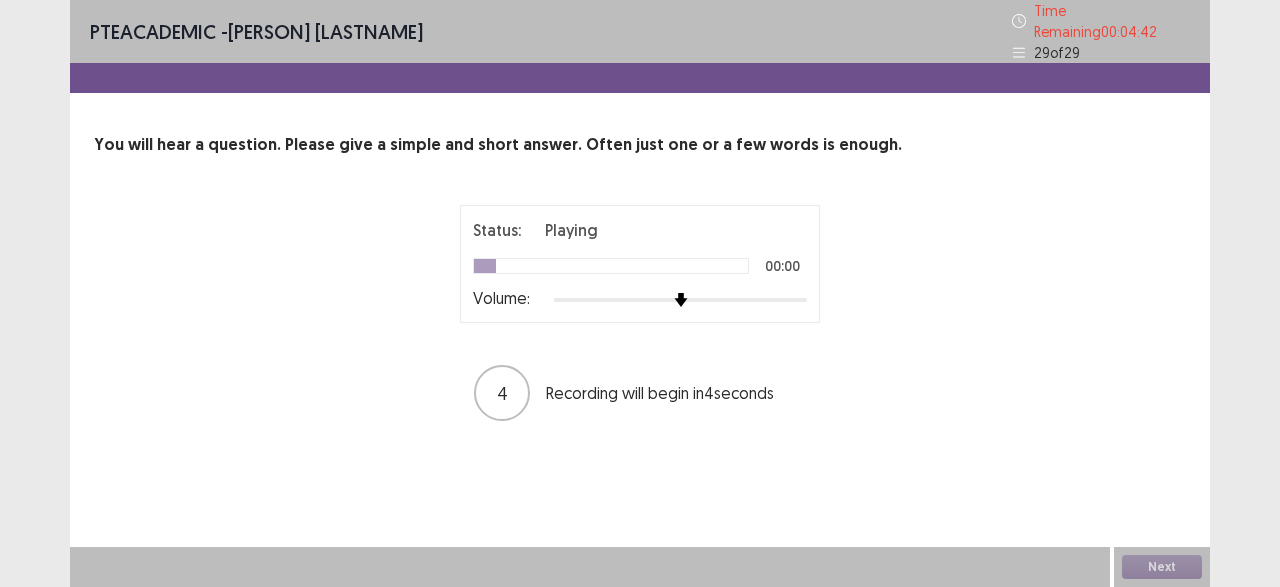 click on "4" at bounding box center (502, 393) 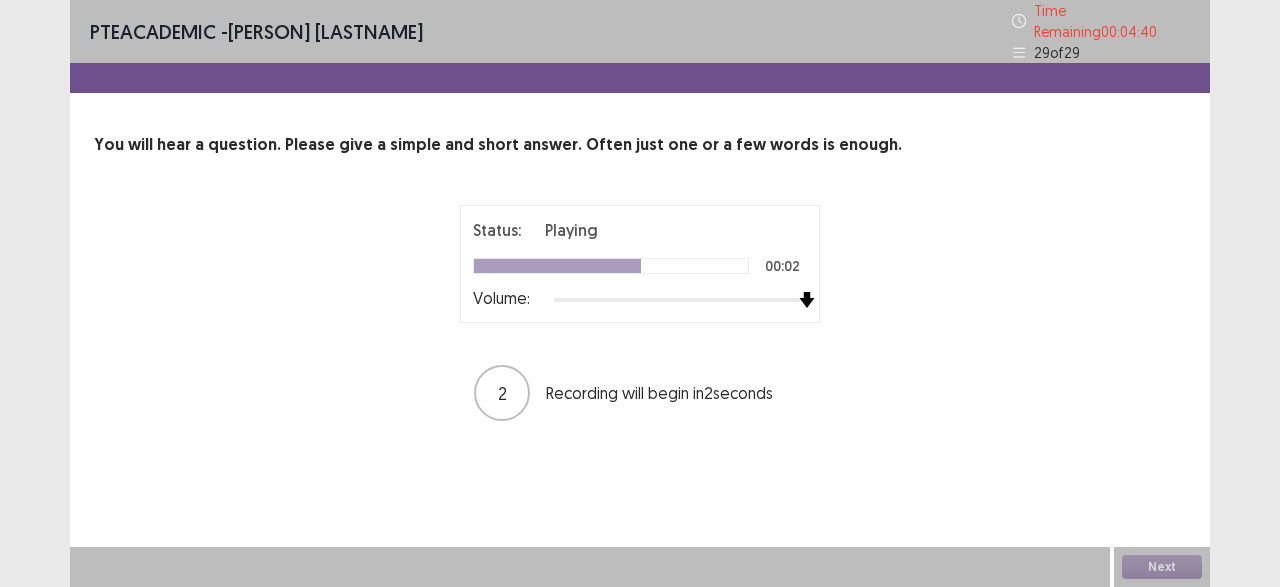 click at bounding box center (680, 300) 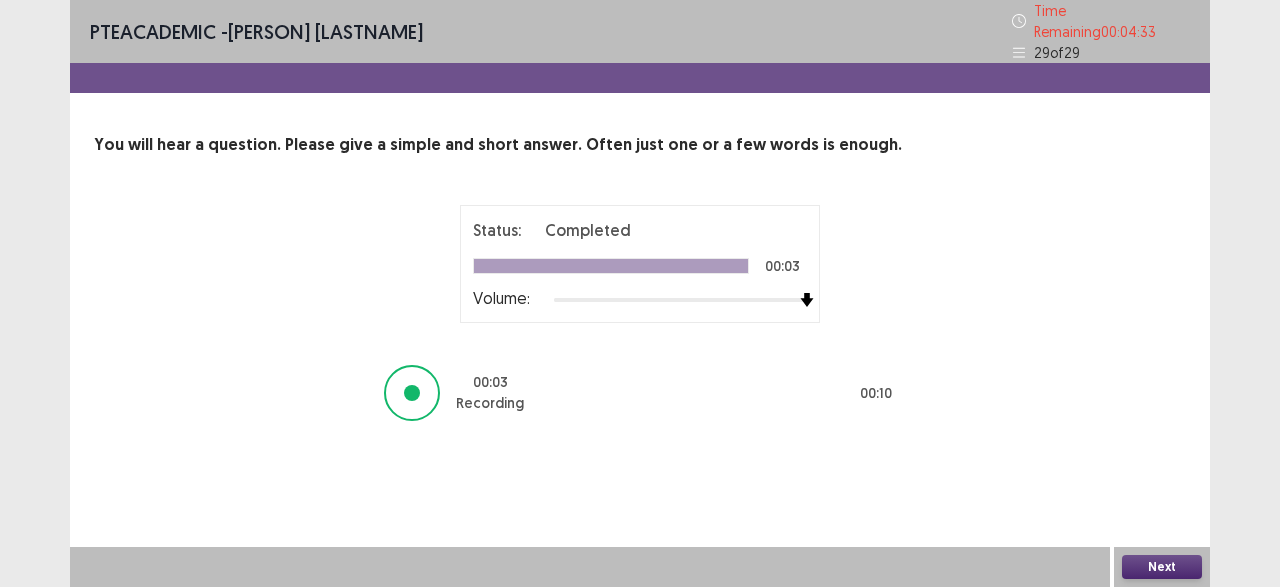 click on "Next" at bounding box center [1162, 567] 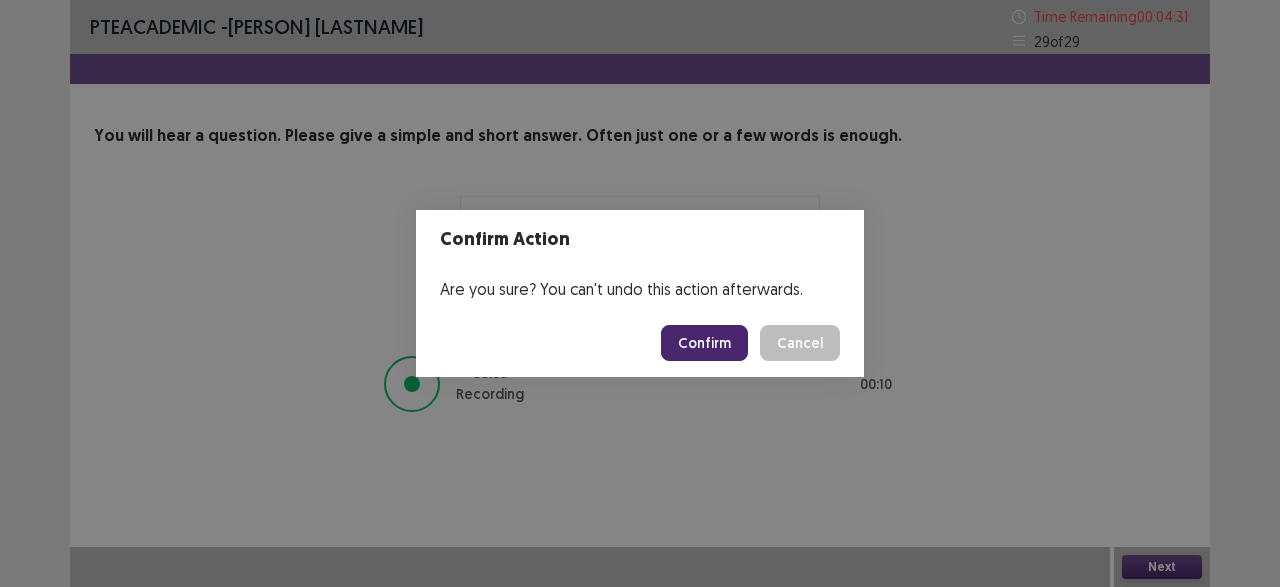 click on "Confirm" at bounding box center (704, 343) 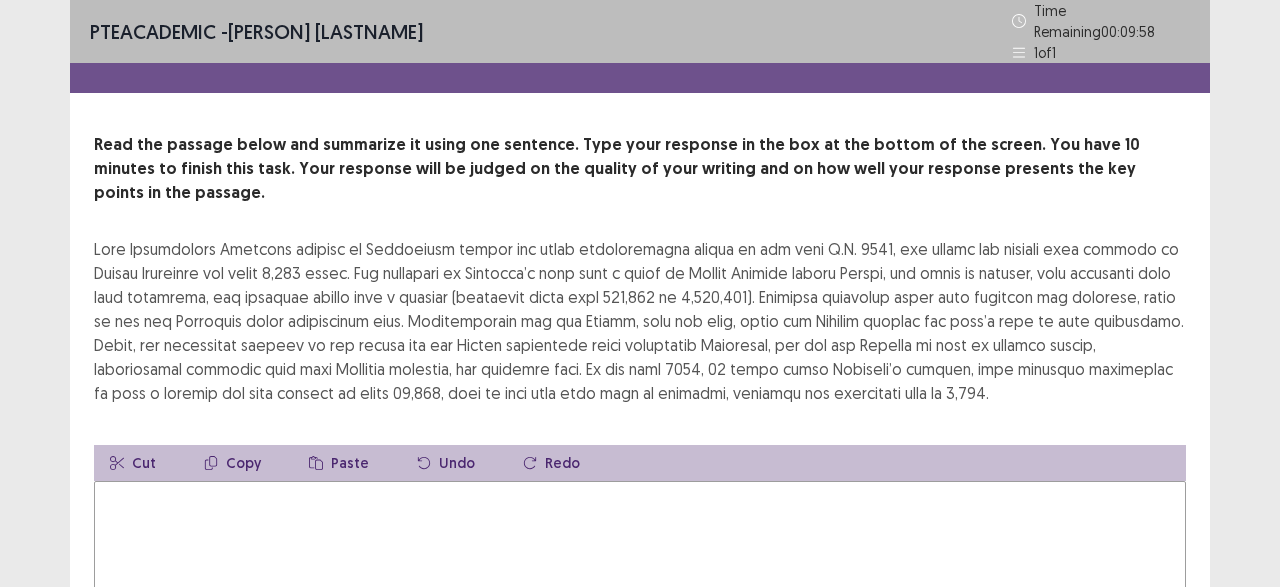 click at bounding box center (640, 591) 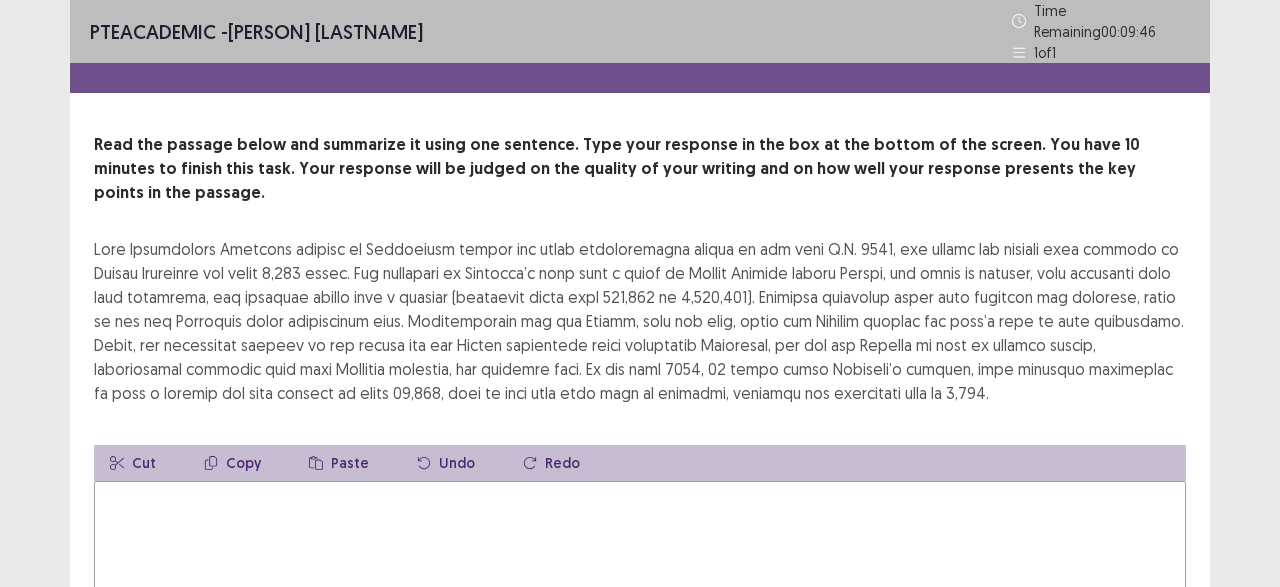 drag, startPoint x: 665, startPoint y: 225, endPoint x: 717, endPoint y: 235, distance: 52.95281 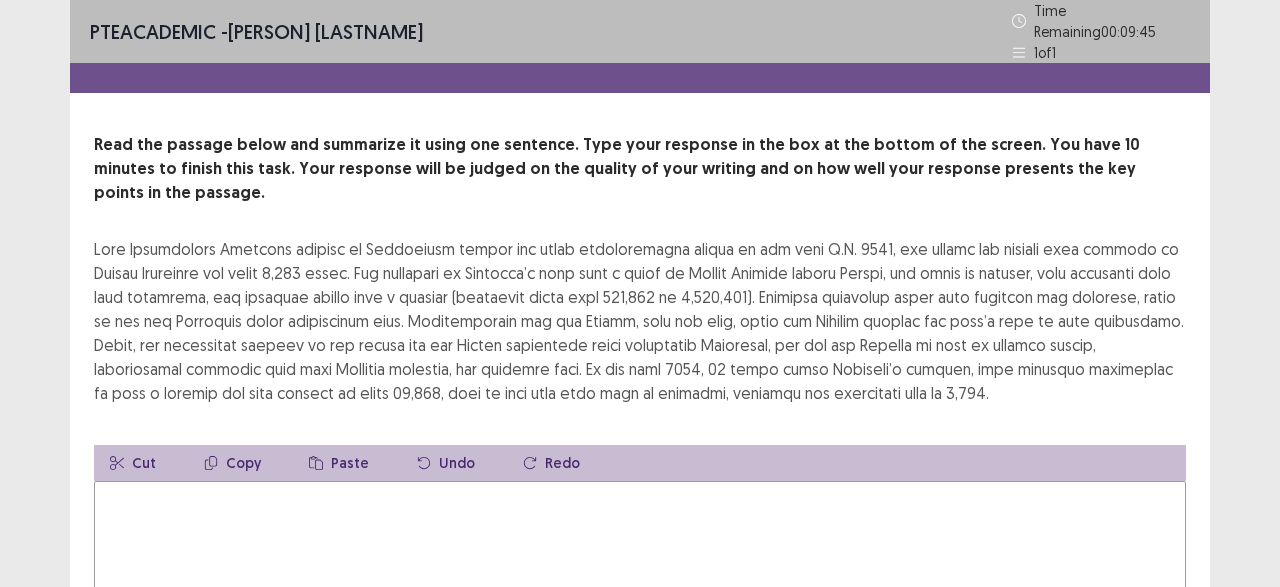 click at bounding box center (640, 321) 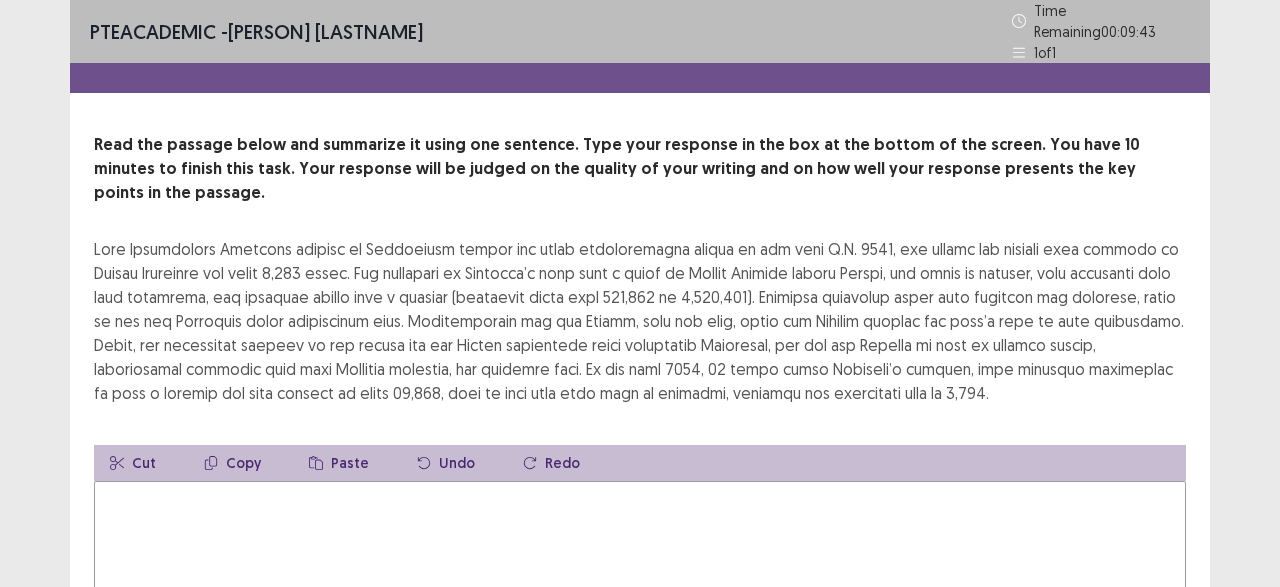click at bounding box center (640, 591) 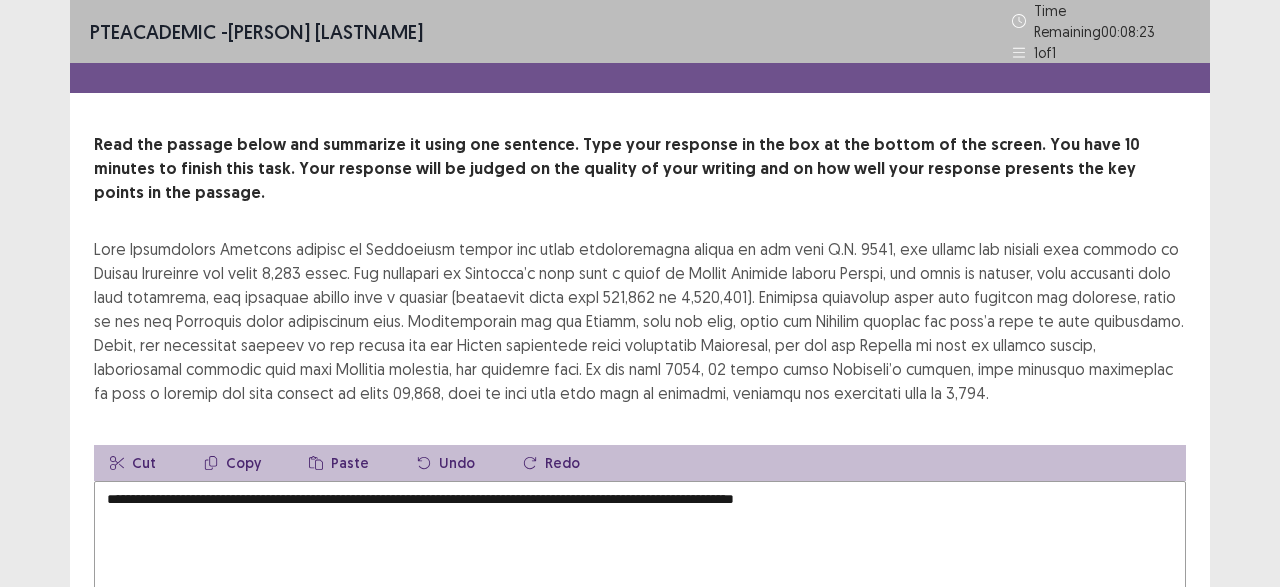 drag, startPoint x: 555, startPoint y: 467, endPoint x: 451, endPoint y: 453, distance: 104.93808 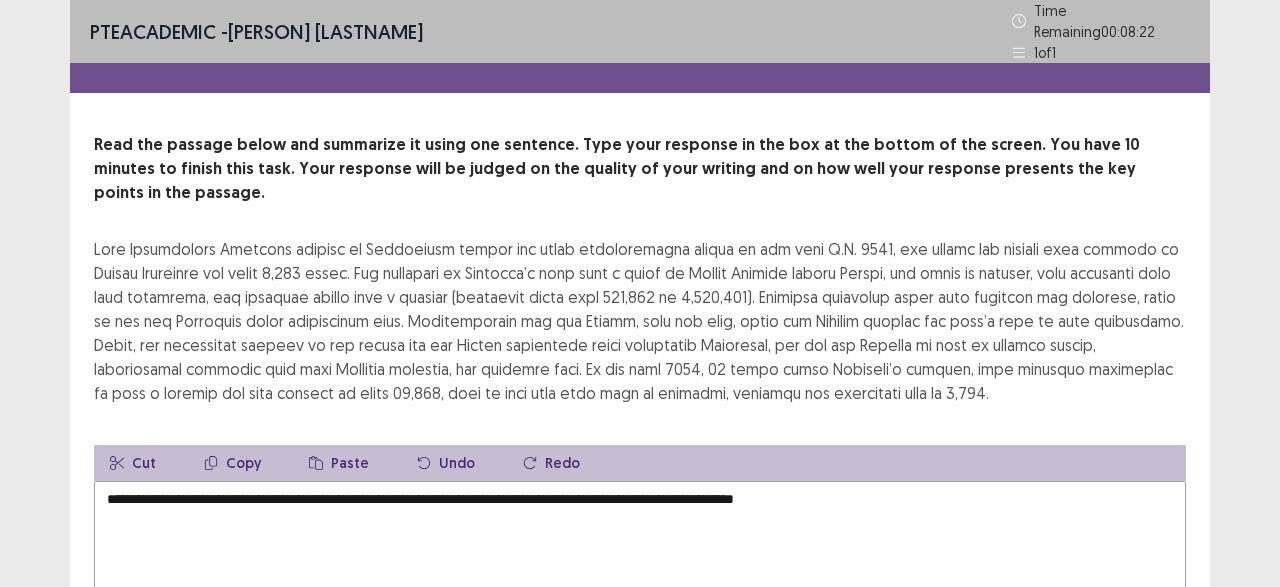 click on "**********" at bounding box center (640, 591) 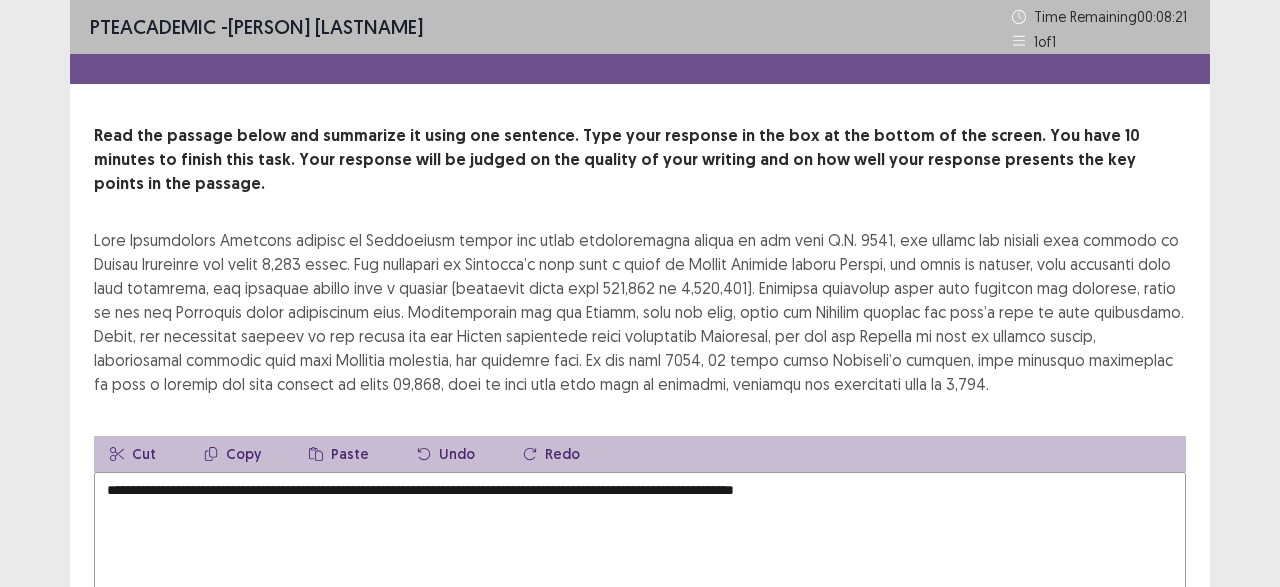 drag, startPoint x: 557, startPoint y: 465, endPoint x: 511, endPoint y: 469, distance: 46.173584 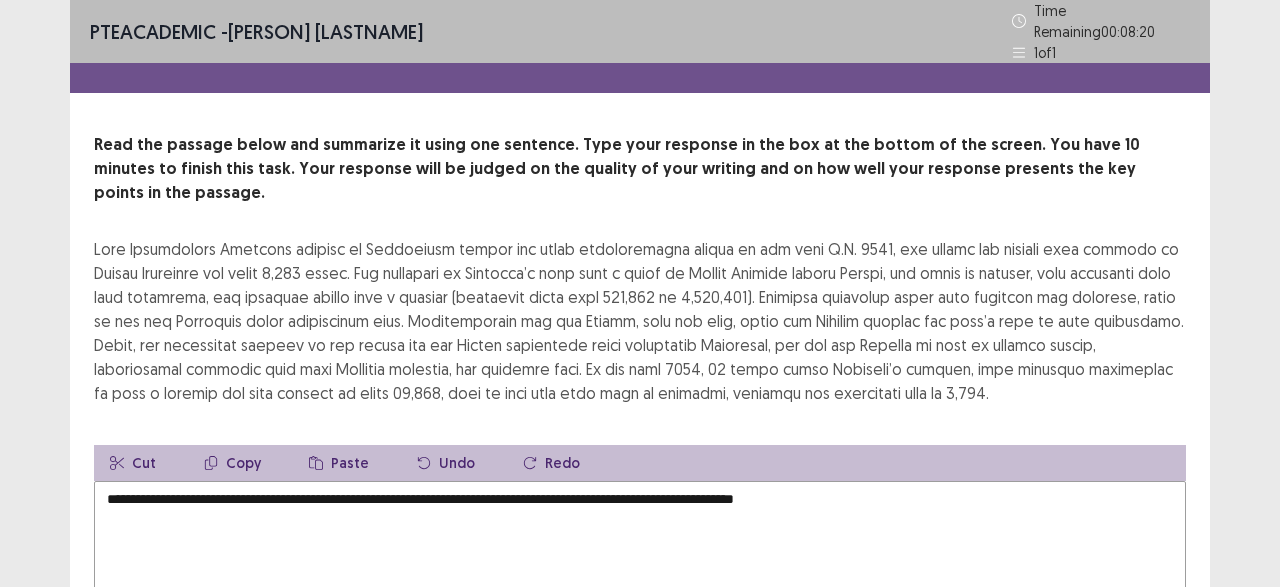 click on "**********" at bounding box center [640, 591] 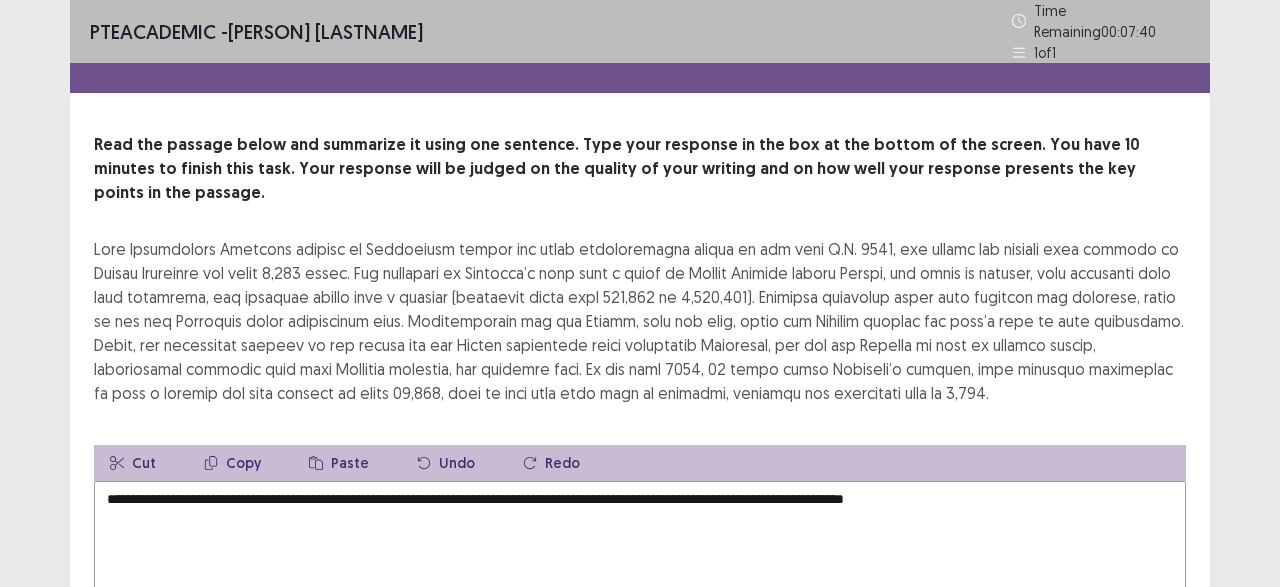 drag, startPoint x: 295, startPoint y: 213, endPoint x: 152, endPoint y: 219, distance: 143.12582 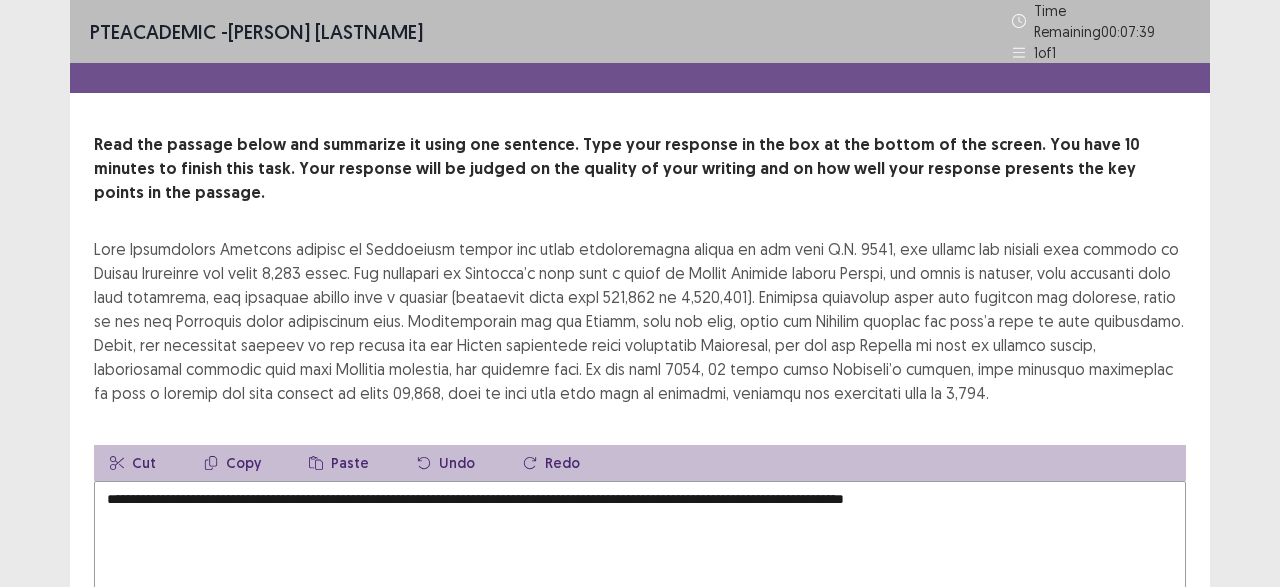 click on "**********" at bounding box center [640, 591] 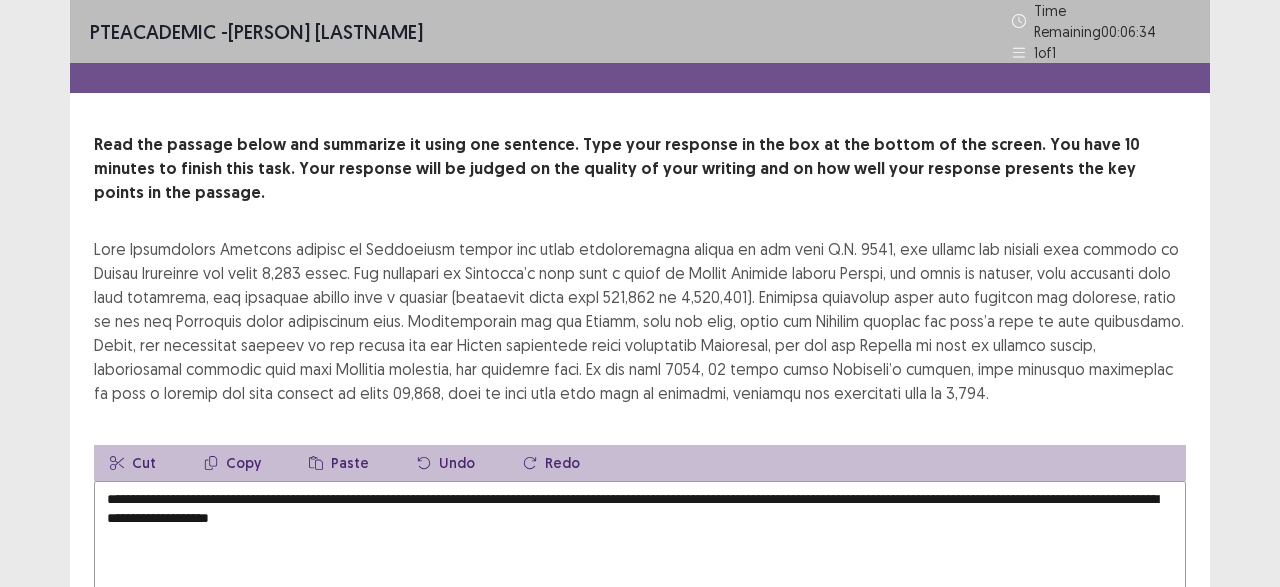 click on "**********" at bounding box center [640, 591] 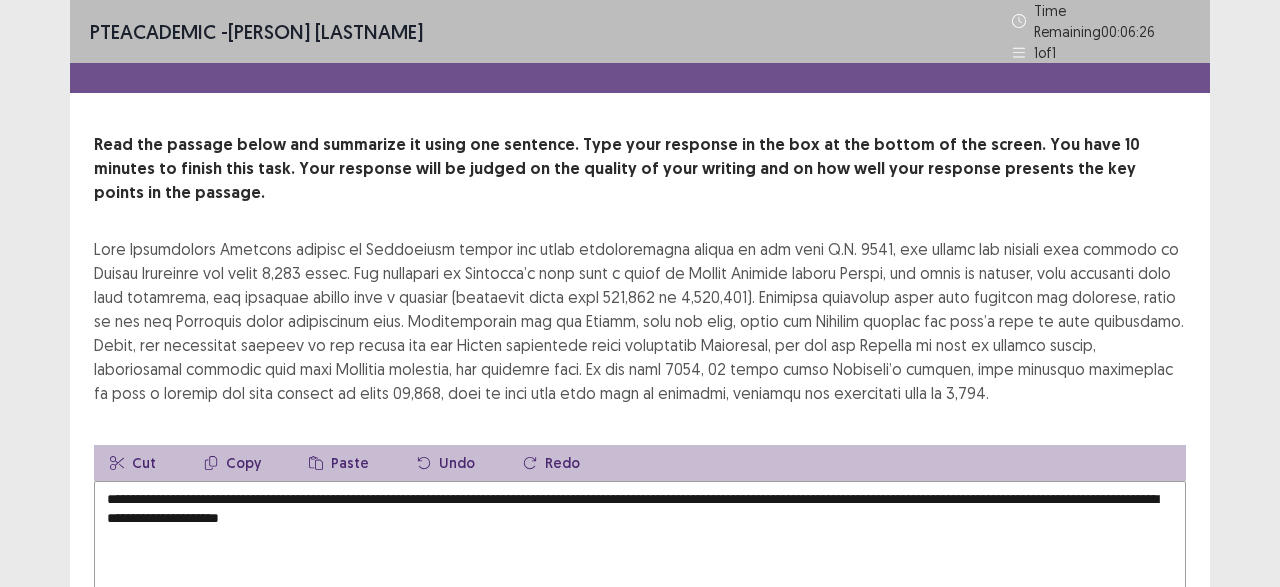 click on "**********" at bounding box center (640, 591) 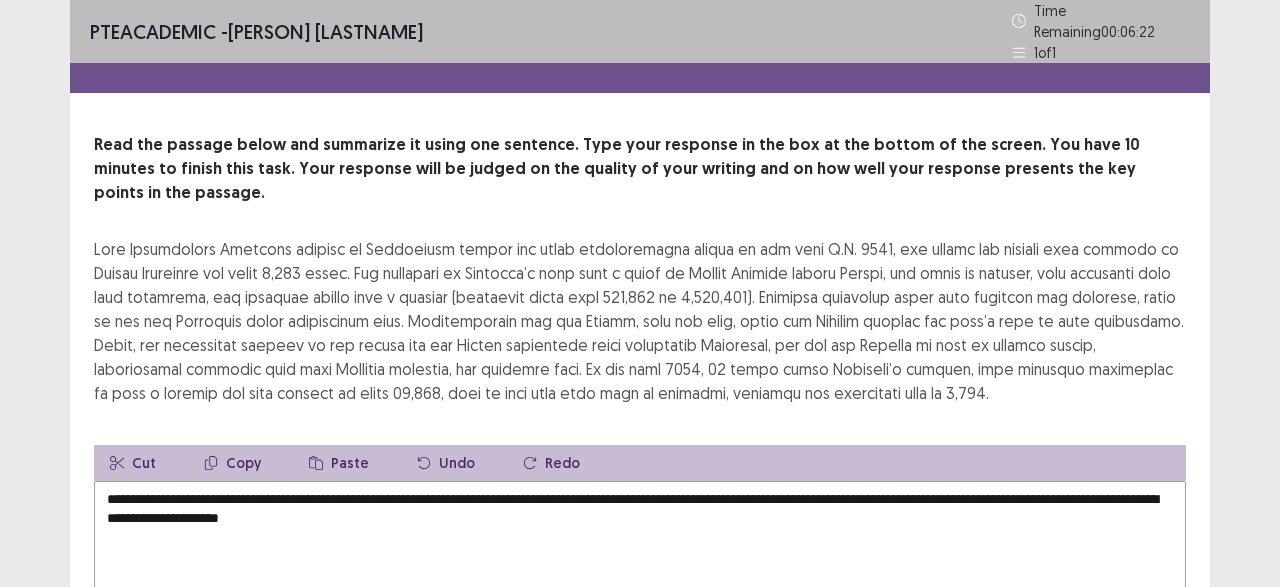 drag, startPoint x: 487, startPoint y: 487, endPoint x: 1085, endPoint y: 457, distance: 598.752 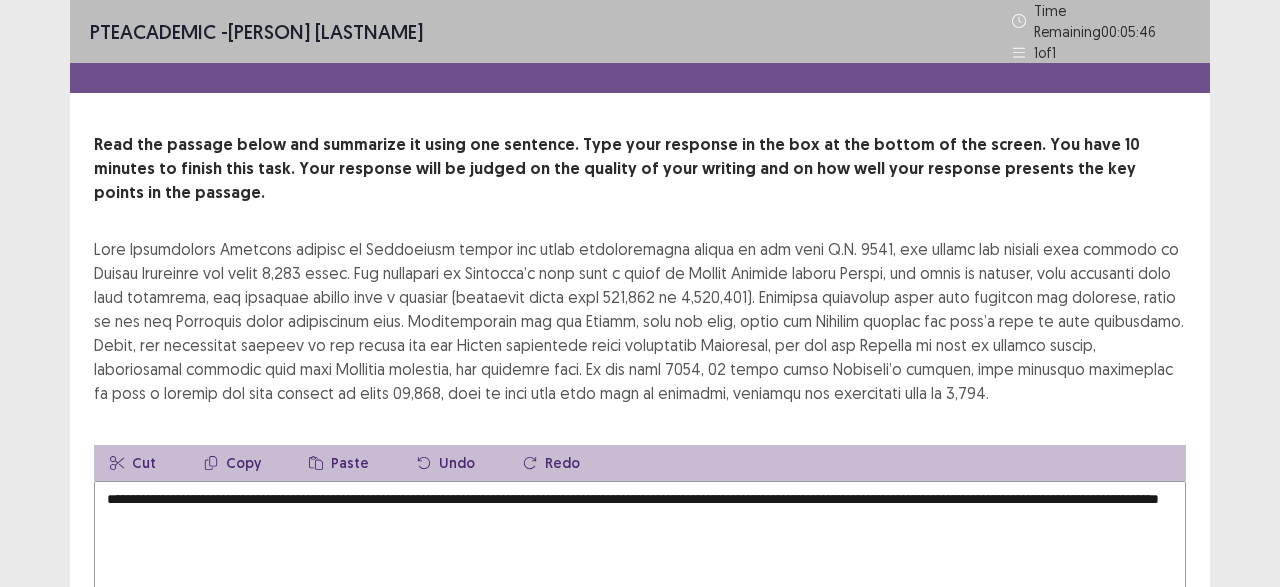 click on "**********" at bounding box center [640, 591] 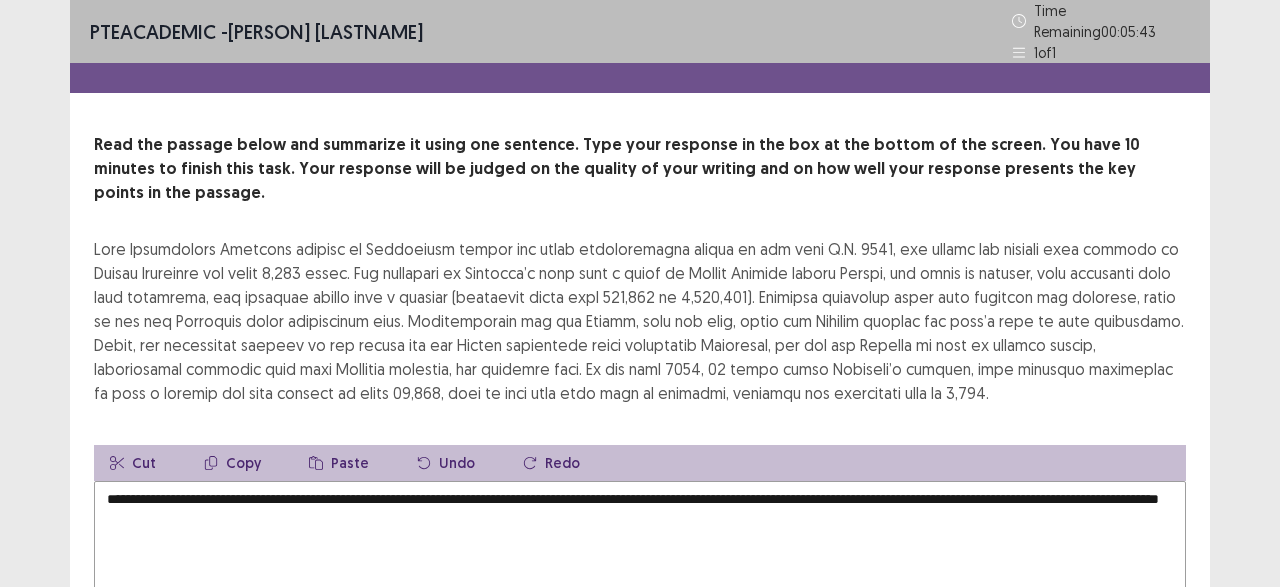 click on "**********" at bounding box center [640, 591] 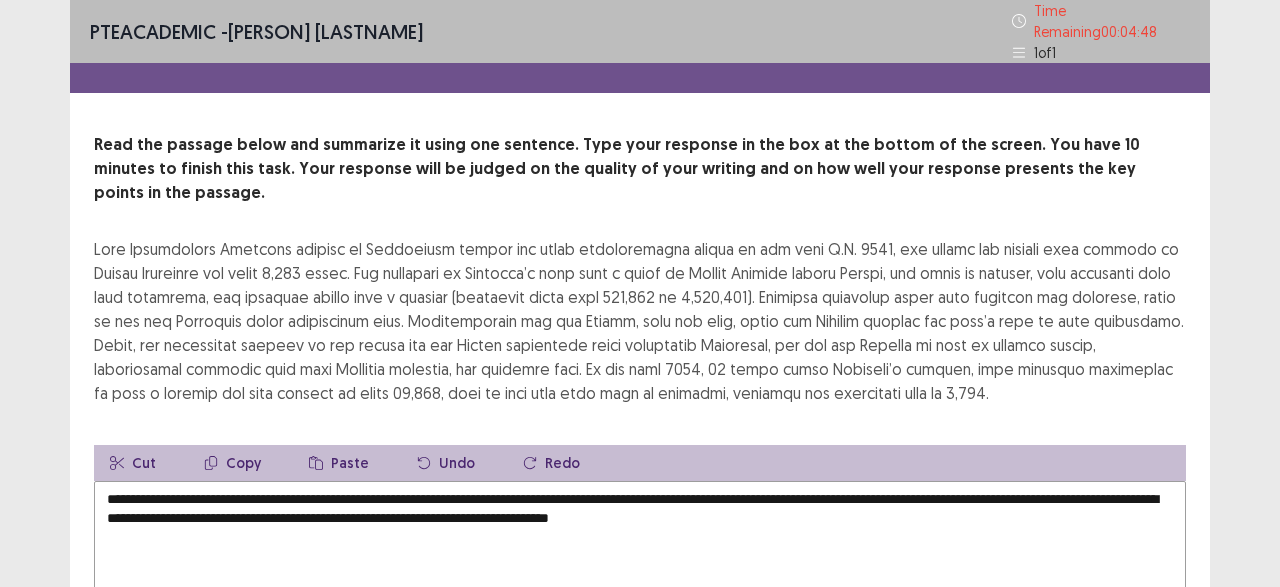 click on "**********" at bounding box center [640, 591] 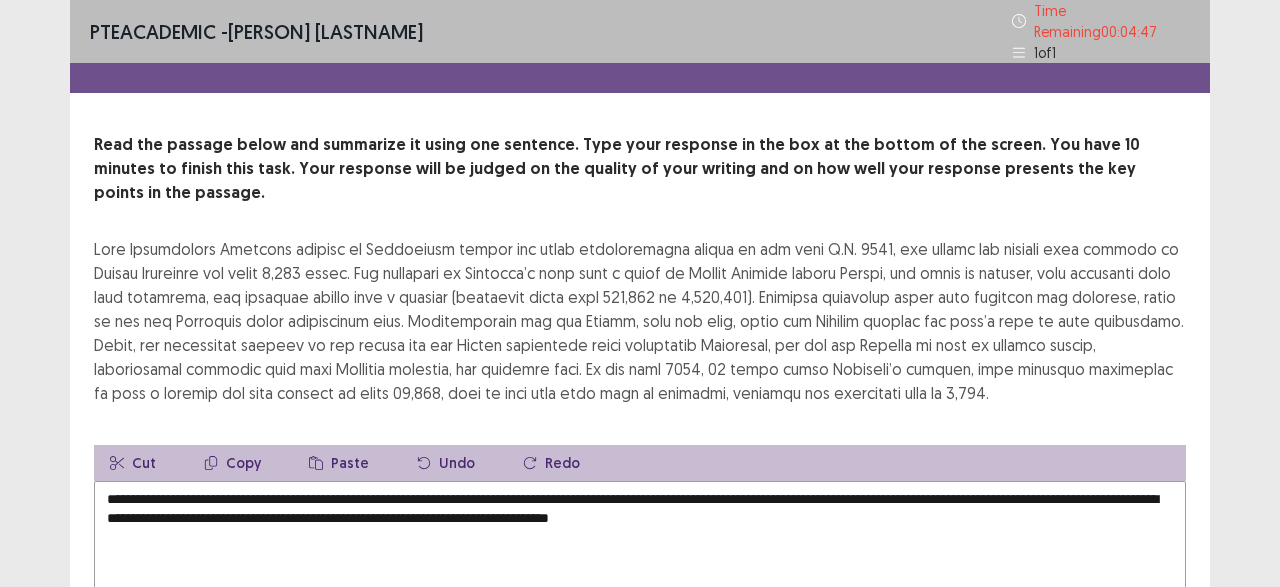 click on "**********" at bounding box center [640, 591] 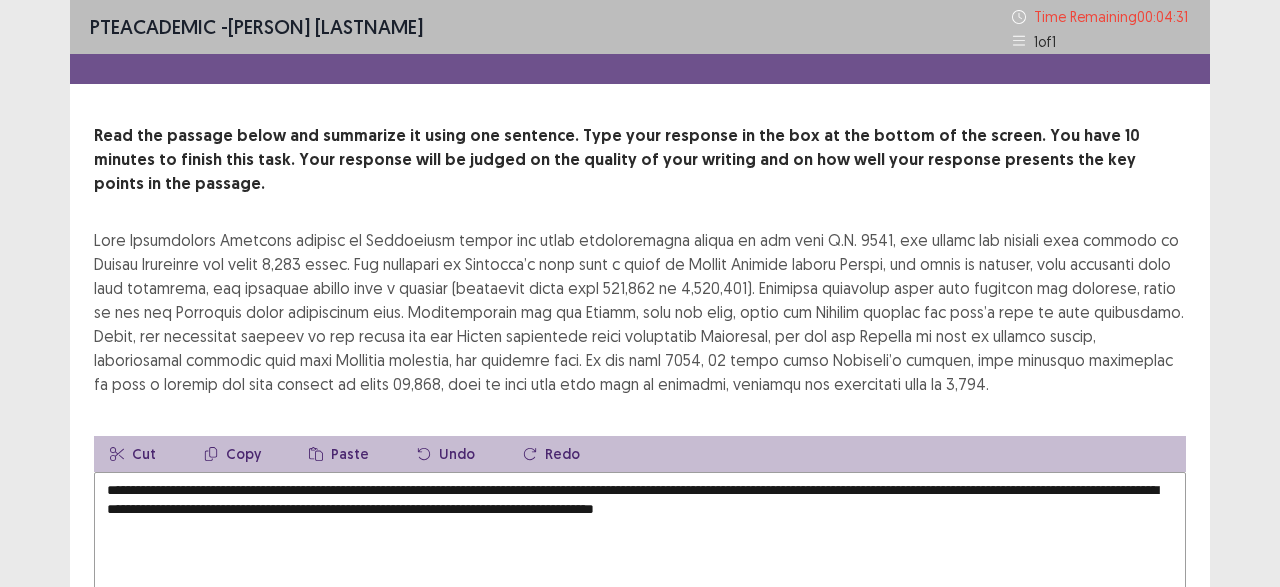 click on "**********" at bounding box center (640, 582) 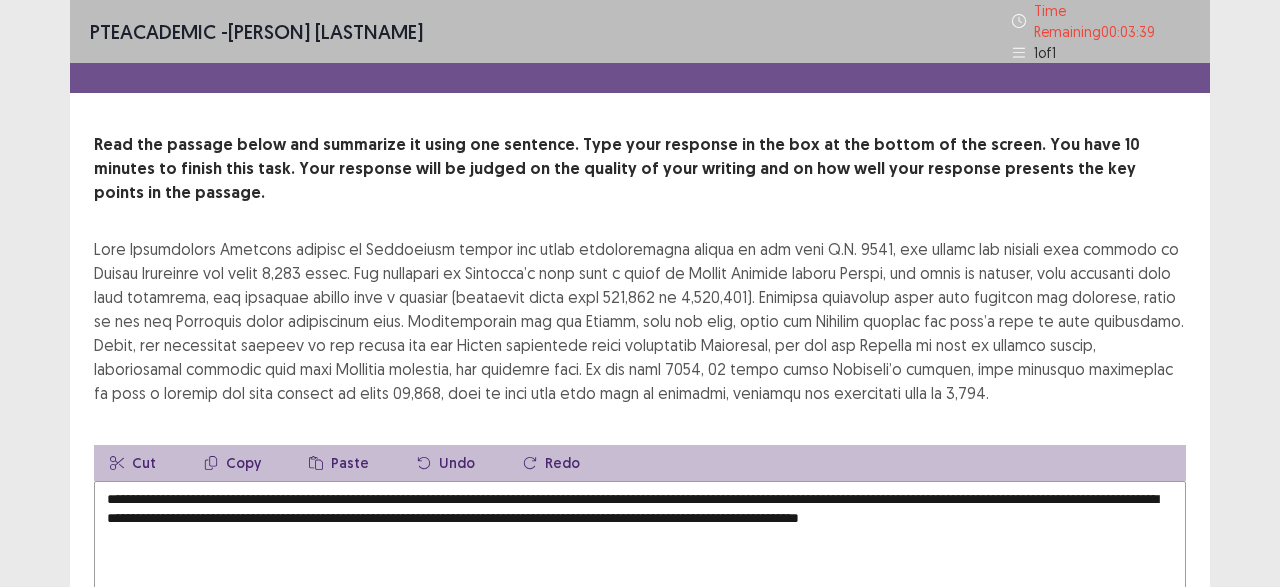 click on "**********" at bounding box center (640, 591) 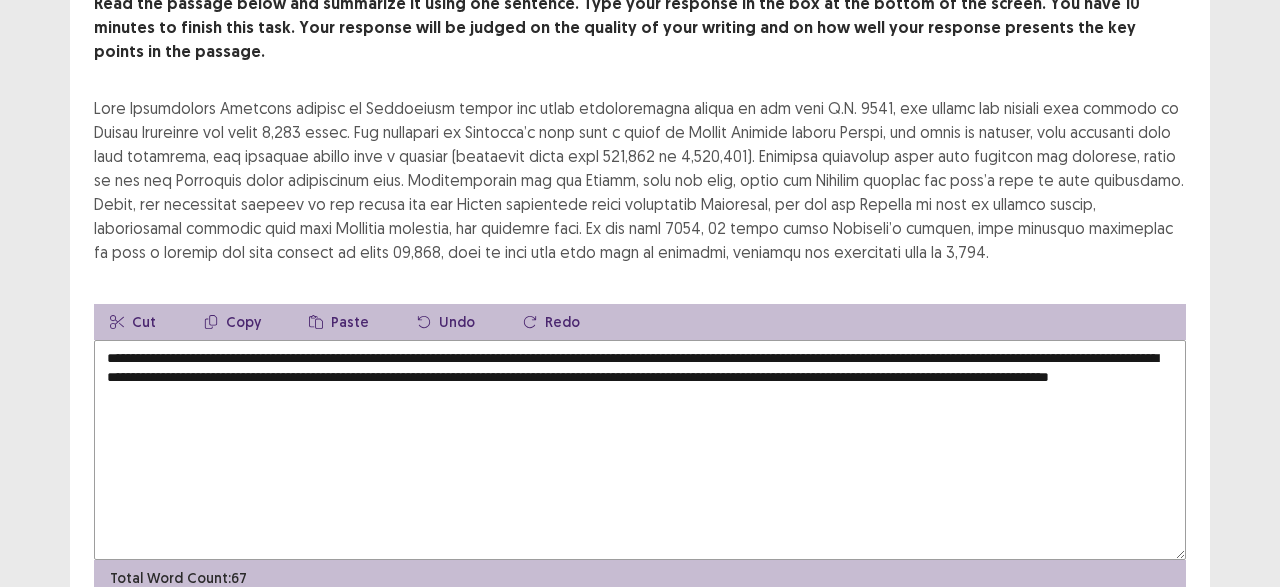 scroll, scrollTop: 204, scrollLeft: 0, axis: vertical 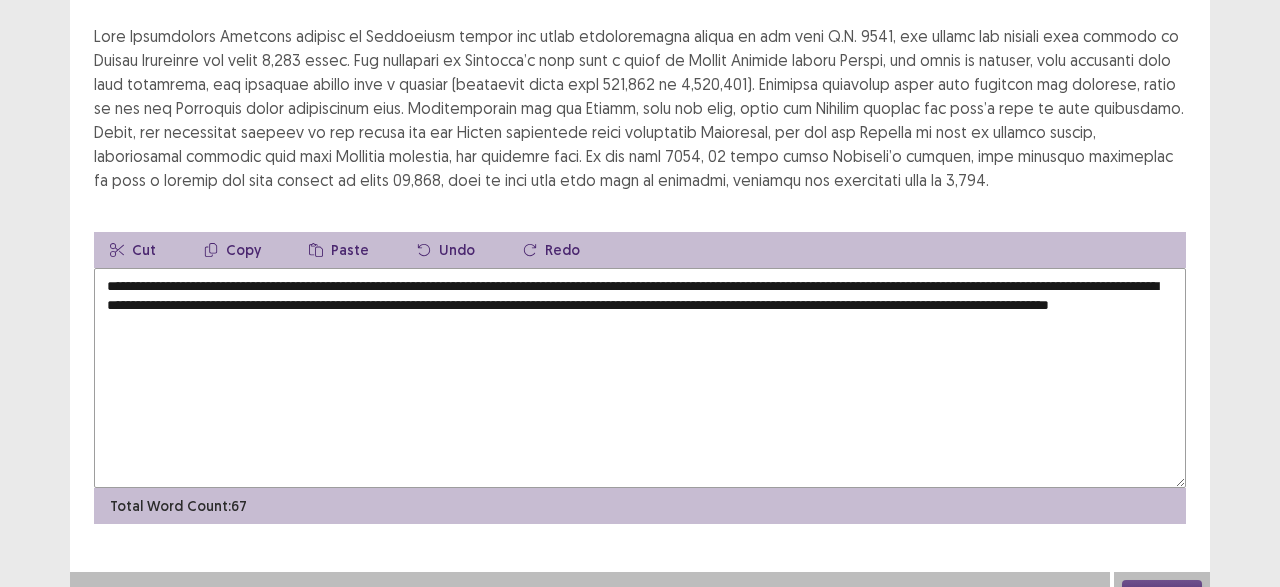drag, startPoint x: 419, startPoint y: 317, endPoint x: 24, endPoint y: 245, distance: 401.5084 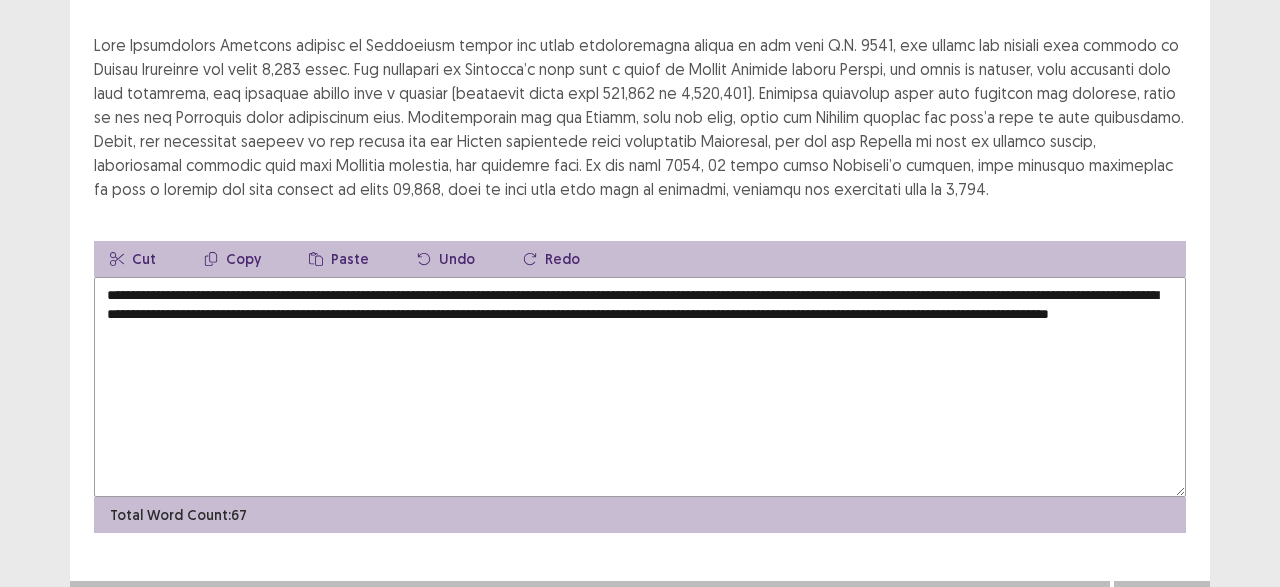 type on "**********" 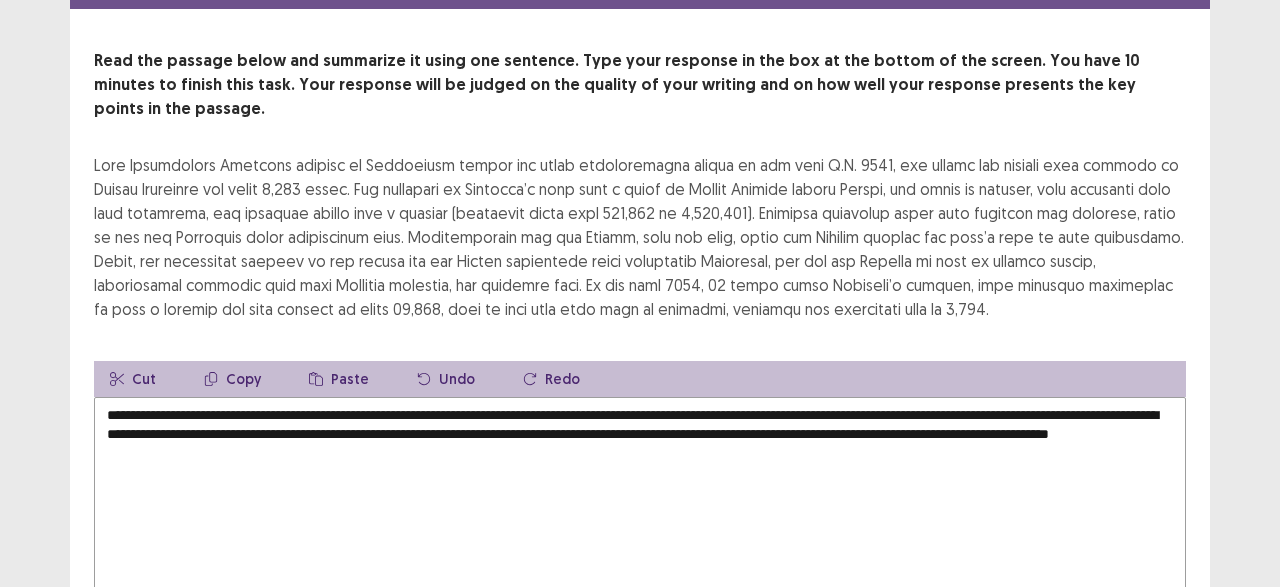 scroll, scrollTop: 0, scrollLeft: 0, axis: both 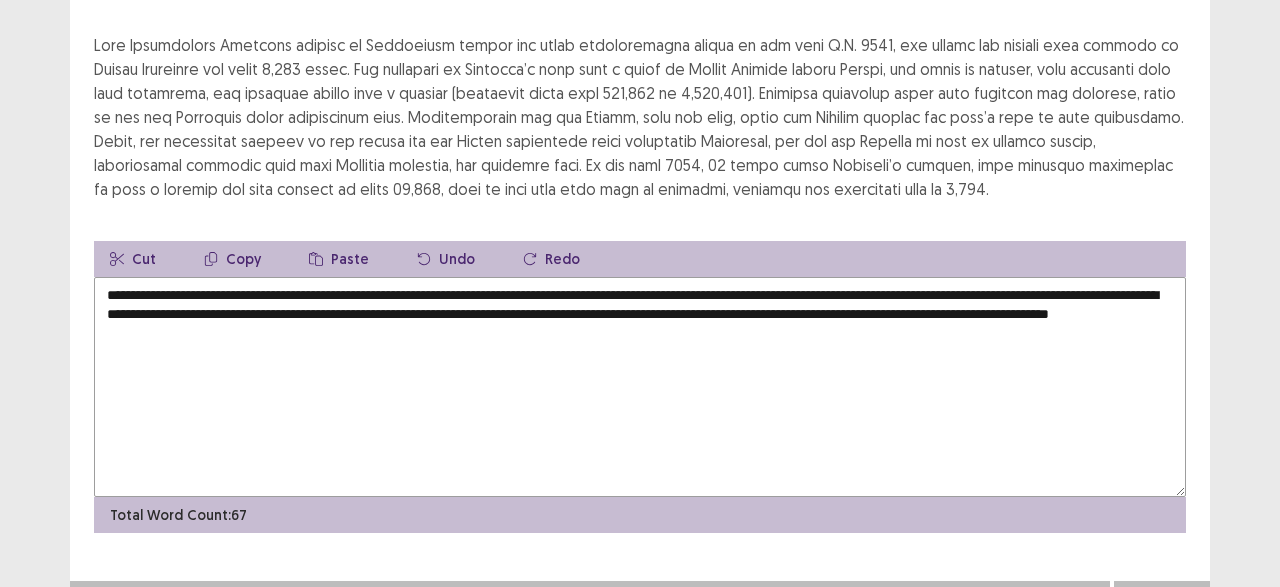 click on "Next" at bounding box center [1162, 601] 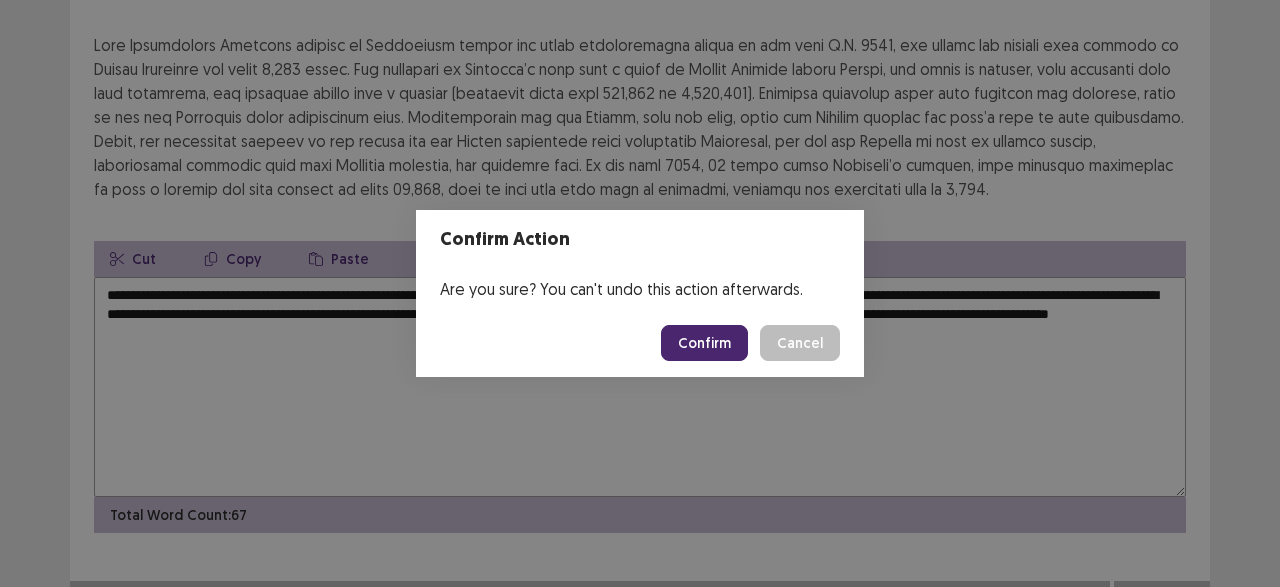 click on "Confirm" at bounding box center [704, 343] 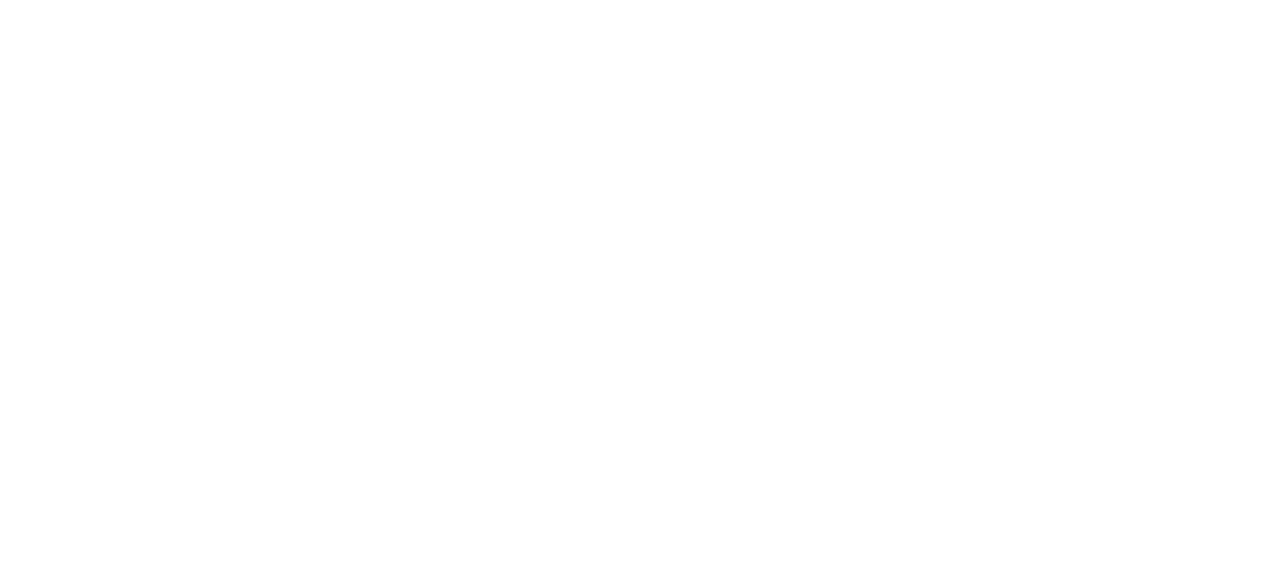 scroll, scrollTop: 0, scrollLeft: 0, axis: both 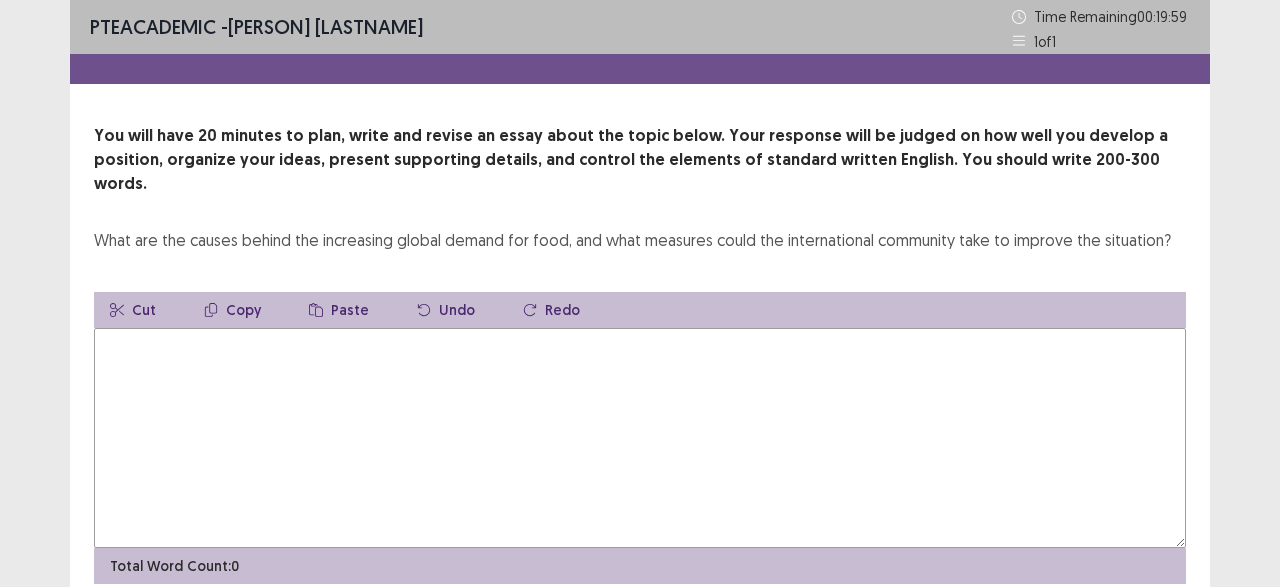 click at bounding box center [640, 438] 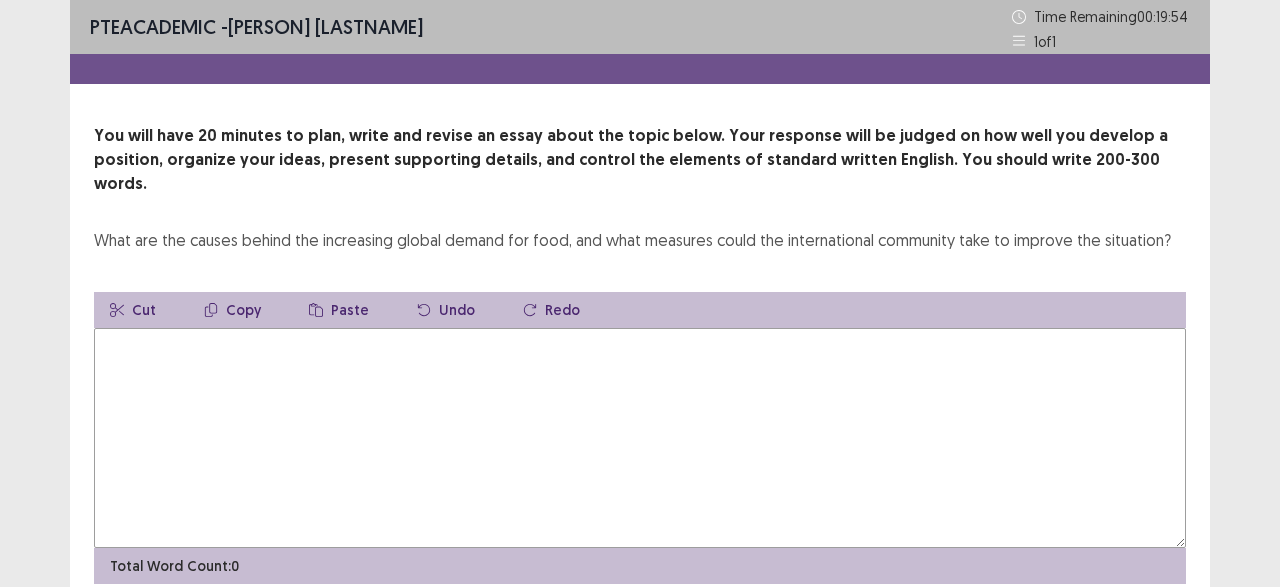 type on "*" 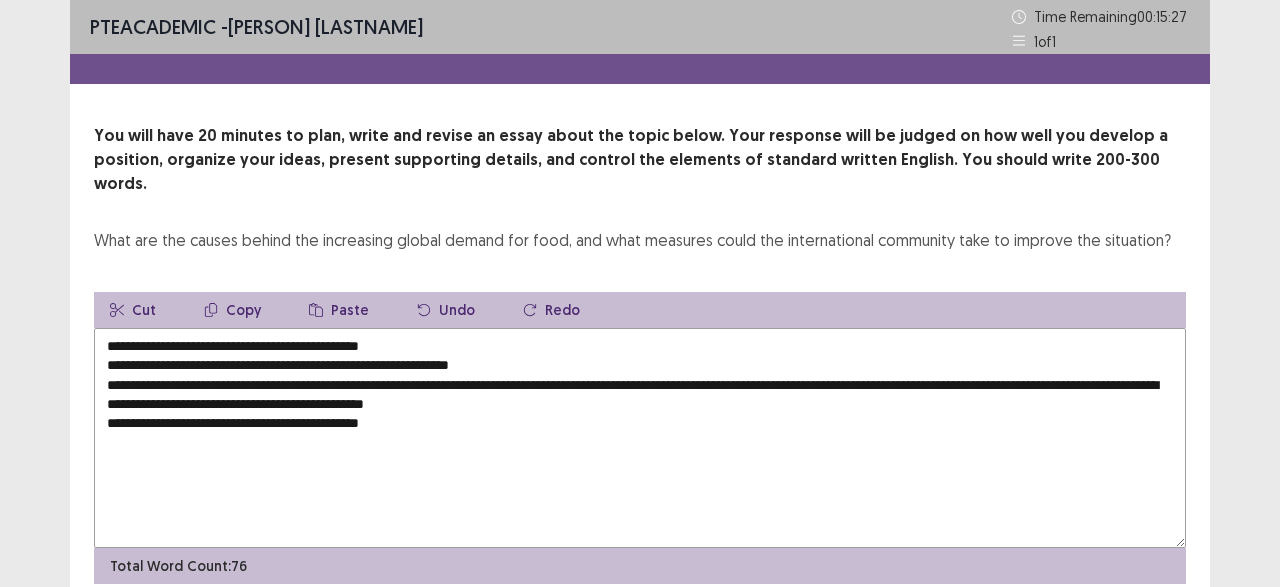 drag, startPoint x: 795, startPoint y: 323, endPoint x: 888, endPoint y: 635, distance: 325.56567 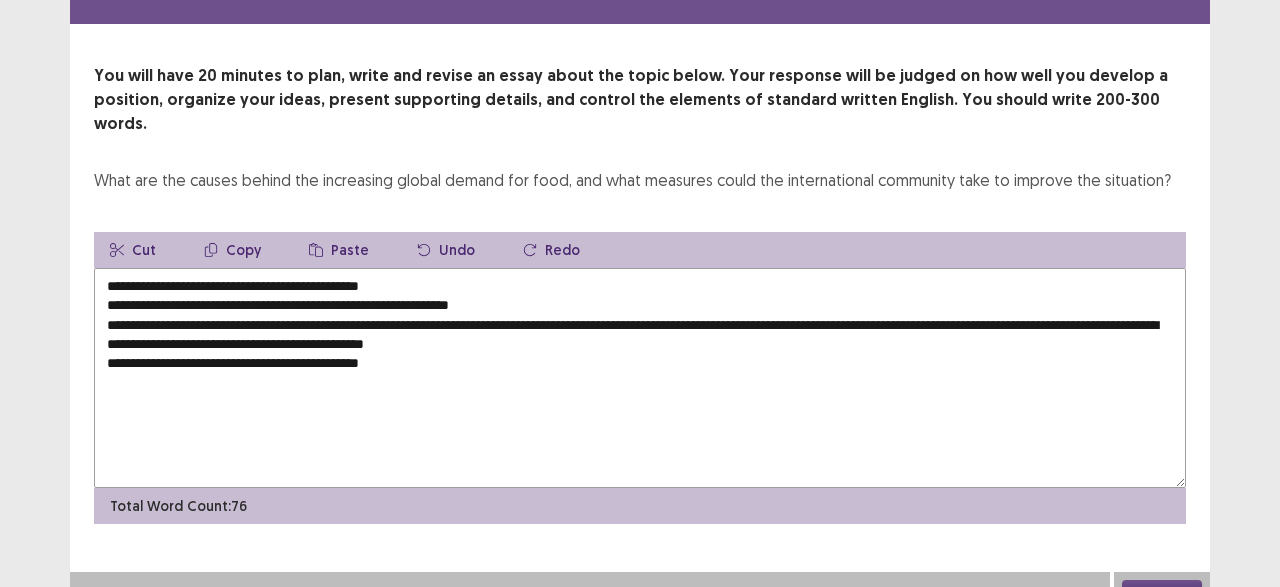 click on "**********" at bounding box center (640, 378) 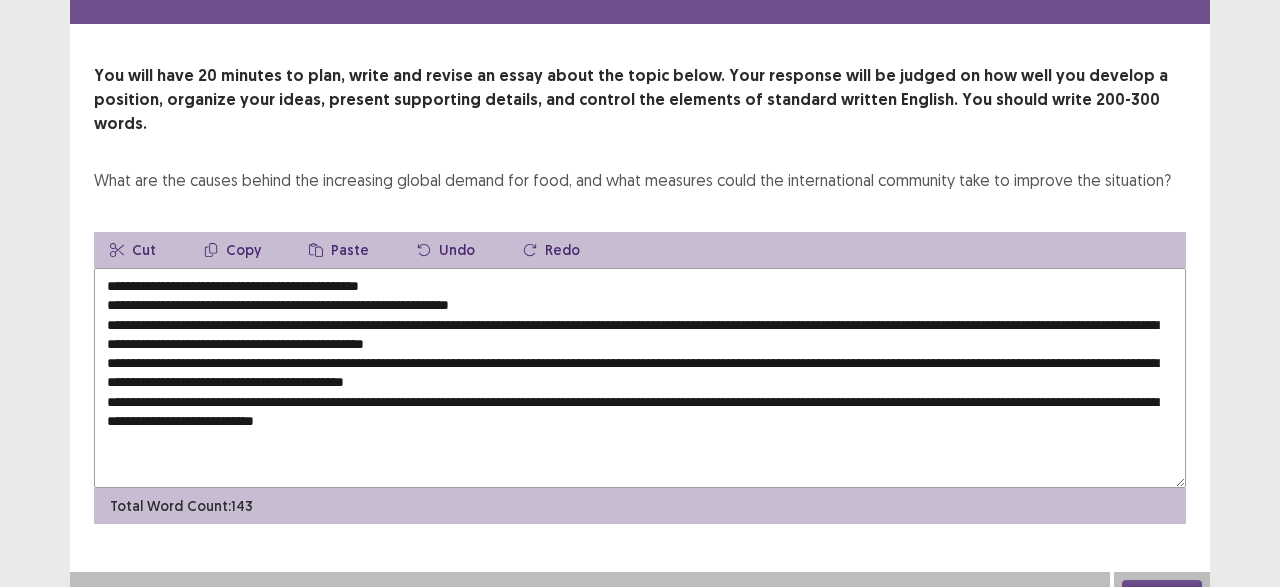 click on "**********" at bounding box center [640, 378] 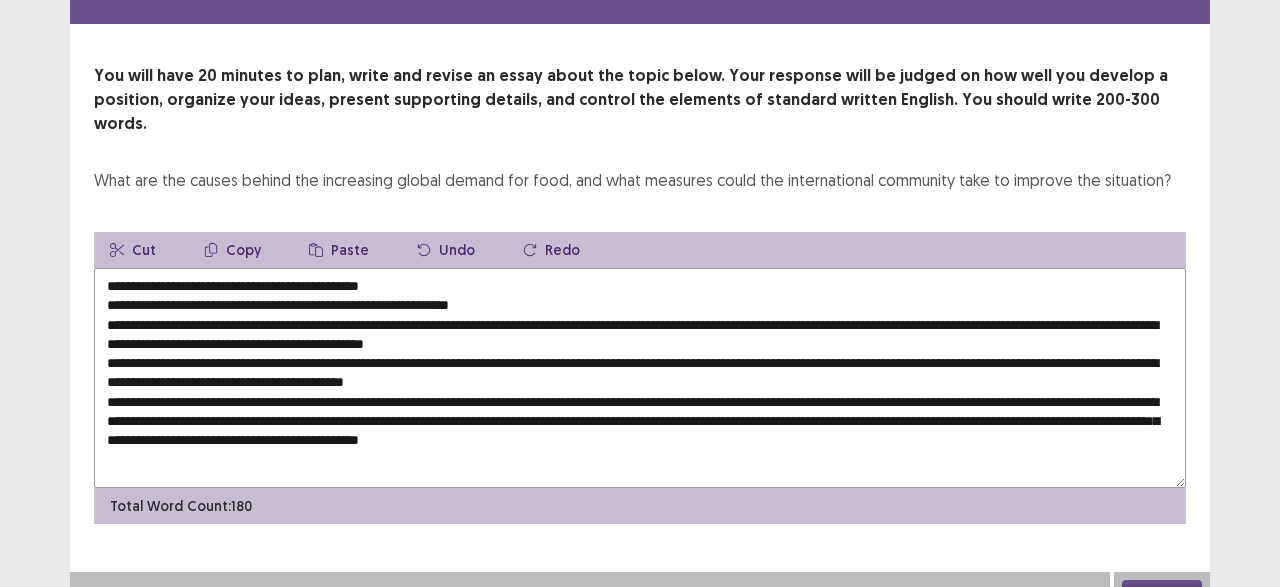 scroll, scrollTop: 0, scrollLeft: 0, axis: both 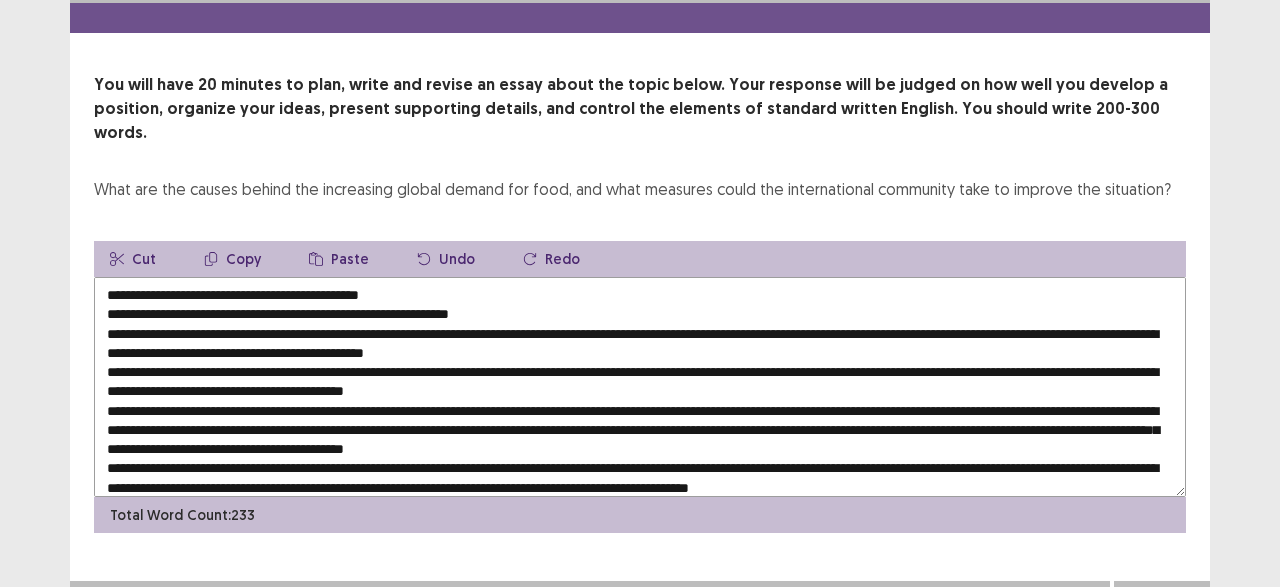 drag, startPoint x: 457, startPoint y: 264, endPoint x: 66, endPoint y: 268, distance: 391.02045 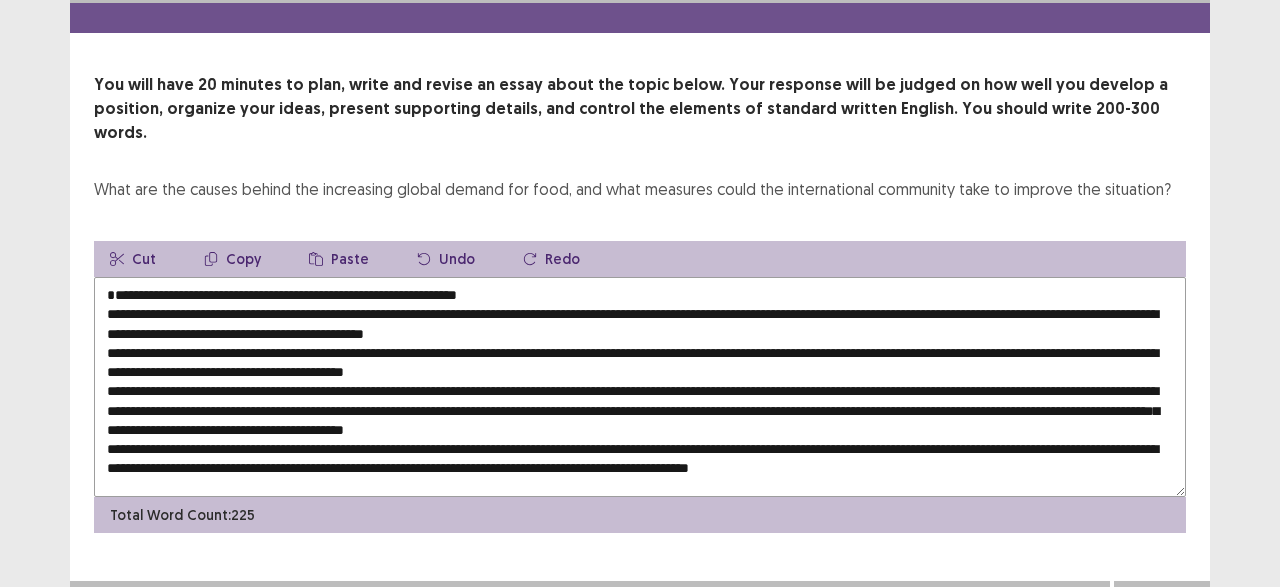 scroll, scrollTop: 0, scrollLeft: 0, axis: both 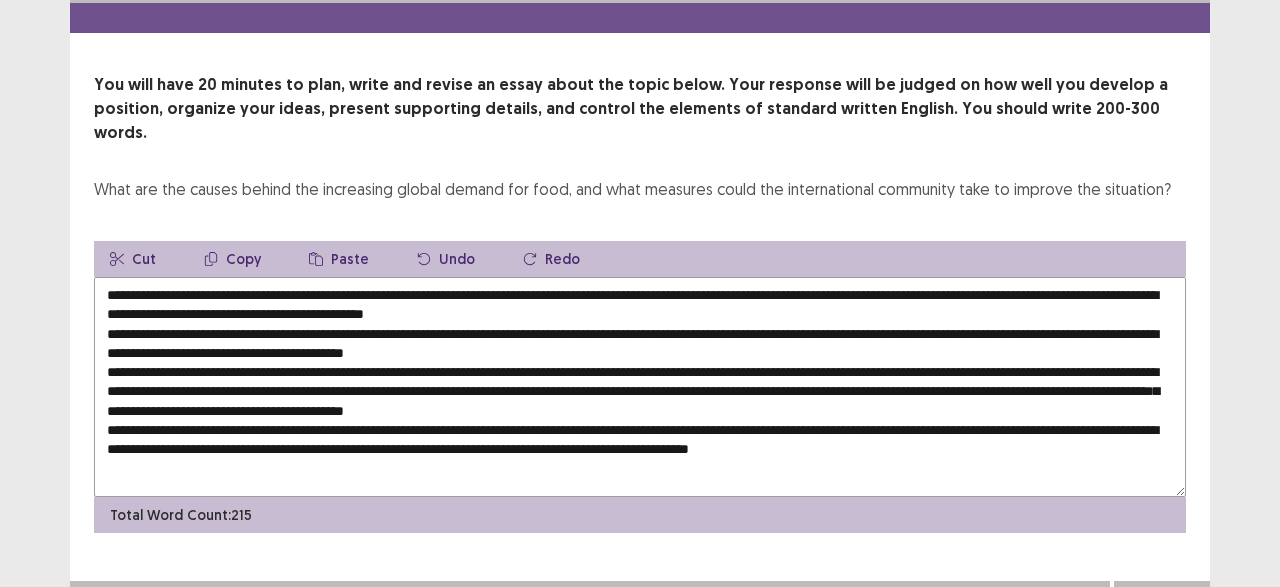 click at bounding box center (640, 387) 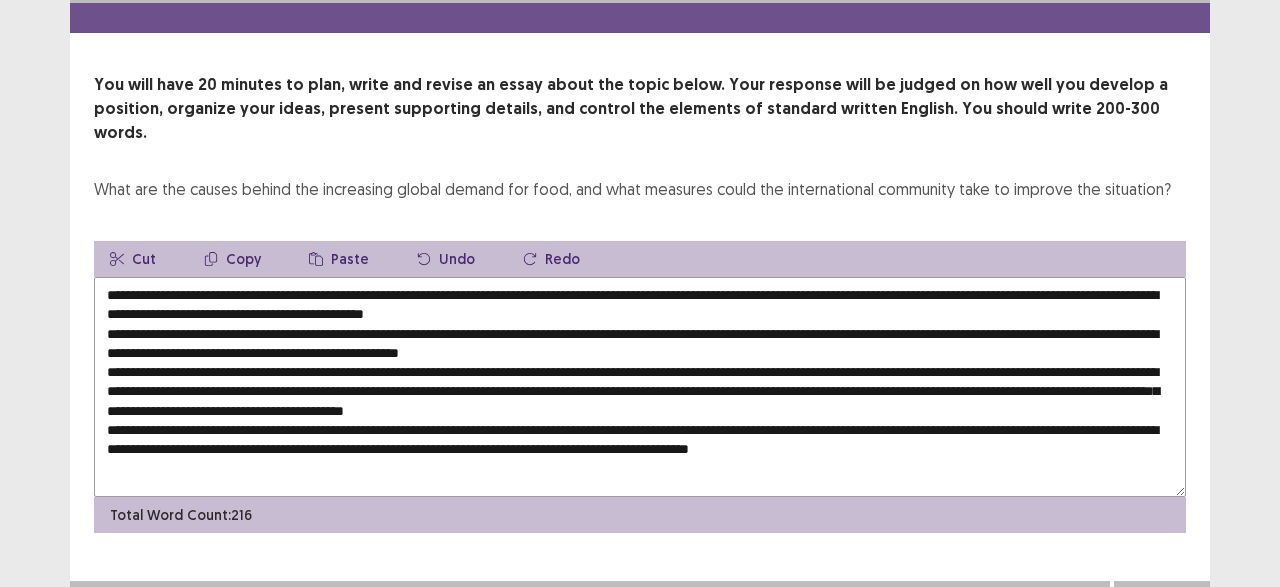 click at bounding box center (640, 387) 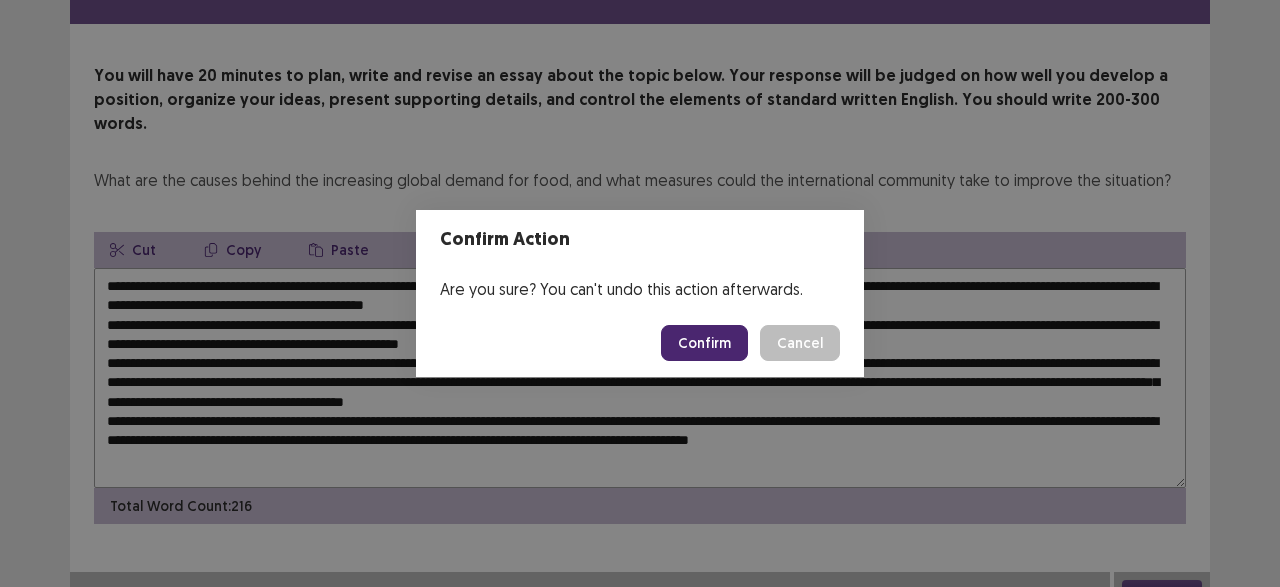 click on "Confirm" at bounding box center [704, 343] 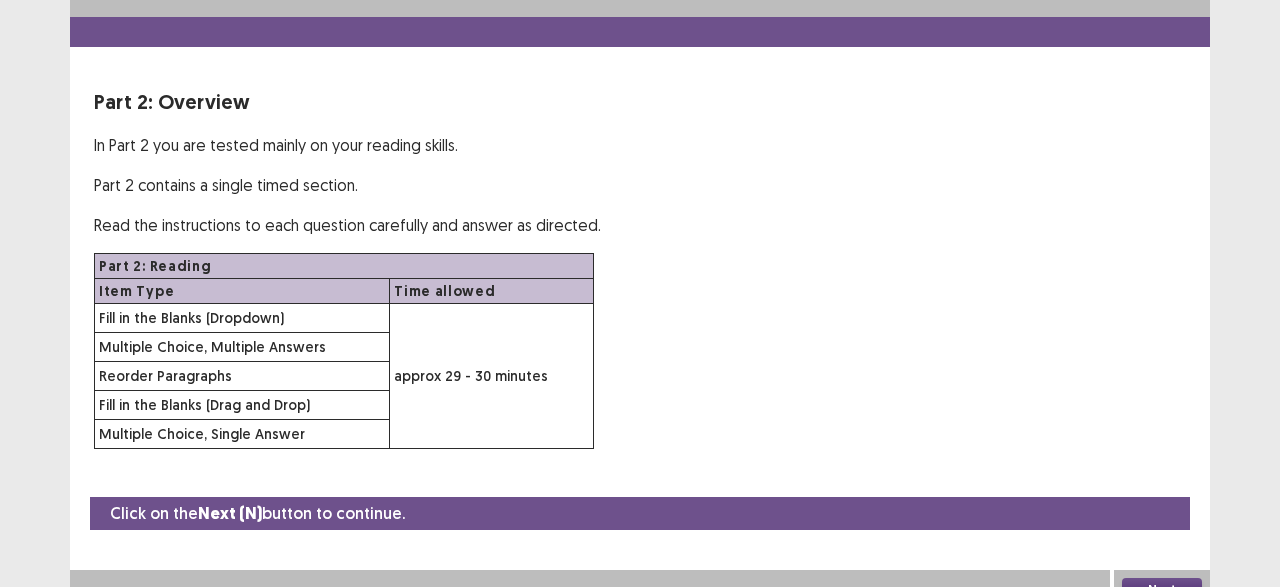 scroll, scrollTop: 56, scrollLeft: 0, axis: vertical 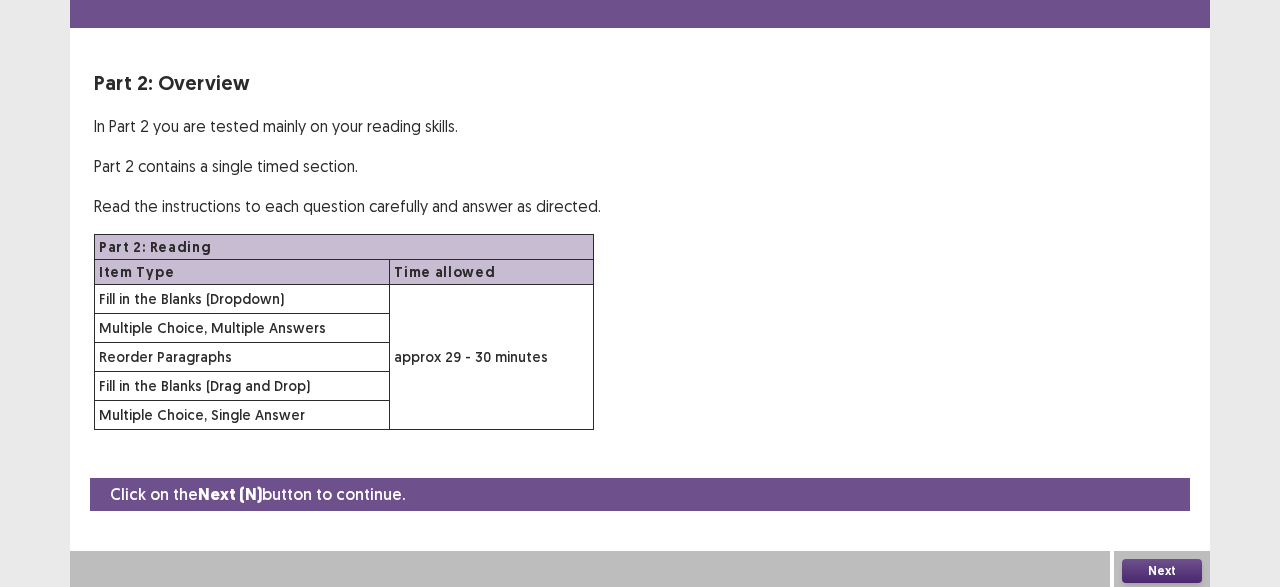 click on "Next" at bounding box center (1162, 571) 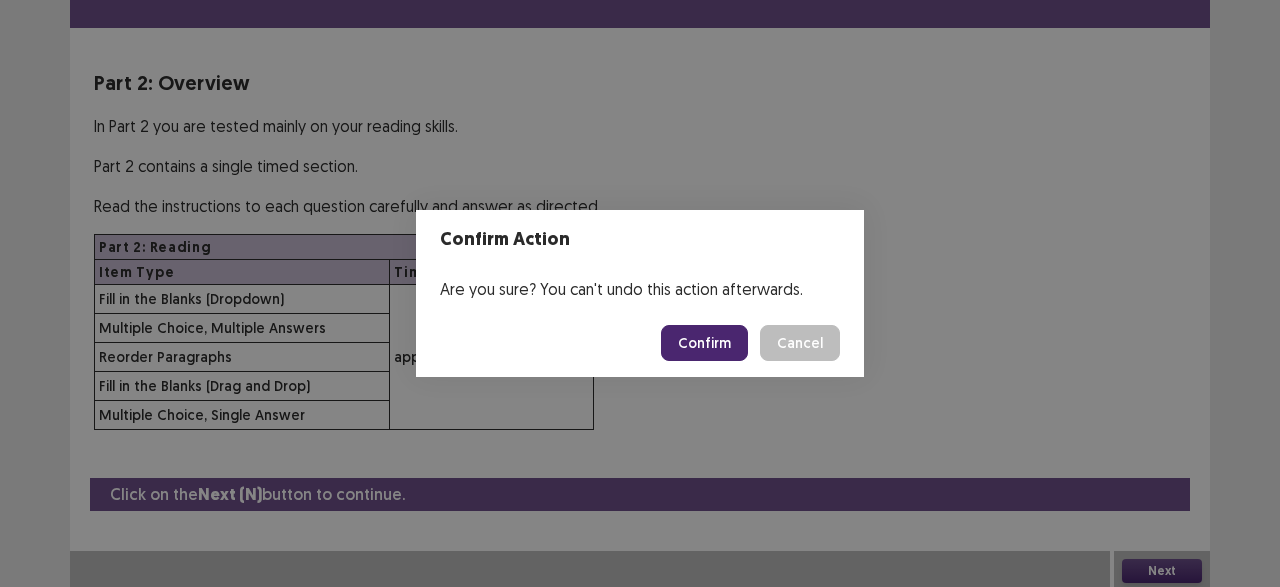click on "Confirm" at bounding box center [704, 343] 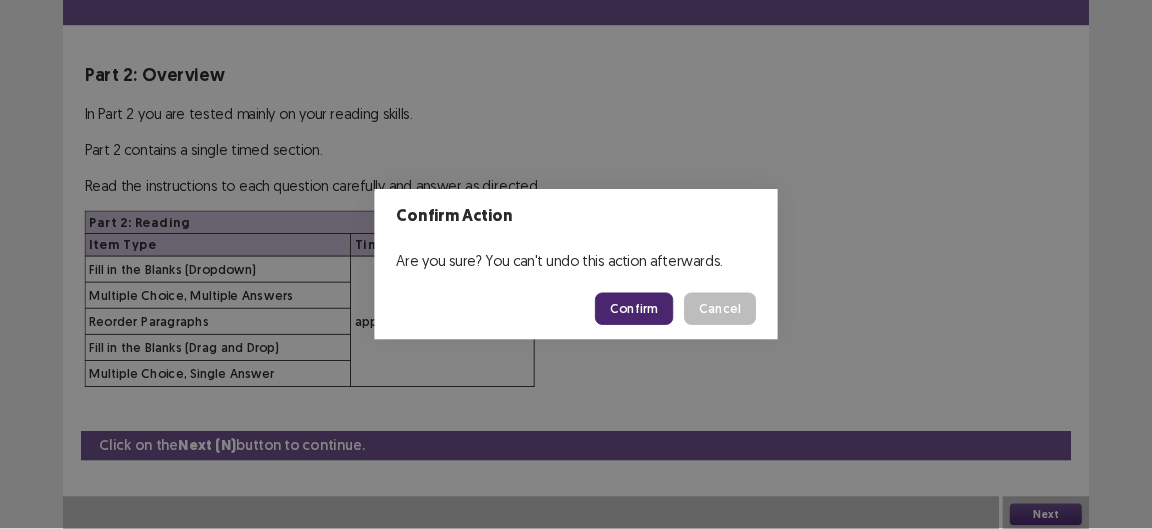 scroll, scrollTop: 0, scrollLeft: 0, axis: both 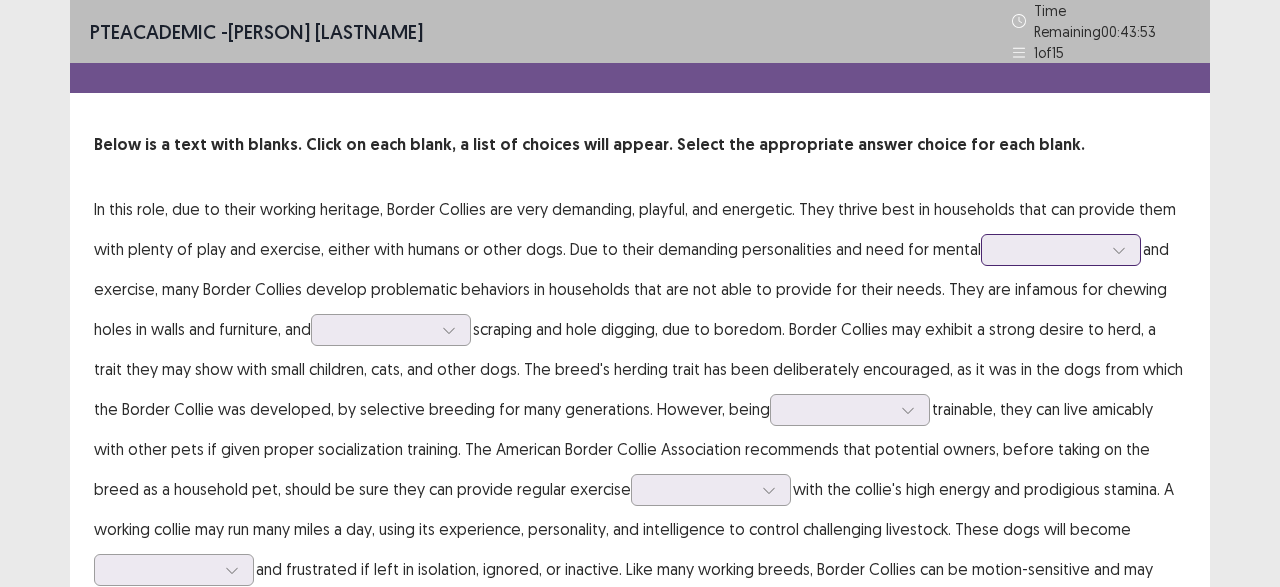 click at bounding box center [1050, 249] 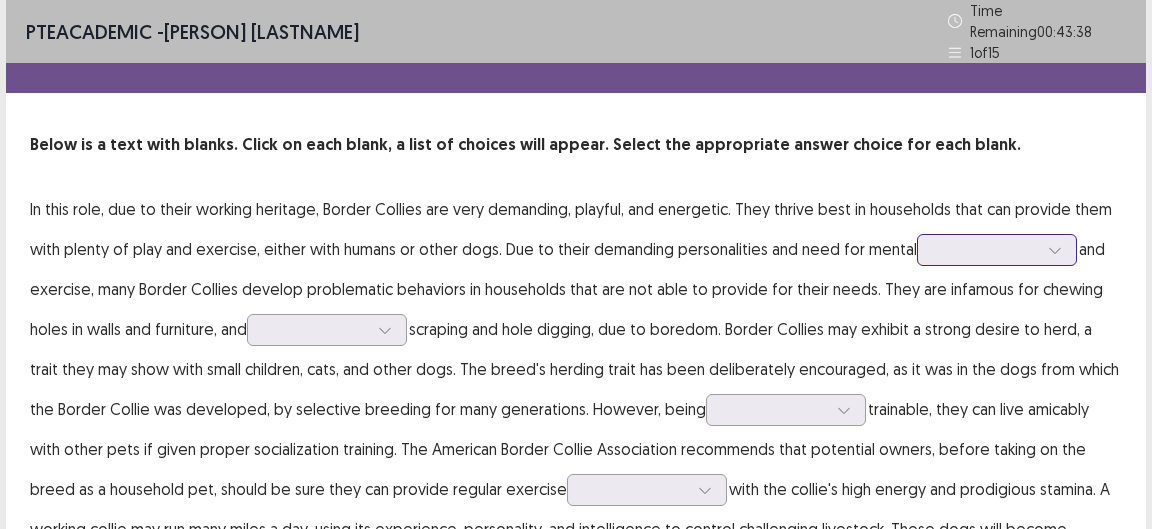 click at bounding box center (986, 249) 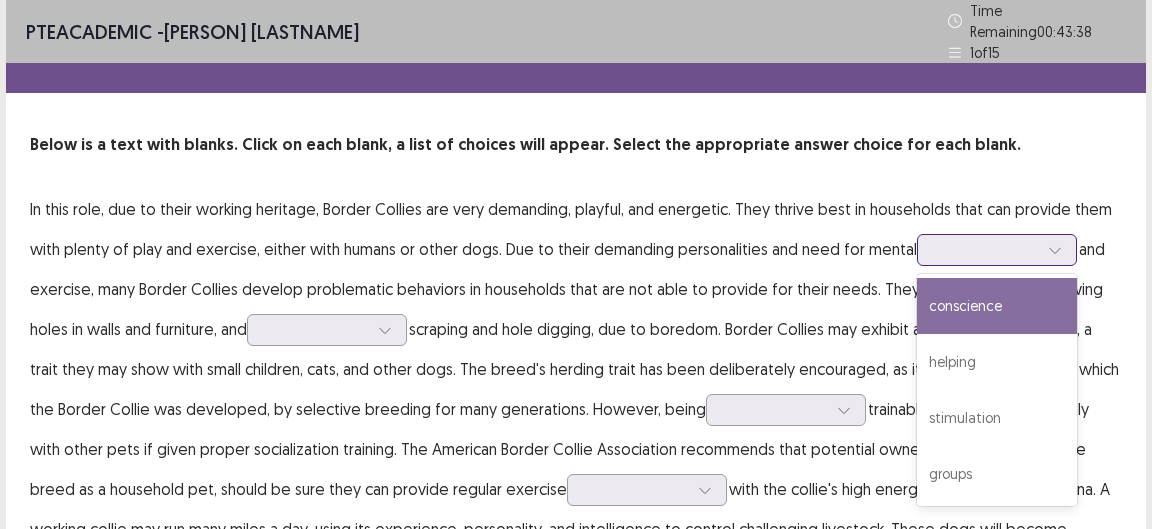 click at bounding box center (986, 249) 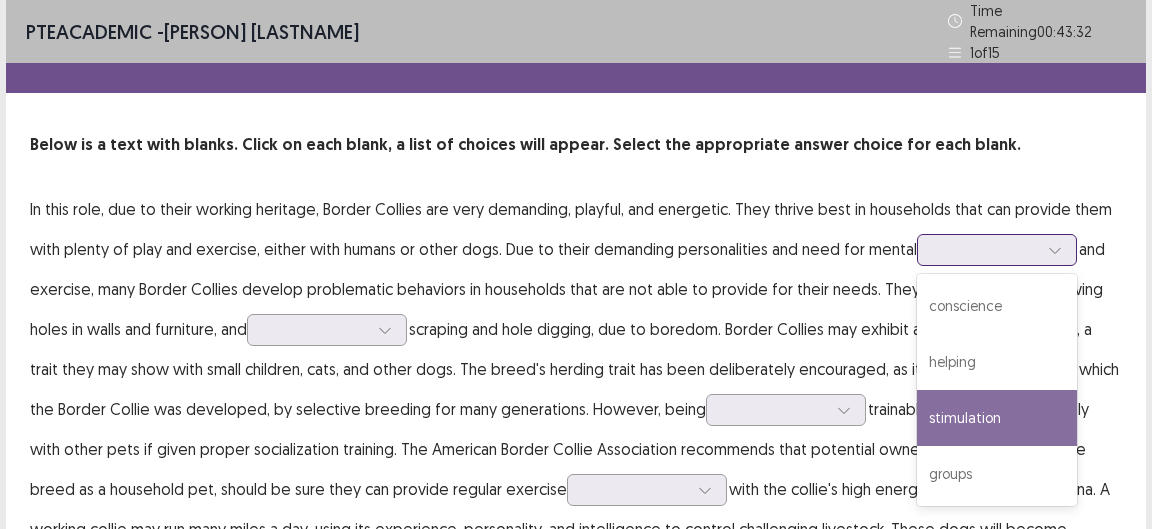 click on "stimulation" at bounding box center (997, 418) 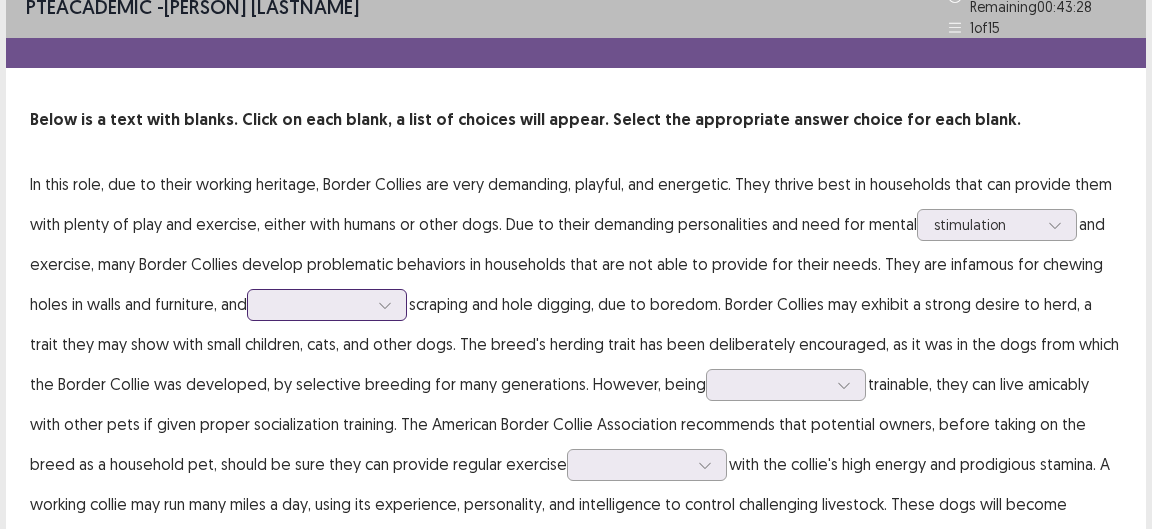 scroll, scrollTop: 56, scrollLeft: 0, axis: vertical 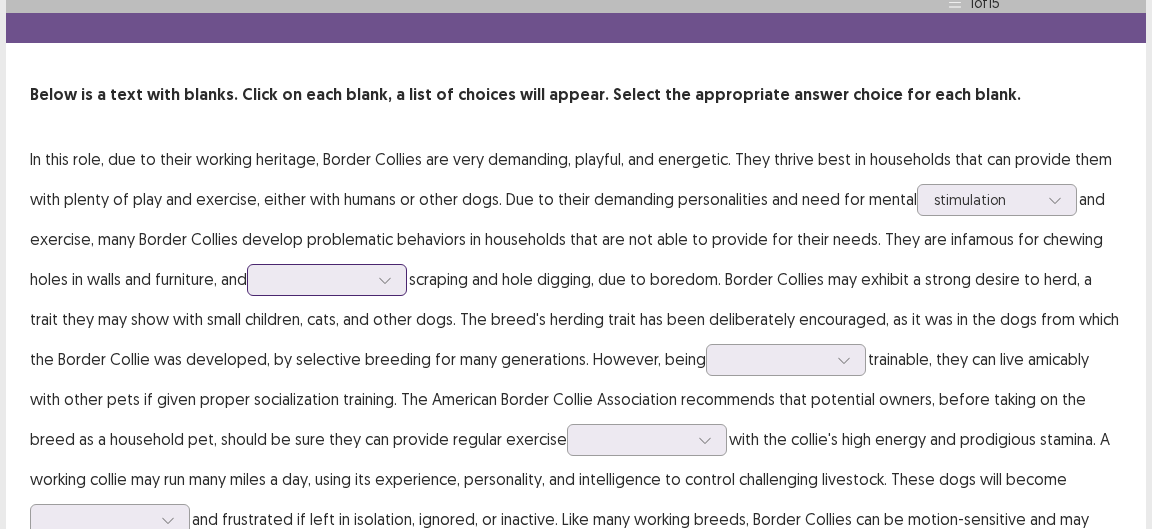 click at bounding box center (327, 280) 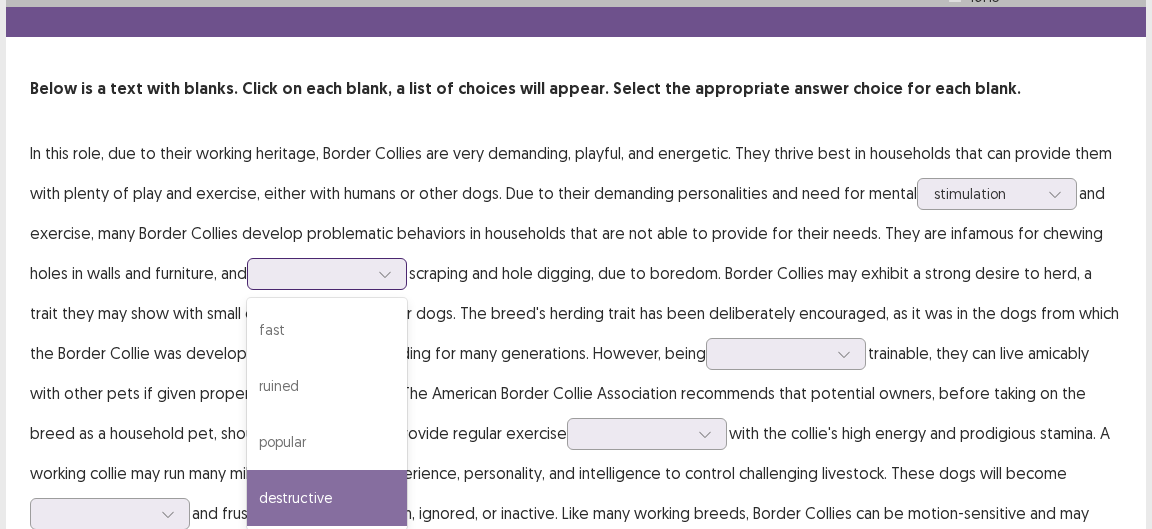 click on "destructive" at bounding box center [327, 498] 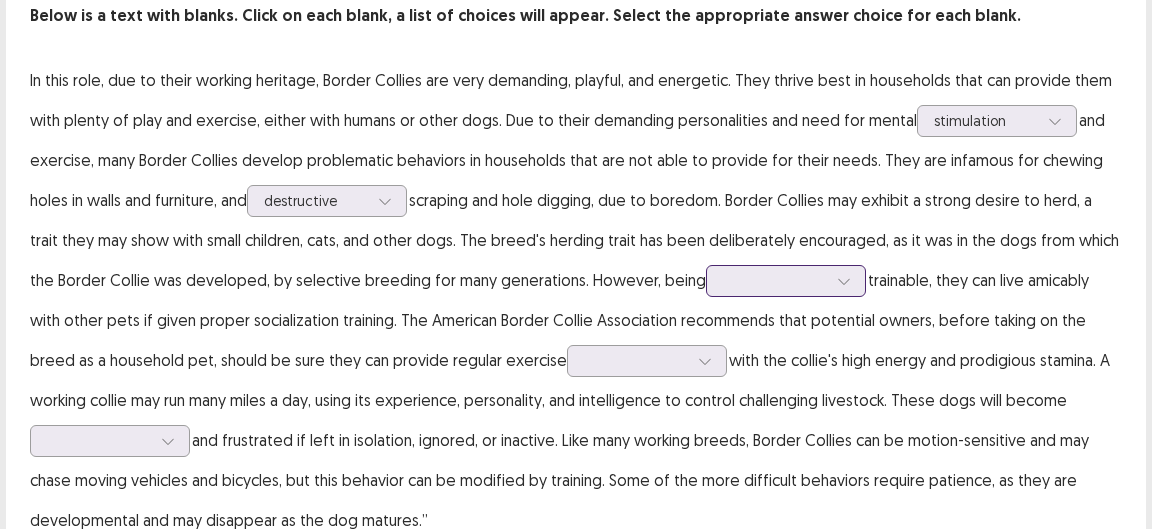 click at bounding box center (786, 281) 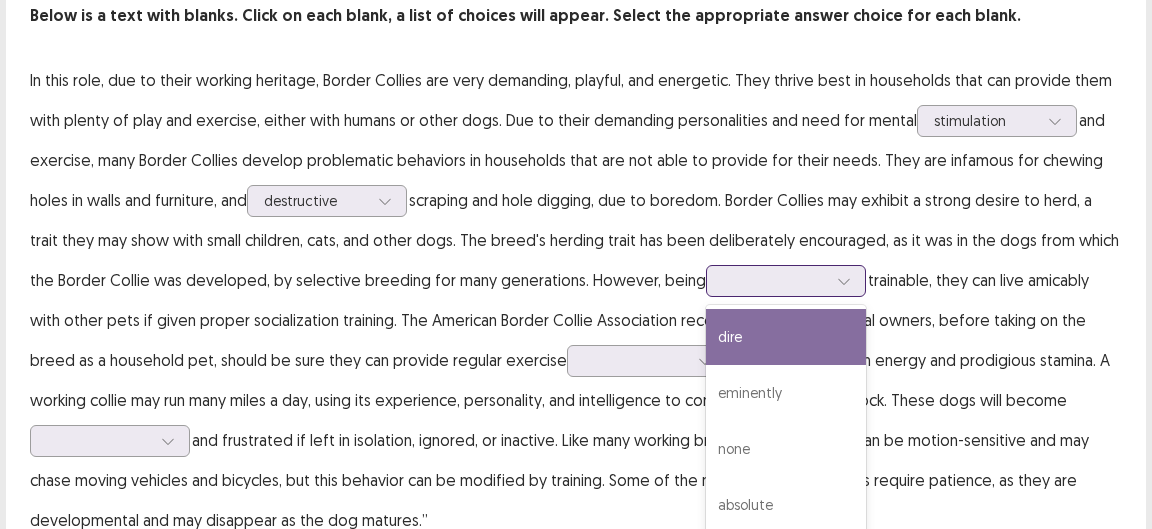 scroll, scrollTop: 136, scrollLeft: 0, axis: vertical 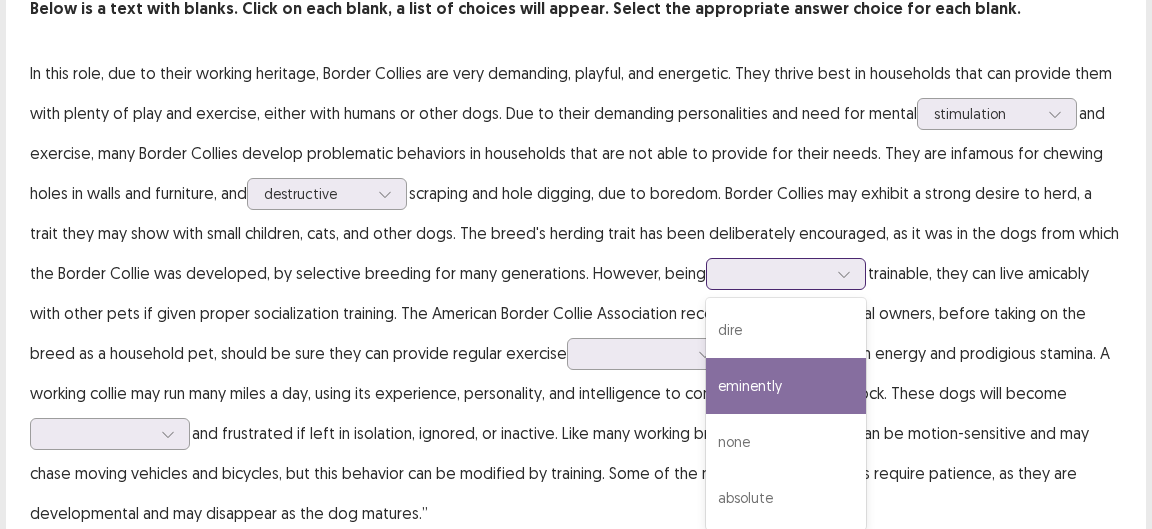 click on "eminently" at bounding box center [786, 386] 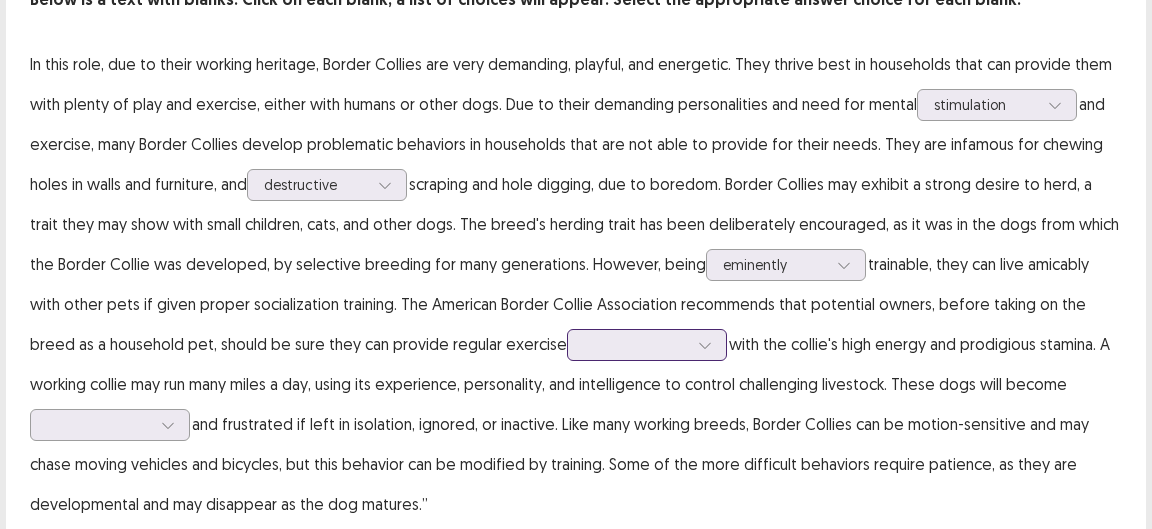 click at bounding box center [647, 345] 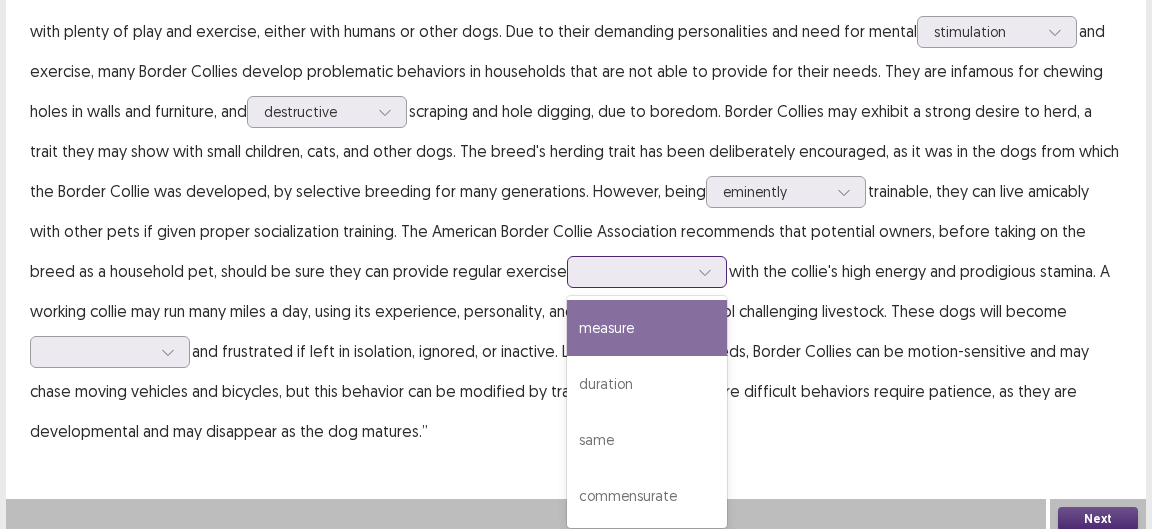 scroll, scrollTop: 216, scrollLeft: 0, axis: vertical 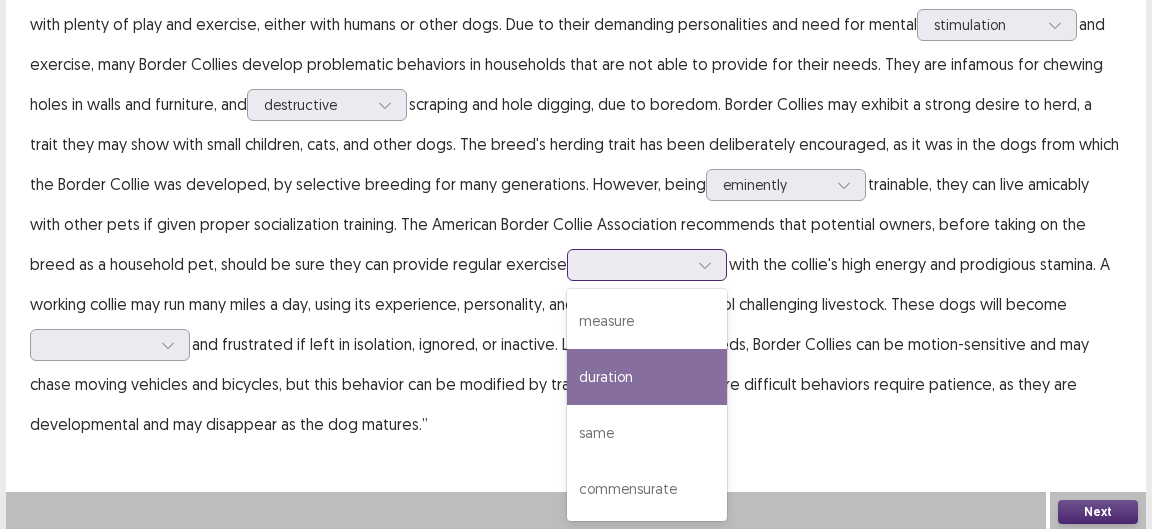 click on "duration" at bounding box center [647, 377] 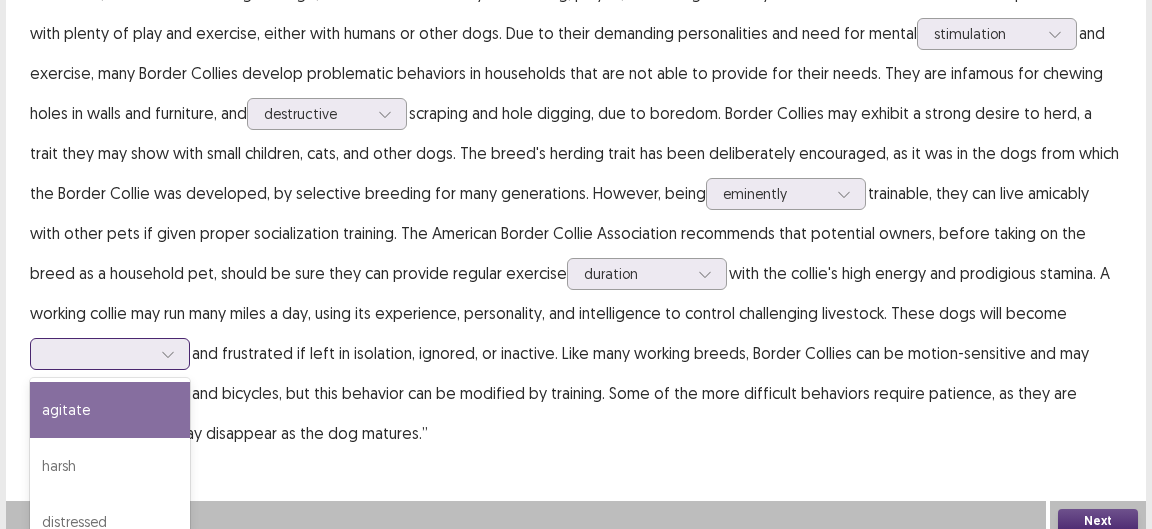 scroll, scrollTop: 219, scrollLeft: 0, axis: vertical 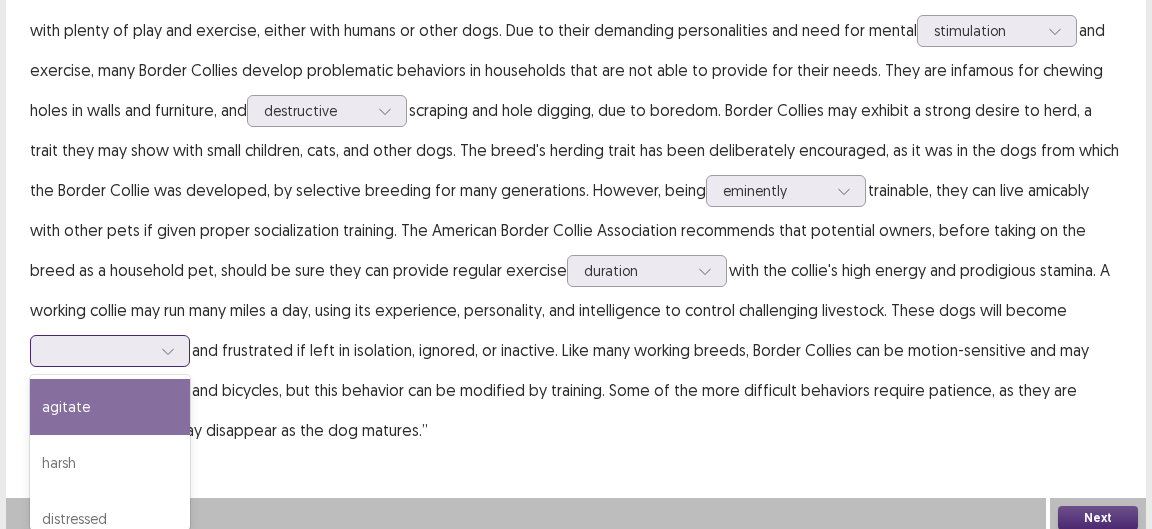click at bounding box center [99, 350] 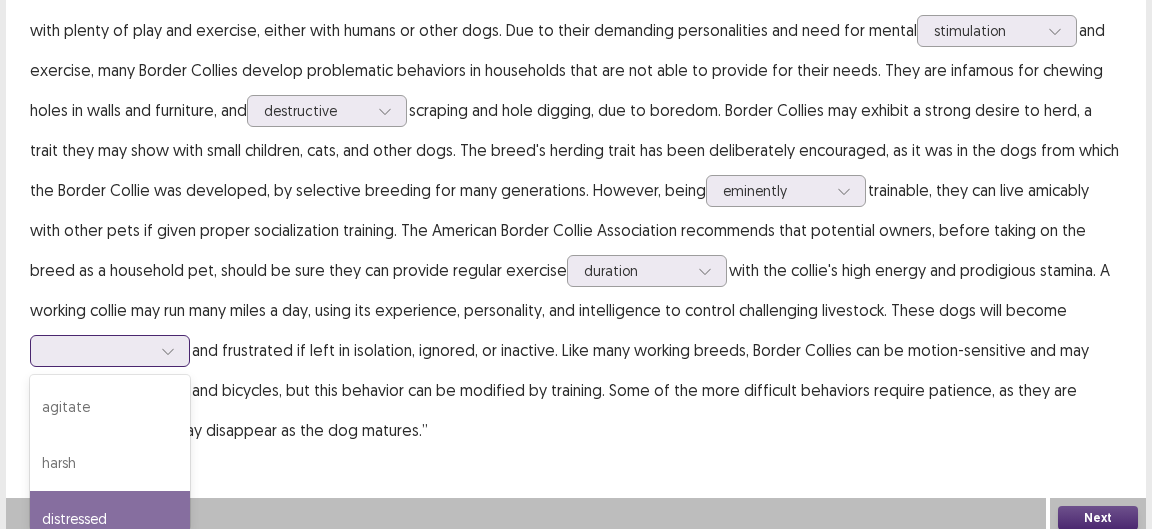 scroll, scrollTop: 77, scrollLeft: 0, axis: vertical 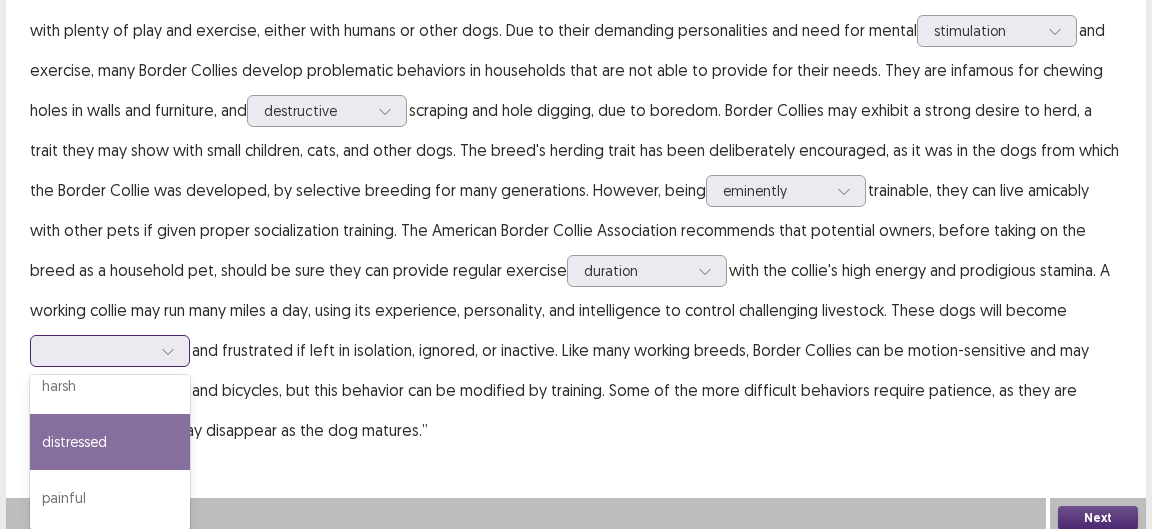 click on "distressed" at bounding box center [110, 442] 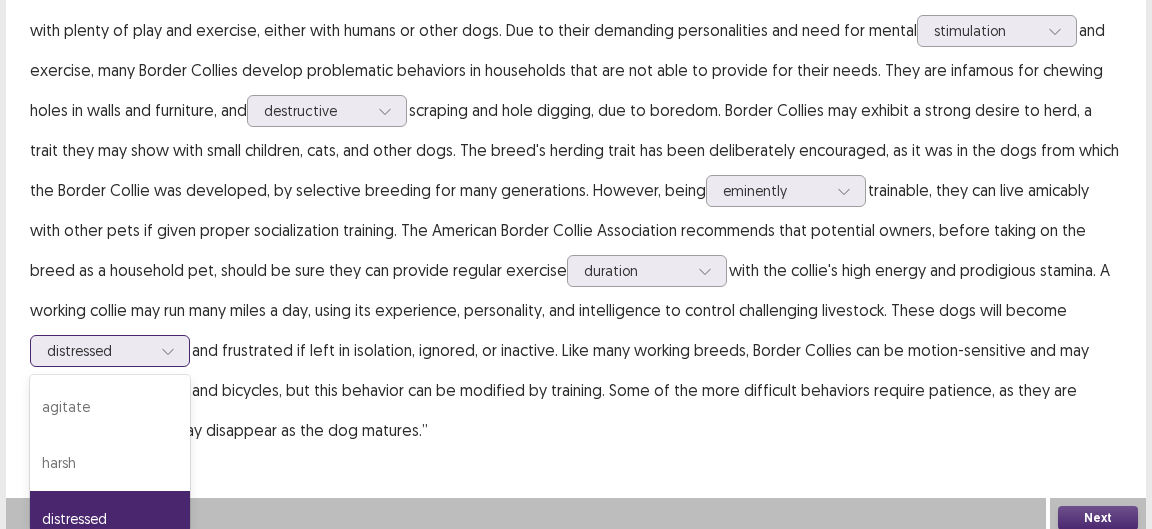 click at bounding box center (99, 350) 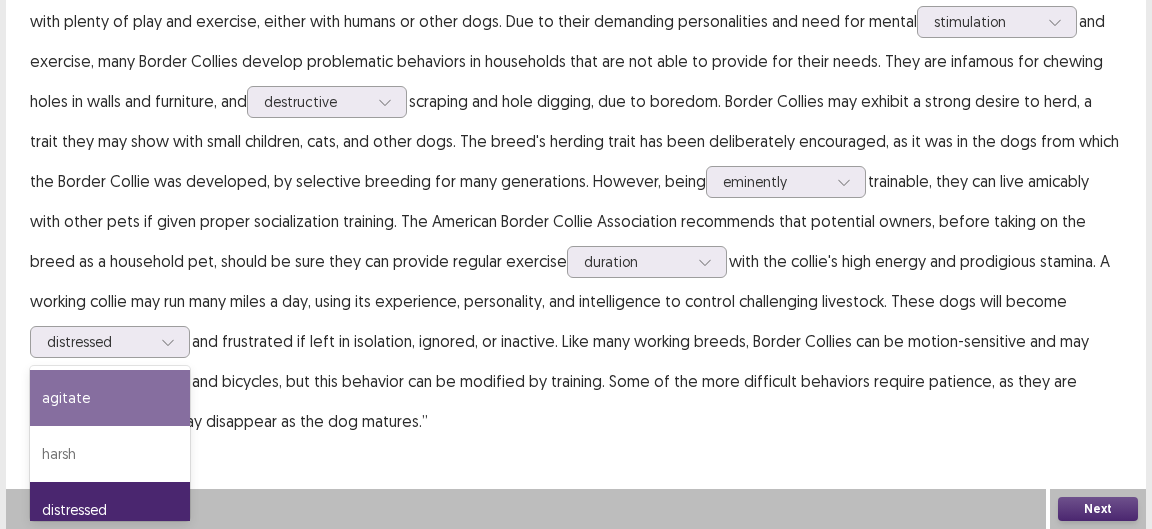 click on "PTE academic - [PERSON] [LASTNAME] Time Remaining 00 : 42 : 41 1 of 15 Below is a text with blanks. Click on each blank, a list of choices will appear. Select the appropriate answer choice for each blank. In this role, due to their working heritage, Border Collies are very demanding, playful, and energetic. They thrive best in households that can provide them with plenty of play and exercise, either with humans or other dogs. Due to their demanding personalities and need for mental stimulation and exercise, many Border Collies develop problematic behaviors in households that are not able to provide for their needs. They are infamous for chewing holes in walls and furniture, and destructive eminently trainable, they can live amicably with other pets if given proper socialization training. The American Border Collie Association recommends that potential owners, before taking on the breed as a household pet, should be sure they can provide regular exercise duration option distressed, selected. agitate" at bounding box center (576, 131) 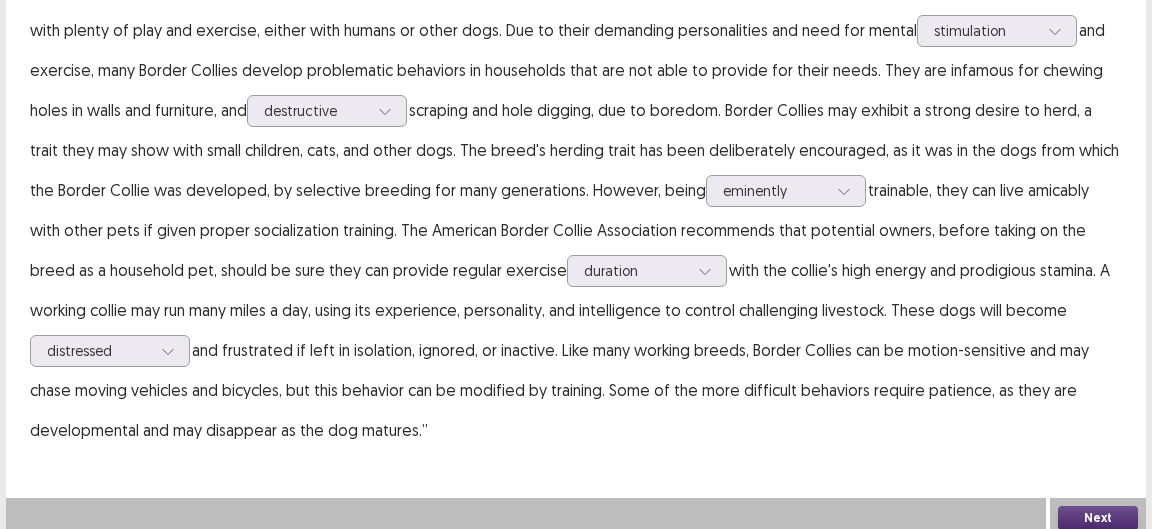 click on "Next" at bounding box center [1098, 518] 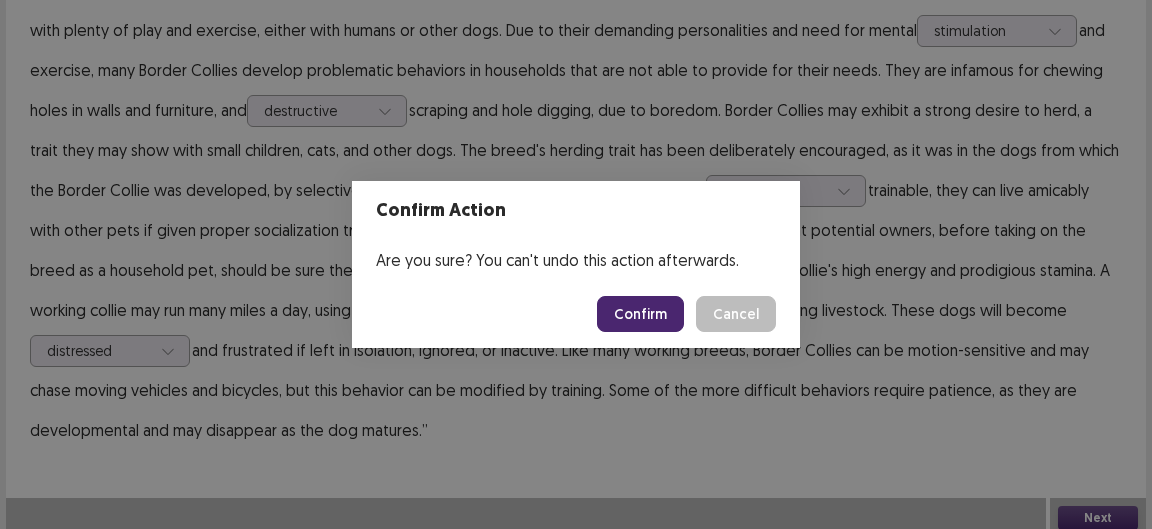 click on "Confirm" at bounding box center (640, 314) 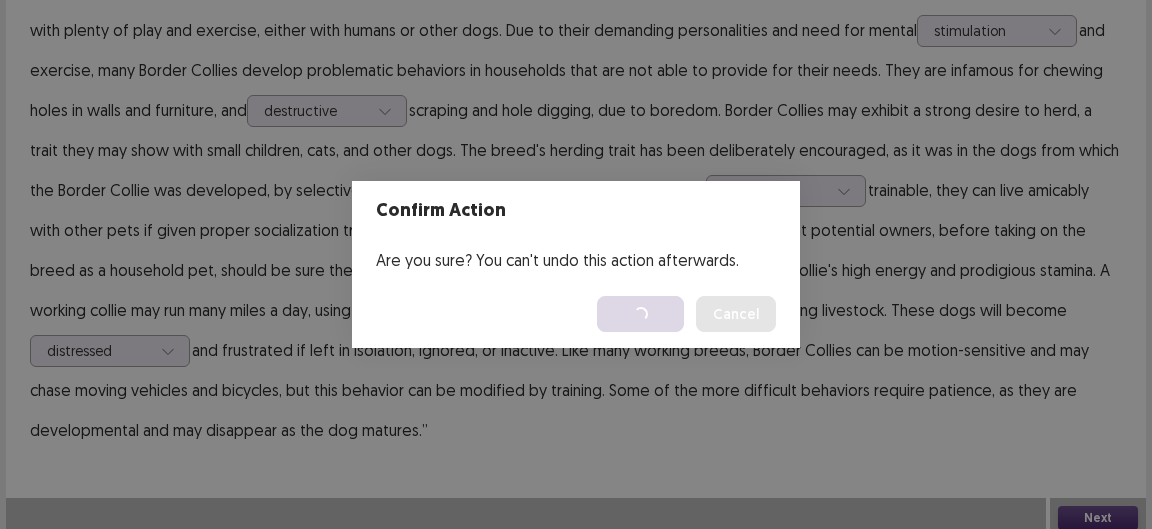 scroll, scrollTop: 0, scrollLeft: 0, axis: both 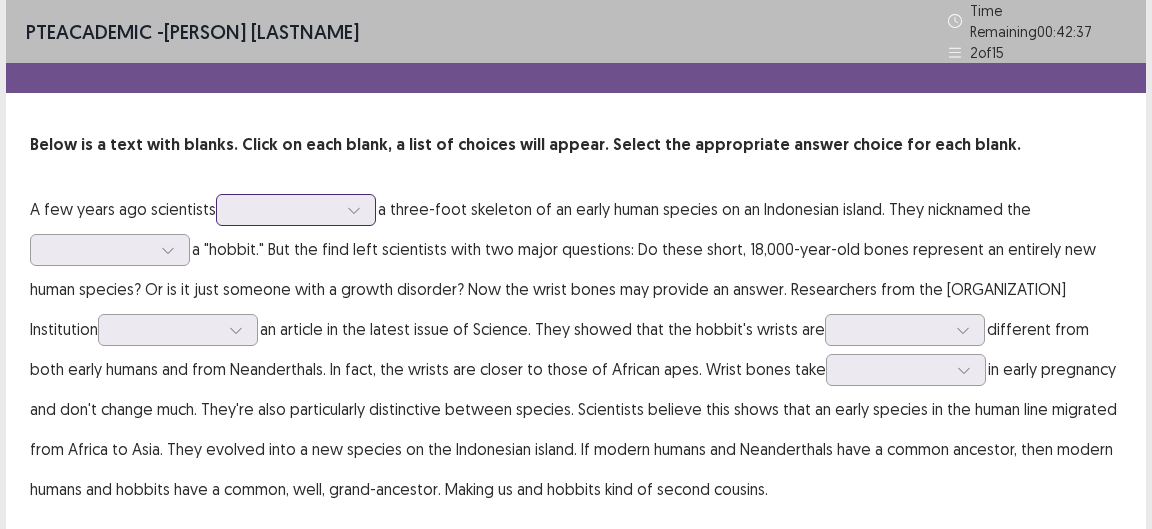 click at bounding box center [285, 209] 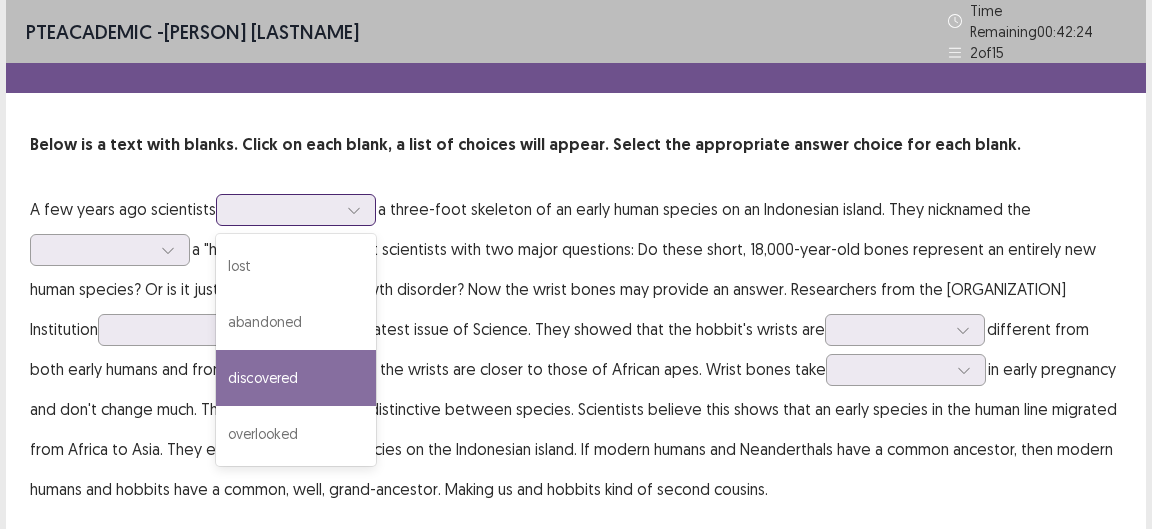 click on "discovered" at bounding box center (296, 378) 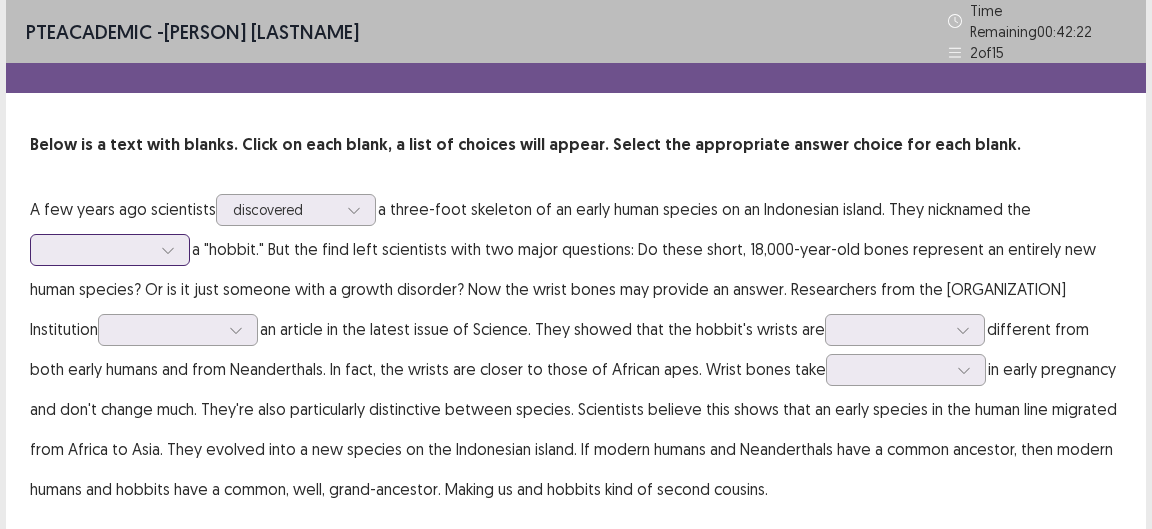click at bounding box center (99, 249) 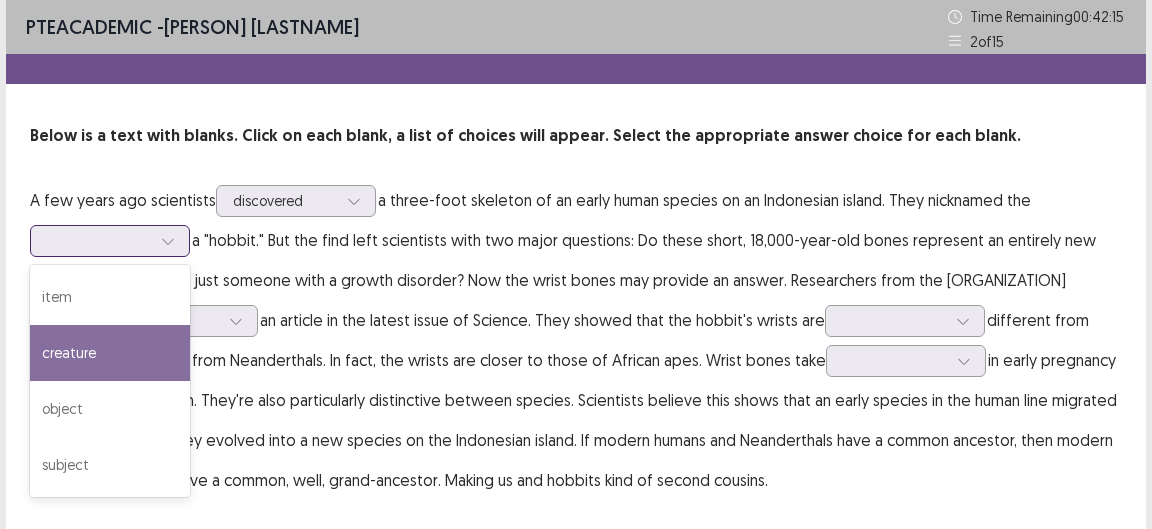 click on "creature" at bounding box center [110, 353] 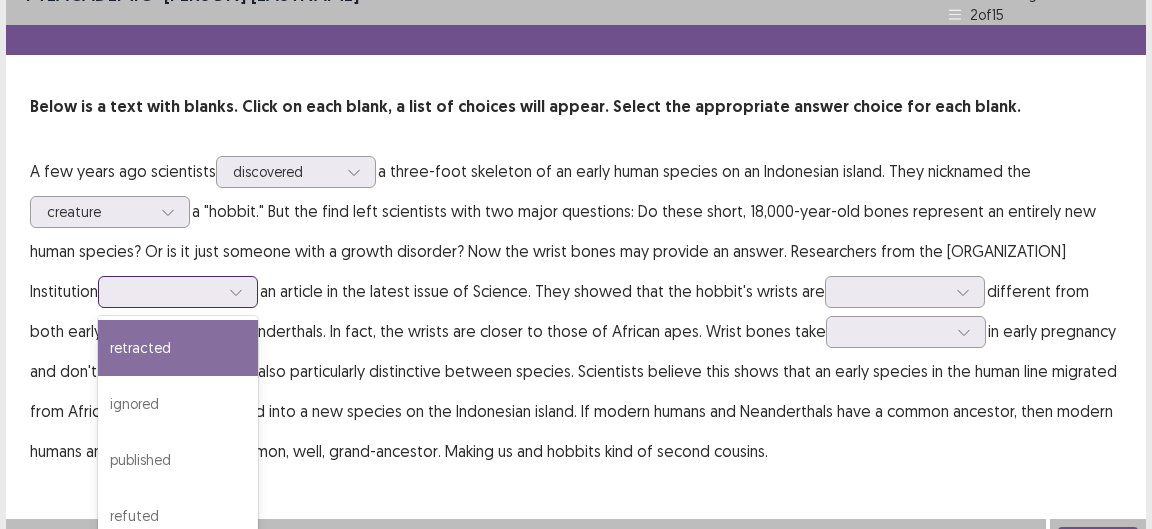 click on "4 results available. Use Up and Down to choose options, press Enter to select the currently focused option, press Escape to exit the menu, press Tab to select the option and exit the menu. retracted ignored published refuted" at bounding box center (178, 292) 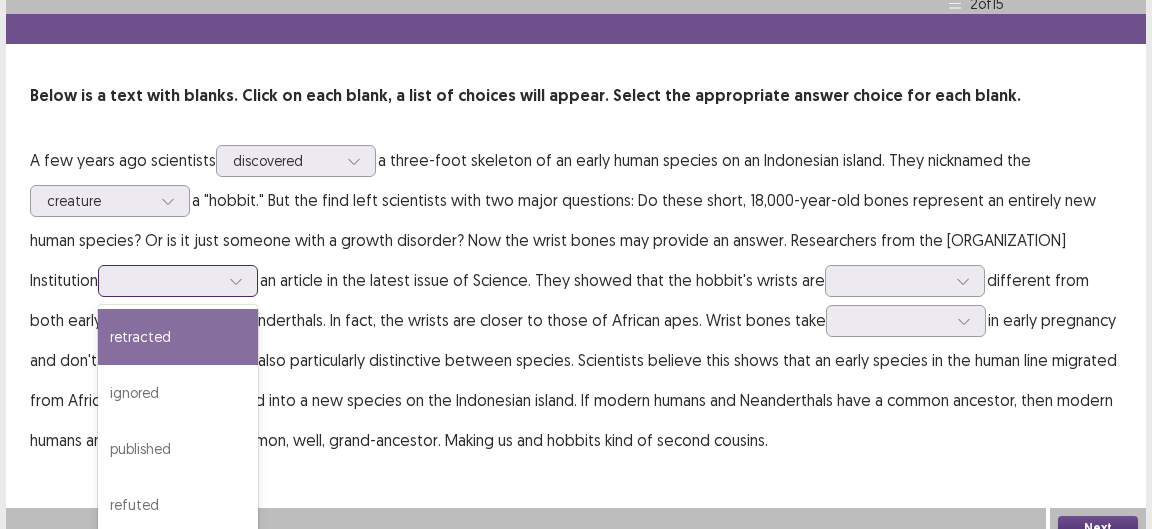 scroll, scrollTop: 56, scrollLeft: 0, axis: vertical 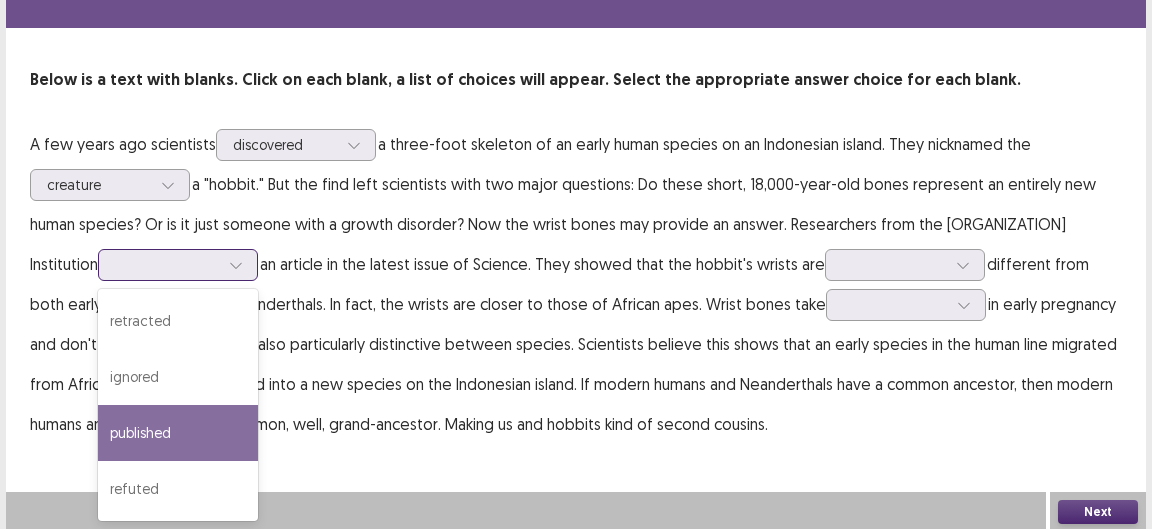 click on "published" at bounding box center [178, 433] 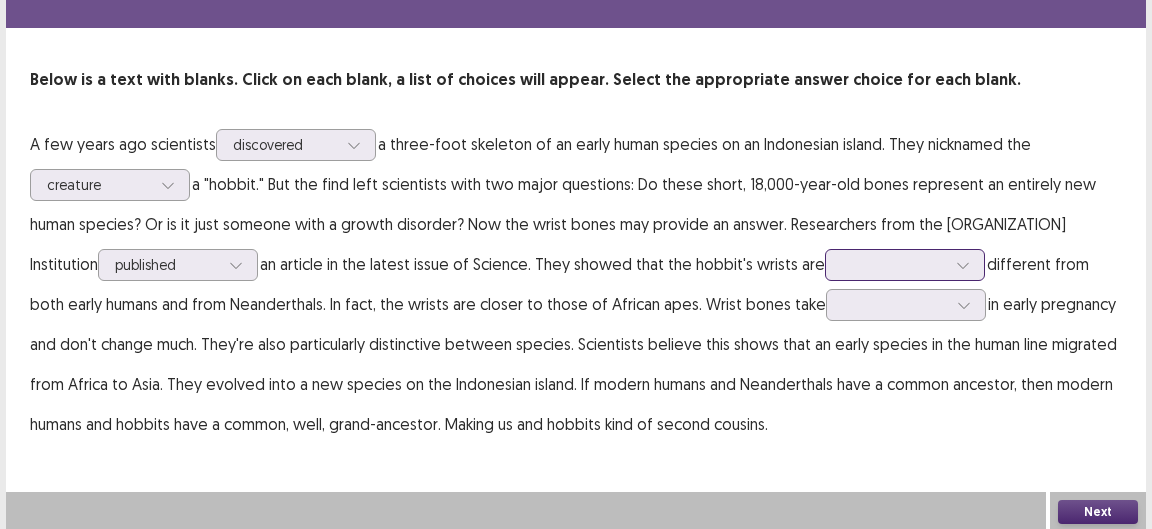 click at bounding box center (894, 264) 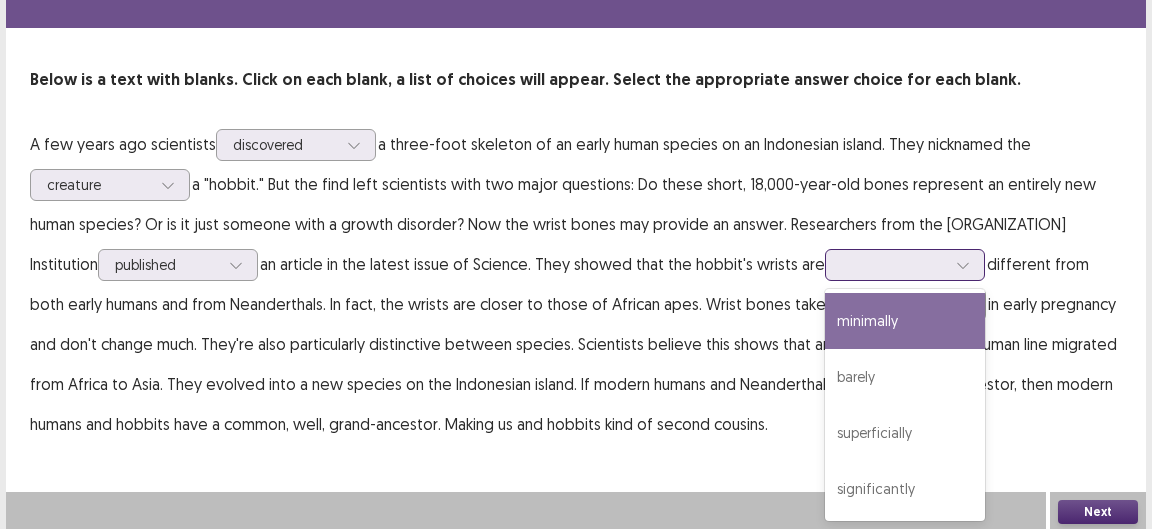click on "minimally" at bounding box center (905, 321) 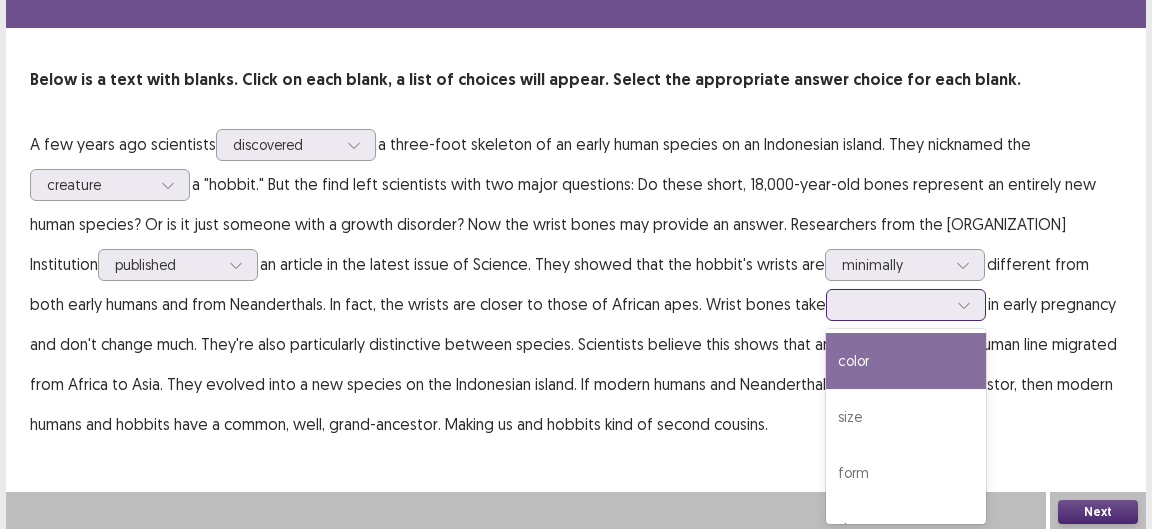 scroll, scrollTop: 59, scrollLeft: 0, axis: vertical 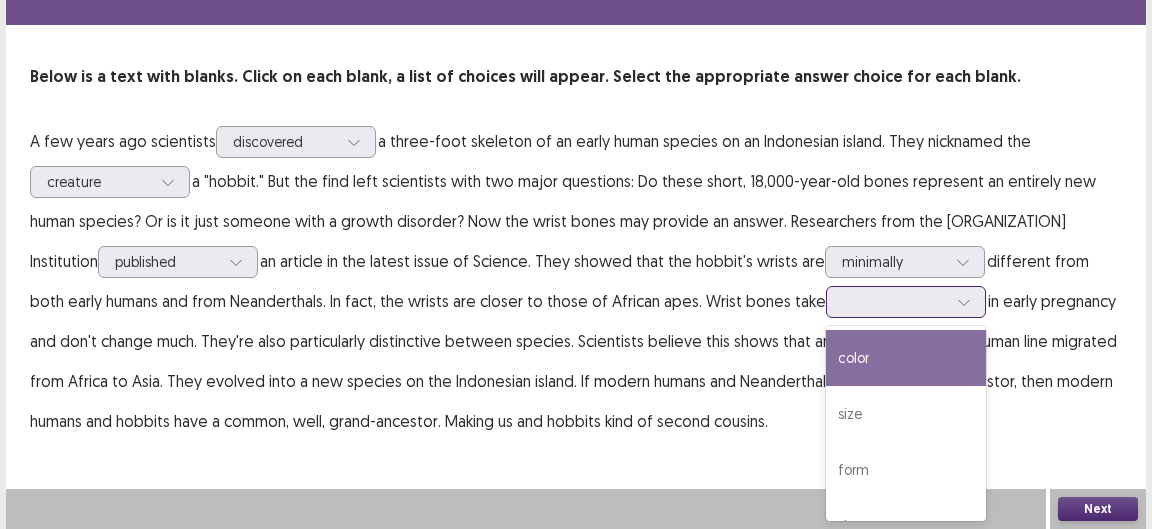 click at bounding box center (895, 301) 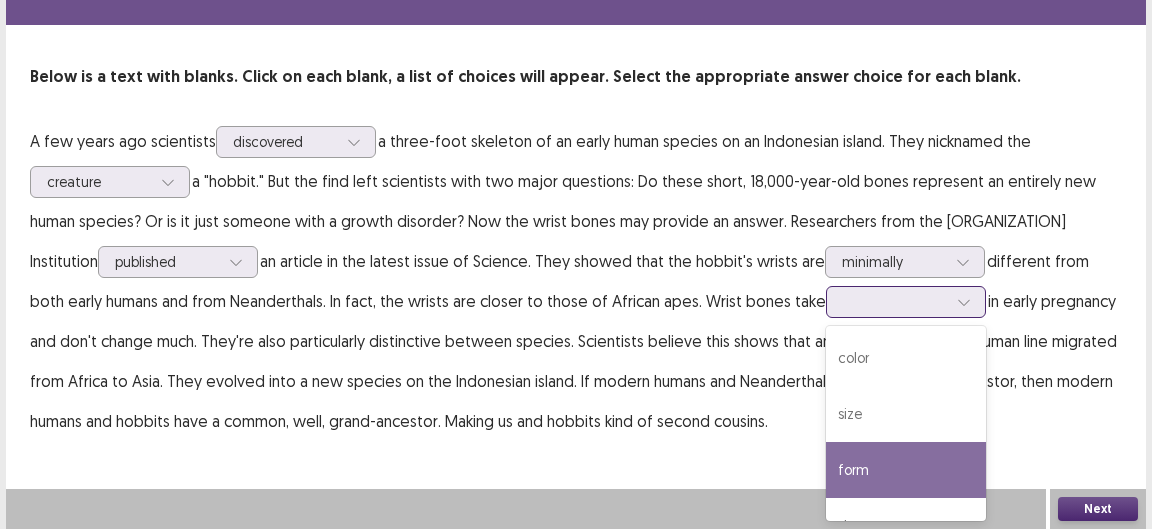scroll, scrollTop: 37, scrollLeft: 0, axis: vertical 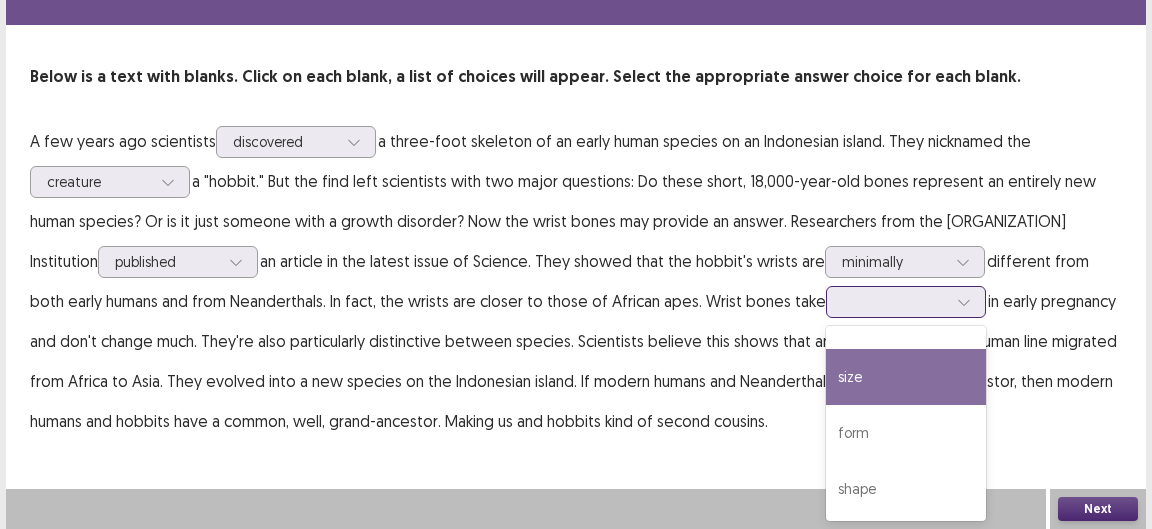 click on "size" at bounding box center (906, 377) 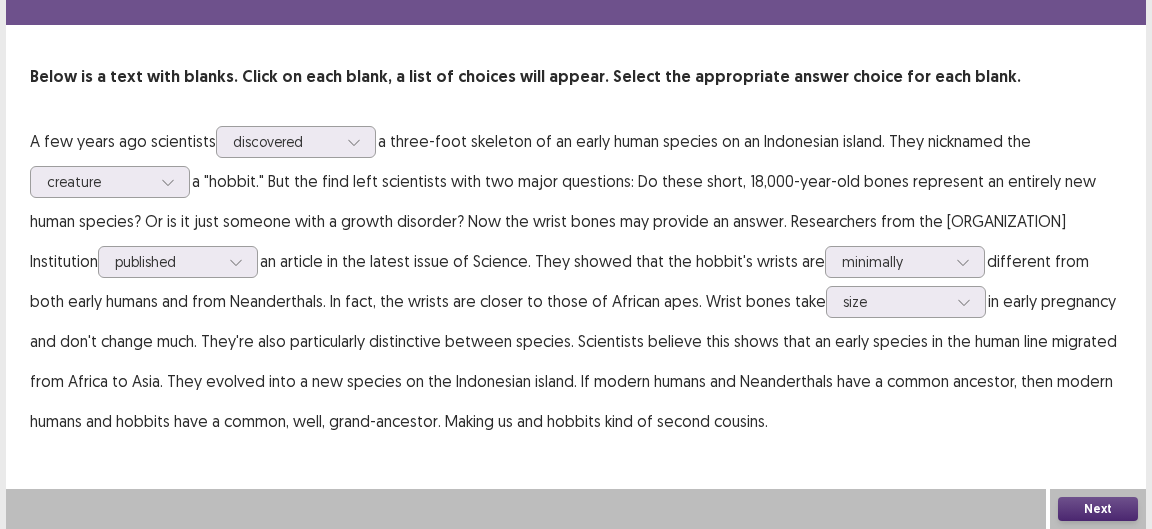 click on "Next" at bounding box center (1098, 509) 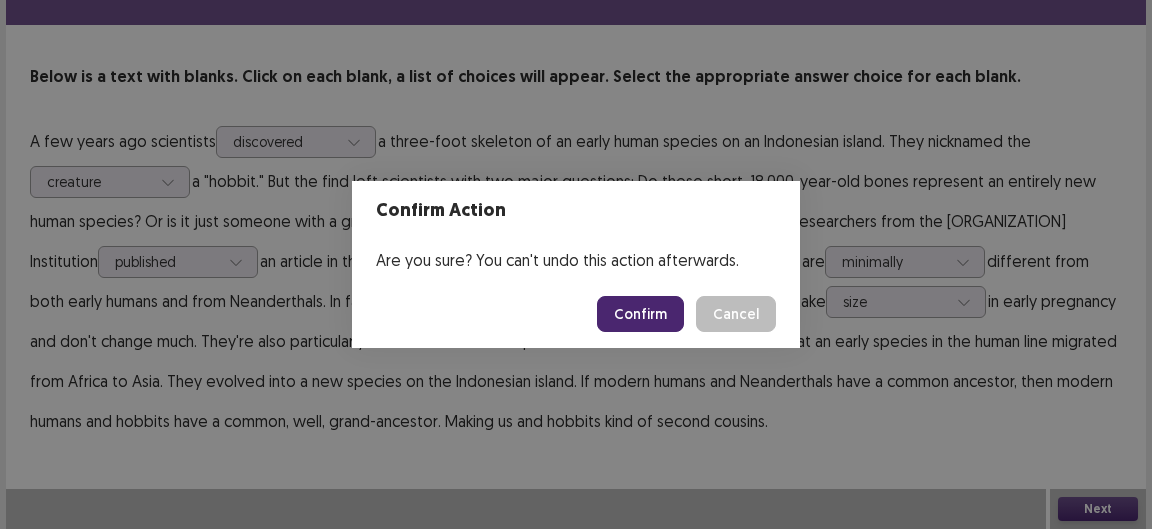 click on "Confirm" at bounding box center [640, 314] 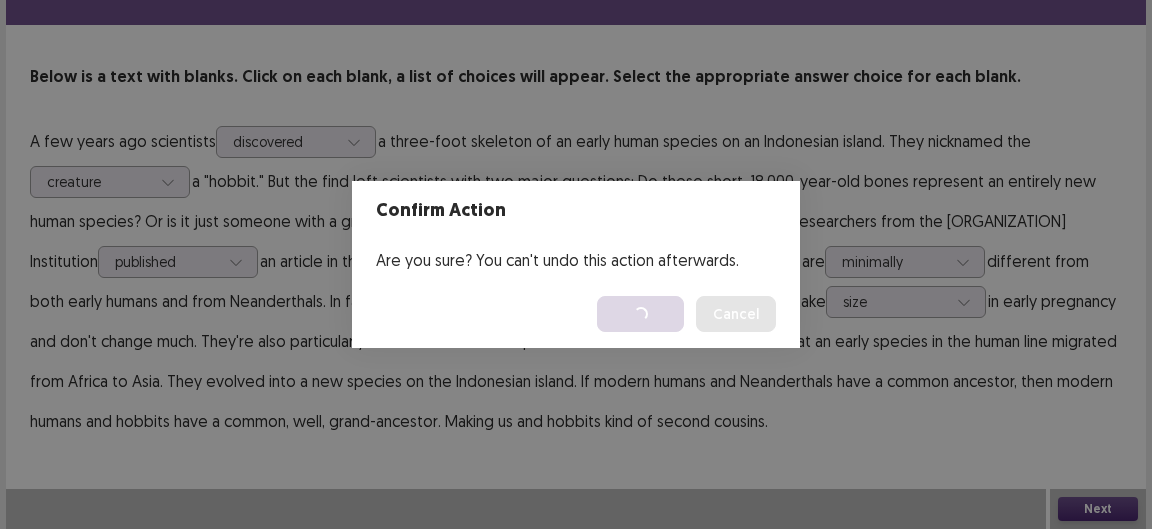 scroll, scrollTop: 0, scrollLeft: 0, axis: both 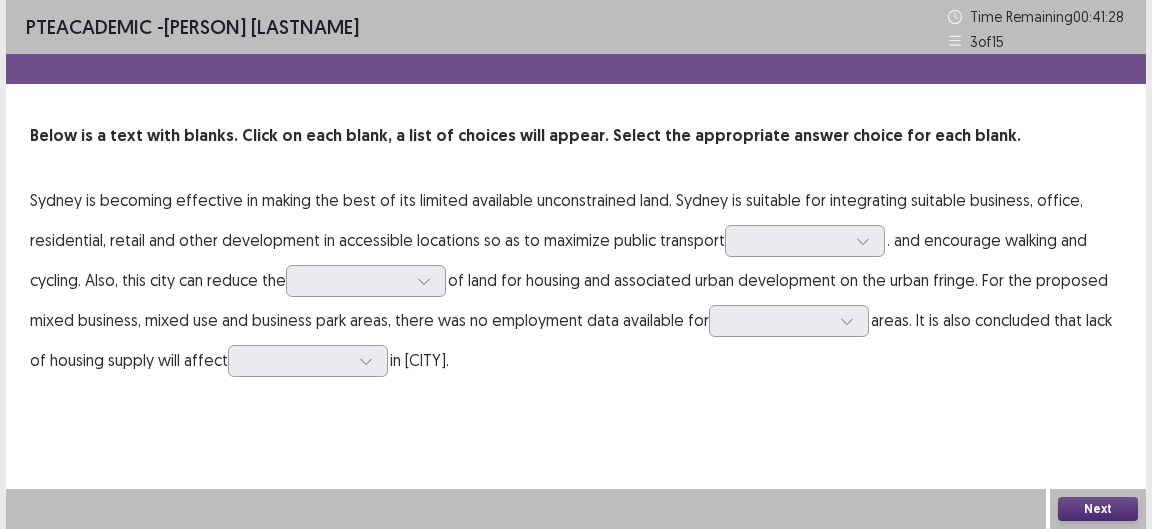 click on "[CITY] is becoming effective in making the best of its limited available unconstrained land. [CITY] is suitable for integrating suitable business, office, residential, retail and other development in accessible locations so as to maximize public transport  .  and encourage walking and cycling. Also, this city can reduce the   of land for housing and associated urban development on the urban fringe. For the proposed mixed business, mixed use and business park areas, there was no employment data available for   areas. It is also concluded that lack of housing supply will affect   in [CITY]." at bounding box center [576, 280] 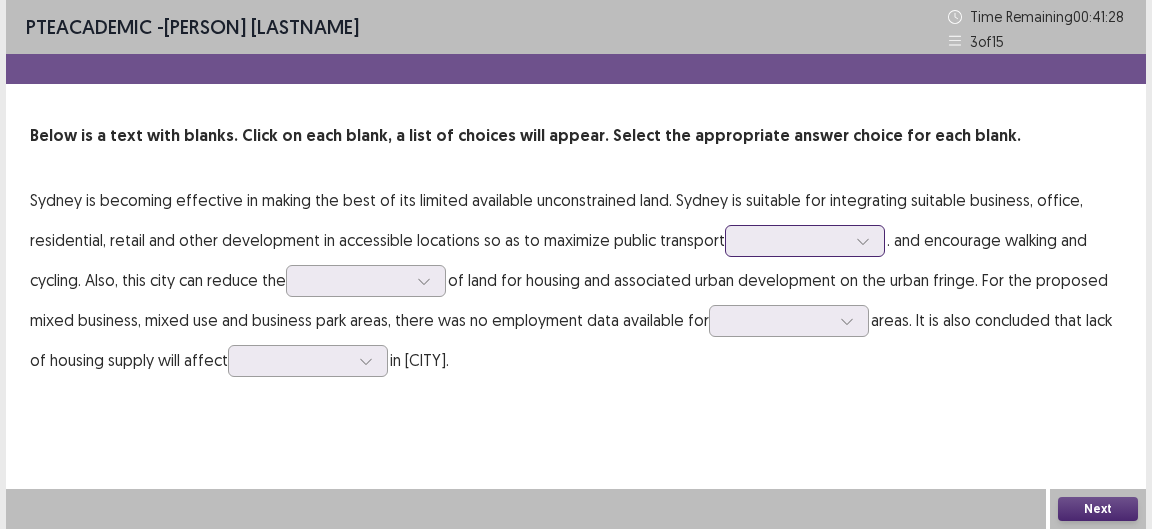 click at bounding box center (744, 240) 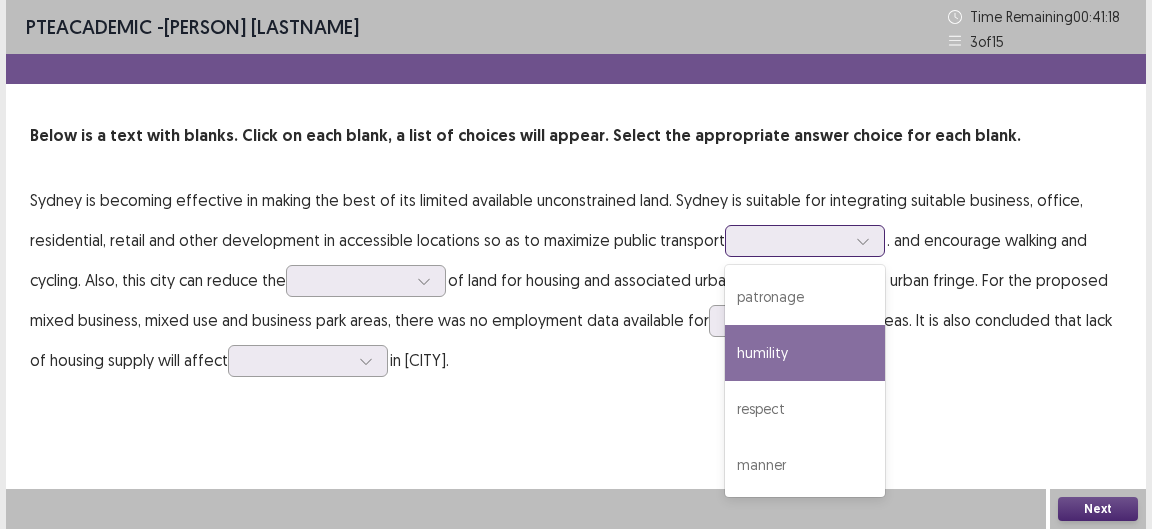 click on "humility" at bounding box center [805, 353] 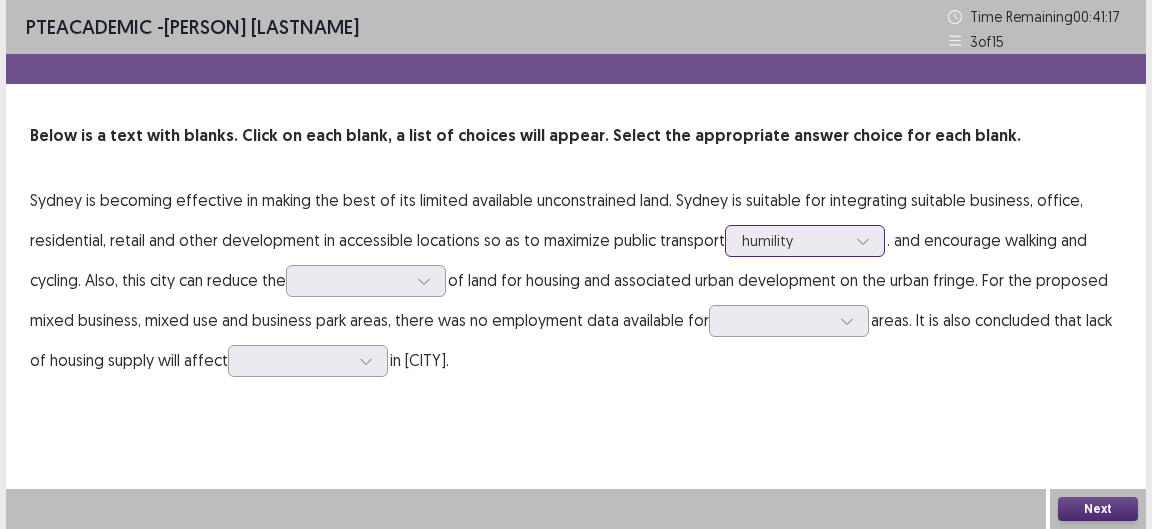 click at bounding box center (794, 240) 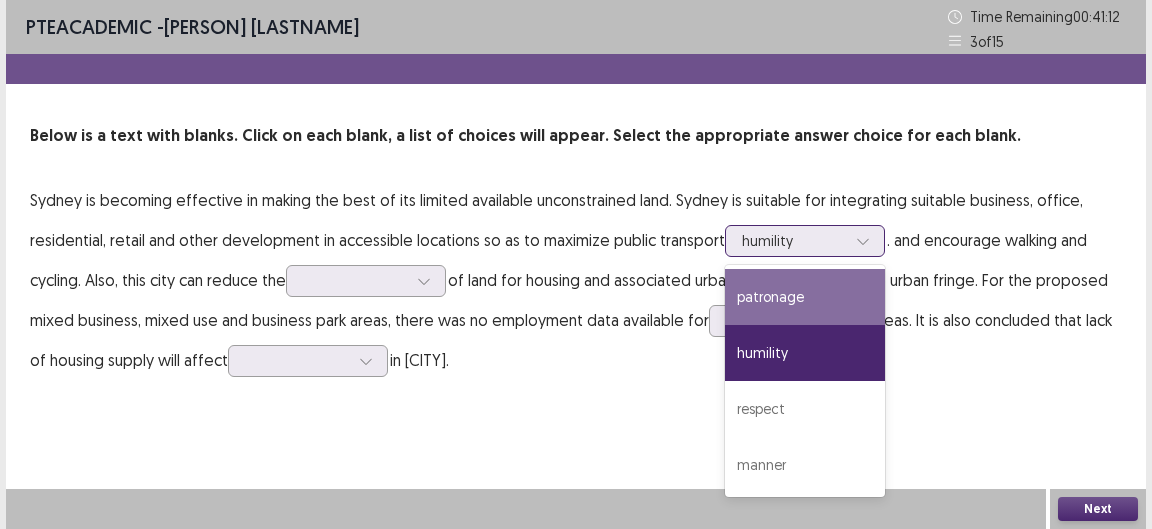 click on "patronage" at bounding box center [805, 297] 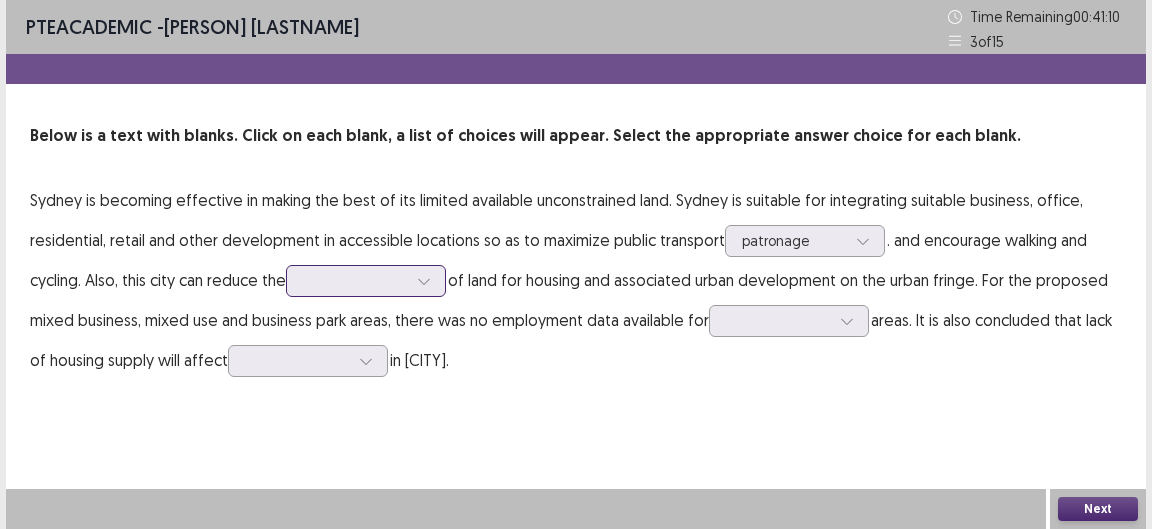 click at bounding box center [424, 281] 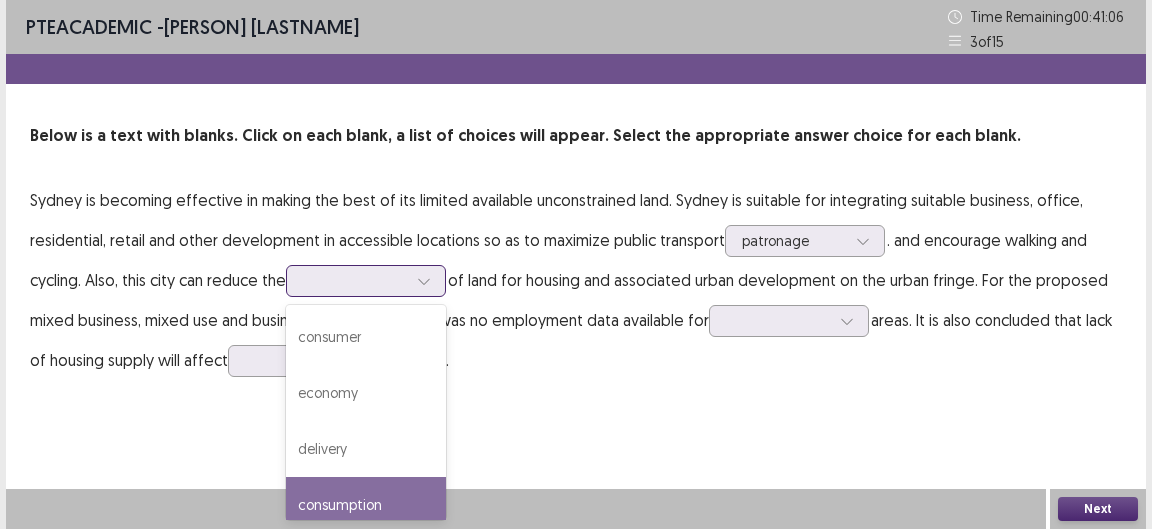 scroll, scrollTop: 16, scrollLeft: 0, axis: vertical 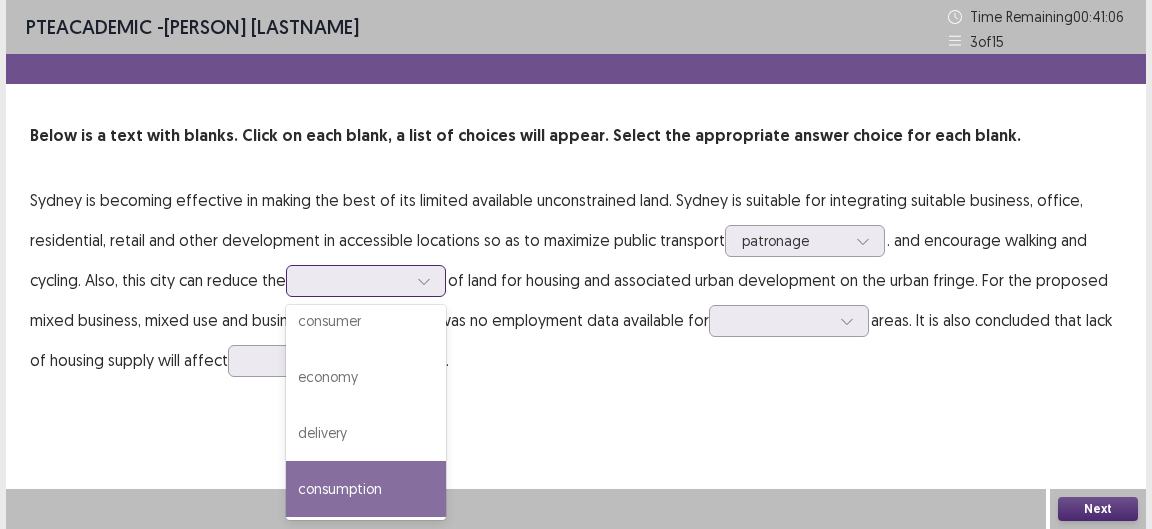 click on "consumption" at bounding box center (366, 489) 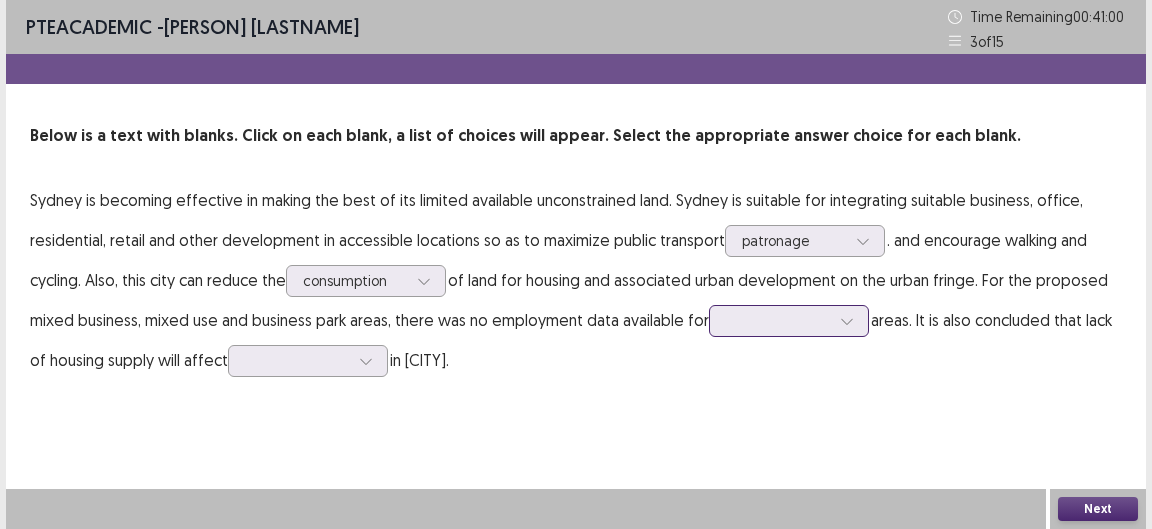 click at bounding box center [778, 320] 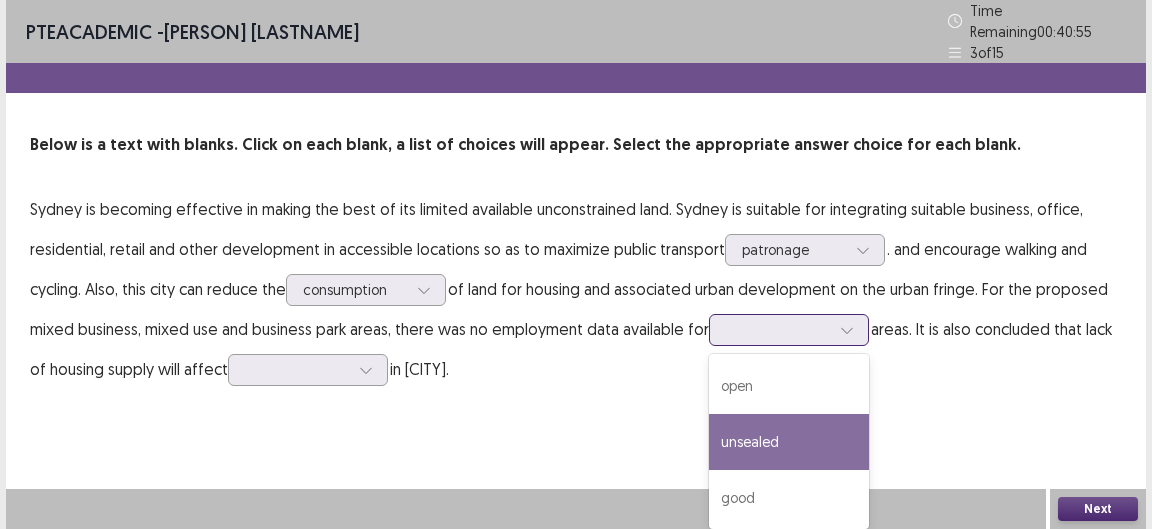 scroll, scrollTop: 0, scrollLeft: 0, axis: both 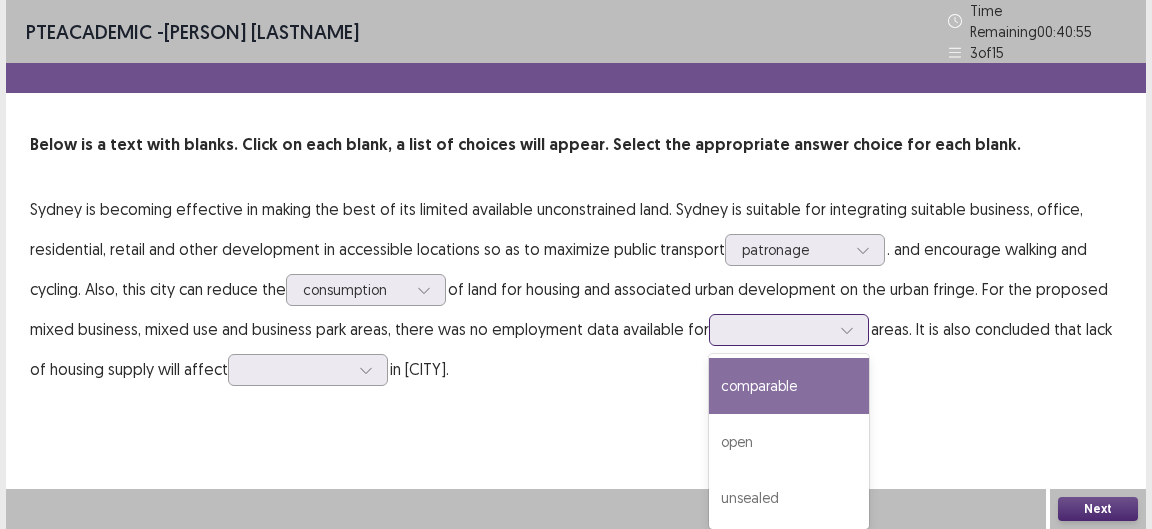 click on "comparable" at bounding box center [789, 386] 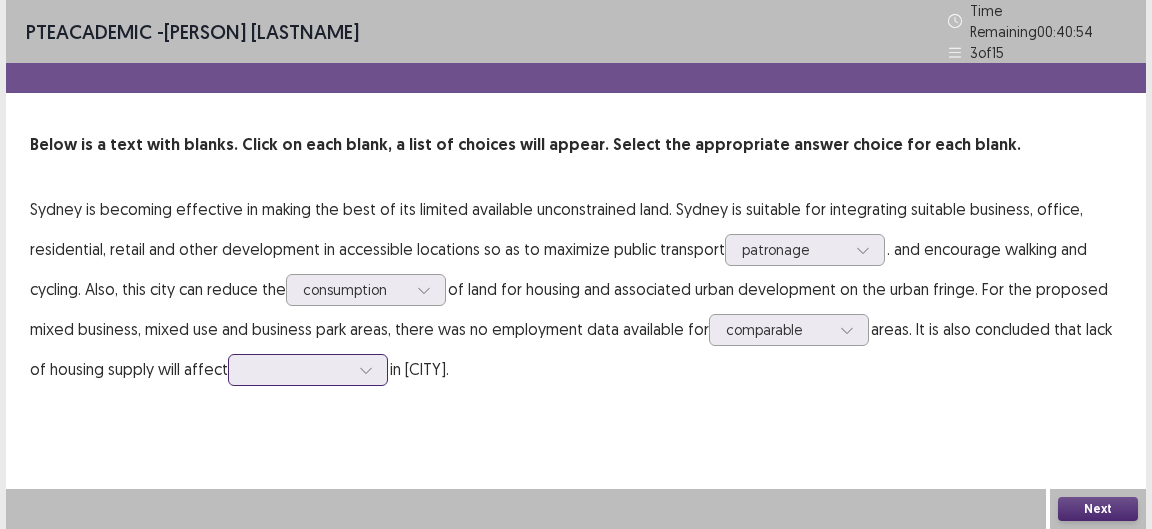 click at bounding box center (366, 370) 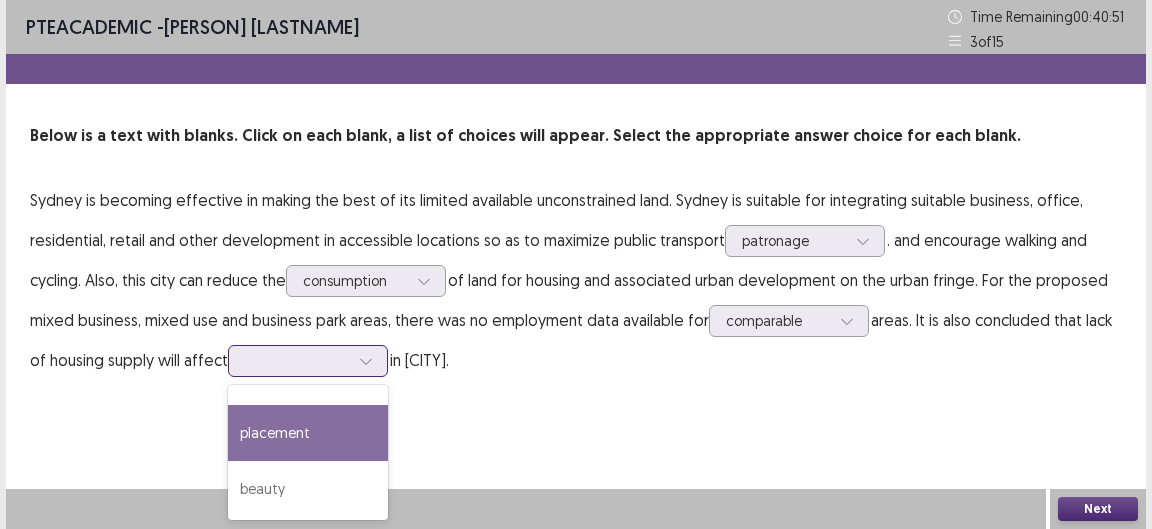 scroll, scrollTop: 0, scrollLeft: 0, axis: both 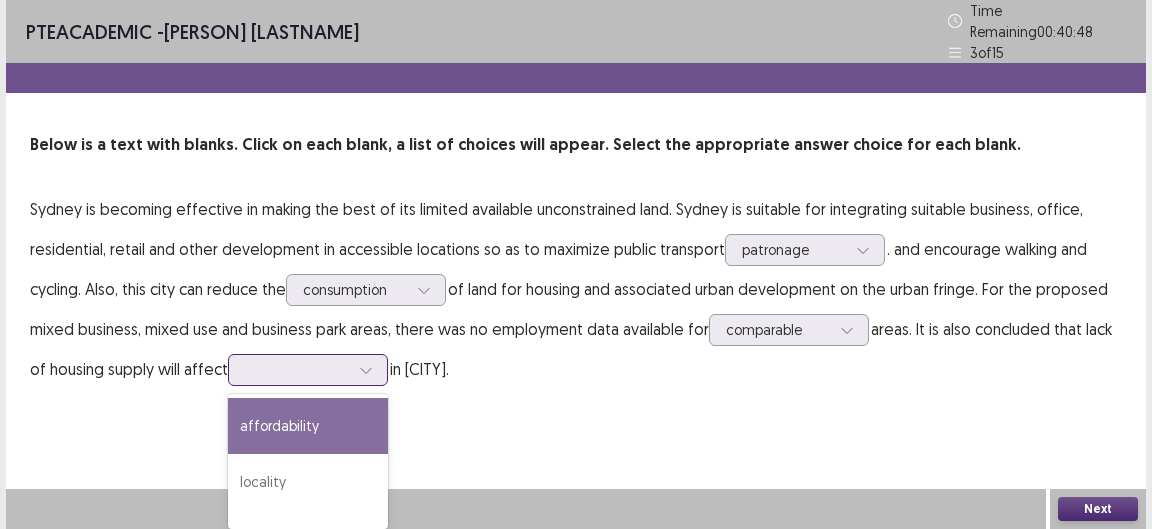click on "affordability" at bounding box center (308, 426) 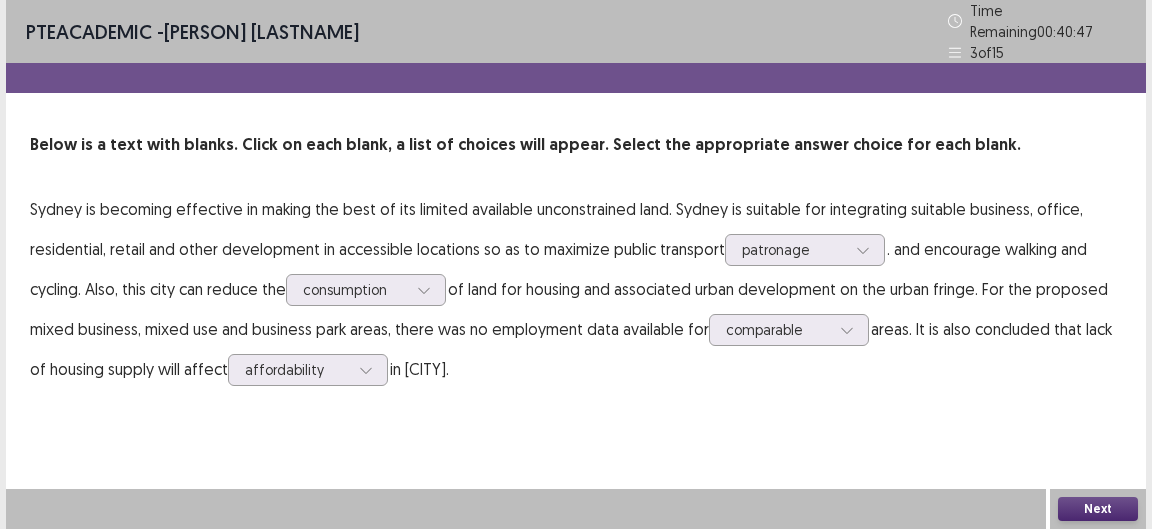 click on "Next" at bounding box center (1098, 509) 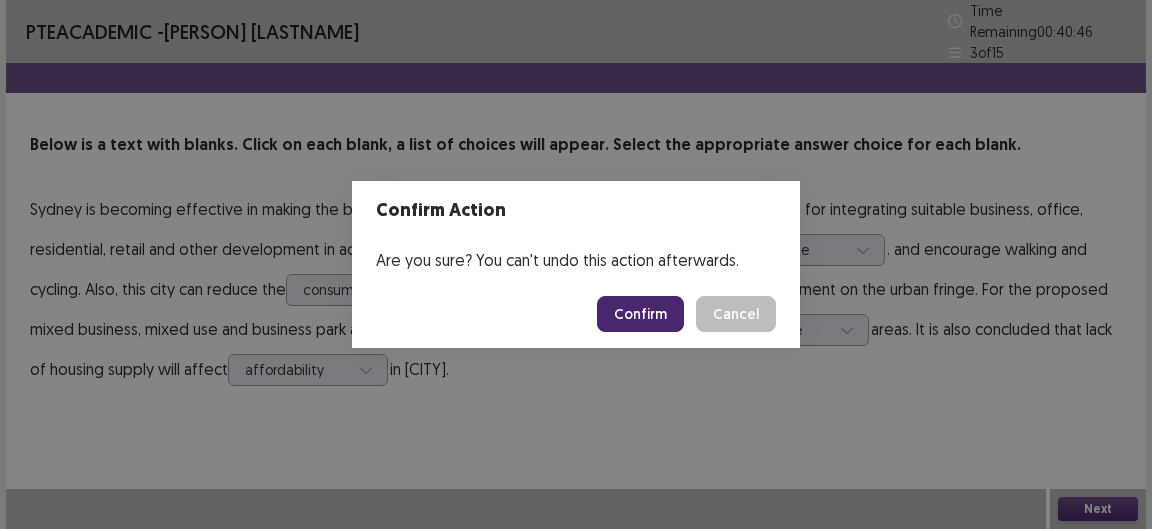 click on "Confirm Cancel" at bounding box center (576, 314) 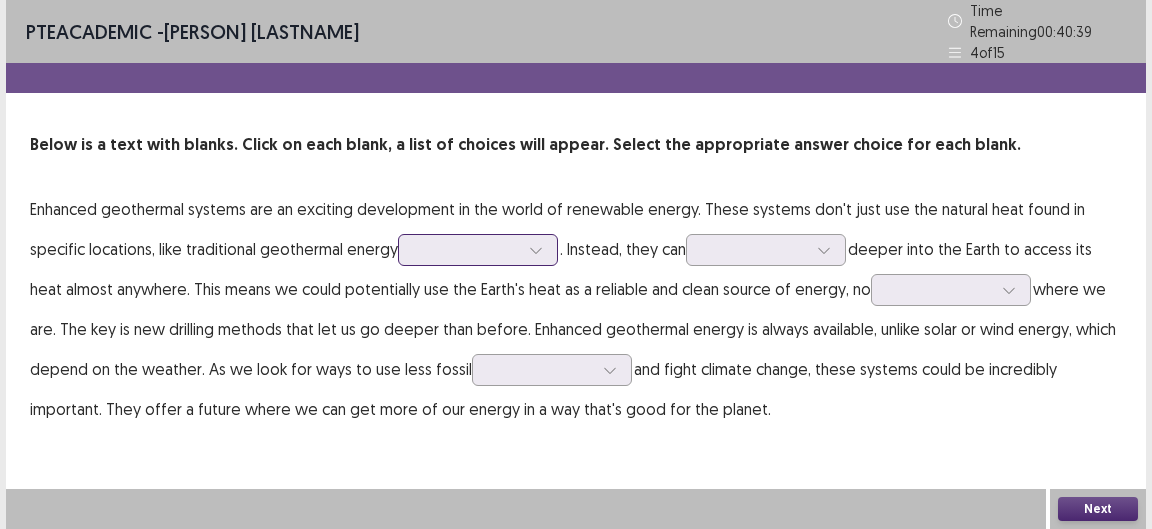 click at bounding box center (467, 249) 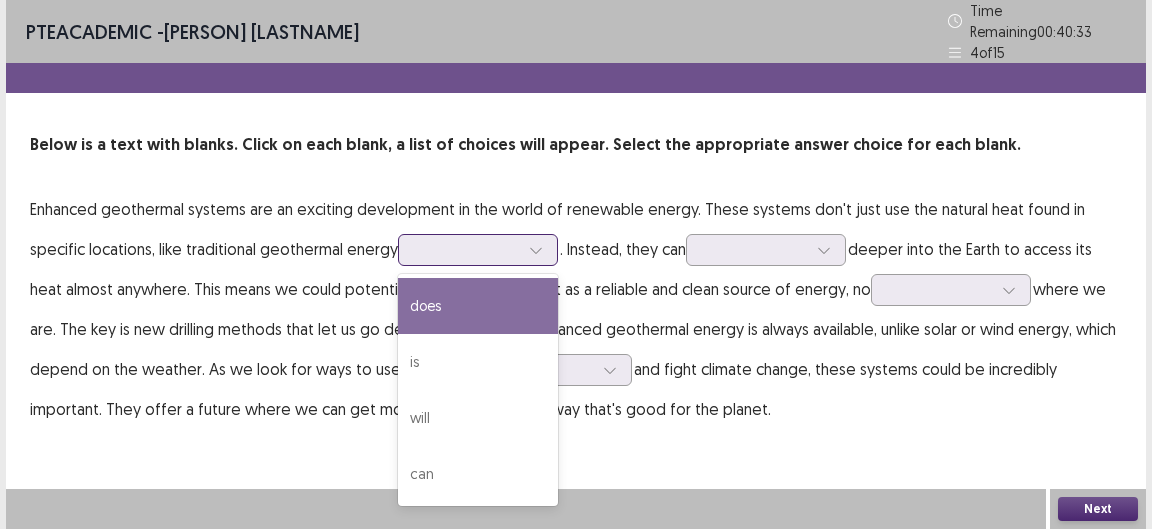 click on "does" at bounding box center (478, 306) 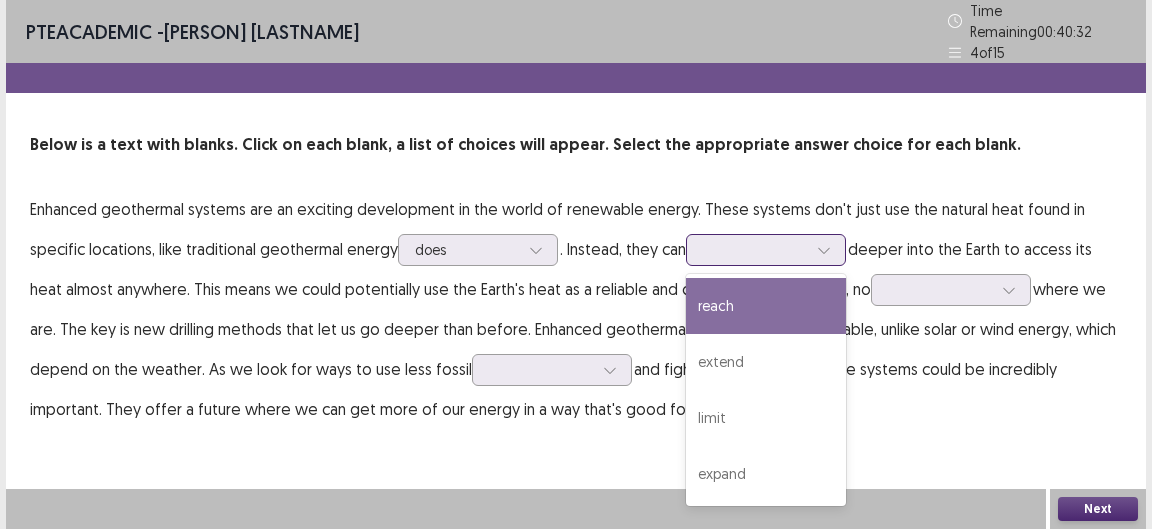 click at bounding box center [755, 249] 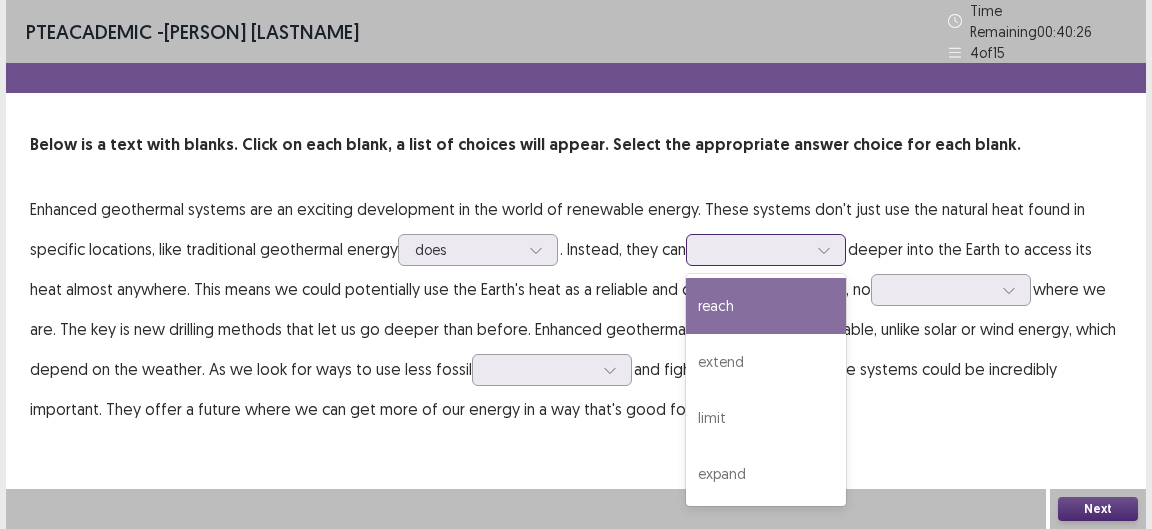 click on "reach" at bounding box center (766, 306) 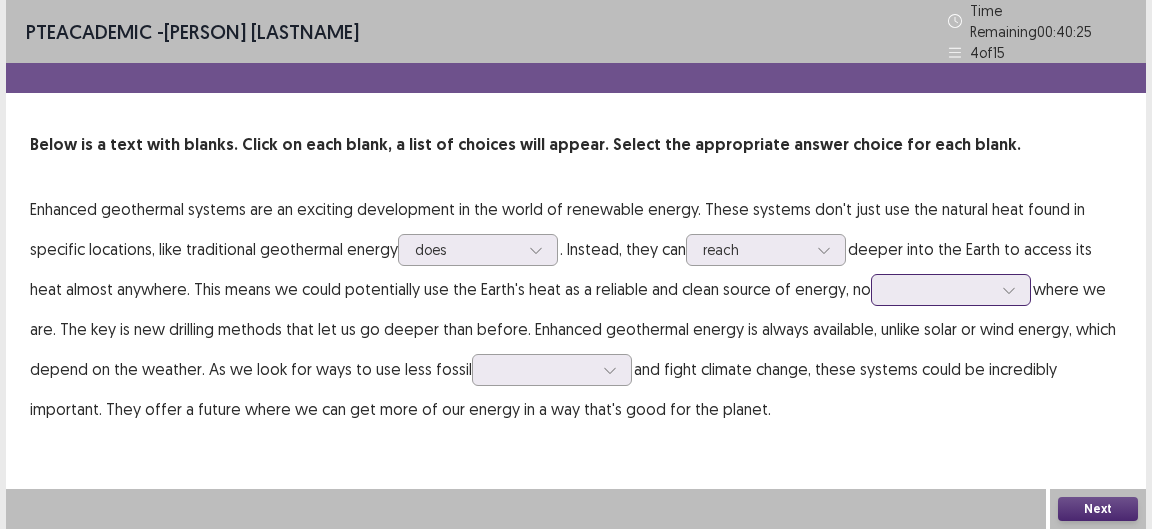 click at bounding box center [951, 290] 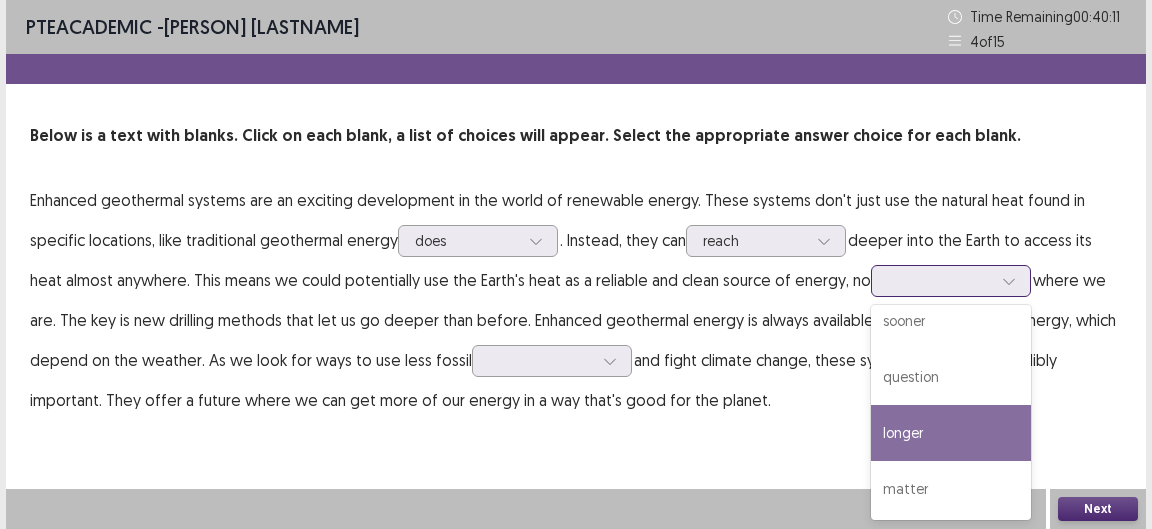 scroll, scrollTop: 0, scrollLeft: 0, axis: both 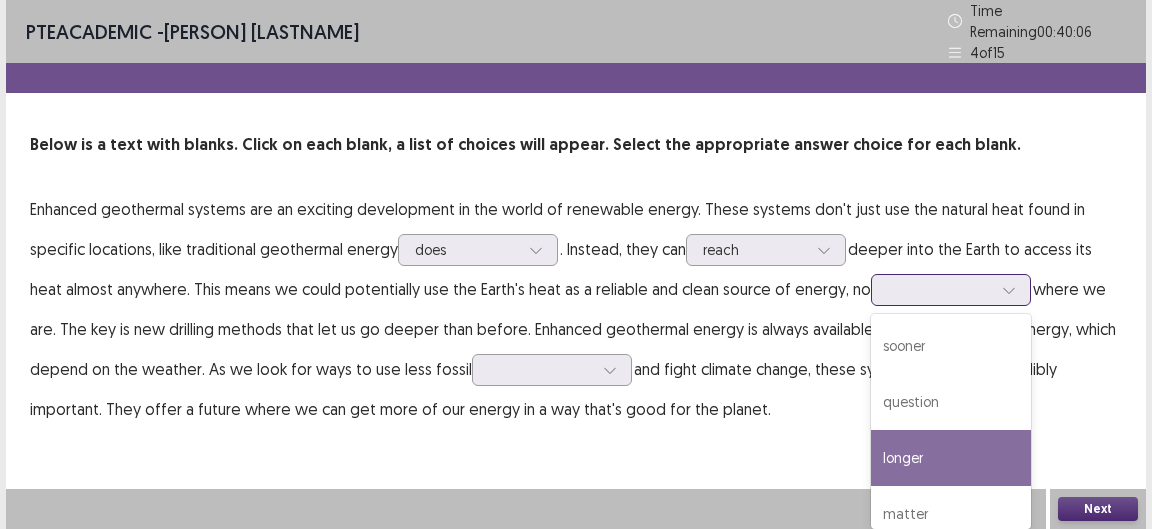 click on "longer" at bounding box center (951, 458) 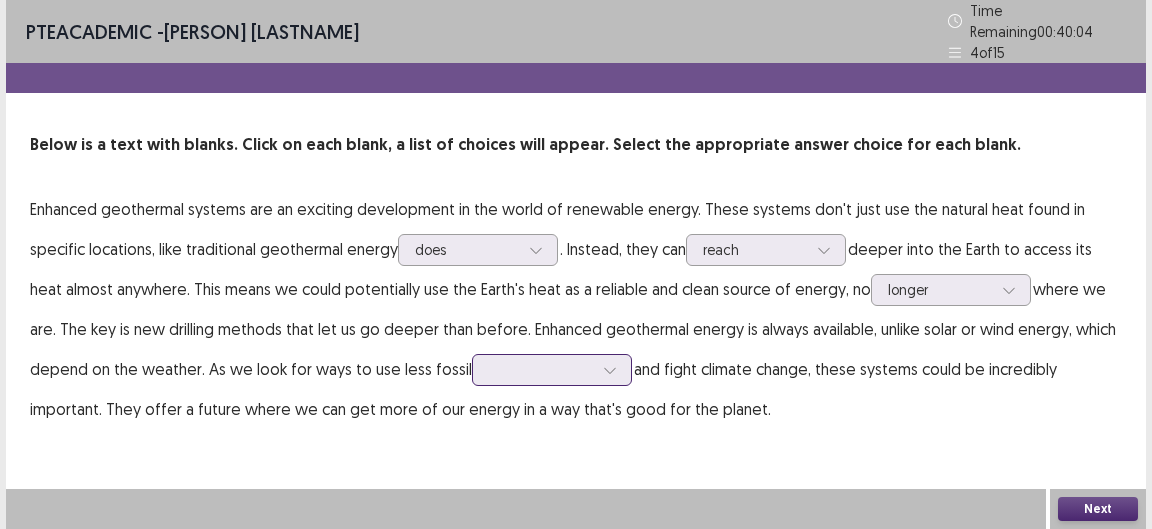 click at bounding box center (541, 369) 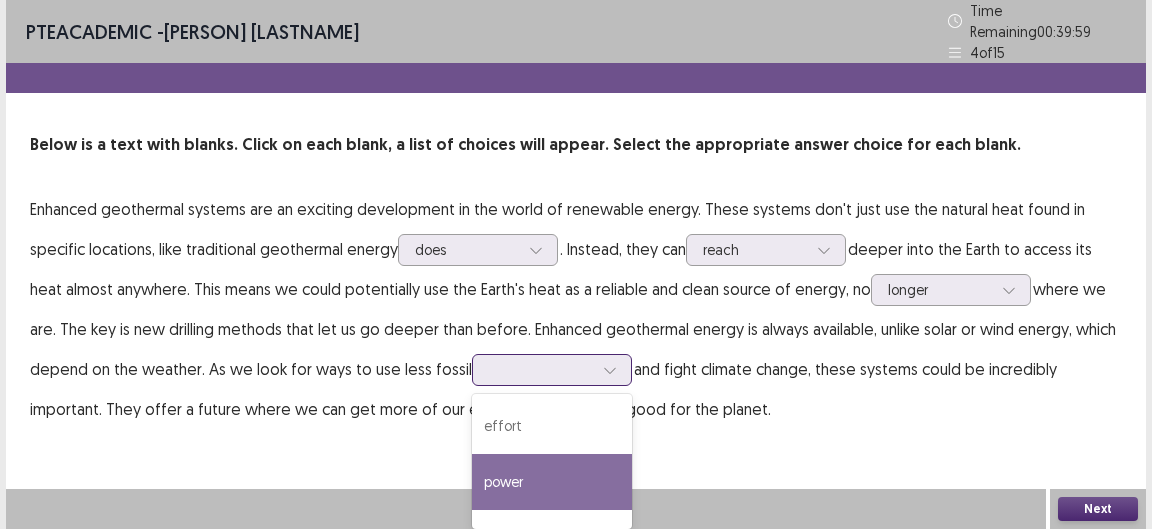 scroll, scrollTop: 96, scrollLeft: 0, axis: vertical 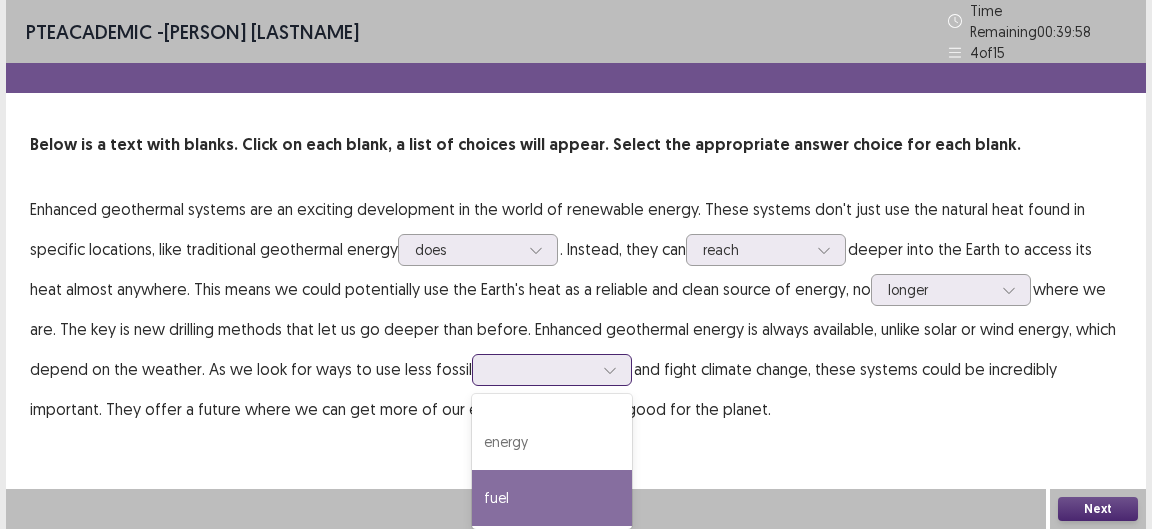 click on "fuel" at bounding box center [552, 498] 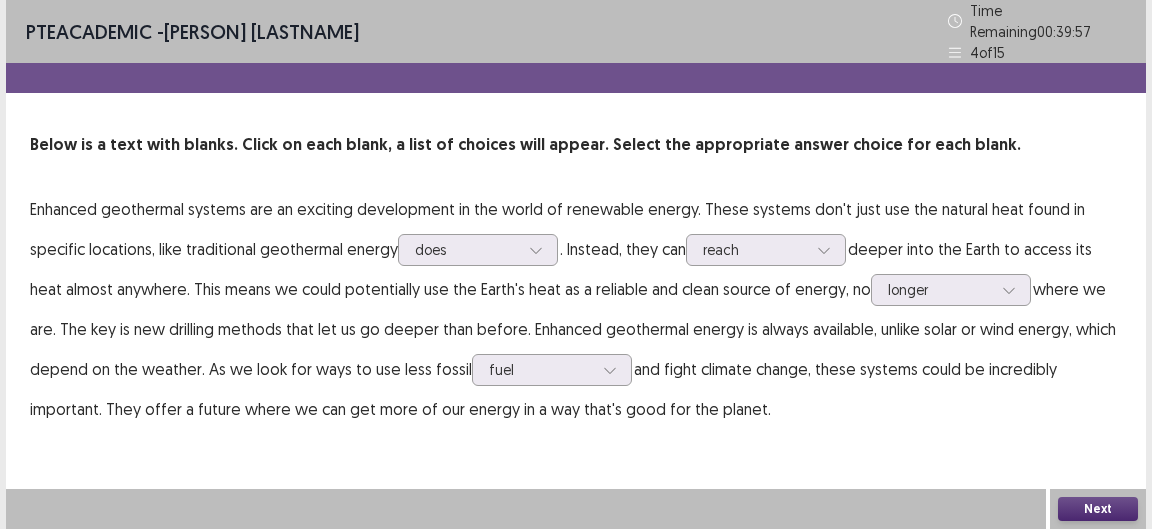 click on "Next" at bounding box center [1098, 509] 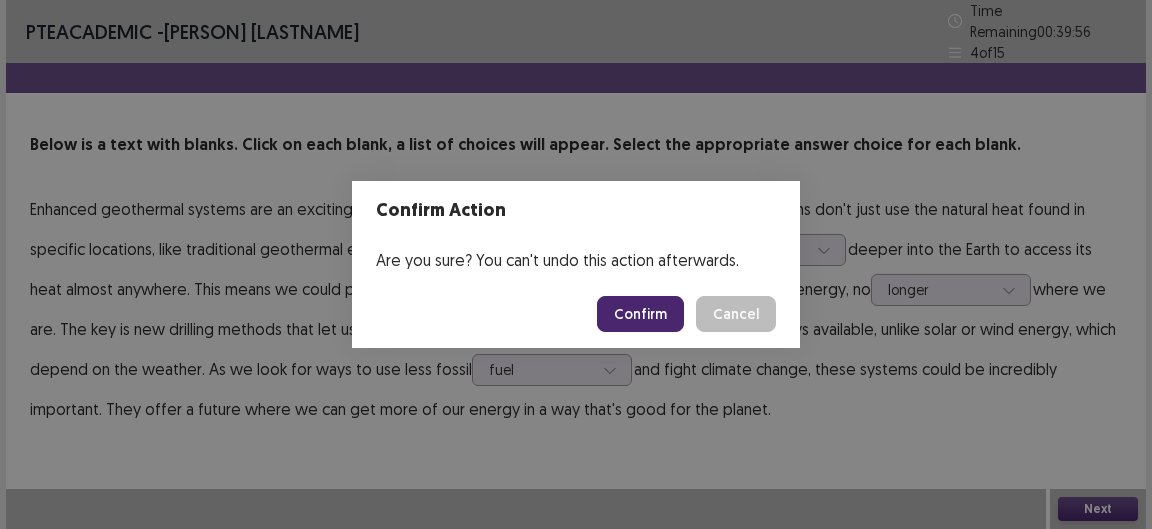 drag, startPoint x: 576, startPoint y: 301, endPoint x: 593, endPoint y: 301, distance: 17 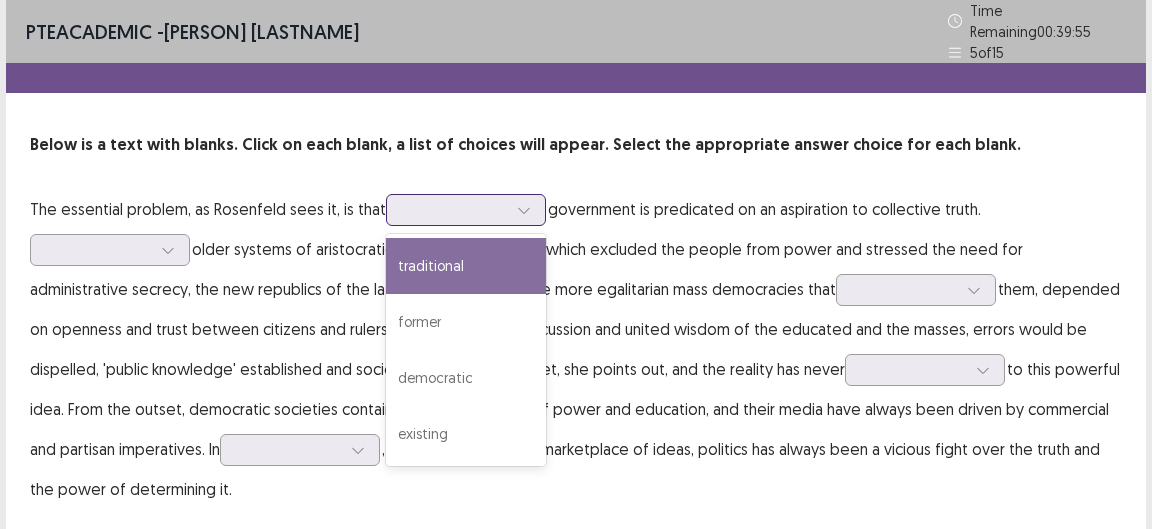click at bounding box center (524, 210) 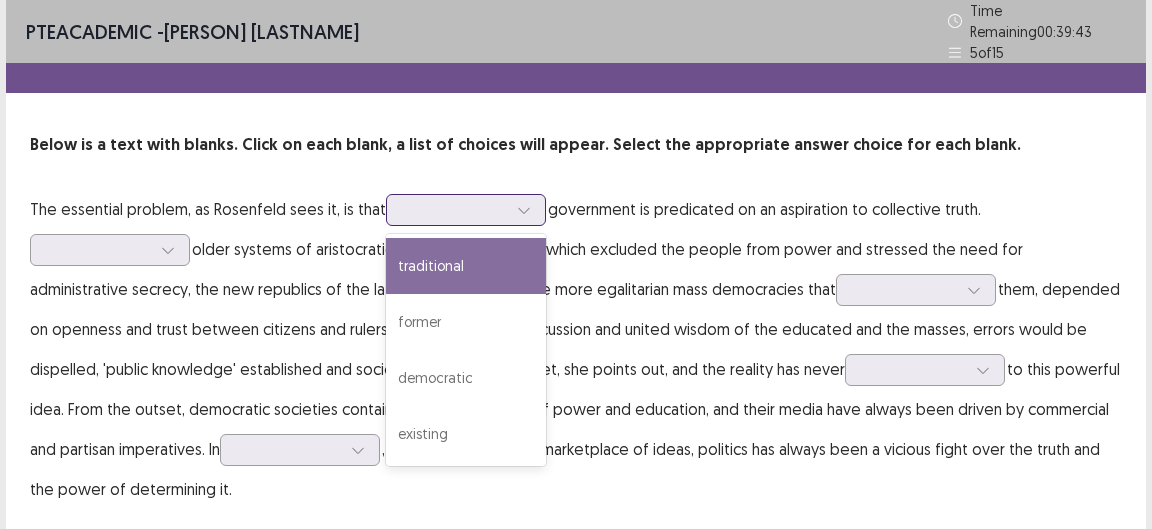 click on "traditional" at bounding box center [466, 266] 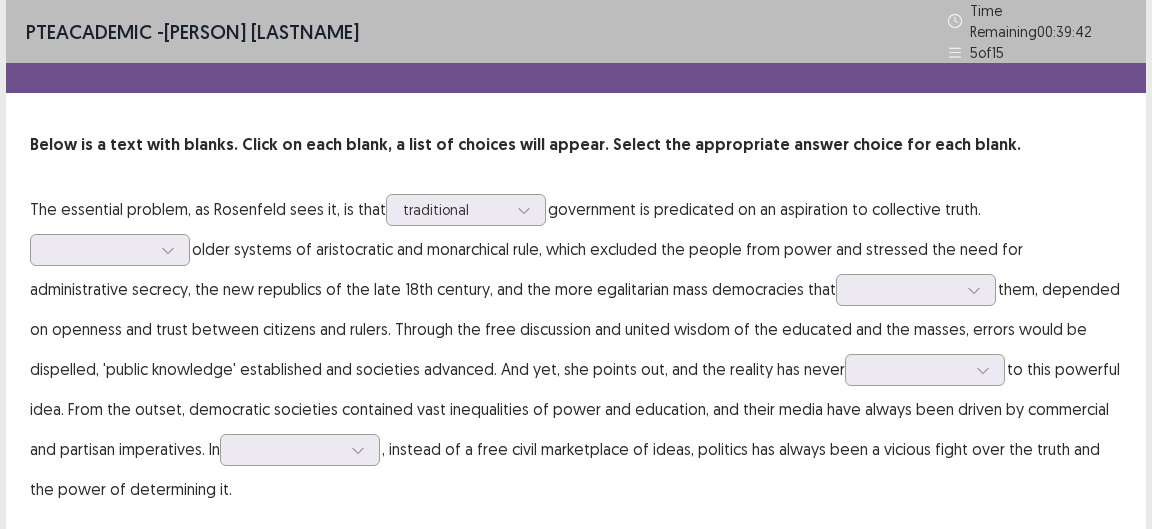 click on "The essential problem, as [PERSON] [LASTNAME] sees it, is that traditional government is predicated on an aspiration to collective truth. older systems of aristocratic and monarchical rule, which excluded the people from power and stressed the need for administrative secrecy, the new republics of the late 18th century, and the more egalitarian mass democracies that them, depended on openness and trust between citizens and rulers. Through the free discussion and united wisdom of the educated and the masses, errors would be dispelled, 'public knowledge' established and societies advanced. And yet, she points out, and the reality has never to this powerful idea. From the outset, democratic societies contained vast inequalities of power and education, and their media have always been driven by commercial and partisan imperatives. In [CITY], instead of a free civil marketplace of ideas, politics has always been a vicious fight over the truth and the power of determining it." at bounding box center (576, 349) 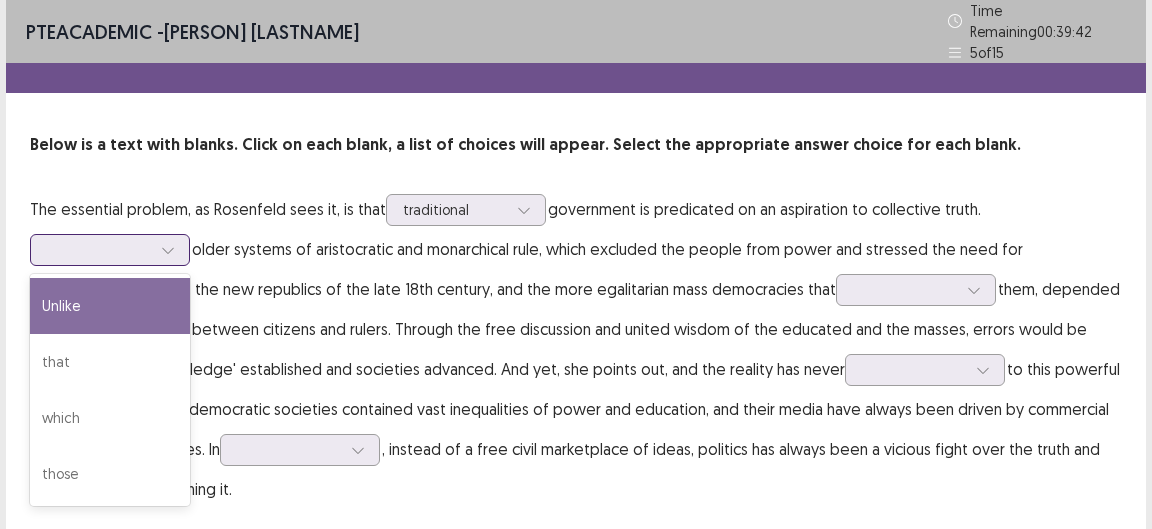 click 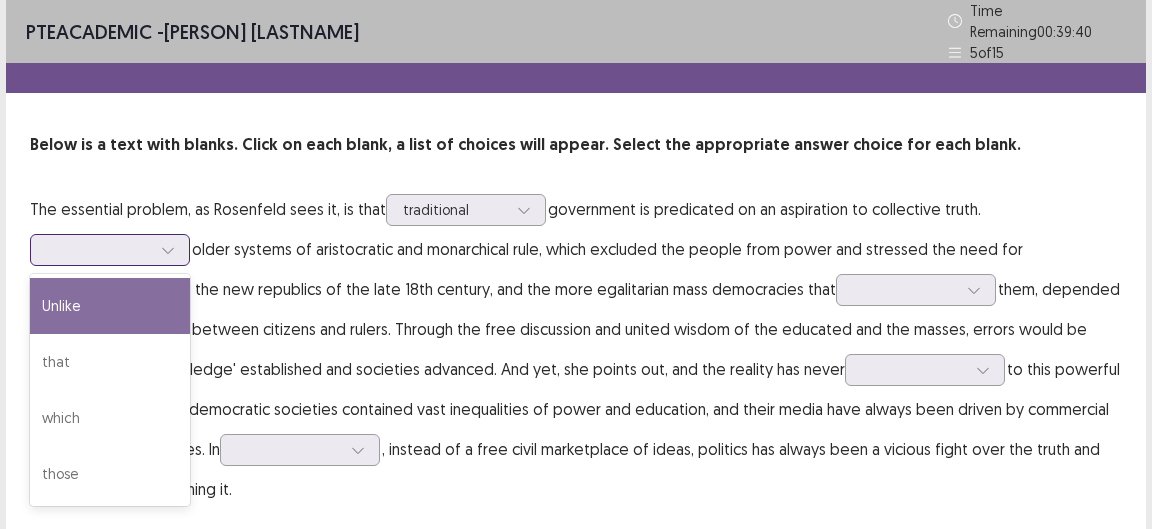 click on "Unlike" at bounding box center (110, 306) 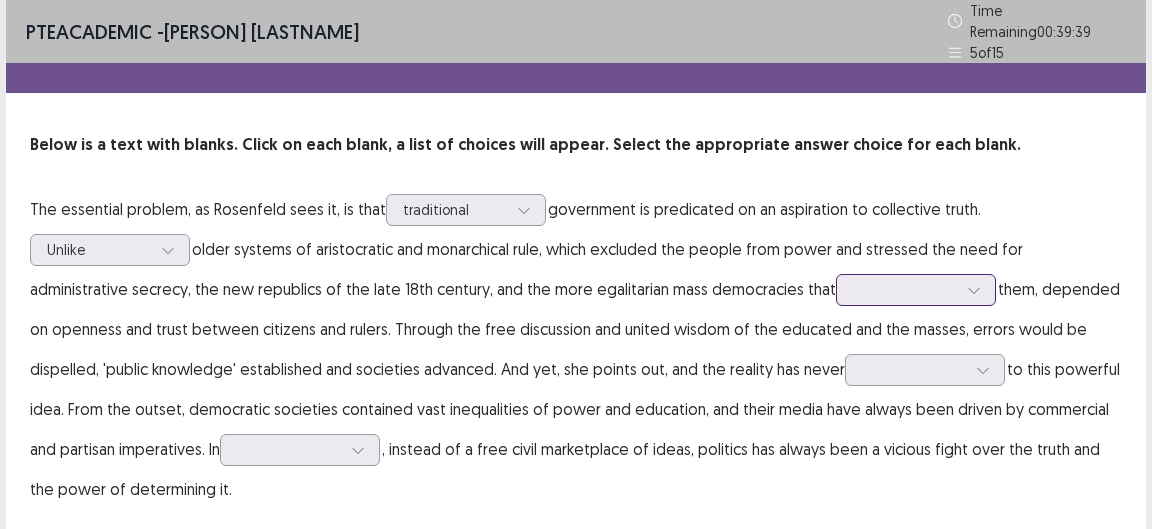 click on "The essential problem, as [PERSON] [LASTNAME] sees it, is that traditional government is predicated on an aspiration to collective truth. older systems of aristocratic and monarchical rule, which excluded the people from power and stressed the need for administrative secrecy, the new republics of the late 18th century, and the more egalitarian mass democracies that them, depended on openness and trust between citizens and rulers. Through the free discussion and united wisdom of the educated and the masses, errors would be dispelled, 'public knowledge' established and societies advanced. And yet, she points out, and the reality has never to this powerful idea. From the outset, democratic societies contained vast inequalities of power and education, and their media have always been driven by commercial and partisan imperatives. In [CITY], instead of a free civil marketplace of ideas, politics has always been a vicious fight over the truth and the power of determining it." at bounding box center [576, 349] 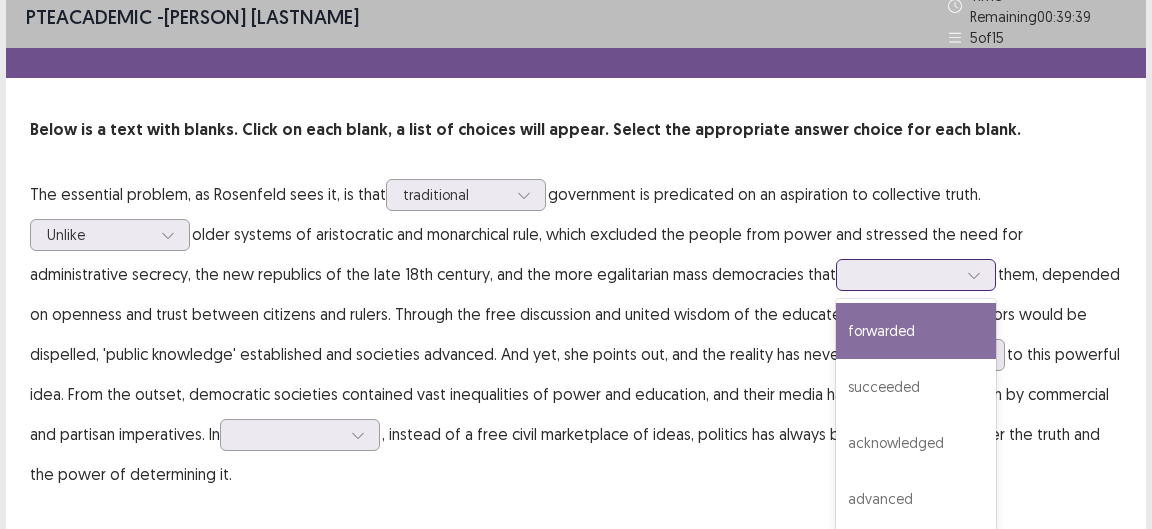 scroll, scrollTop: 16, scrollLeft: 0, axis: vertical 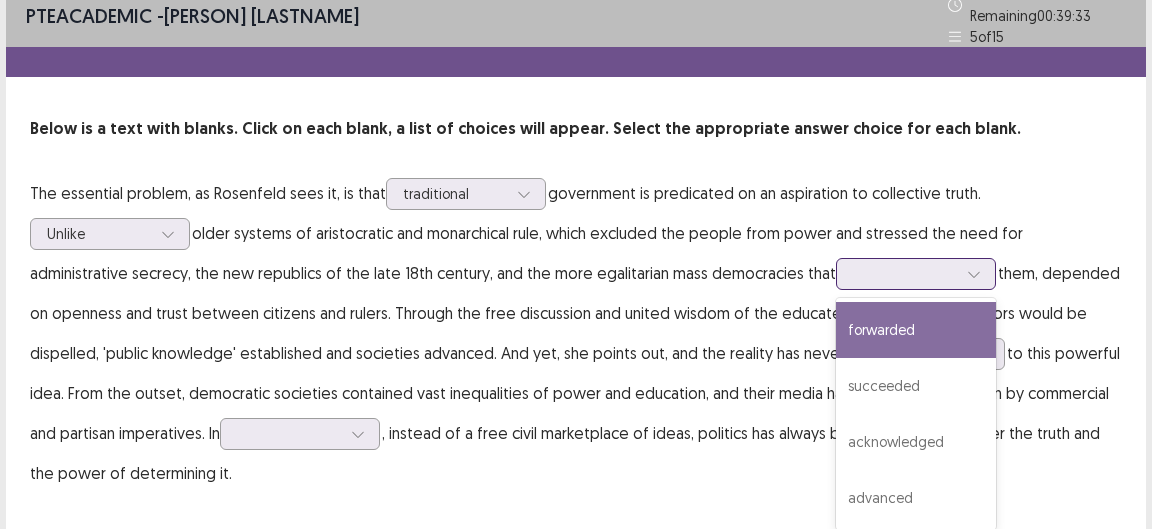 click on "forwarded" at bounding box center (916, 330) 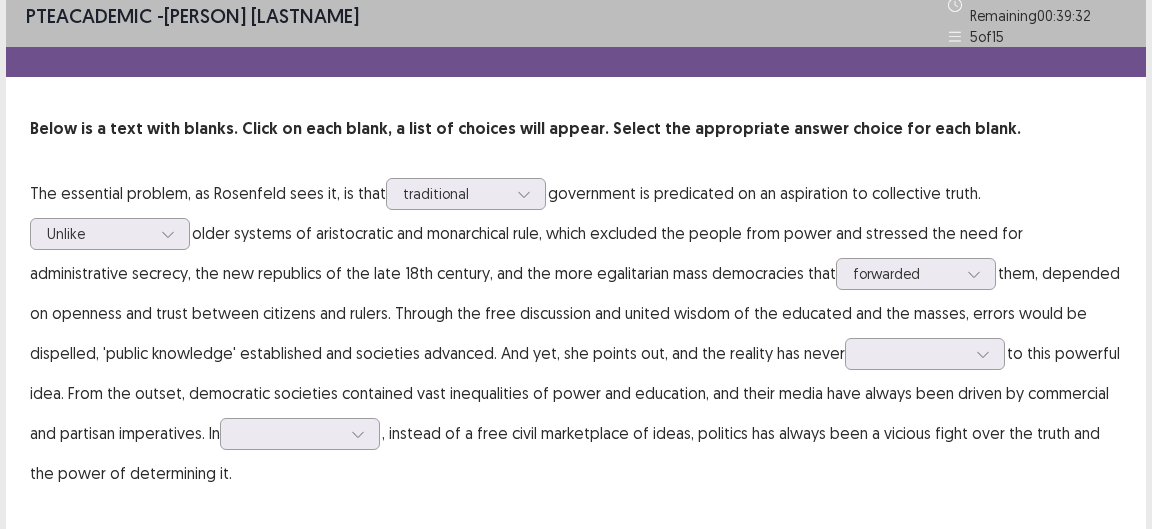 click on "The essential problem, as Rosenfeld sees it, is that traditional government is predicated on an aspiration to collective truth. Unlike older systems of aristocratic and monarchical rule, which excluded the people from power and stressed the need for administrative secrecy, the new republics of the late 18th century, and the more egalitarian mass democracies that option forwarded, selected. forwarded them, depended on openness and trust between citizens and rulers. Through the free discussion and united wisdom of the educated and the masses, errors would be dispelled, 'public knowledge' established and societies advanced. And yet, she points out, and the reality has never to this powerful idea. From the outset, democratic societies contained vast inequalities of power and education, and their media have always been driven by commercial and partisan imperatives. In , instead of a free civil marketplace of ideas, politics has always been a vicious fight over the truth and the power of determining it." at bounding box center (576, 333) 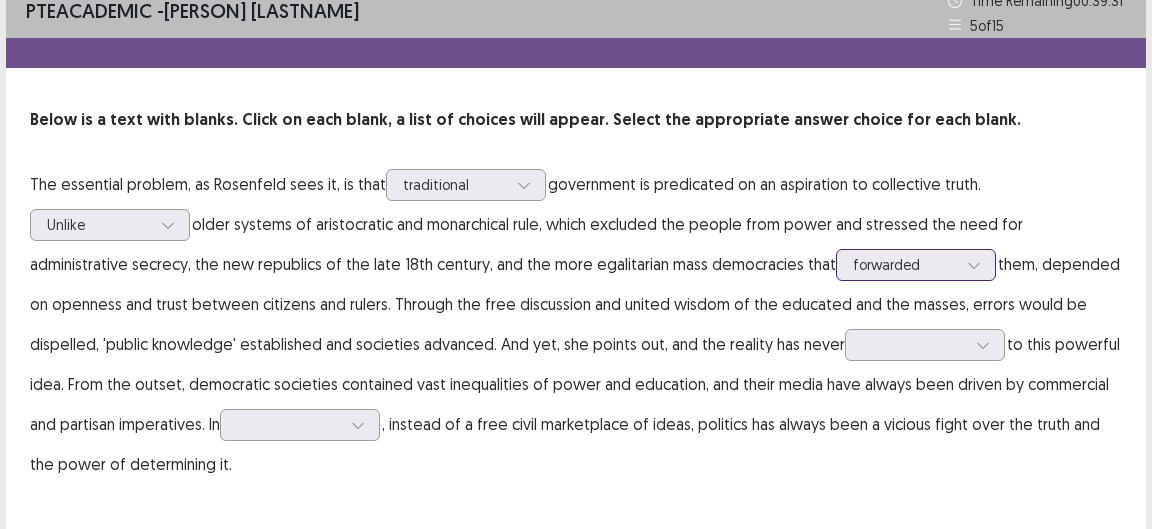 click at bounding box center [974, 265] 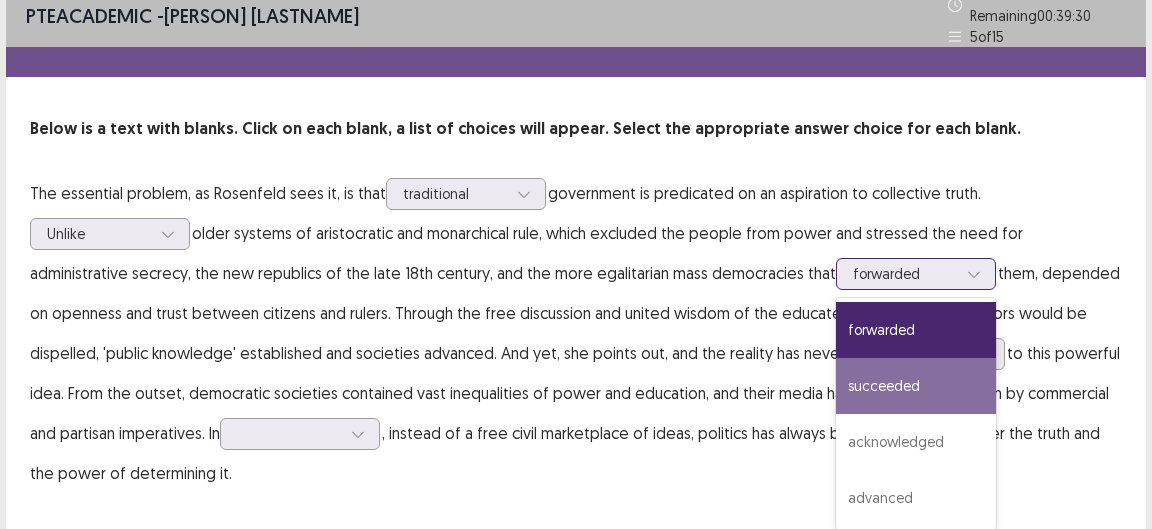 click on "succeeded" at bounding box center [916, 386] 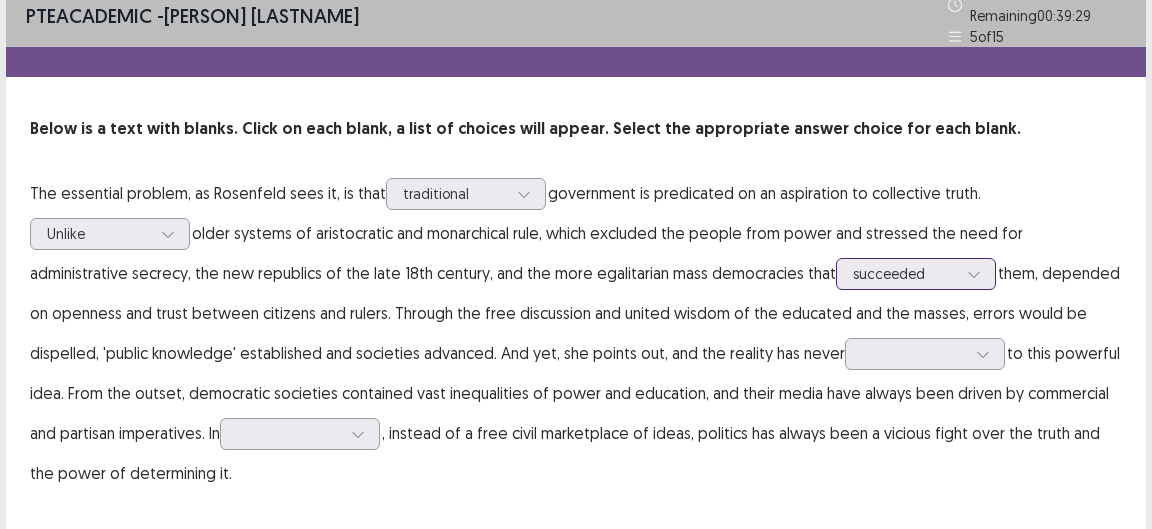 click at bounding box center [905, 273] 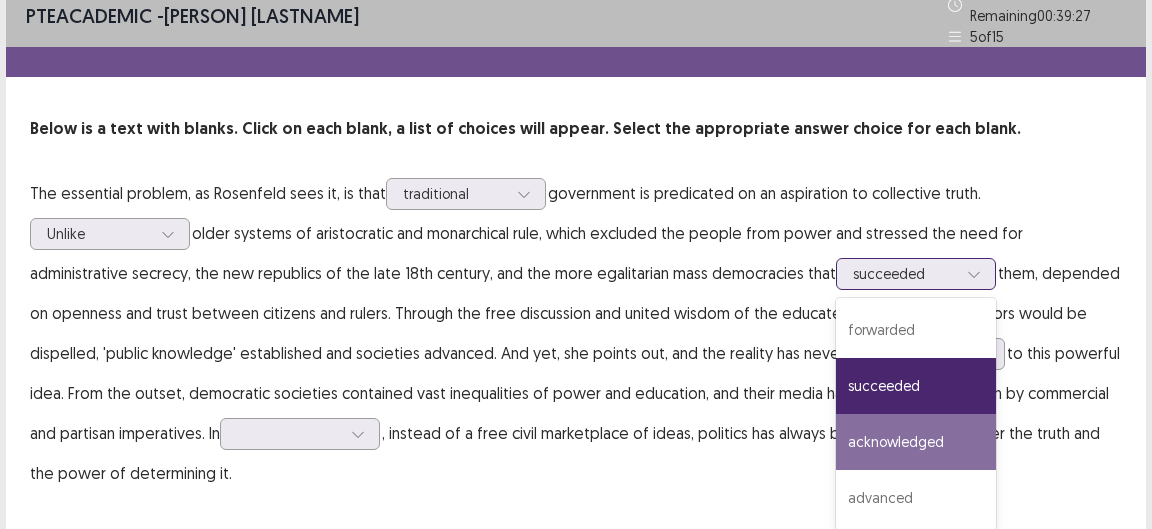 click on "acknowledged" at bounding box center [916, 442] 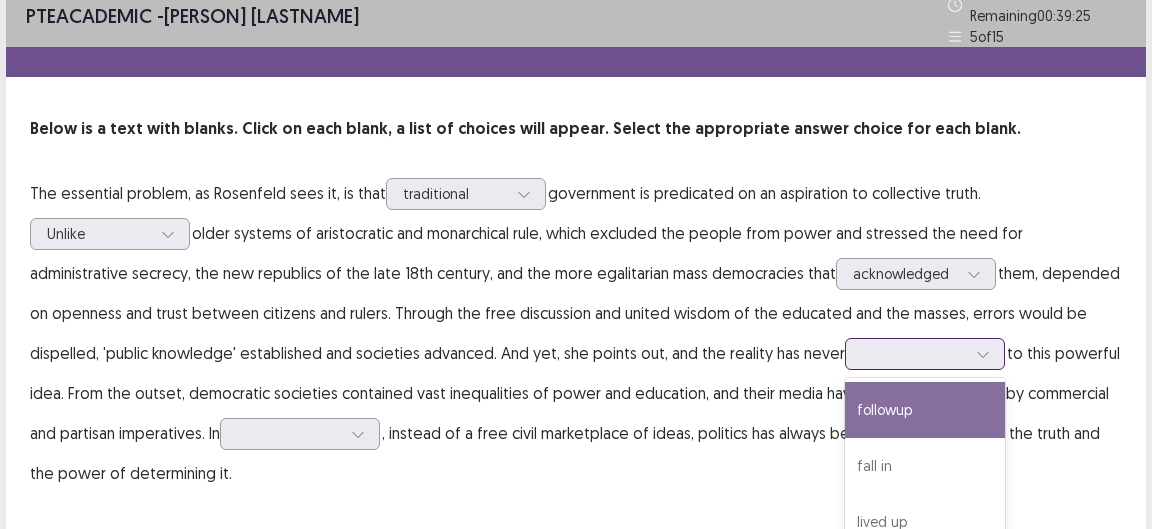 scroll, scrollTop: 59, scrollLeft: 0, axis: vertical 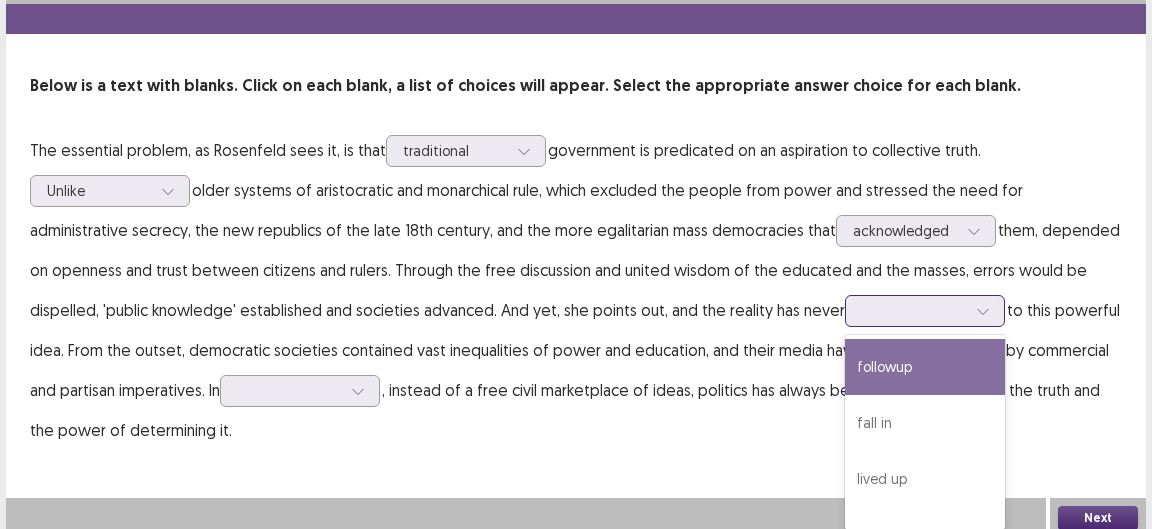 click on "4 results available. Use Up and Down to choose options, press Enter to select the currently focused option, press Escape to exit the menu, press Tab to select the option and exit the menu. followup fall in lived up burstout" at bounding box center (925, 311) 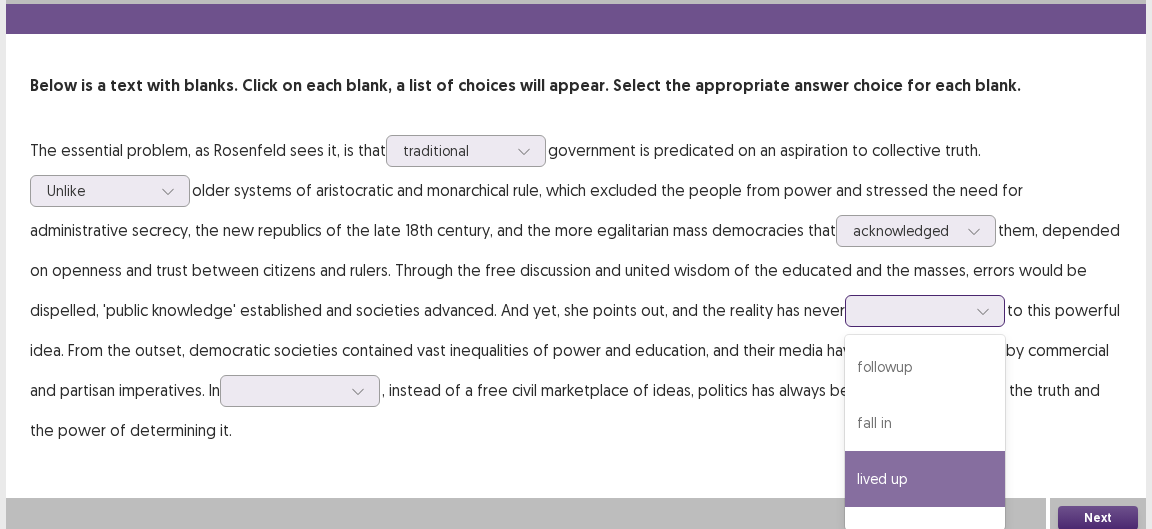 scroll, scrollTop: 37, scrollLeft: 0, axis: vertical 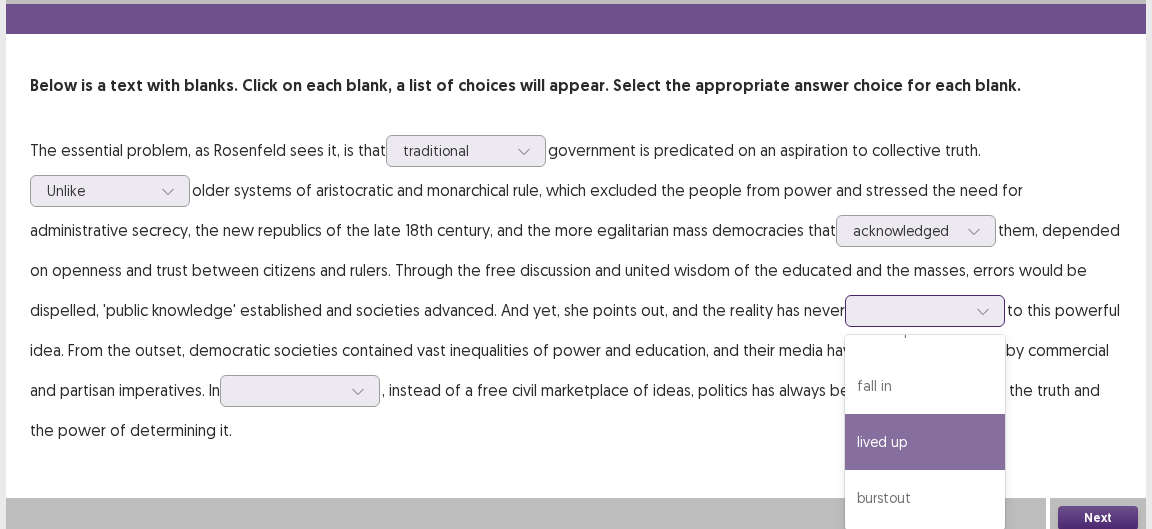 click on "lived up" at bounding box center [925, 442] 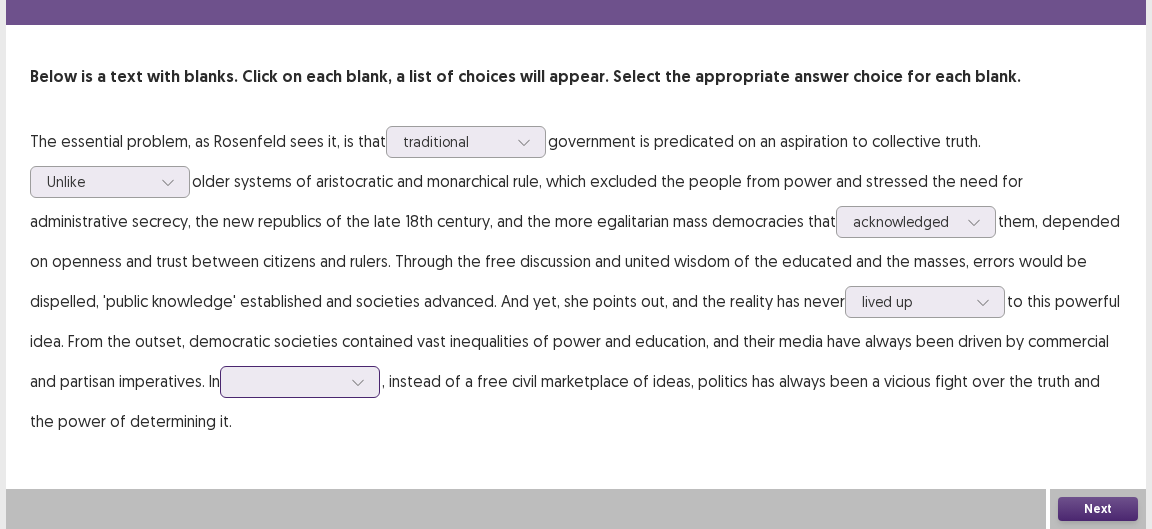 click at bounding box center (300, 382) 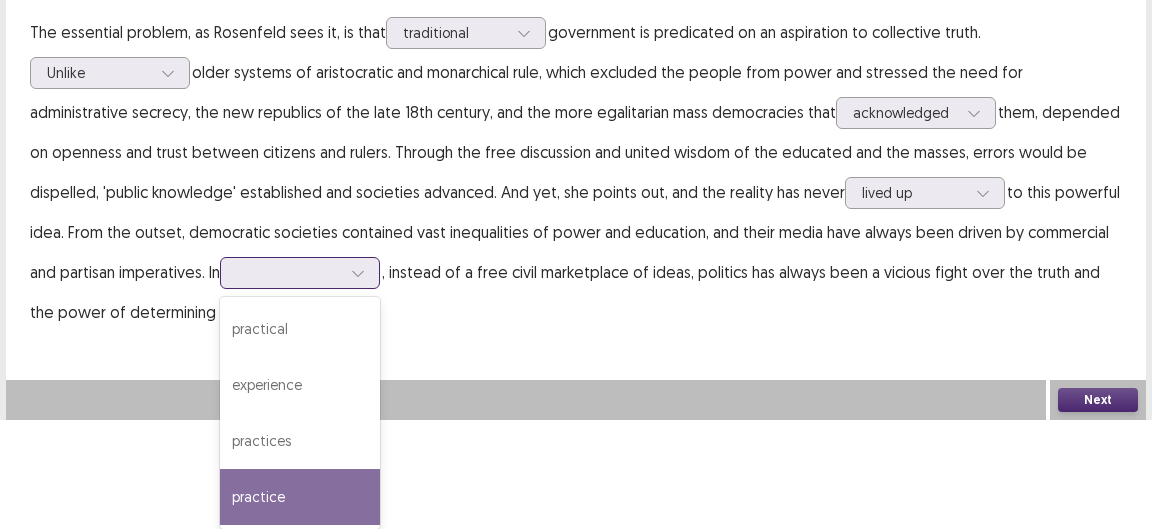 click on "practice" at bounding box center [300, 497] 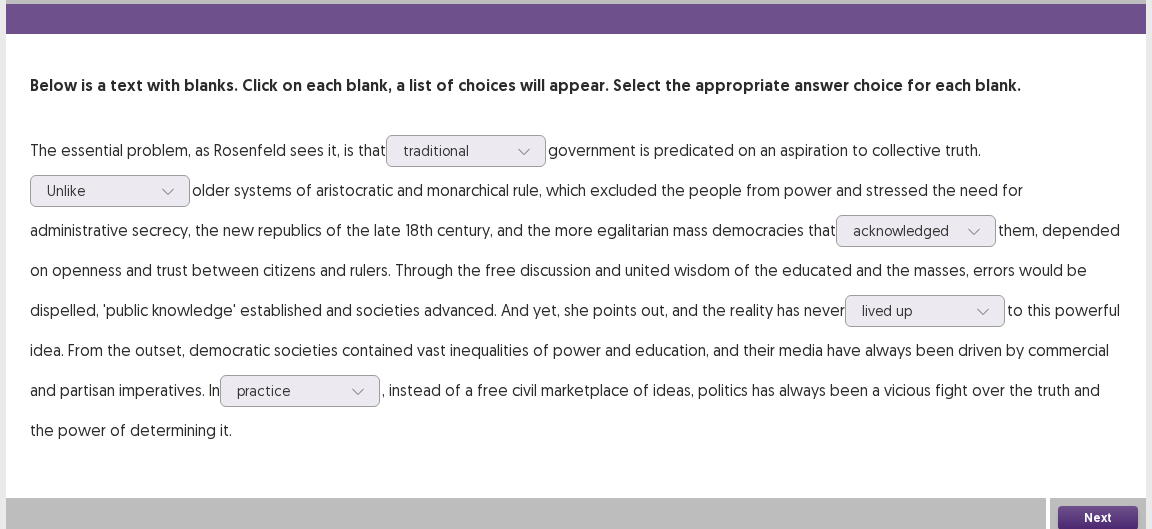 click on "Next" at bounding box center (1098, 518) 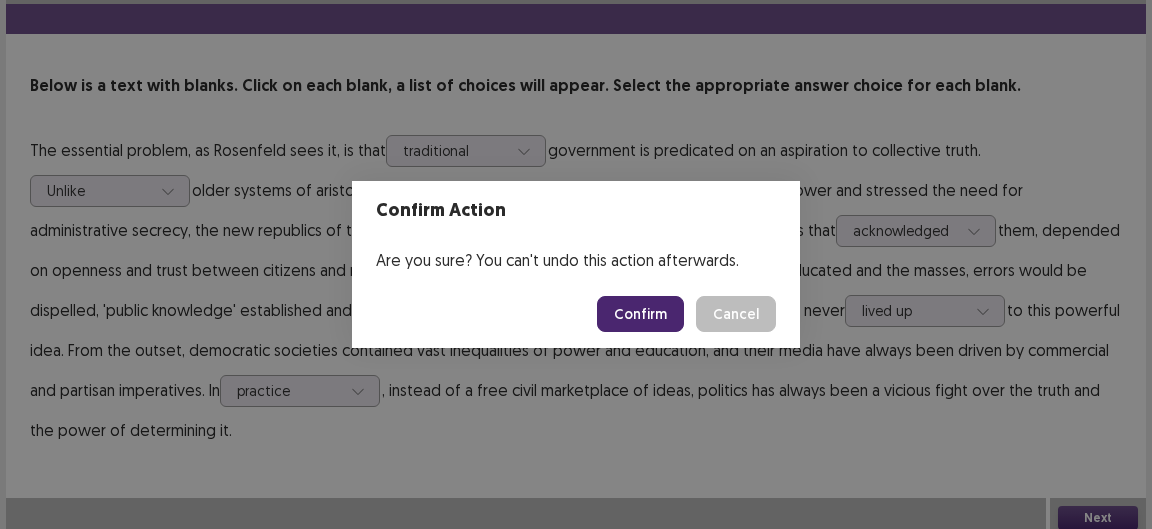 click on "Confirm" at bounding box center (640, 314) 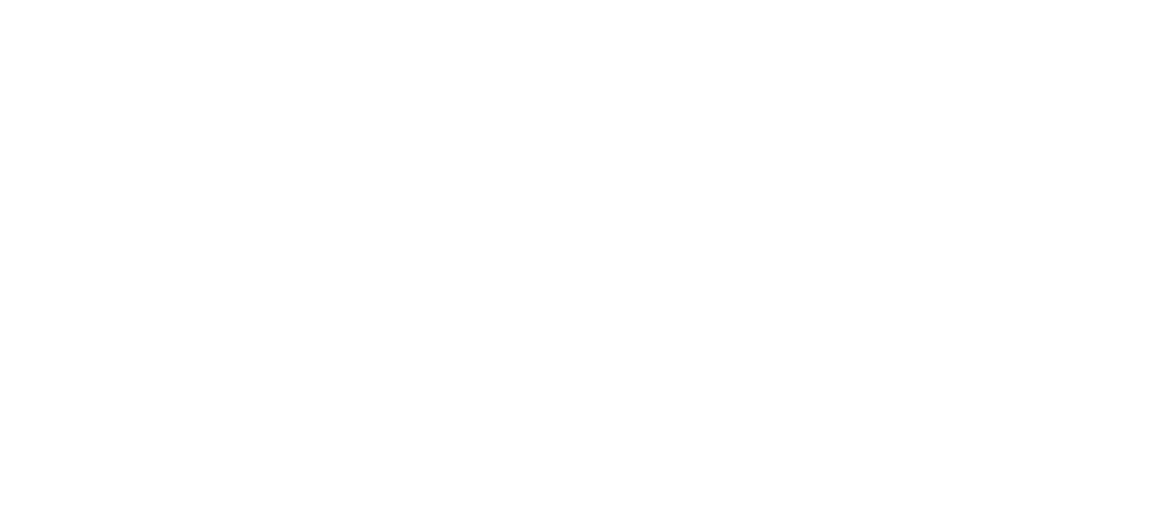 scroll, scrollTop: 0, scrollLeft: 0, axis: both 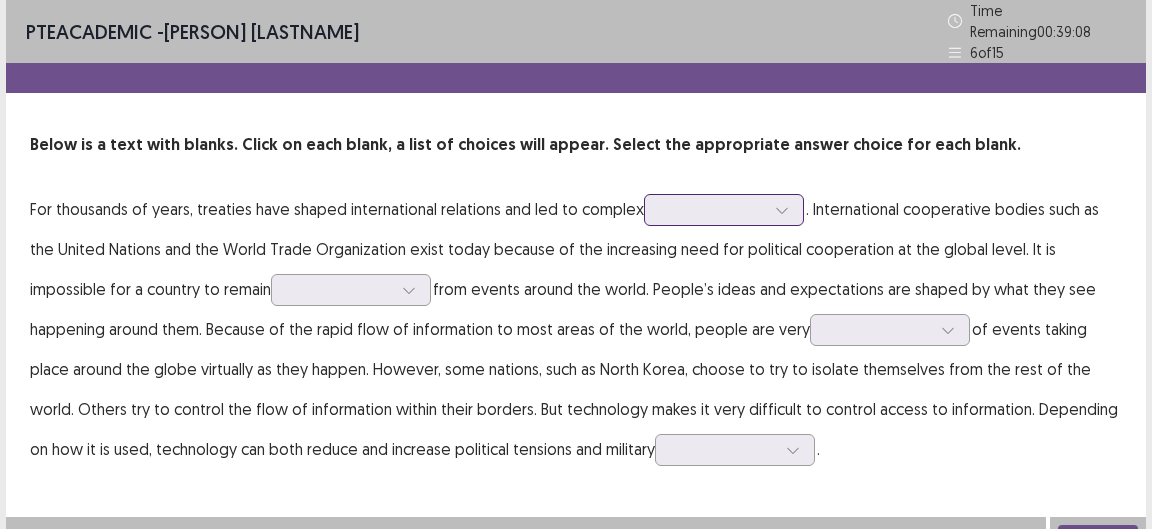 click at bounding box center [713, 209] 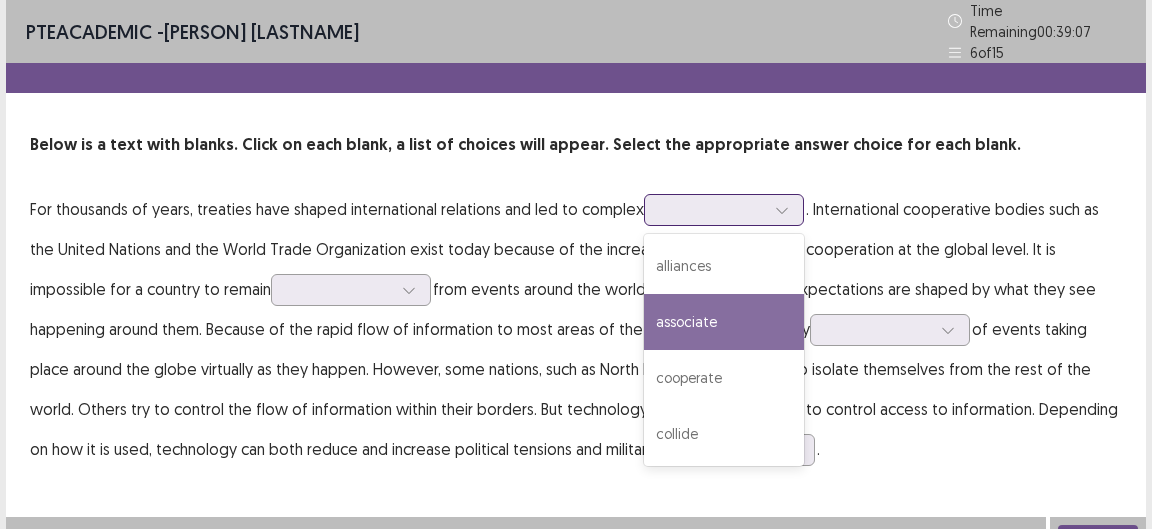 click on "associate" at bounding box center [724, 322] 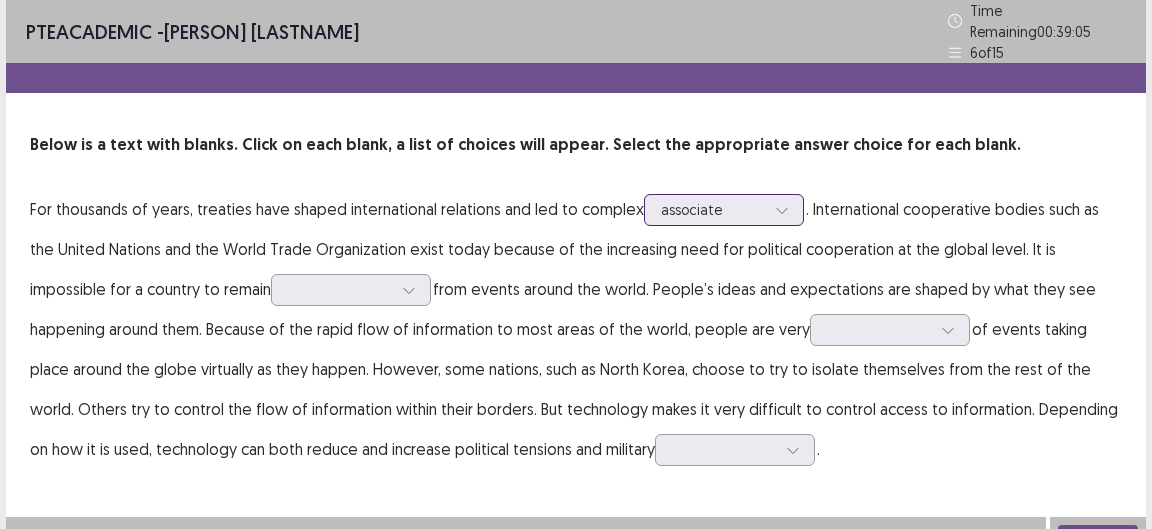 click at bounding box center [782, 210] 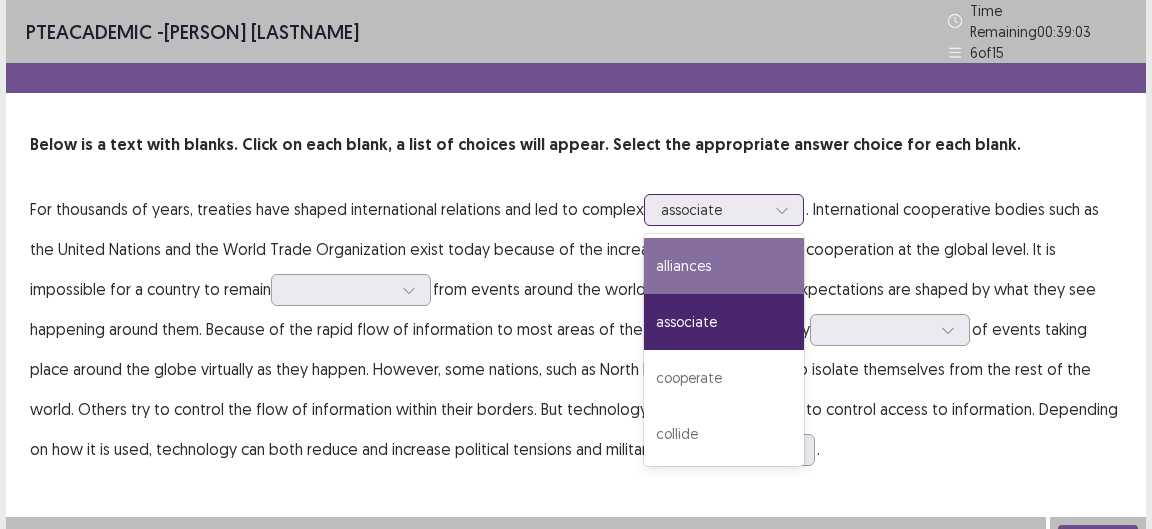 click on "alliances" at bounding box center [724, 266] 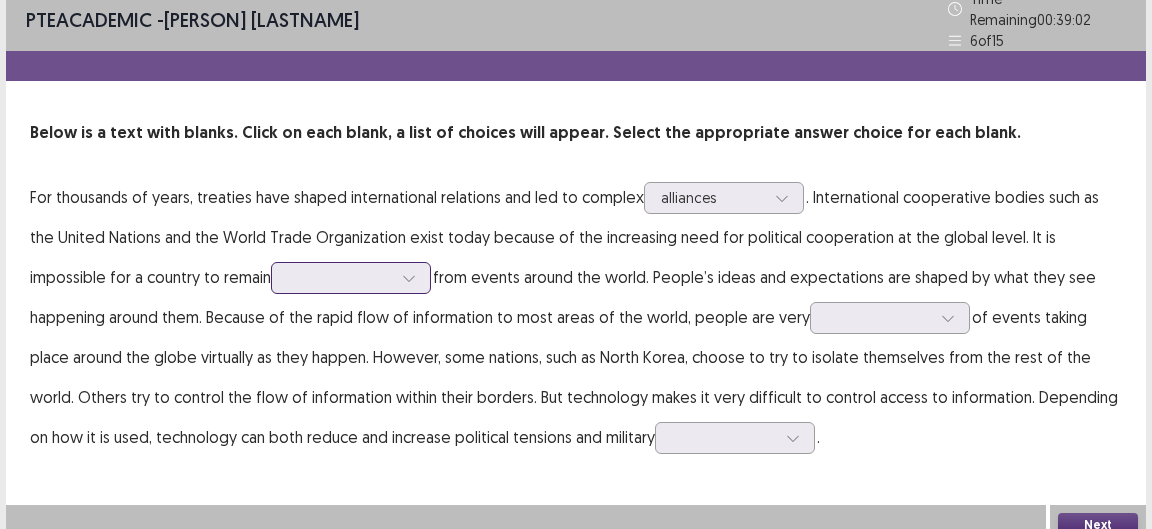 click at bounding box center (340, 277) 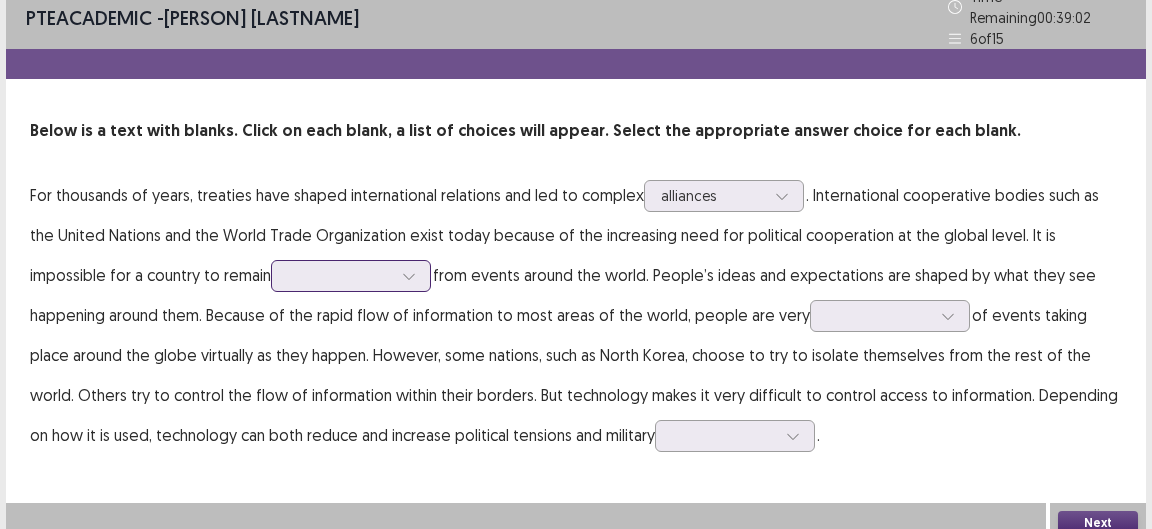 scroll, scrollTop: 16, scrollLeft: 0, axis: vertical 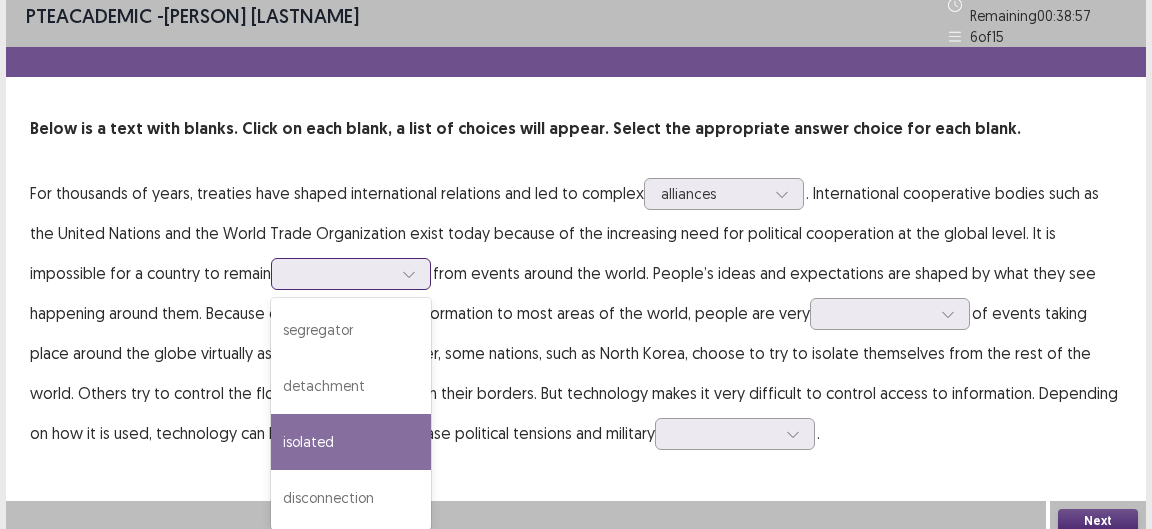 click on "isolated" at bounding box center (351, 442) 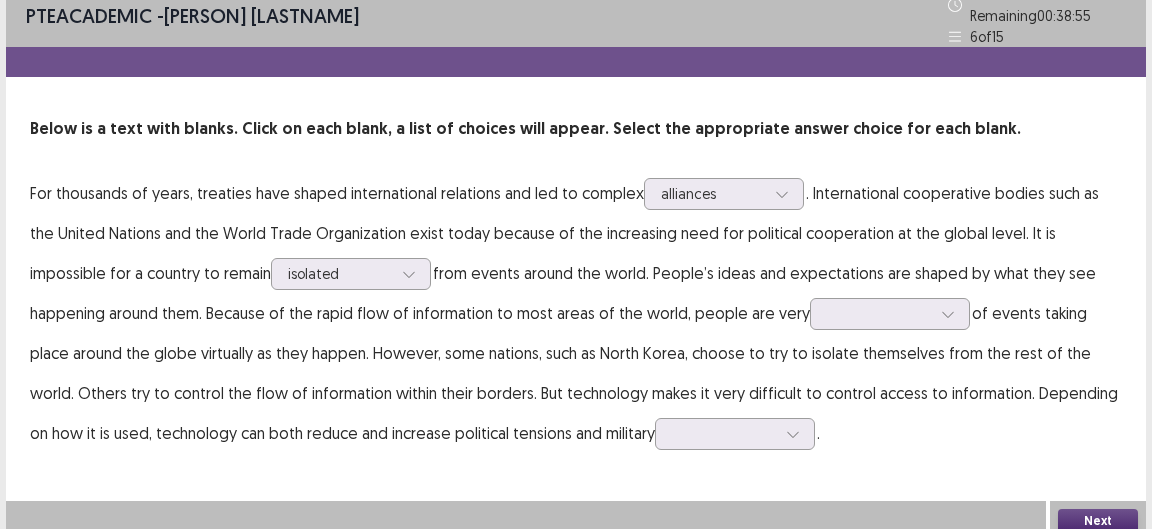 click on "For thousands of years, treaties have shaped international relations and led to complex  alliances . International cooperative bodies such as the United Nations and the World Trade Organization exist today because of the increasing need for political cooperation at the global level. It is impossible for a country to remain  option isolated, selected. isolated  from events around the world. People’s ideas and expectations are shaped by what they see happening around them. Because of the rapid flow of information to most areas of the world, people are very   of events taking place around the globe virtually as they happen. However, some nations, such as North Korea, choose to try to isolate themselves from the rest of the world. Others try to control the flow of information within their borders. But technology makes it very difficult to control access to information. Depending on how it is used, technology can both reduce and increase political tensions and military  ." at bounding box center (576, 313) 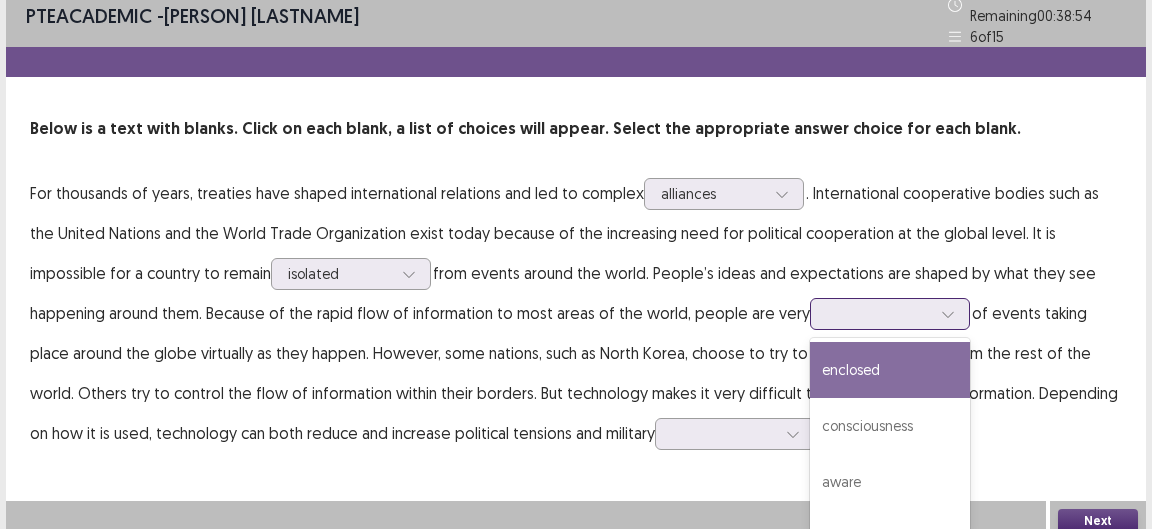 click at bounding box center [879, 313] 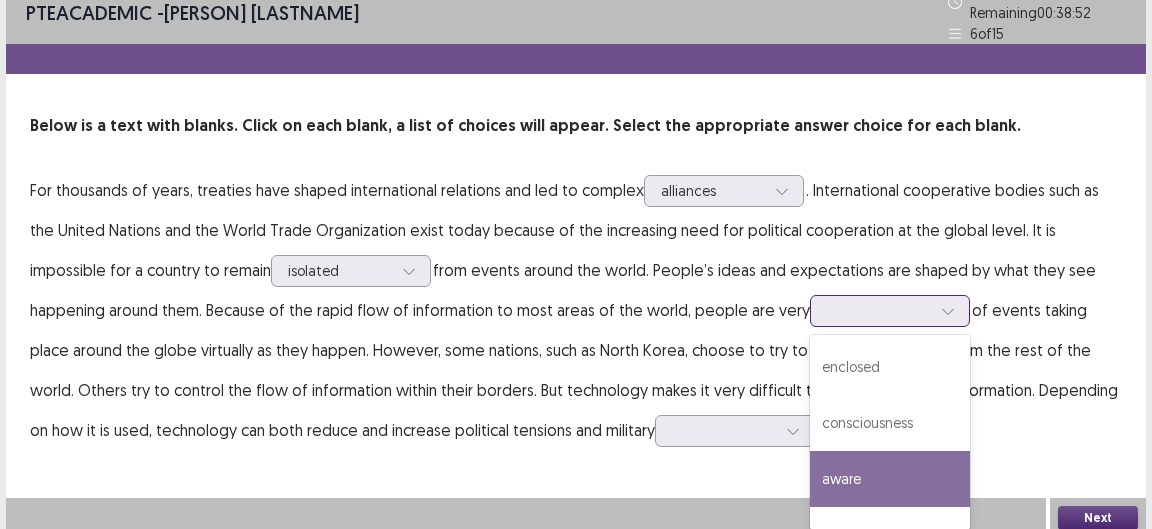 scroll, scrollTop: 37, scrollLeft: 0, axis: vertical 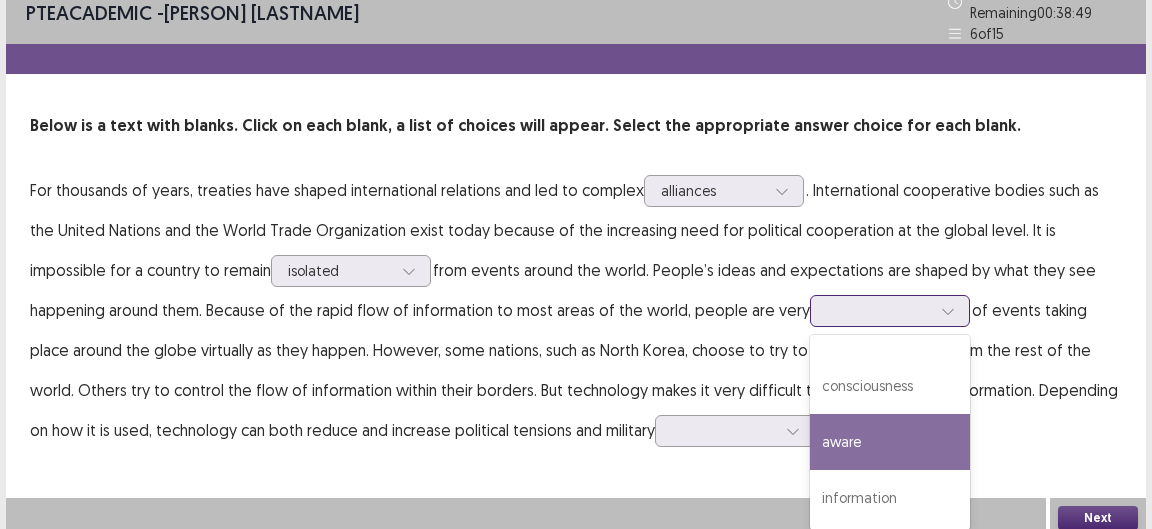 click on "aware" at bounding box center (890, 442) 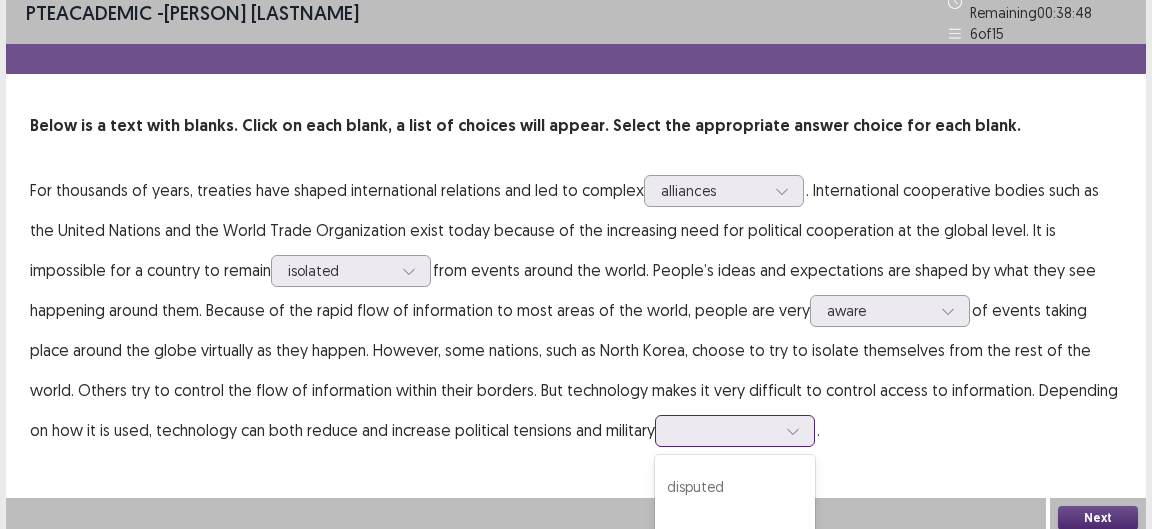 scroll, scrollTop: 168, scrollLeft: 0, axis: vertical 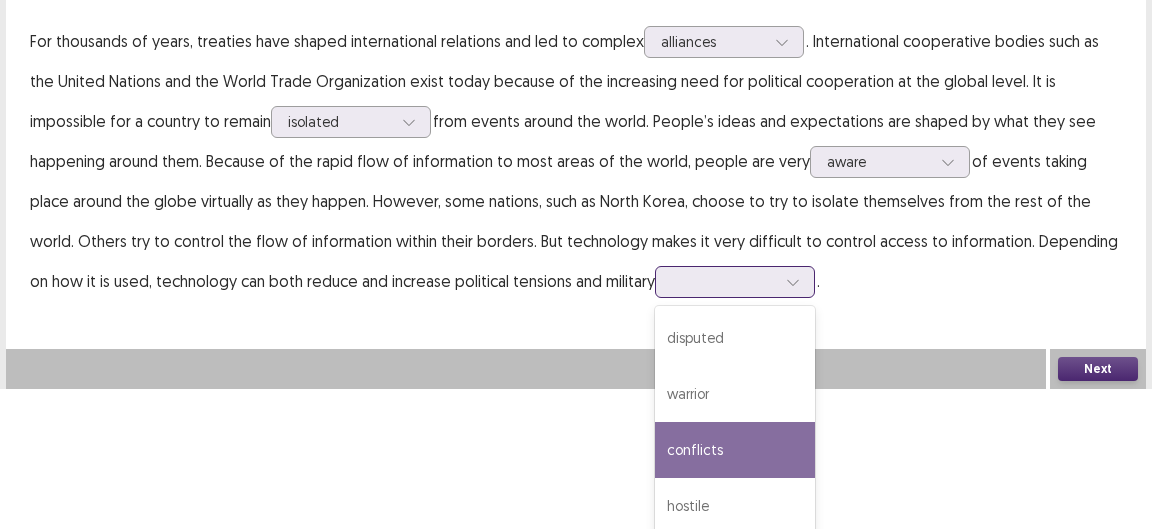 click on "Adding information to other data they have collected. 4 results available. Use Up and Down to choose options, press Enter to select the currently focused option, press Escape to exit the menu, press Tab to select the option and exit the menu. disputed warrior conflicts hostile" at bounding box center [735, 282] 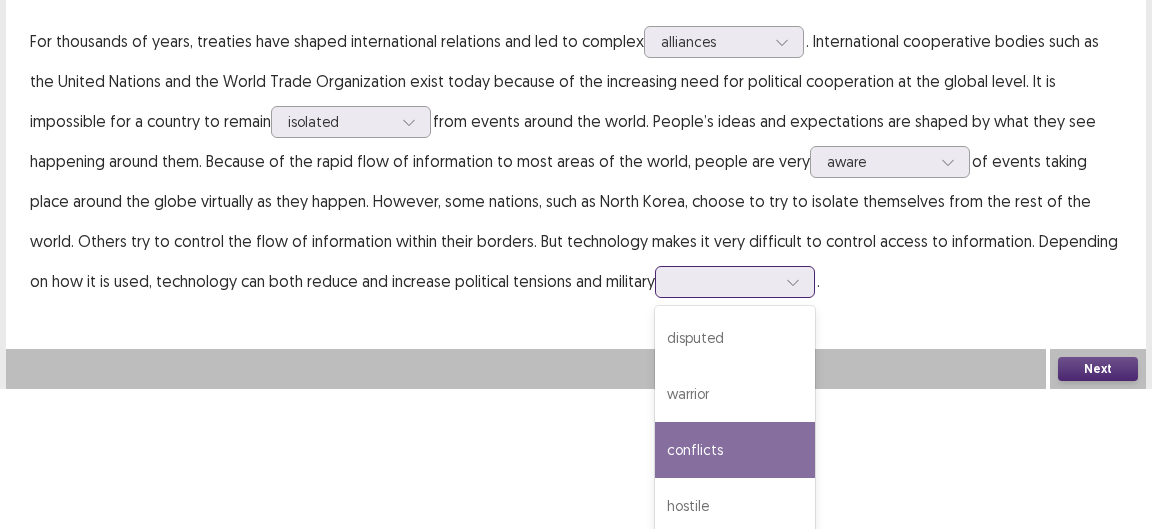 click on "conflicts" at bounding box center [735, 450] 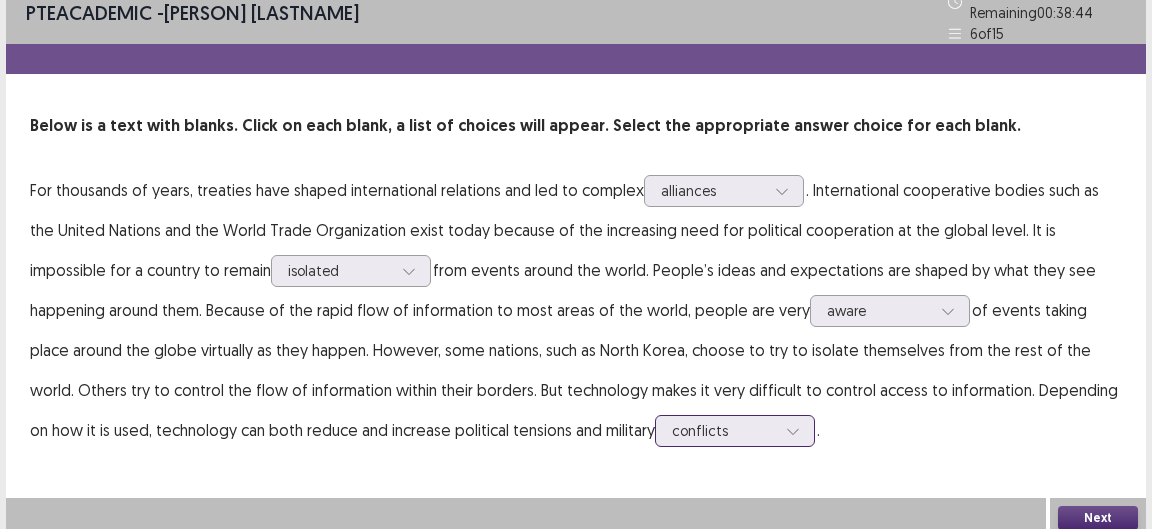 click on "option conflicts, selected. conflicts" at bounding box center [735, 431] 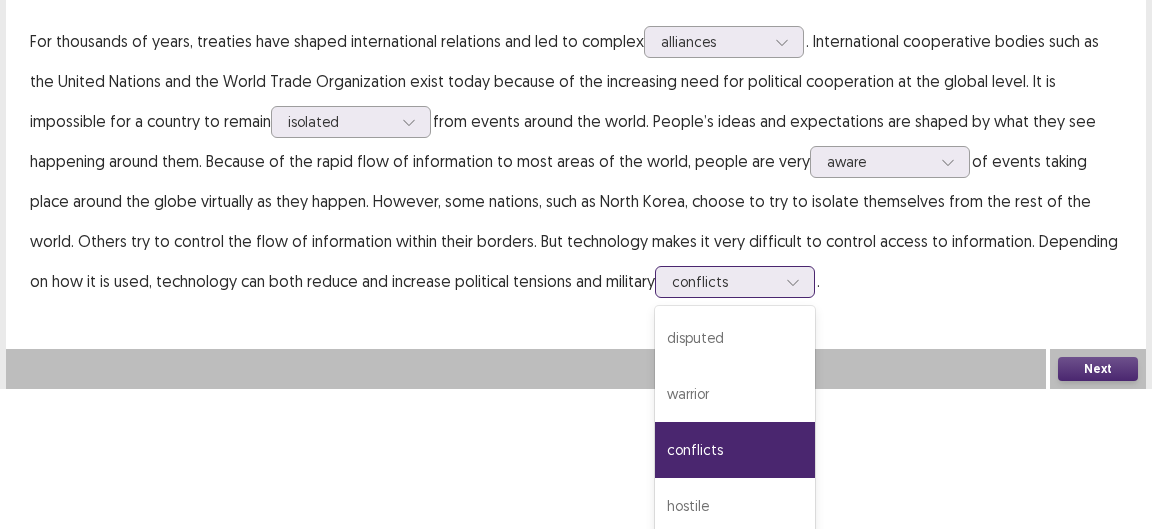 click on "conflicts" at bounding box center (735, 450) 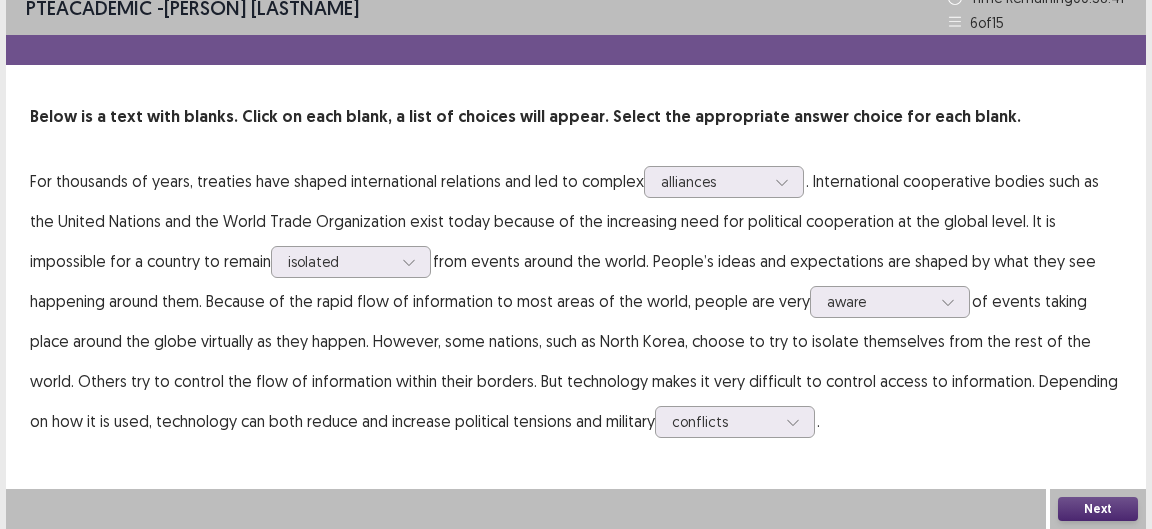 click on "Next" at bounding box center (1098, 509) 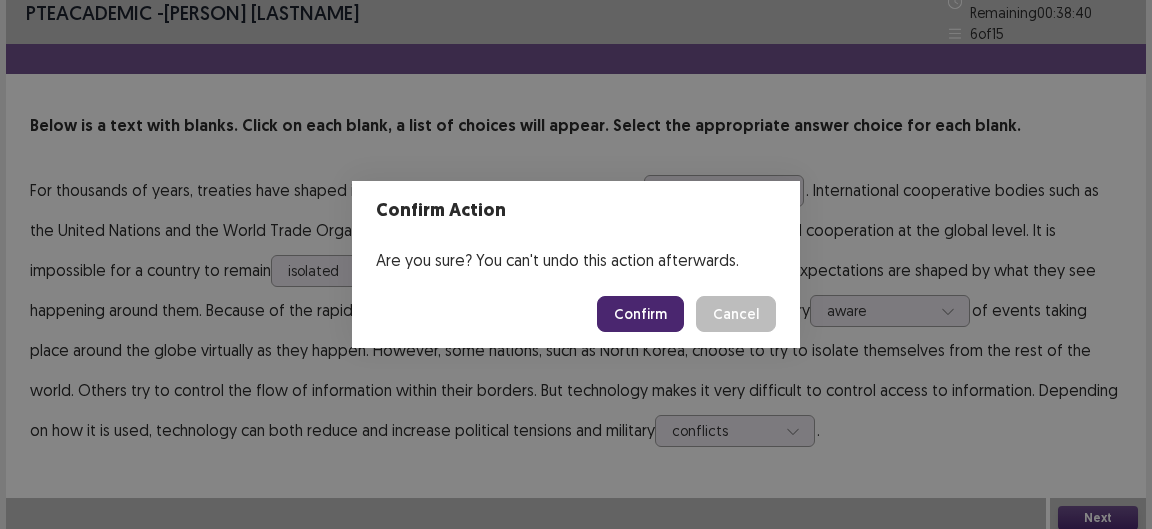 click on "Confirm" at bounding box center [640, 314] 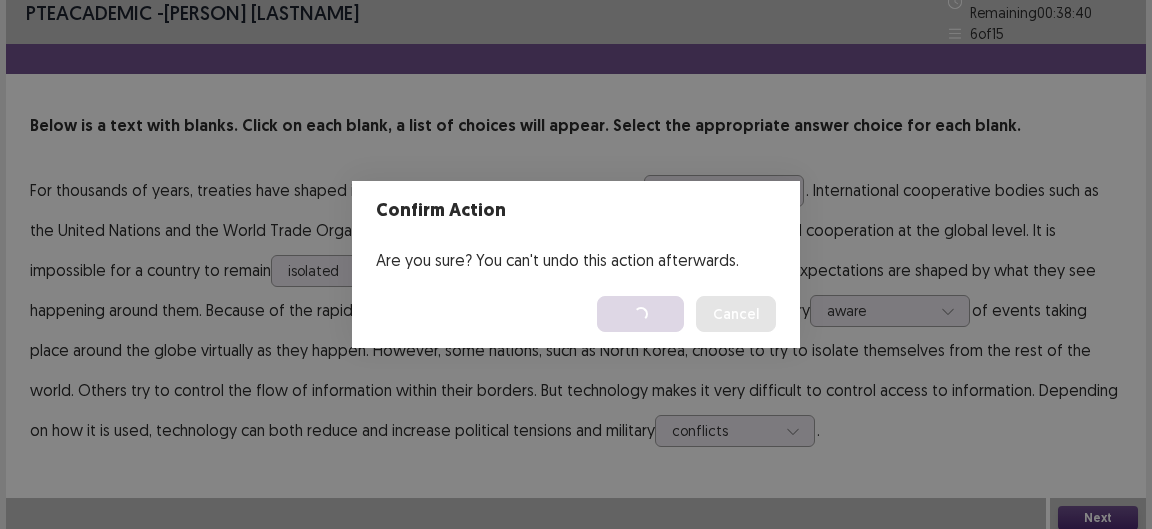 scroll, scrollTop: 0, scrollLeft: 0, axis: both 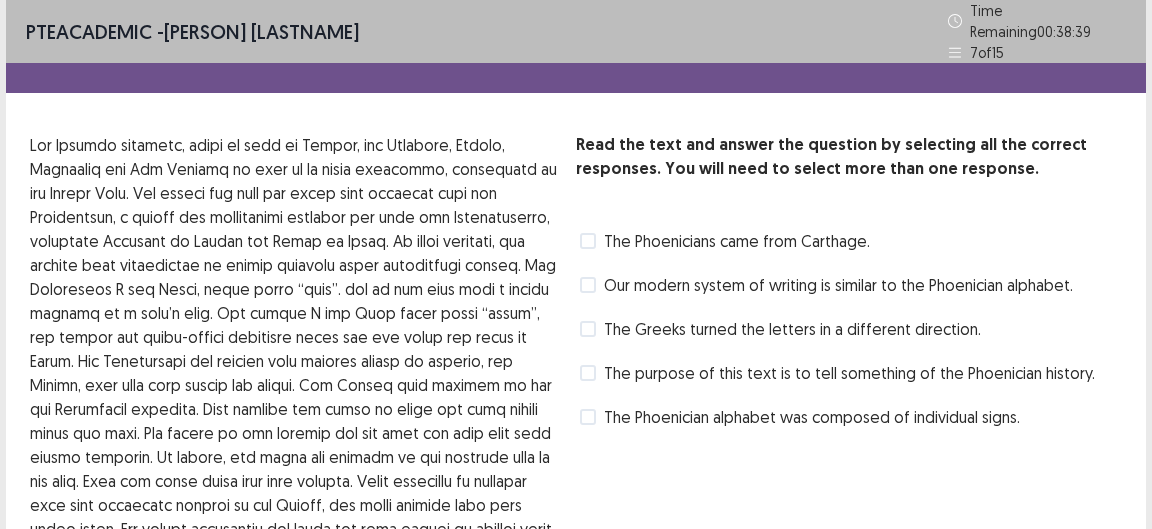click on "The Phoenicians came from Carthage." at bounding box center [737, 241] 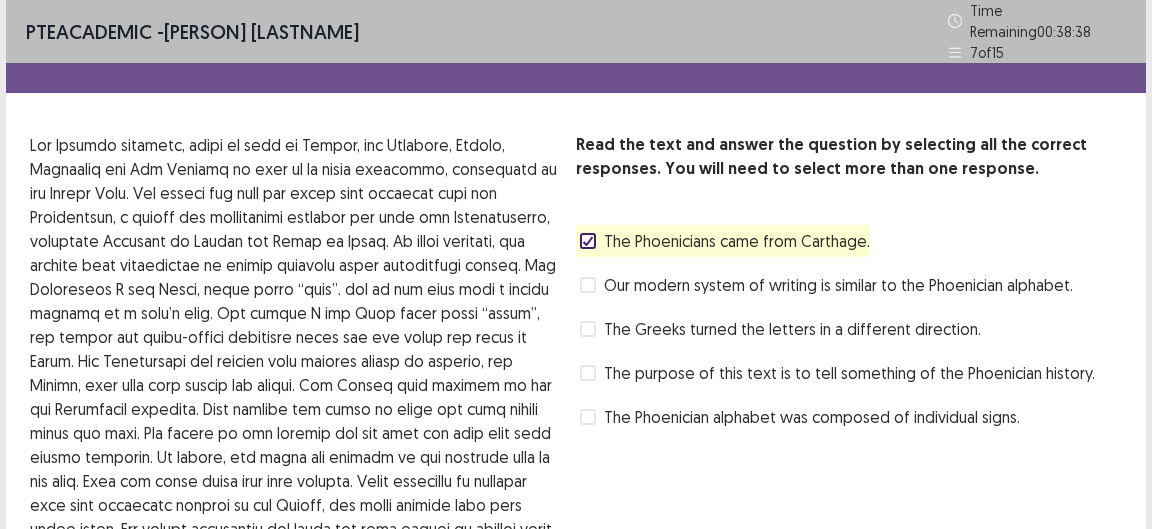 click at bounding box center (588, 285) 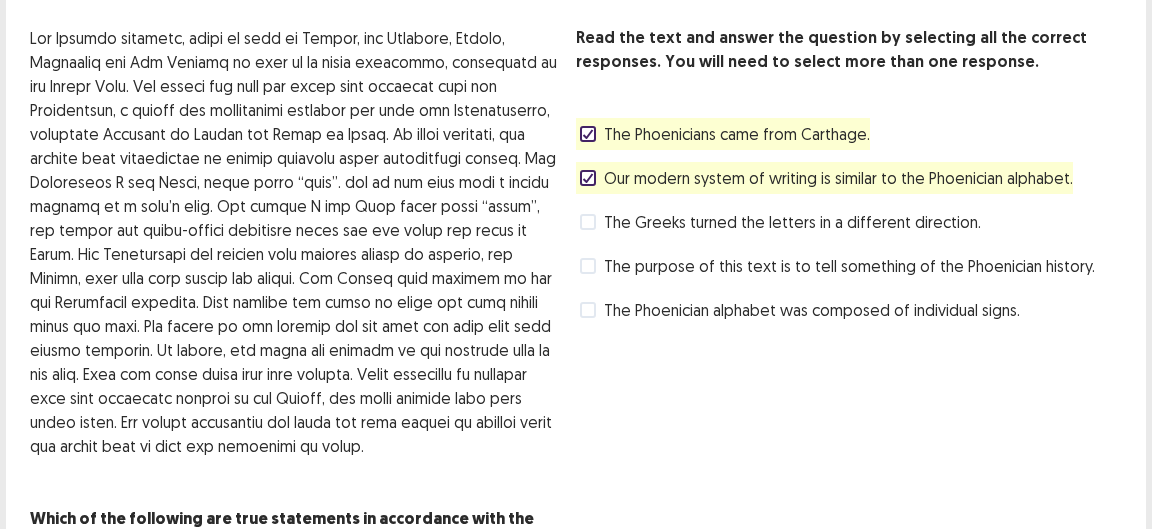 scroll, scrollTop: 212, scrollLeft: 0, axis: vertical 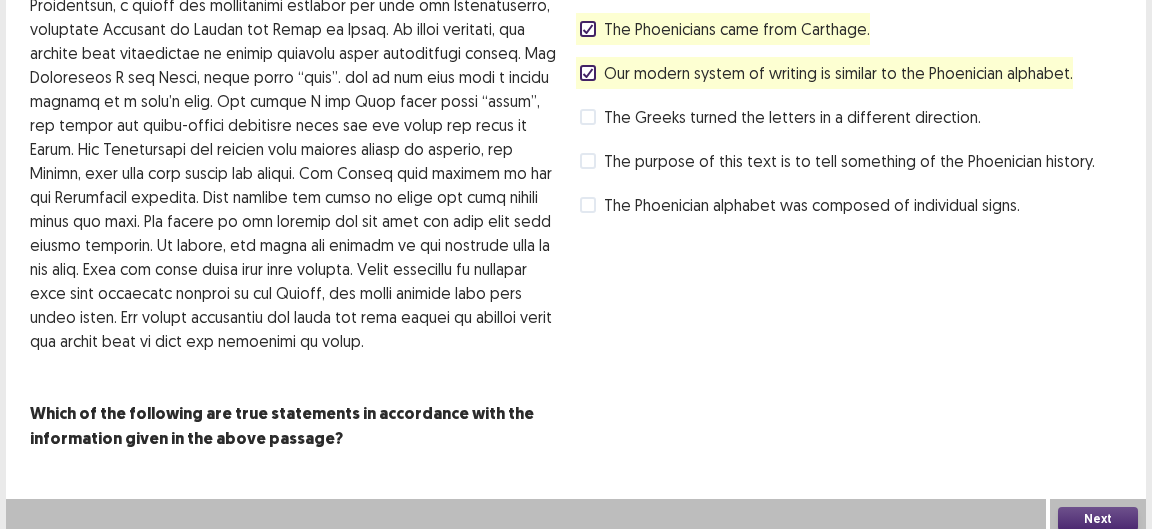 click on "Next" at bounding box center [1098, 519] 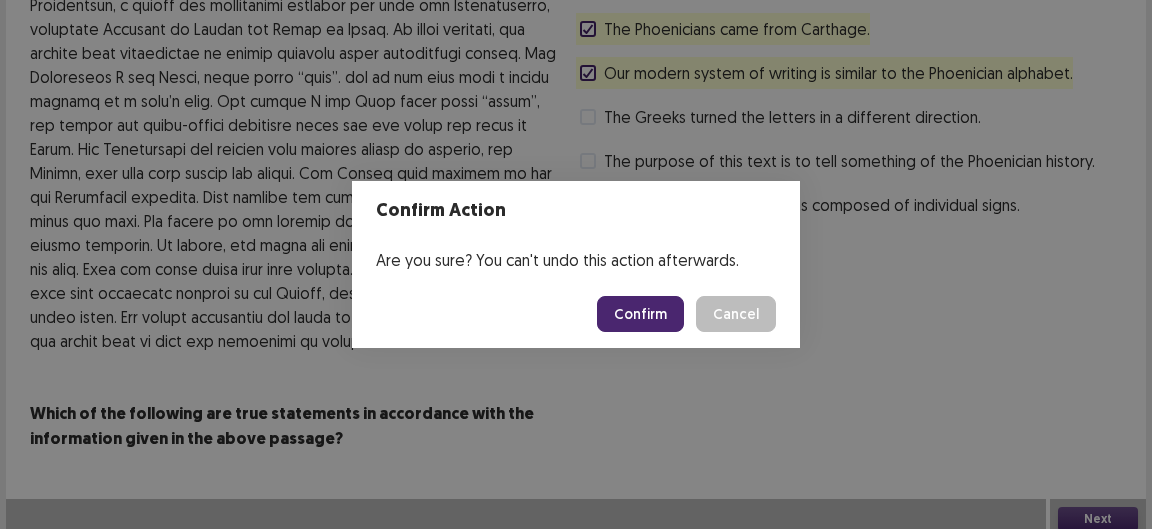 drag, startPoint x: 658, startPoint y: 296, endPoint x: 655, endPoint y: 307, distance: 11.401754 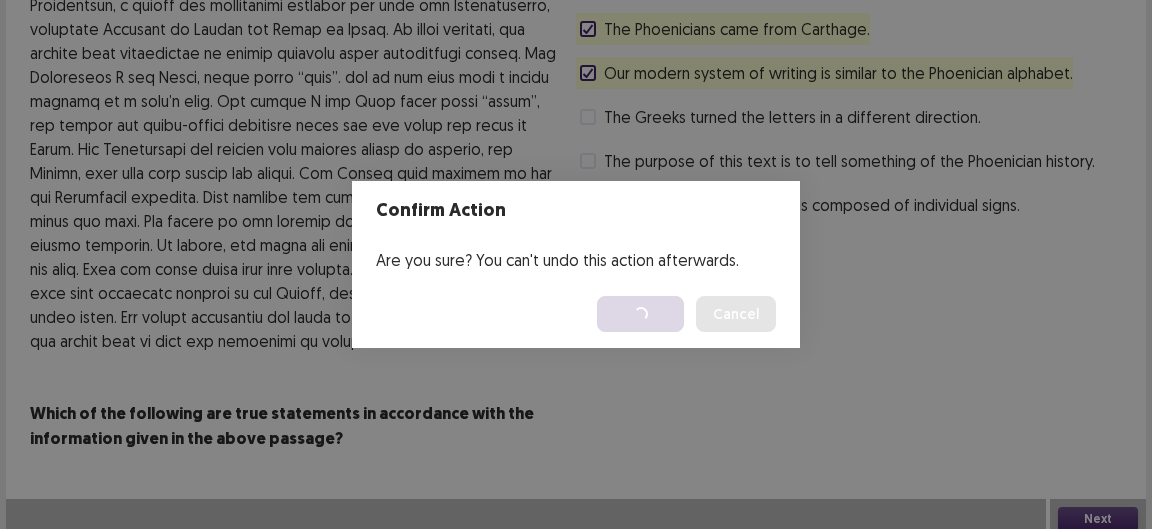 scroll, scrollTop: 0, scrollLeft: 0, axis: both 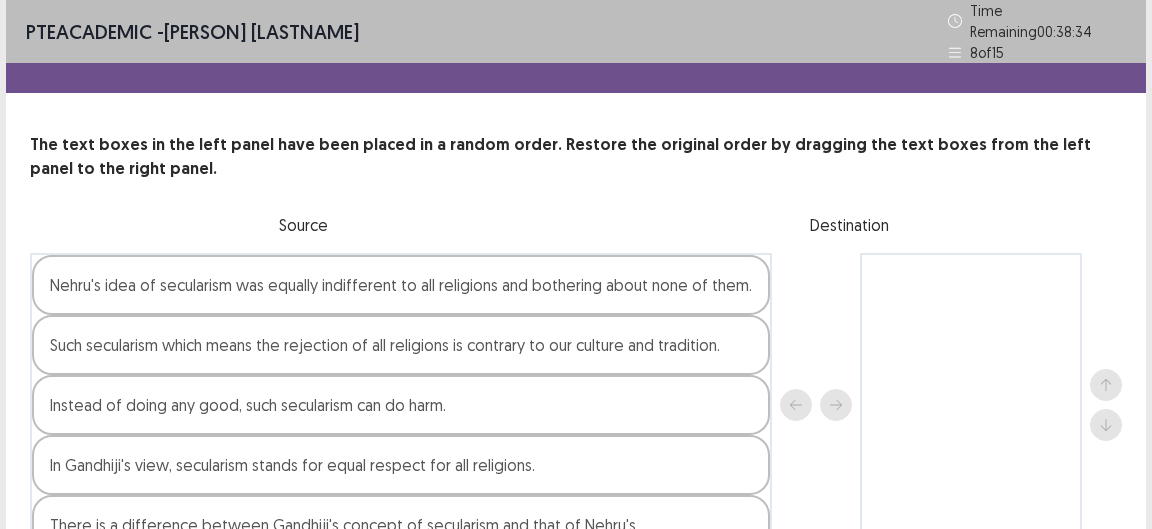 click on "Nehru's idea of secularism was equally indifferent to all religions and bothering about none of them." at bounding box center [401, 285] 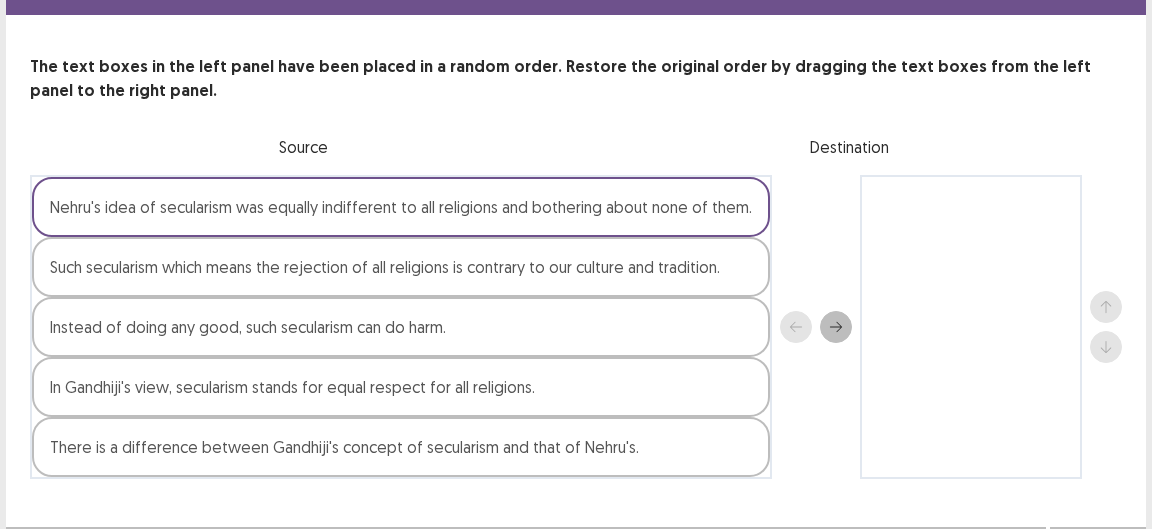 scroll, scrollTop: 105, scrollLeft: 0, axis: vertical 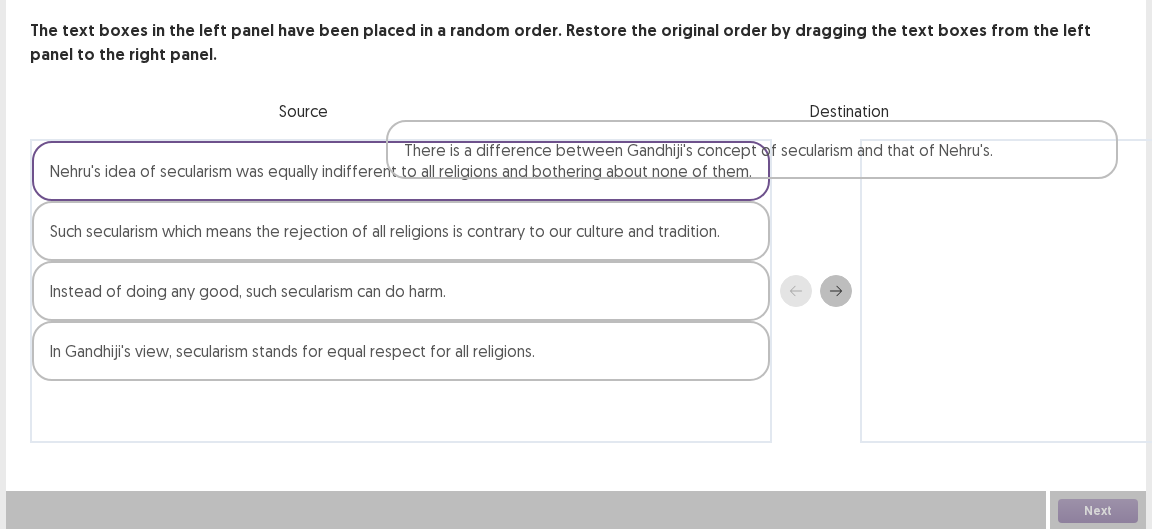 drag, startPoint x: 596, startPoint y: 412, endPoint x: 961, endPoint y: 148, distance: 450.46753 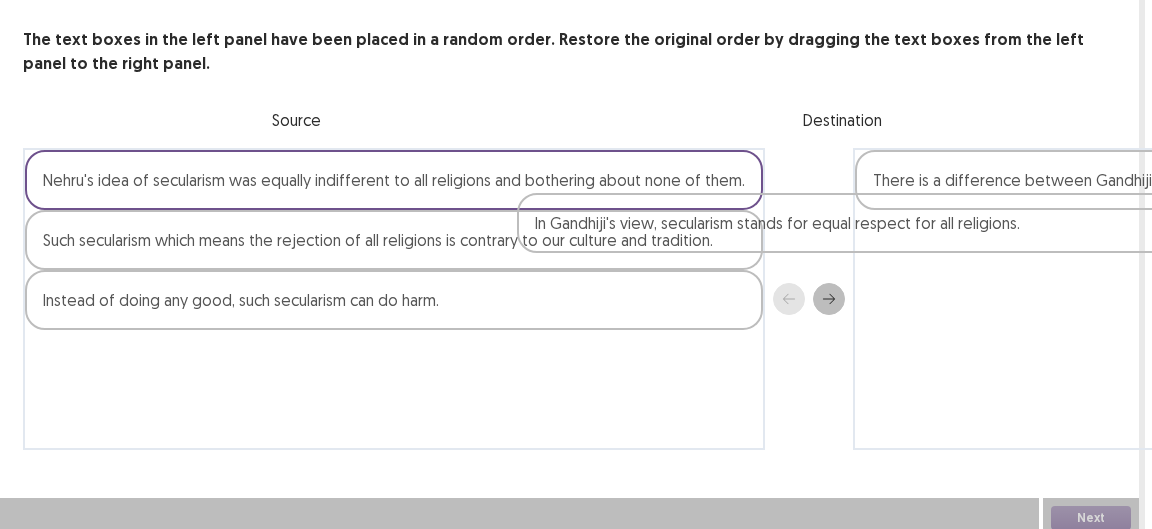 drag, startPoint x: 572, startPoint y: 354, endPoint x: 1071, endPoint y: 220, distance: 516.67883 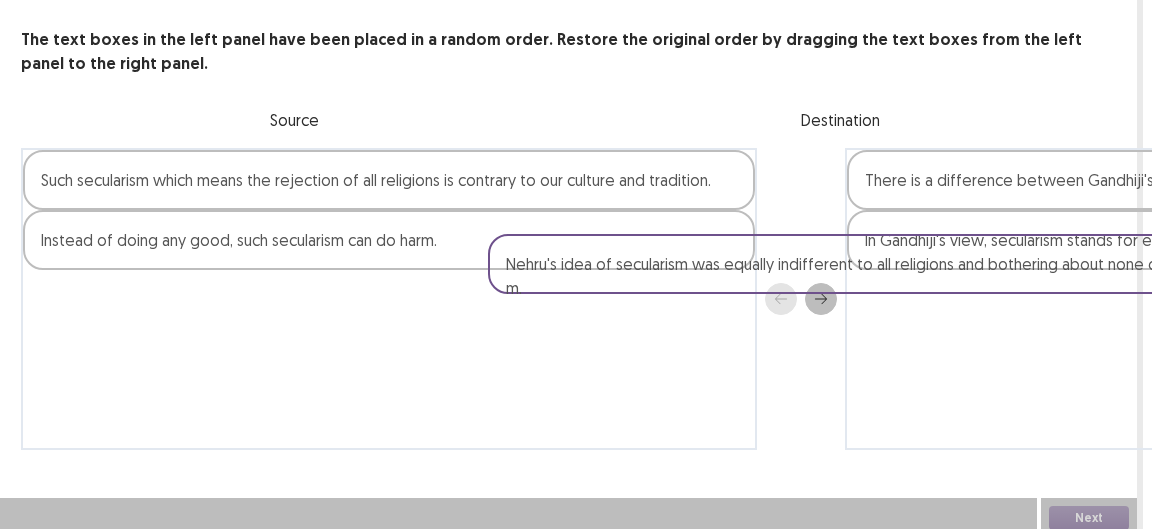 drag, startPoint x: 685, startPoint y: 184, endPoint x: 1151, endPoint y: 283, distance: 476.40005 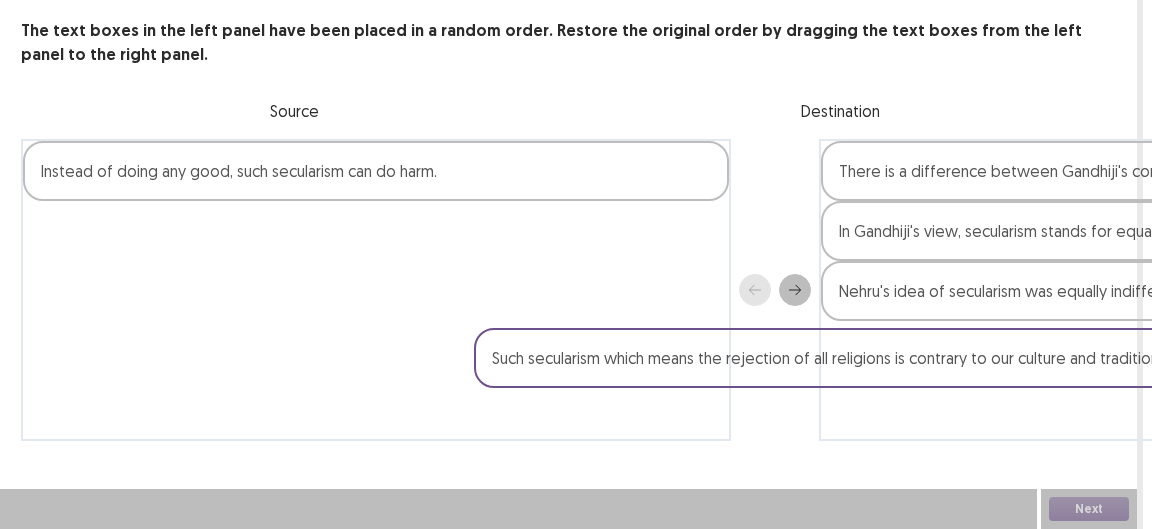 drag, startPoint x: 667, startPoint y: 169, endPoint x: 1151, endPoint y: 340, distance: 513.3196 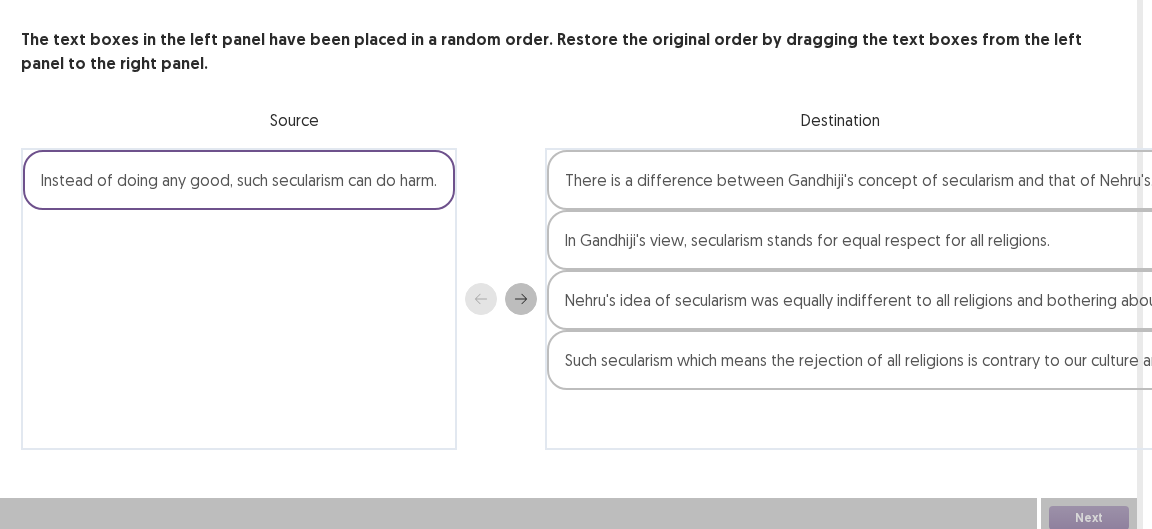 scroll, scrollTop: 105, scrollLeft: 7, axis: both 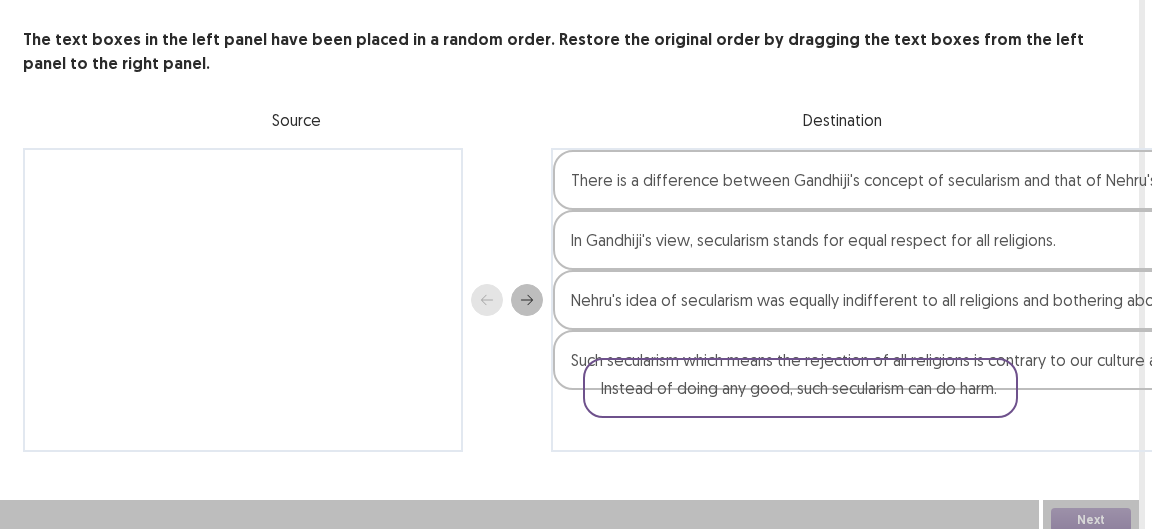 drag, startPoint x: 307, startPoint y: 196, endPoint x: 898, endPoint y: 406, distance: 627.2009 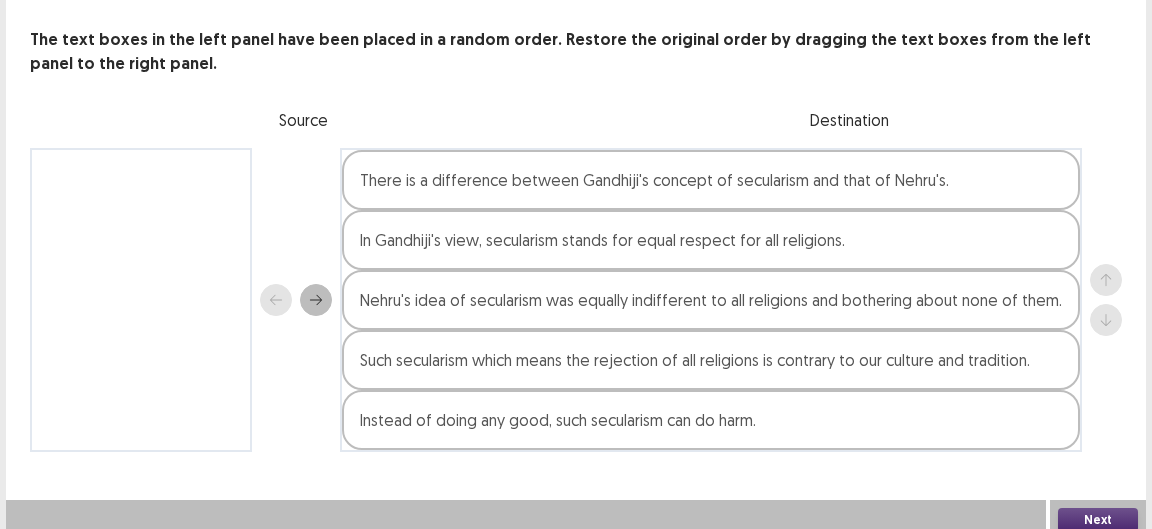 scroll, scrollTop: 105, scrollLeft: 0, axis: vertical 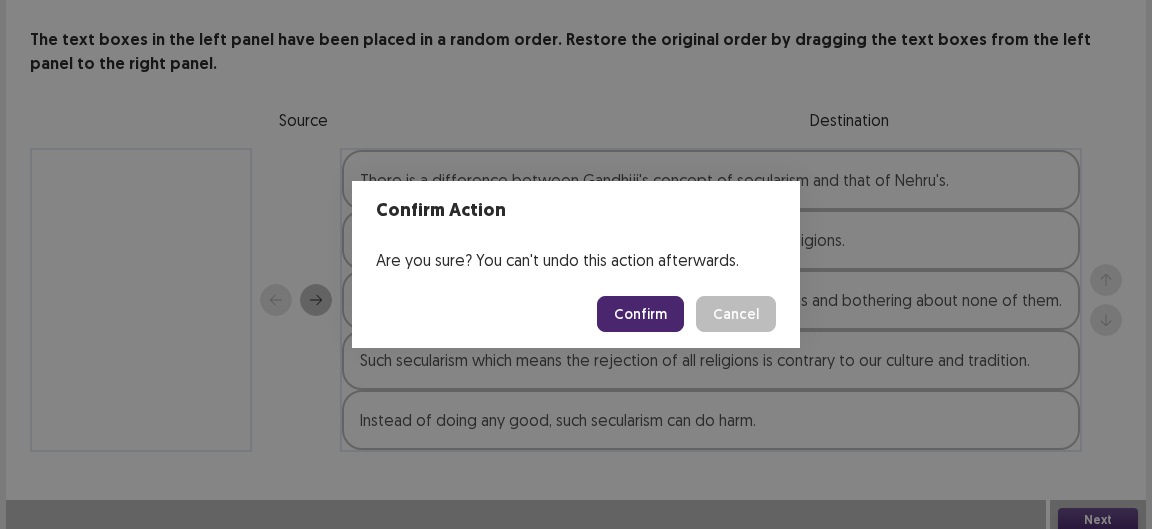 click on "Confirm" at bounding box center (640, 314) 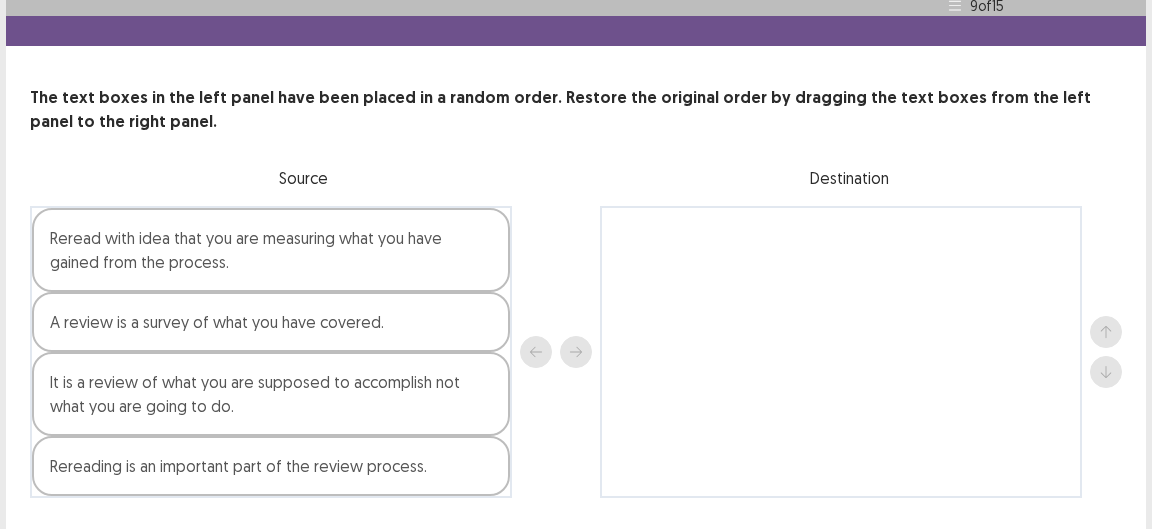scroll, scrollTop: 93, scrollLeft: 0, axis: vertical 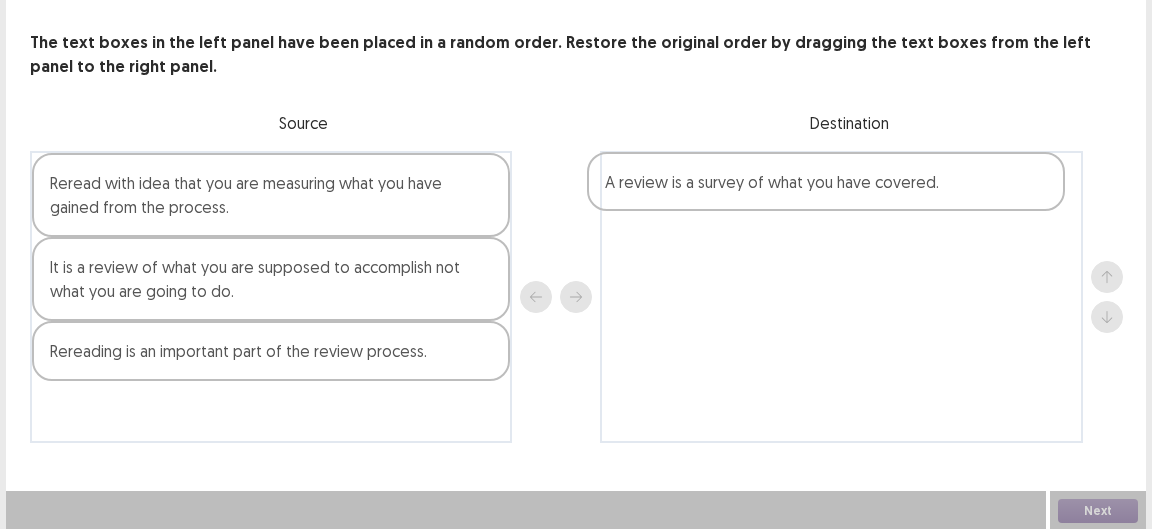 drag, startPoint x: 382, startPoint y: 268, endPoint x: 943, endPoint y: 184, distance: 567.2539 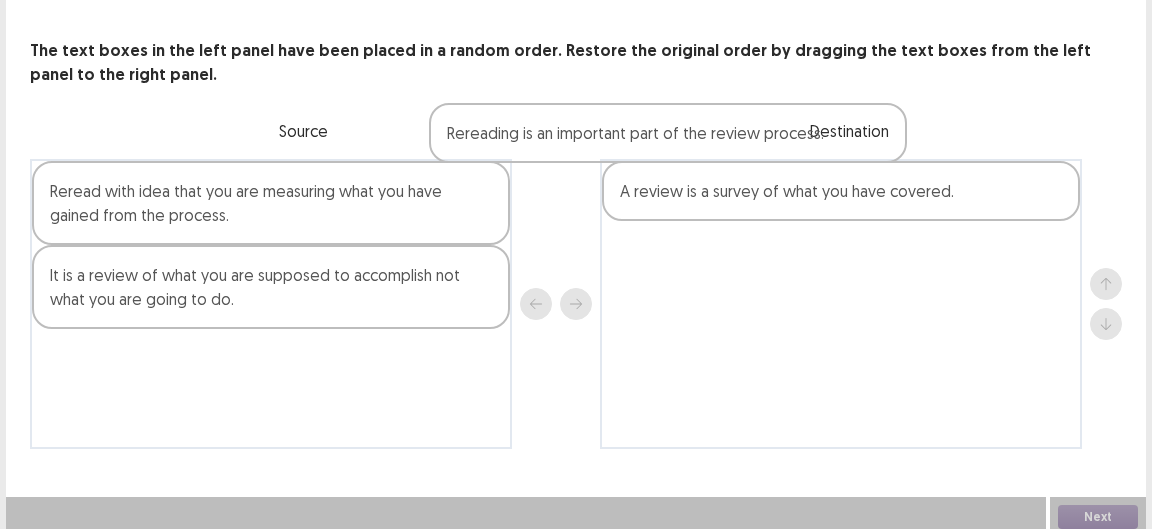 scroll, scrollTop: 79, scrollLeft: 0, axis: vertical 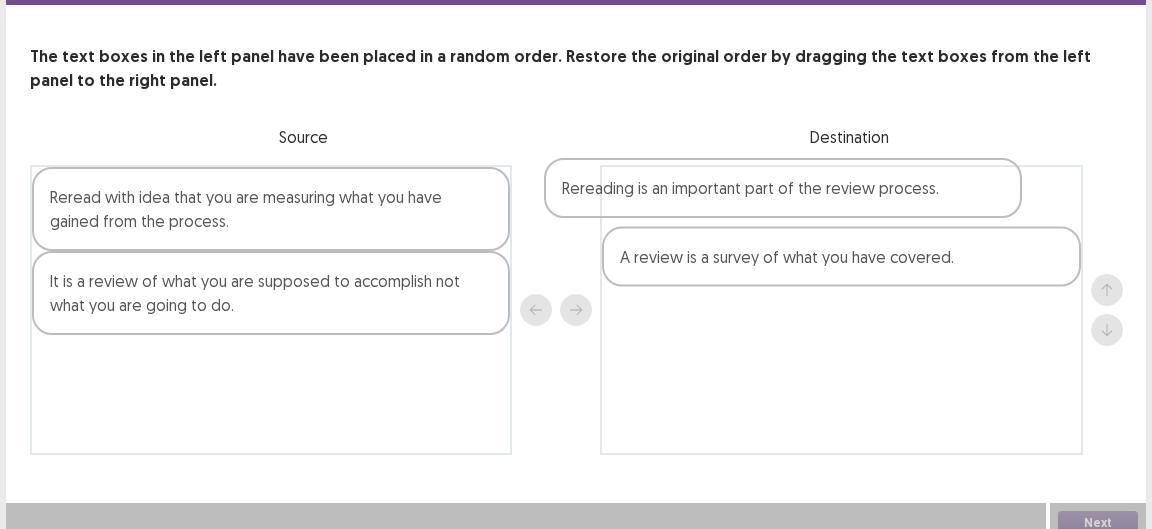 drag, startPoint x: 423, startPoint y: 355, endPoint x: 942, endPoint y: 189, distance: 544.9009 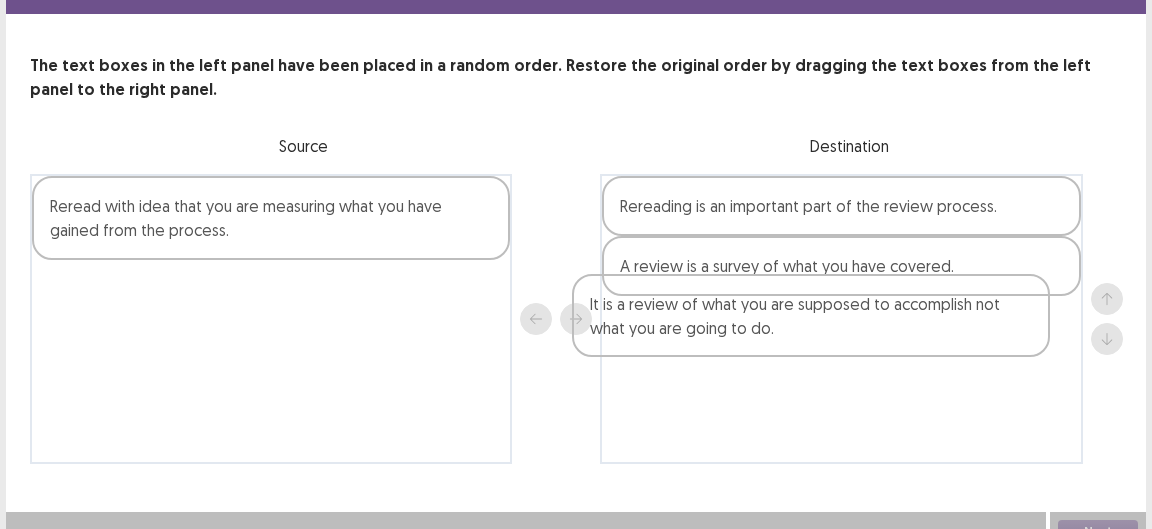 drag, startPoint x: 452, startPoint y: 296, endPoint x: 997, endPoint y: 323, distance: 545.6684 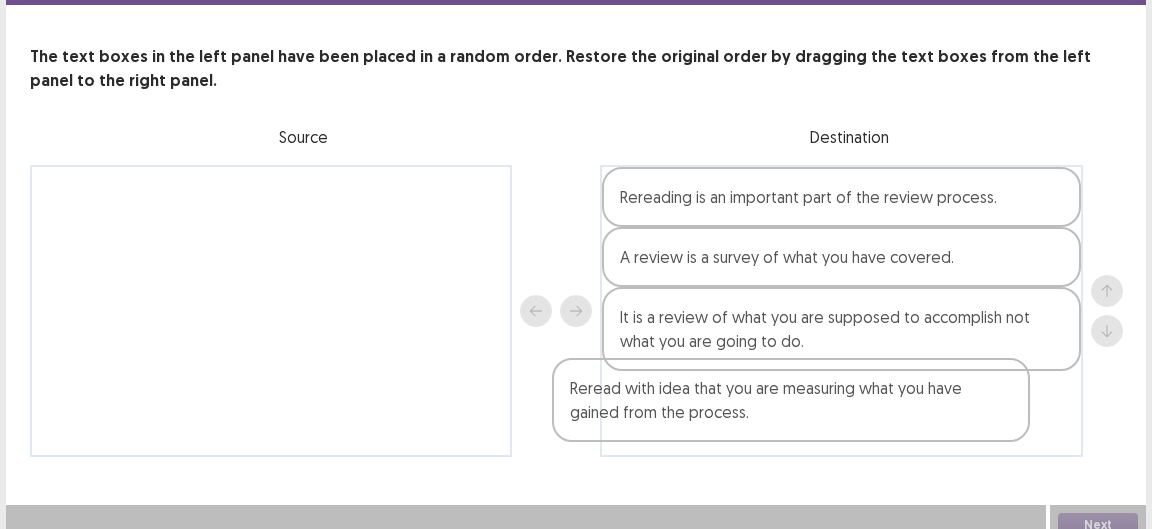 scroll, scrollTop: 88, scrollLeft: 0, axis: vertical 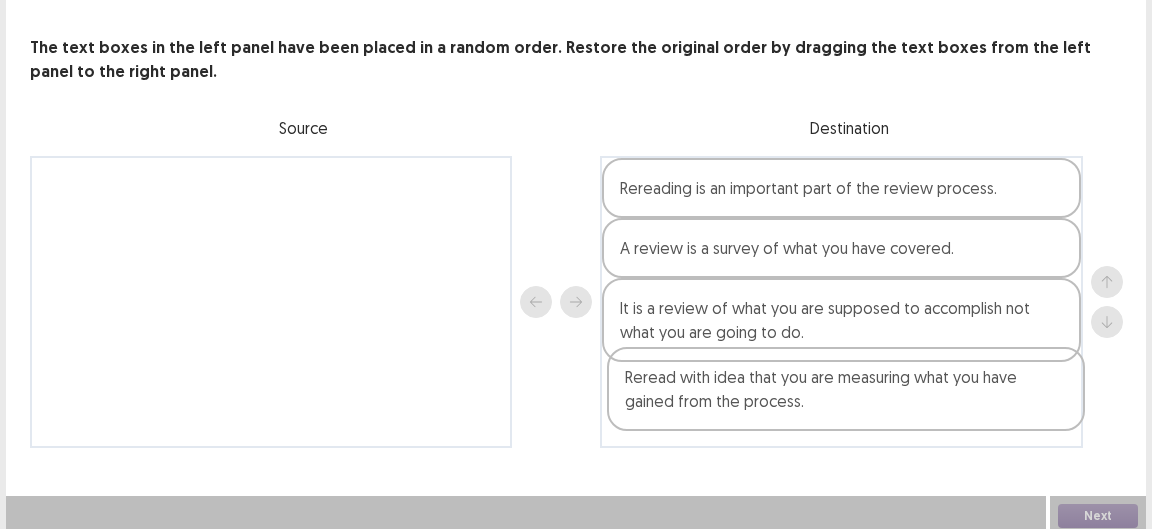 drag, startPoint x: 427, startPoint y: 219, endPoint x: 1008, endPoint y: 404, distance: 609.74255 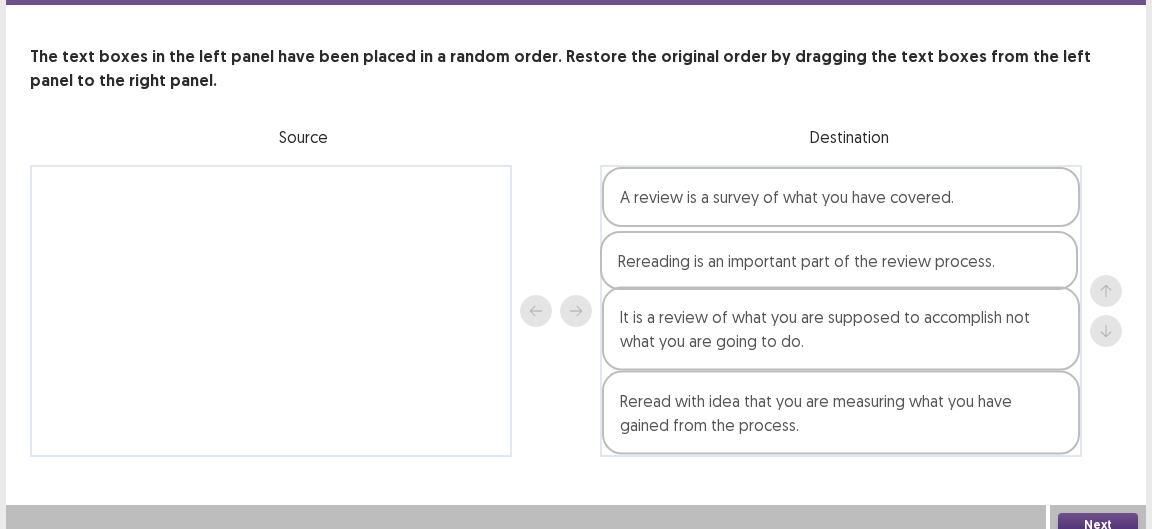 drag, startPoint x: 895, startPoint y: 186, endPoint x: 896, endPoint y: 266, distance: 80.00625 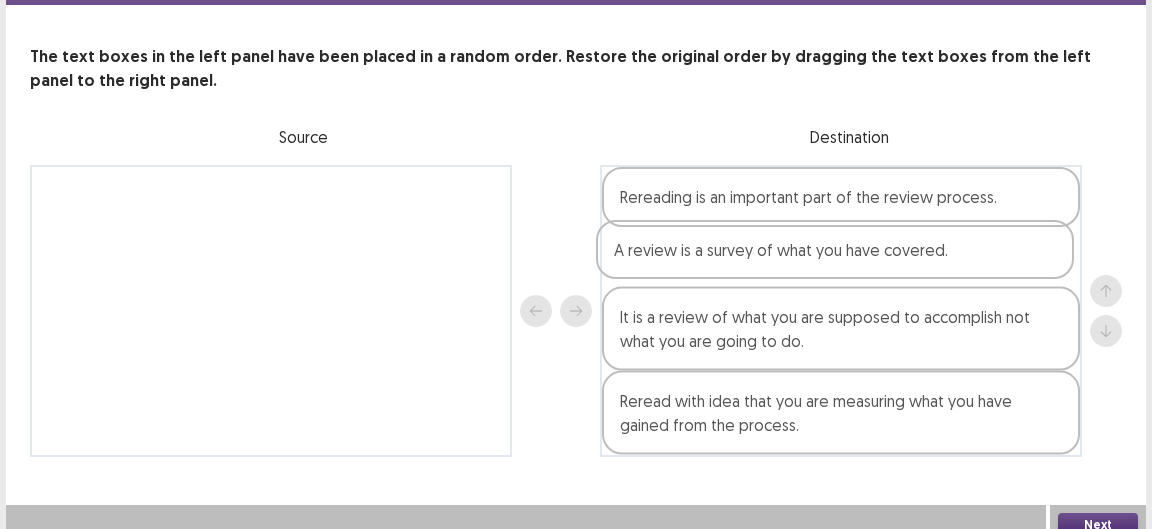 drag, startPoint x: 898, startPoint y: 200, endPoint x: 893, endPoint y: 265, distance: 65.192024 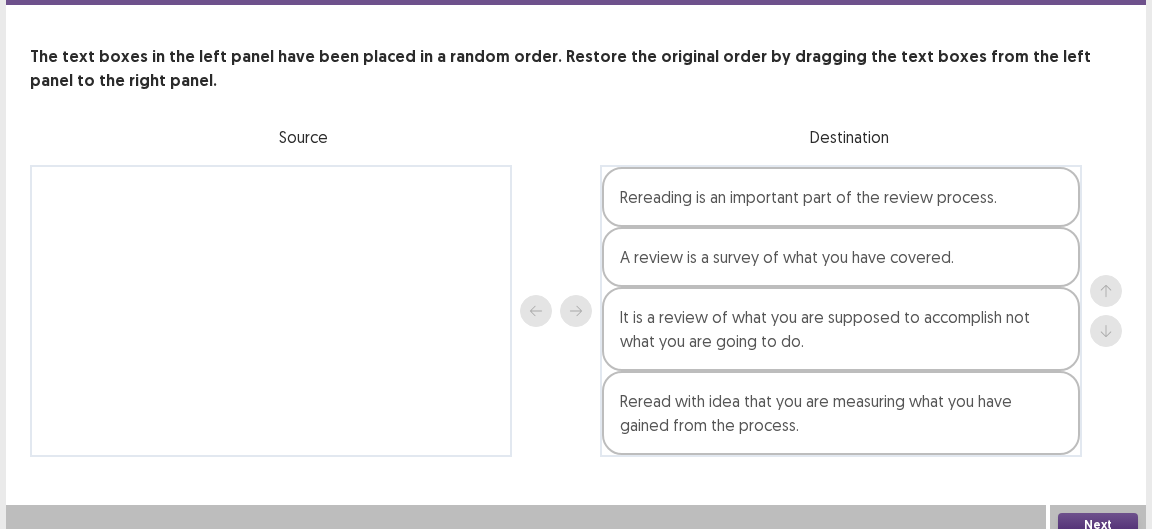 click on "Next" at bounding box center [1098, 525] 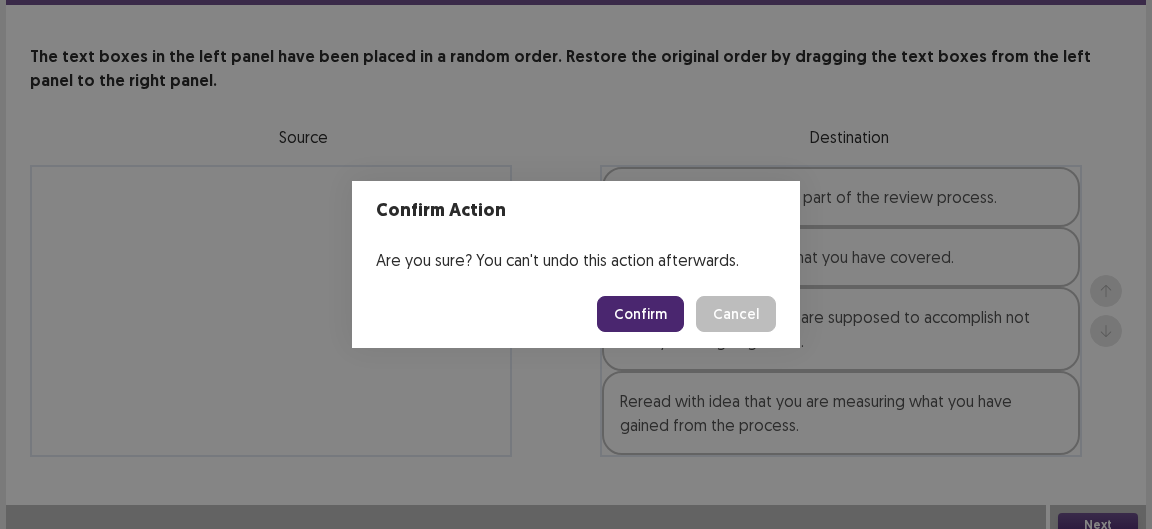 click on "Confirm" at bounding box center [640, 314] 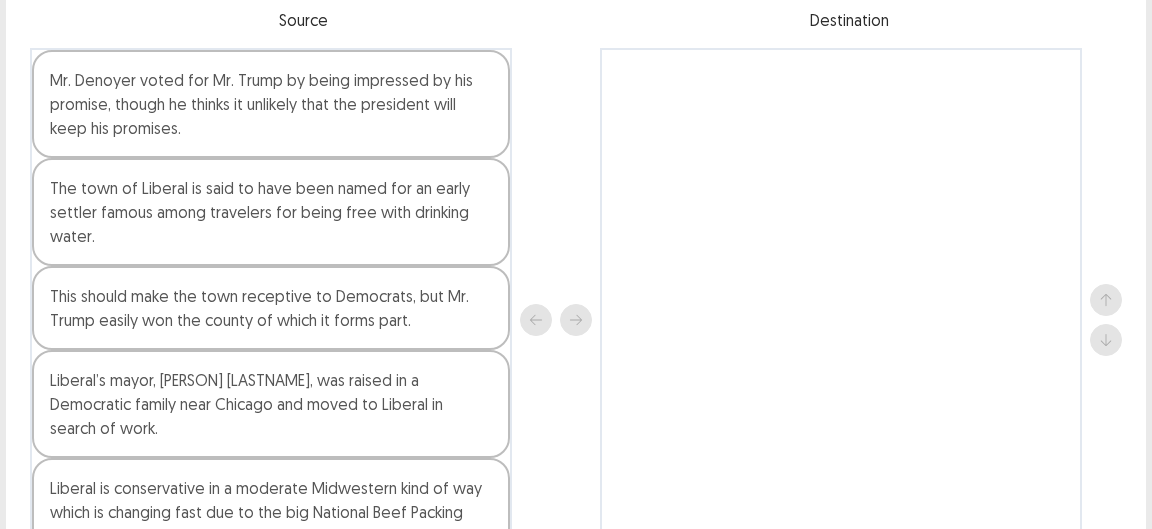 scroll, scrollTop: 216, scrollLeft: 0, axis: vertical 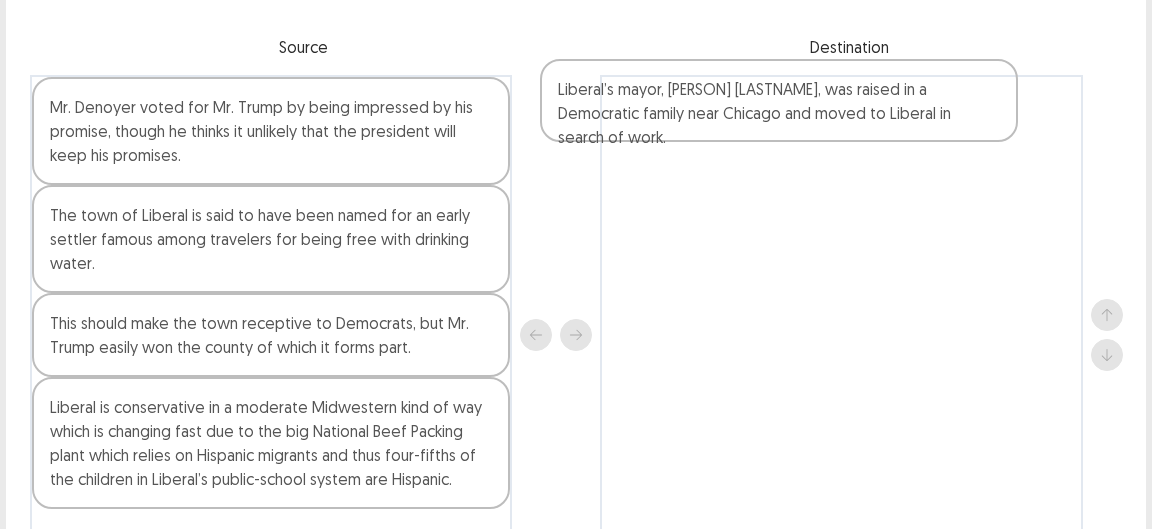drag, startPoint x: 450, startPoint y: 380, endPoint x: 969, endPoint y: 106, distance: 586.8876 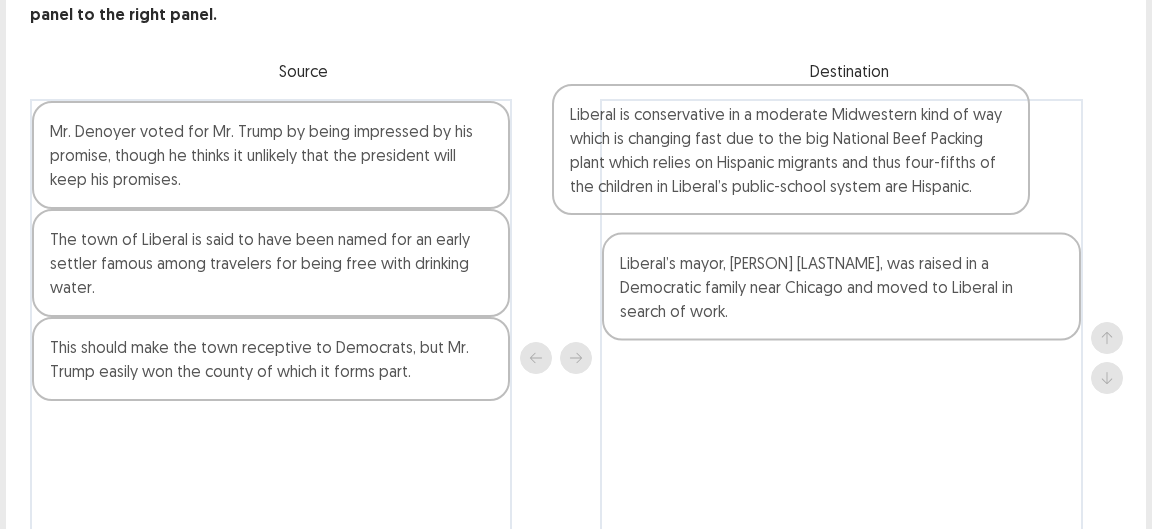 scroll, scrollTop: 151, scrollLeft: 0, axis: vertical 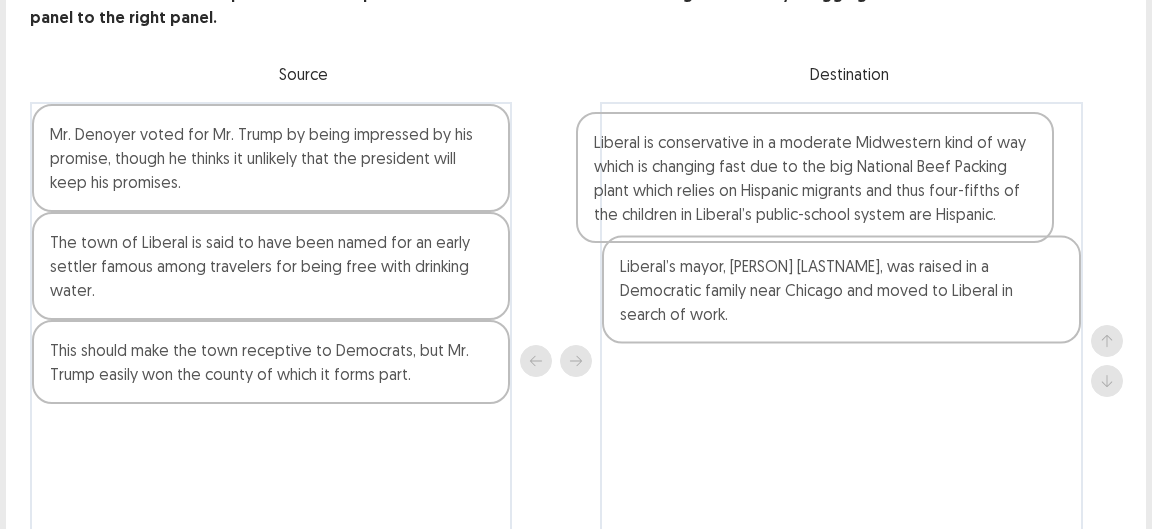 drag, startPoint x: 442, startPoint y: 436, endPoint x: 994, endPoint y: 176, distance: 610.1672 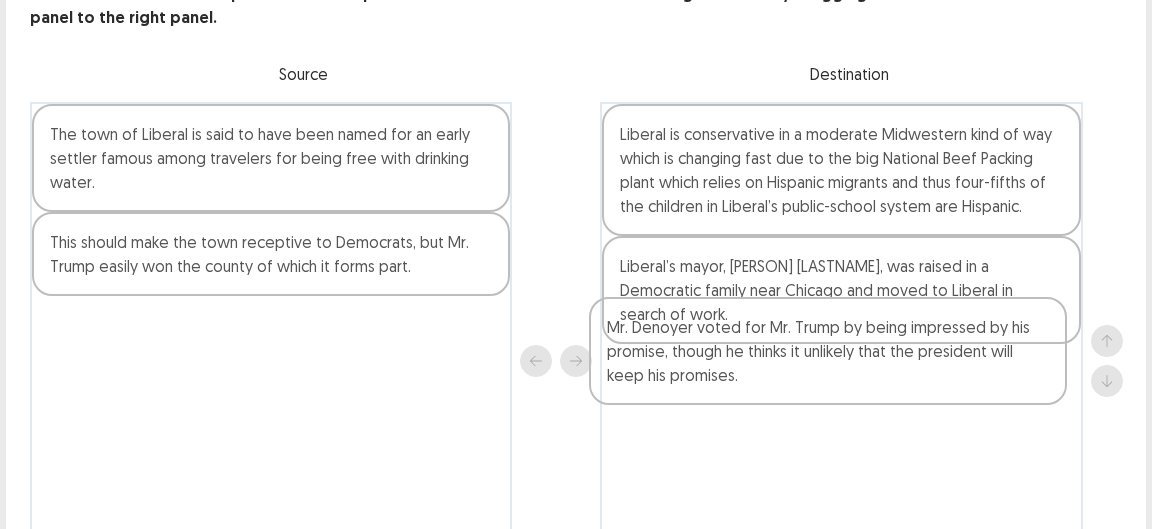 drag, startPoint x: 410, startPoint y: 180, endPoint x: 986, endPoint y: 383, distance: 610.725 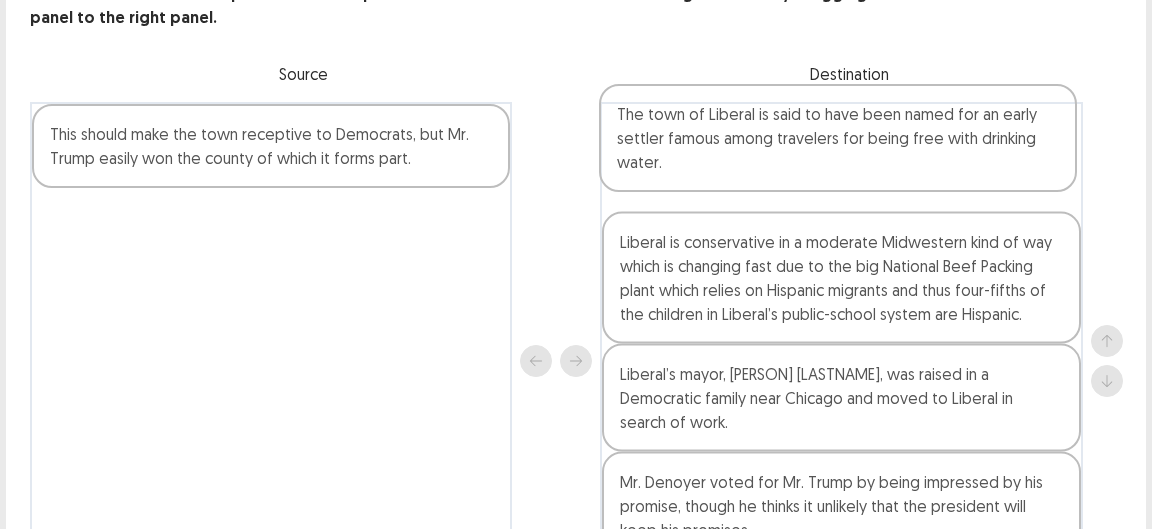drag, startPoint x: 456, startPoint y: 176, endPoint x: 1033, endPoint y: 175, distance: 577.00085 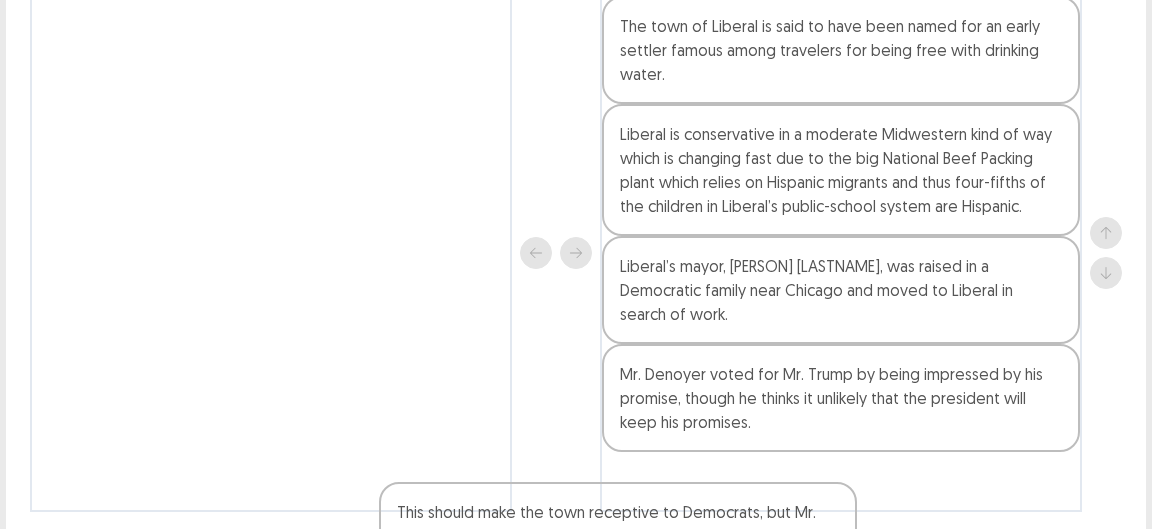 scroll, scrollTop: 321, scrollLeft: 0, axis: vertical 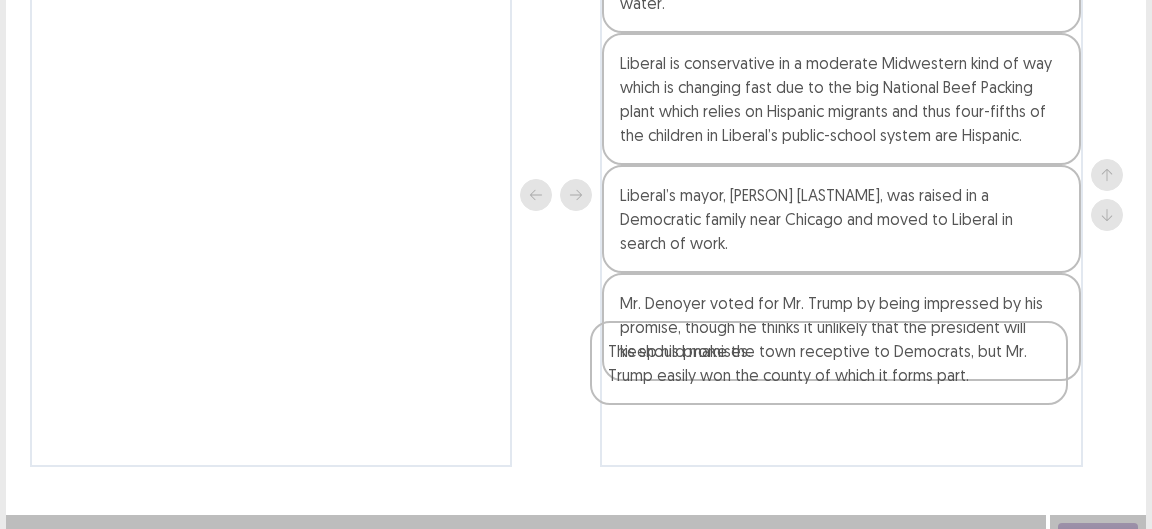 drag, startPoint x: 419, startPoint y: 137, endPoint x: 979, endPoint y: 370, distance: 606.5385 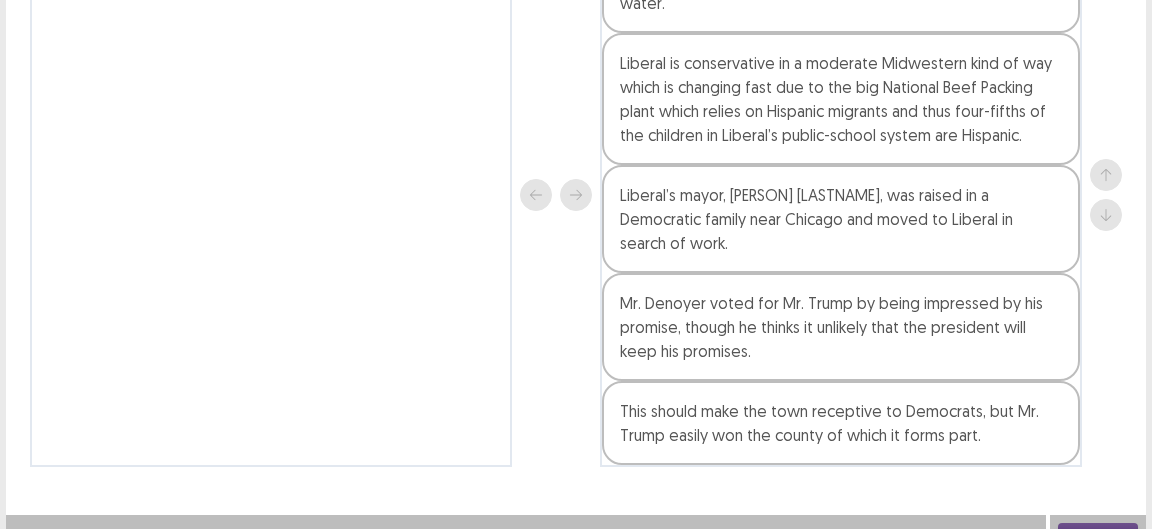 click on "Next" at bounding box center [1098, 535] 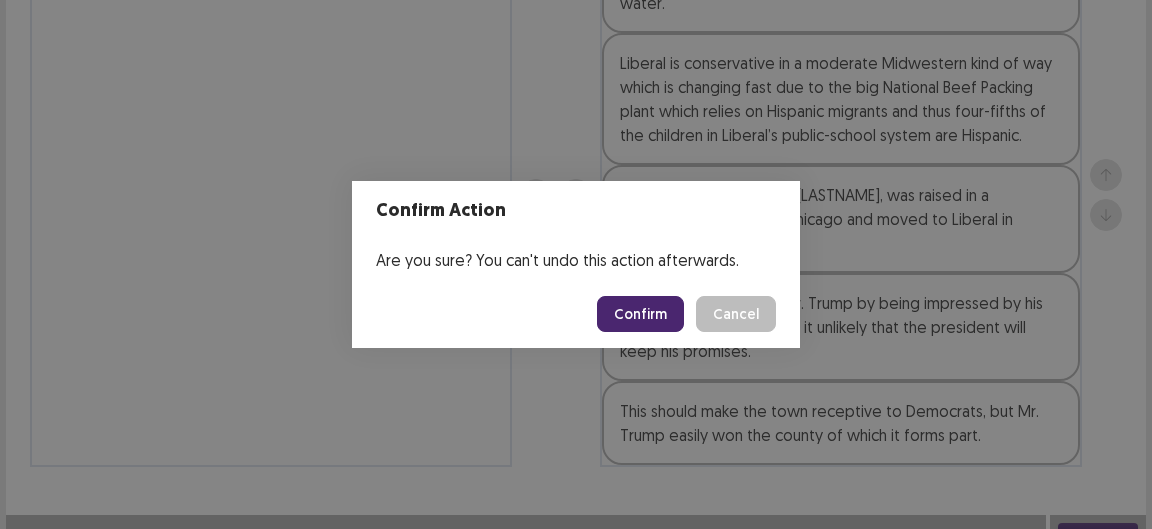 click on "Confirm" at bounding box center (640, 314) 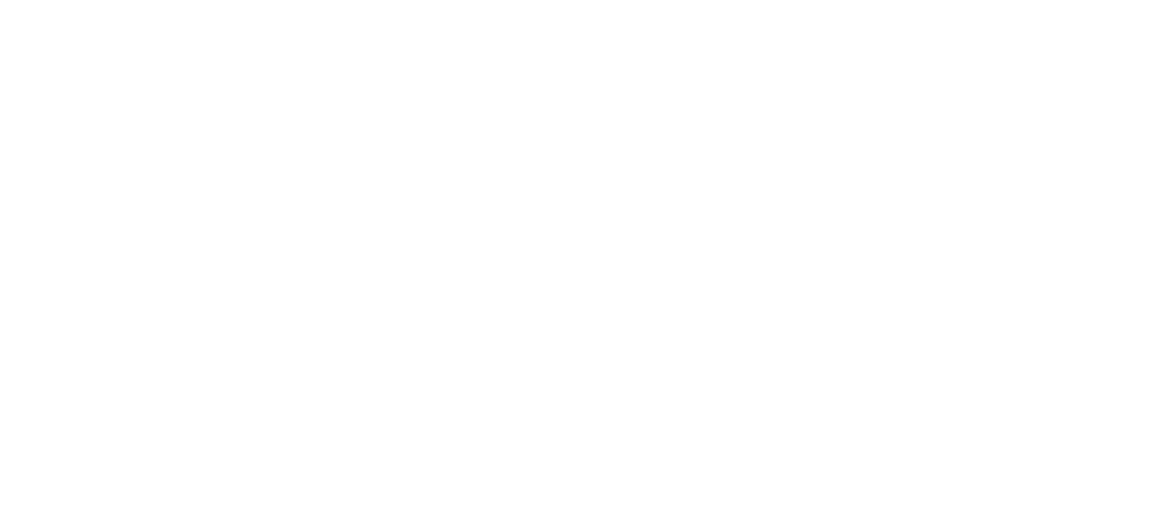 scroll, scrollTop: 0, scrollLeft: 0, axis: both 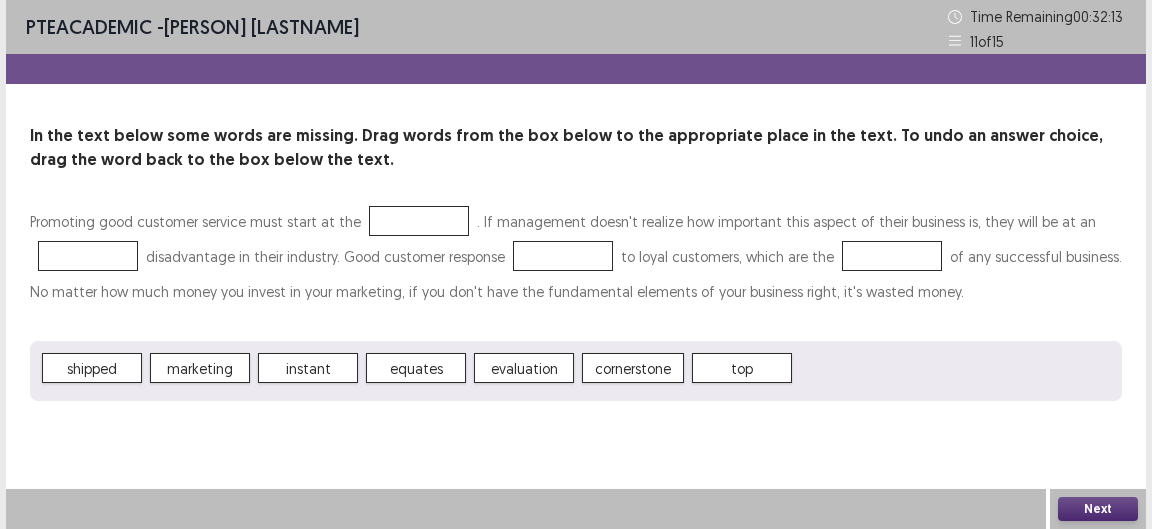 click on "Promoting good customer service must start at the . If management doesn't realize how important this aspect of their business is, they will be at an disadvantage in their industry. Good customer response to loyal customers, which are the of any successful business. No matter how much money you invest in your marketing, if you don't have the fundamental elements of your business right, it's wasted money." at bounding box center (576, 256) 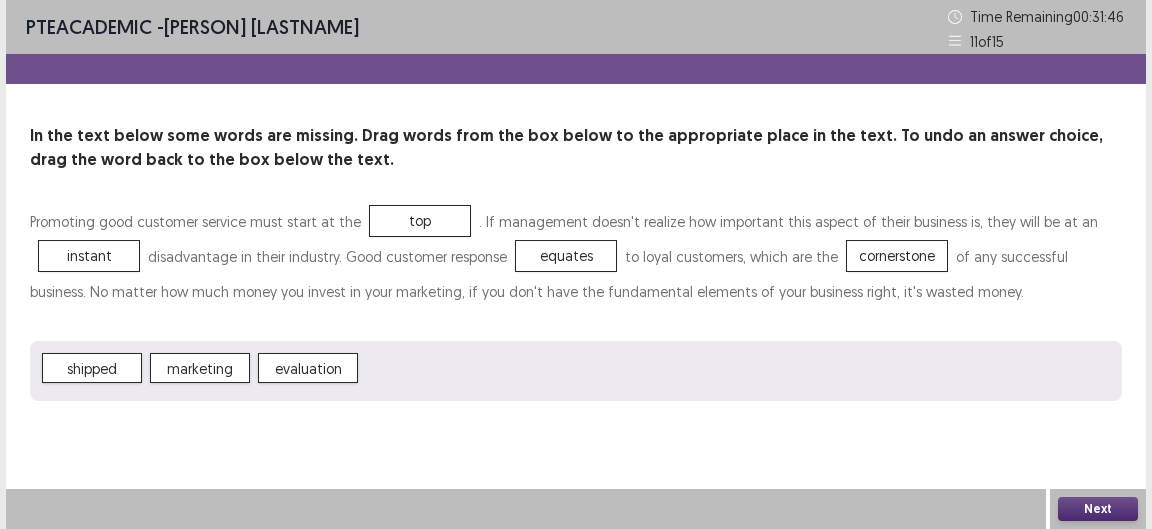click on "Next" at bounding box center (1098, 509) 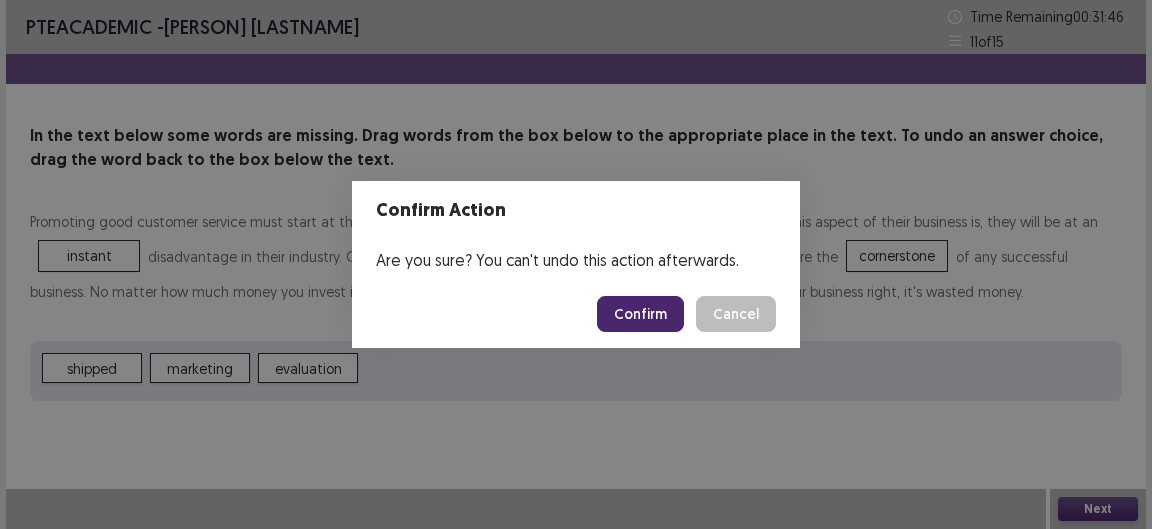 click on "Confirm" at bounding box center [640, 314] 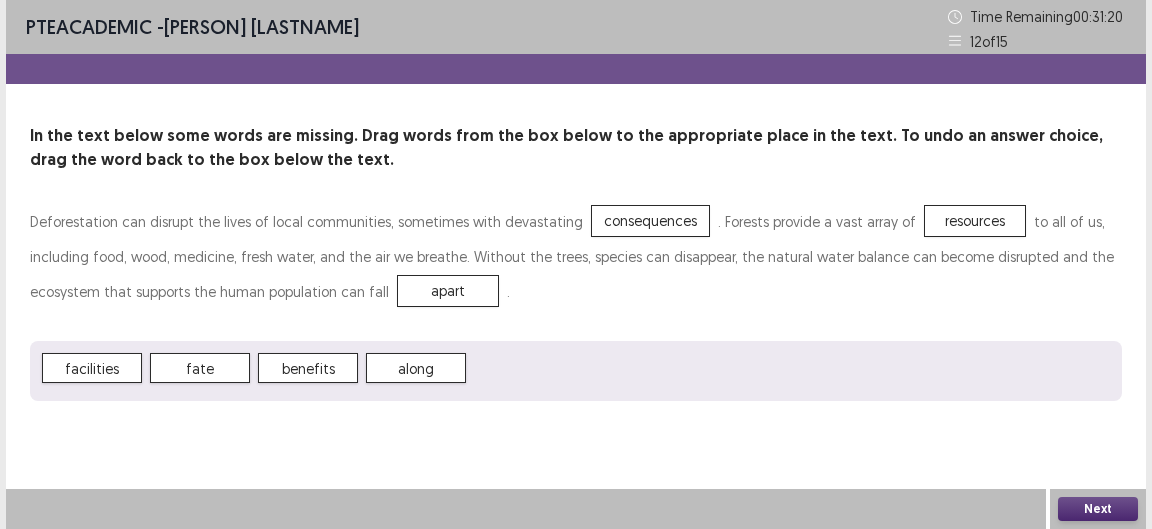 click on "Next" at bounding box center (1098, 509) 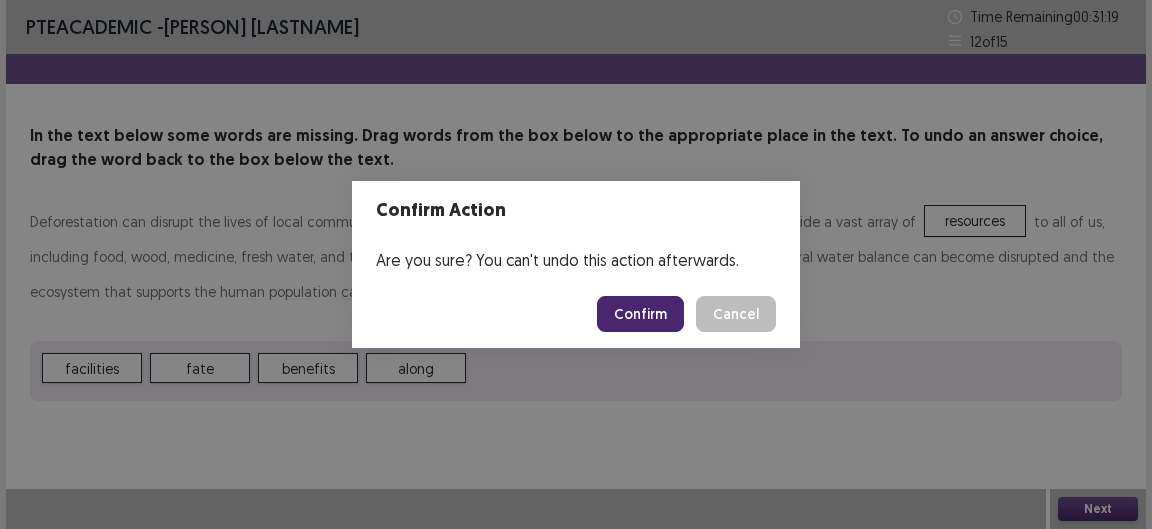 click on "Confirm" at bounding box center (640, 314) 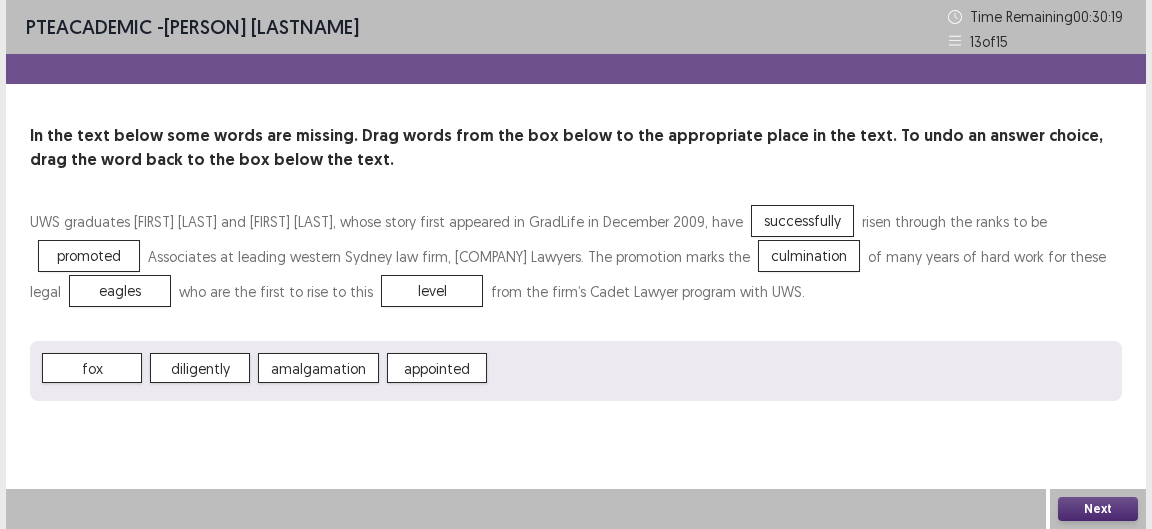 click on "Next" at bounding box center (1098, 509) 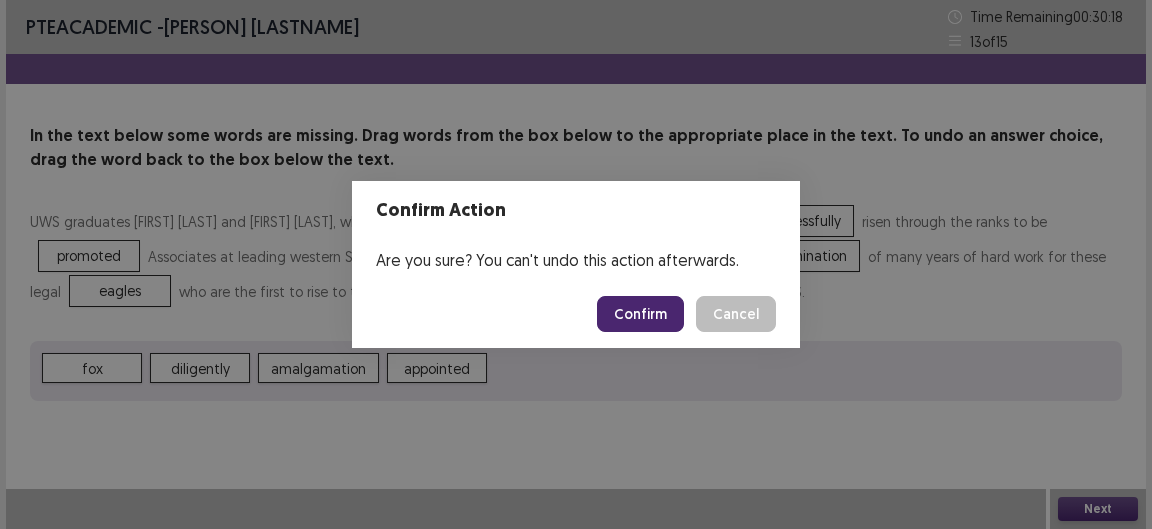 click on "Confirm" at bounding box center (640, 314) 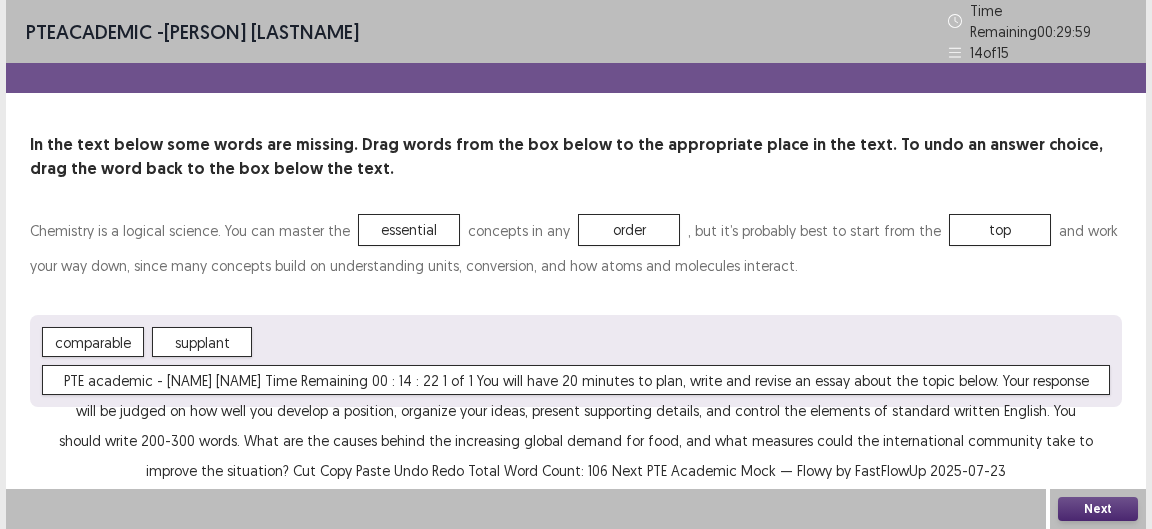 click on "Next" at bounding box center (1098, 509) 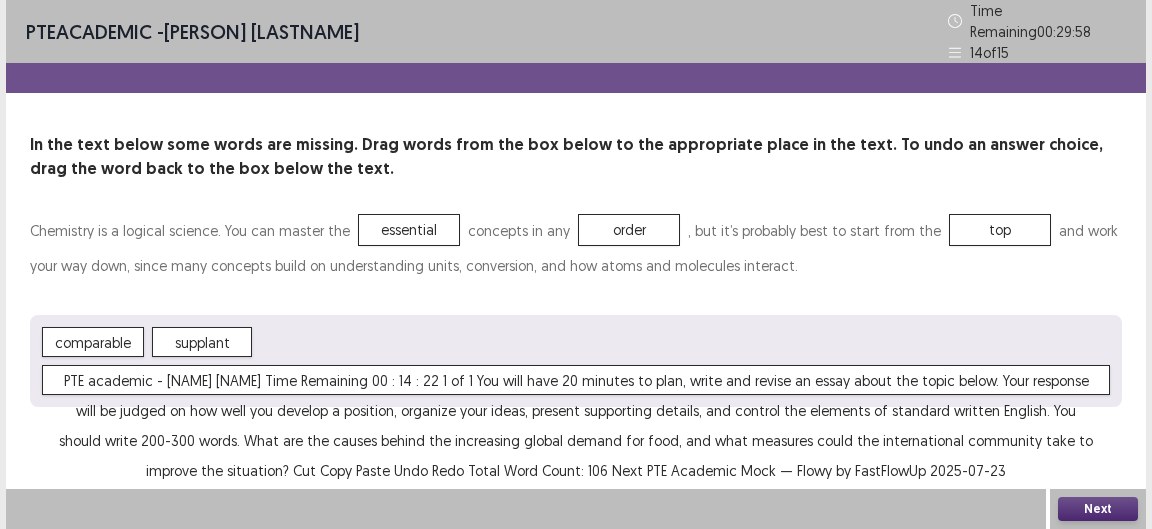 click on "Next" at bounding box center (1098, 509) 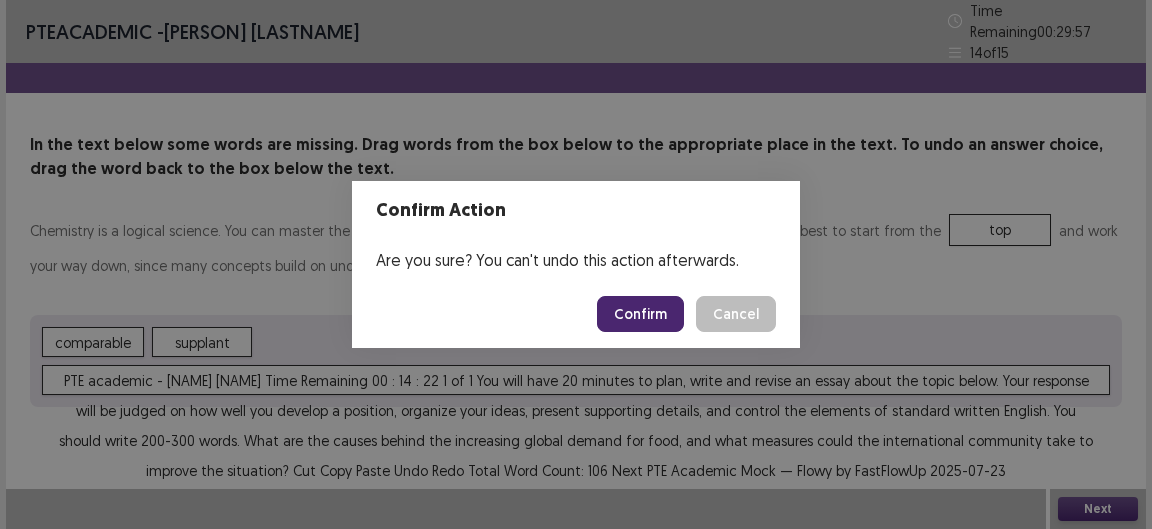 click on "Confirm" at bounding box center [640, 314] 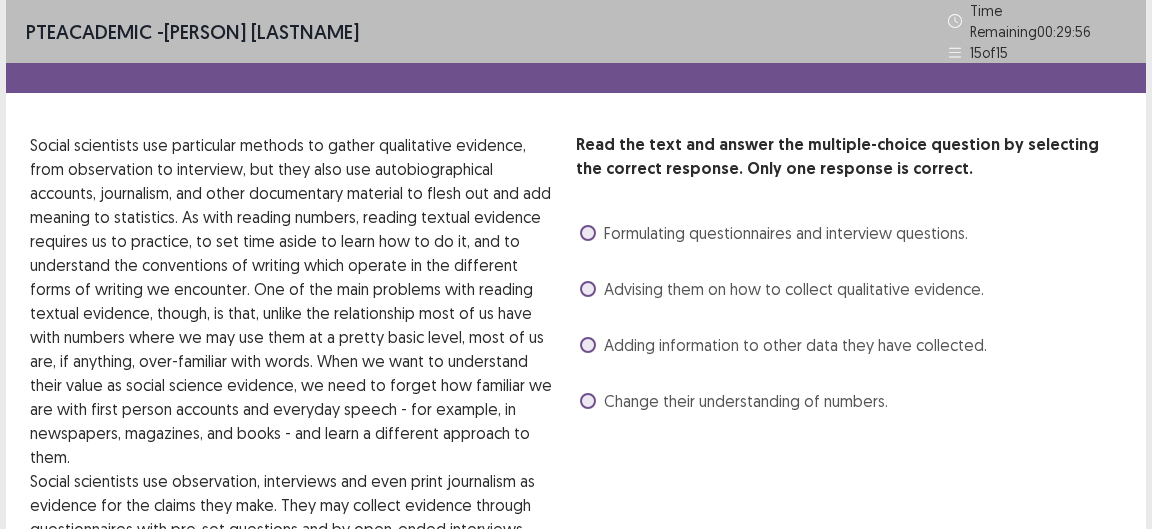 click on "Formulating questionnaires and interview questions." at bounding box center [786, 233] 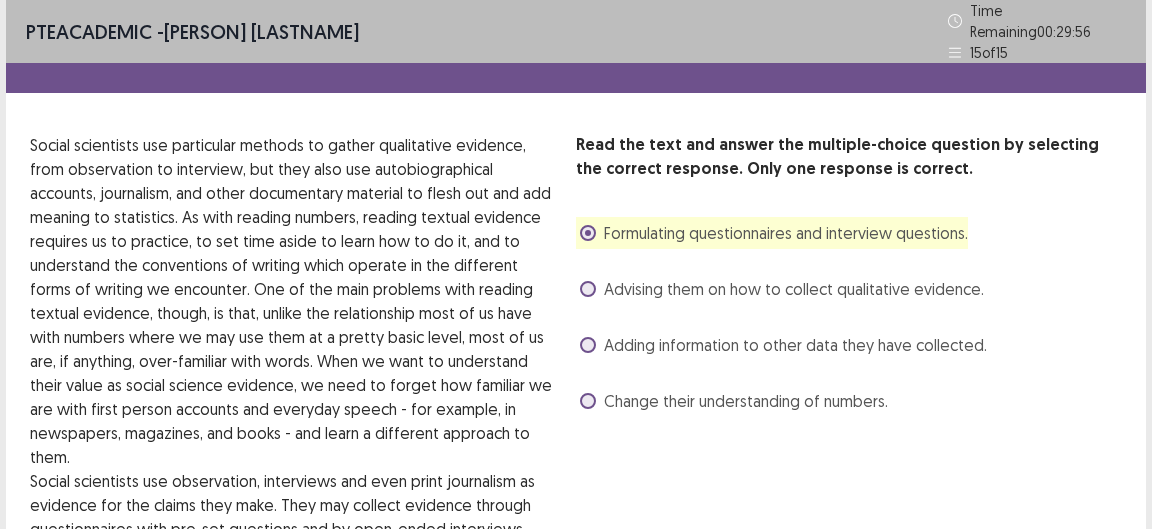 click on "Advising them on how to collect qualitative evidence." at bounding box center (780, 289) 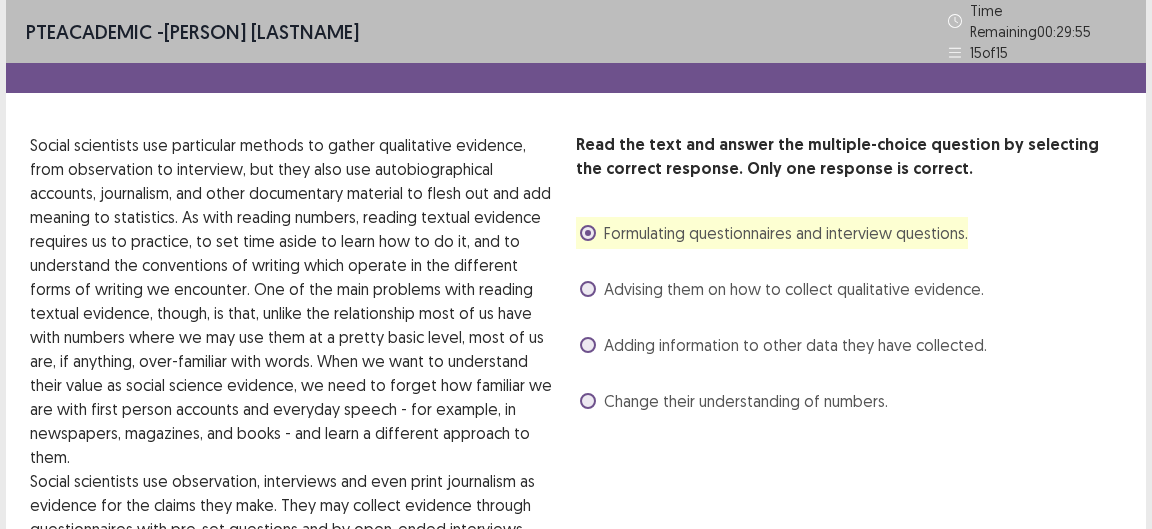 click on "Advising them on how to collect qualitative evidence." at bounding box center [782, 289] 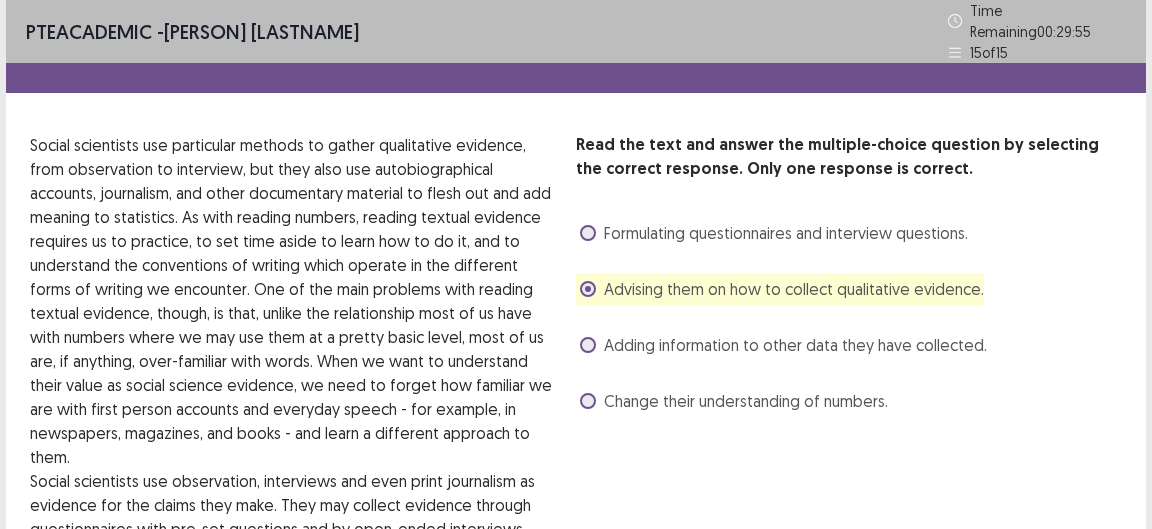 click at bounding box center (588, 345) 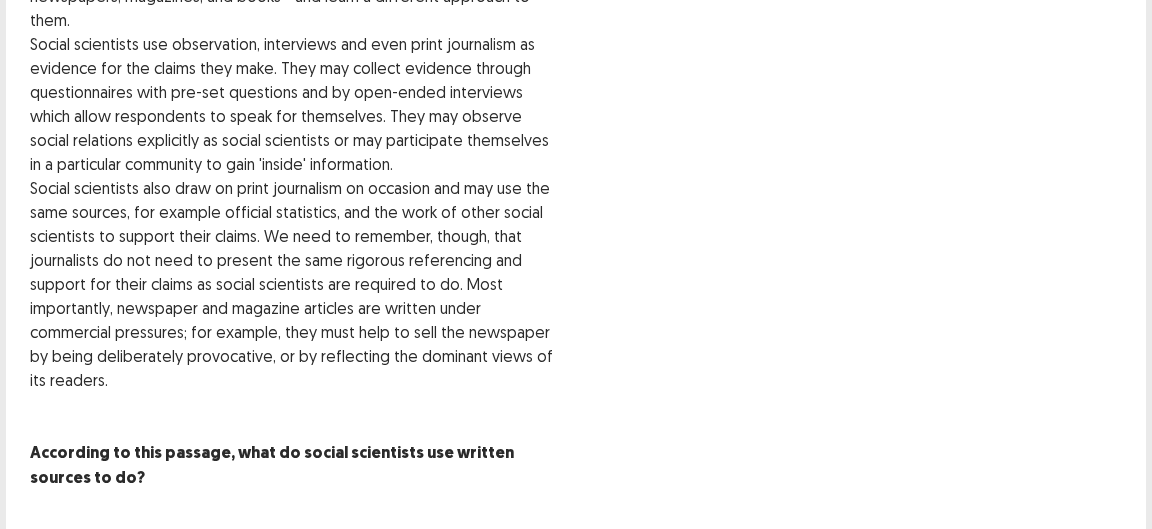 scroll, scrollTop: 452, scrollLeft: 0, axis: vertical 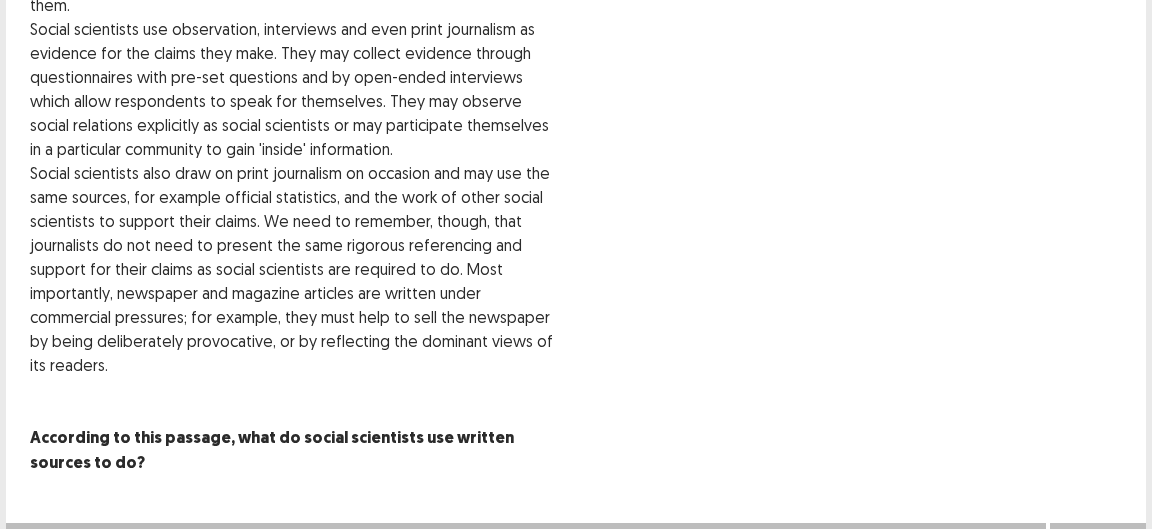 click on "Next" at bounding box center [1098, 543] 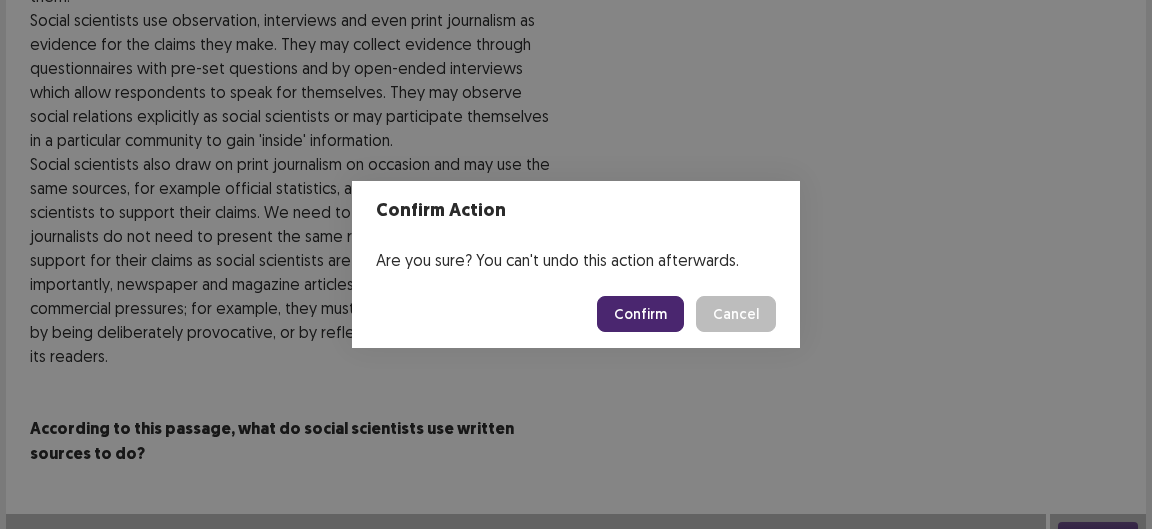 click on "Confirm" at bounding box center (640, 314) 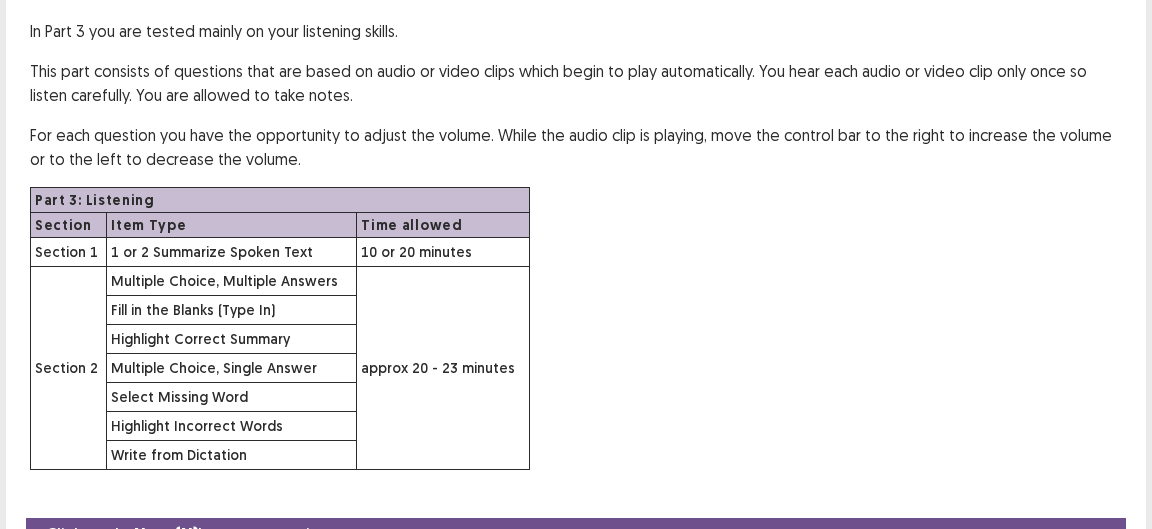 scroll, scrollTop: 248, scrollLeft: 0, axis: vertical 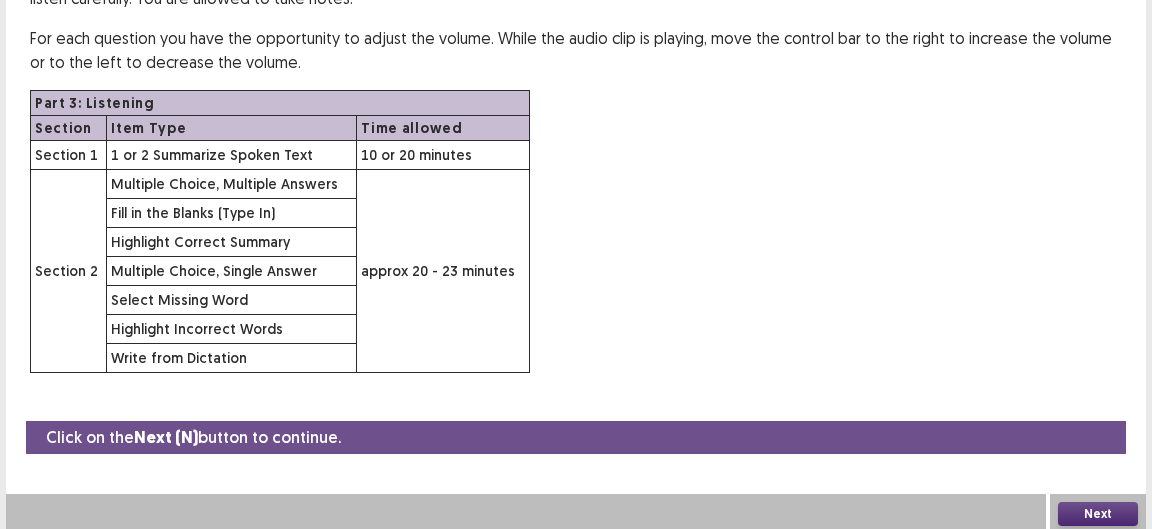click on "Next" at bounding box center [1098, 514] 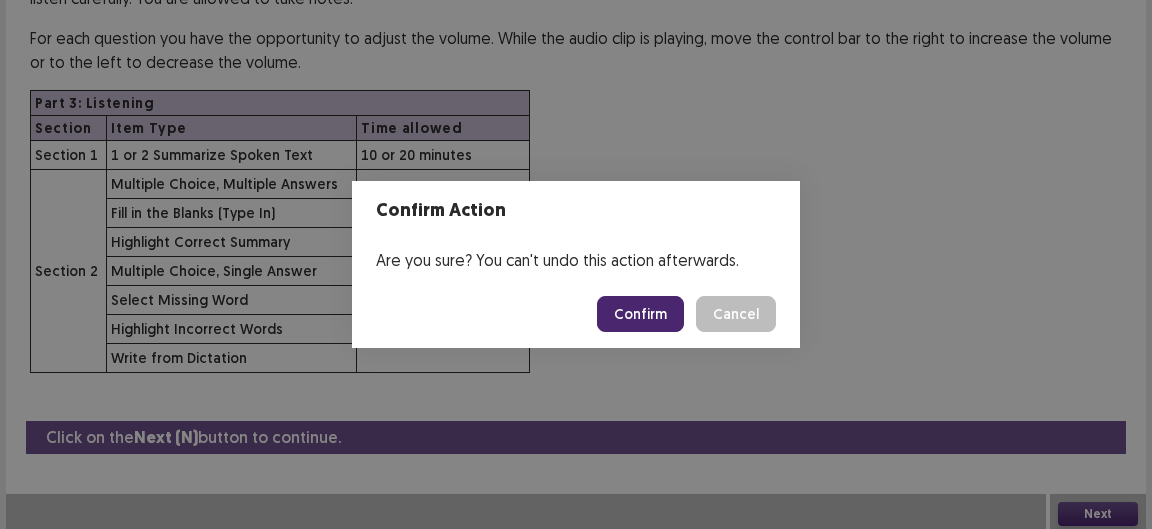 click on "Confirm" at bounding box center [640, 314] 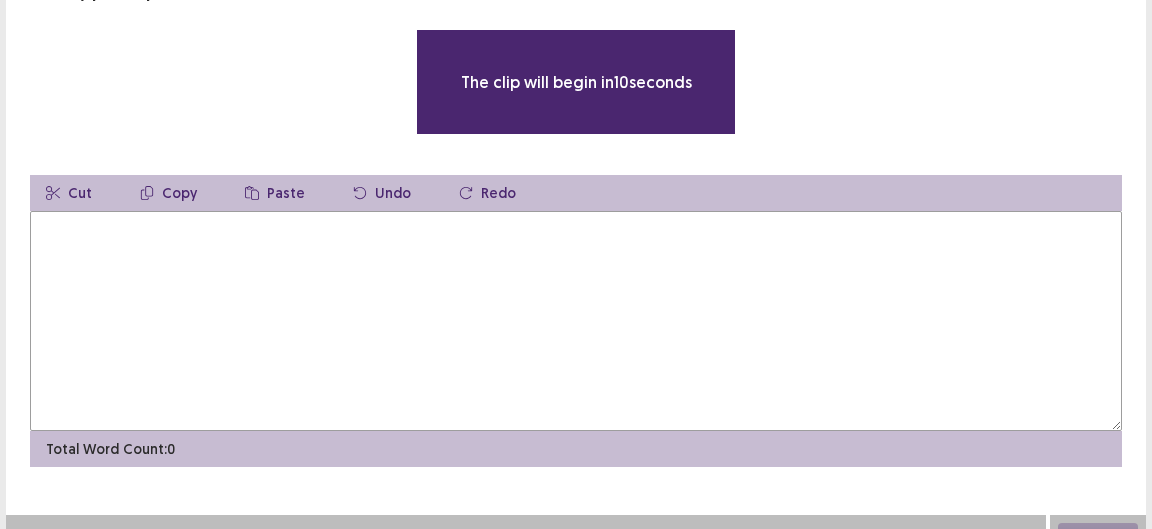 click at bounding box center (576, 321) 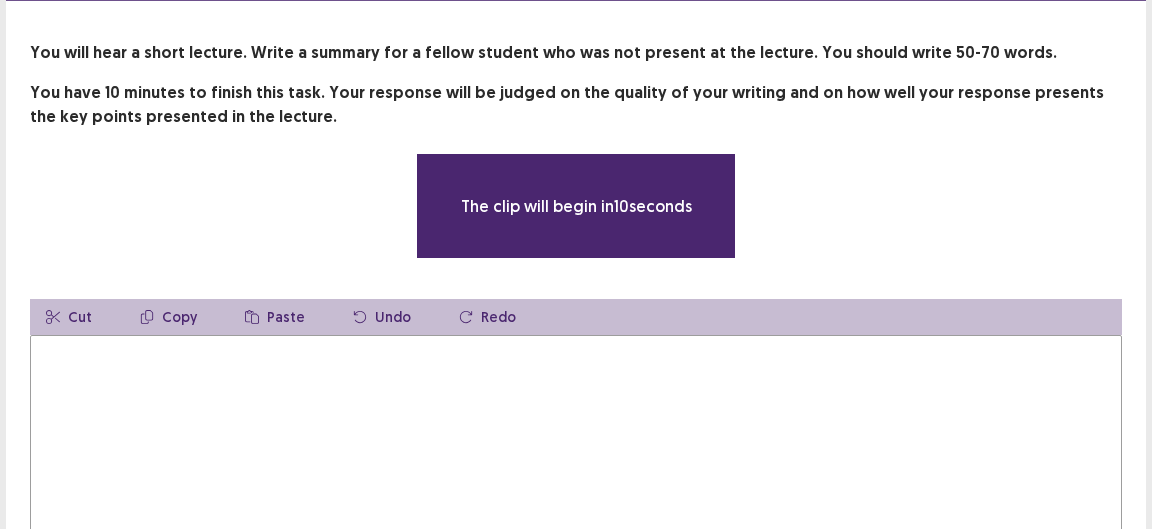 scroll, scrollTop: 0, scrollLeft: 0, axis: both 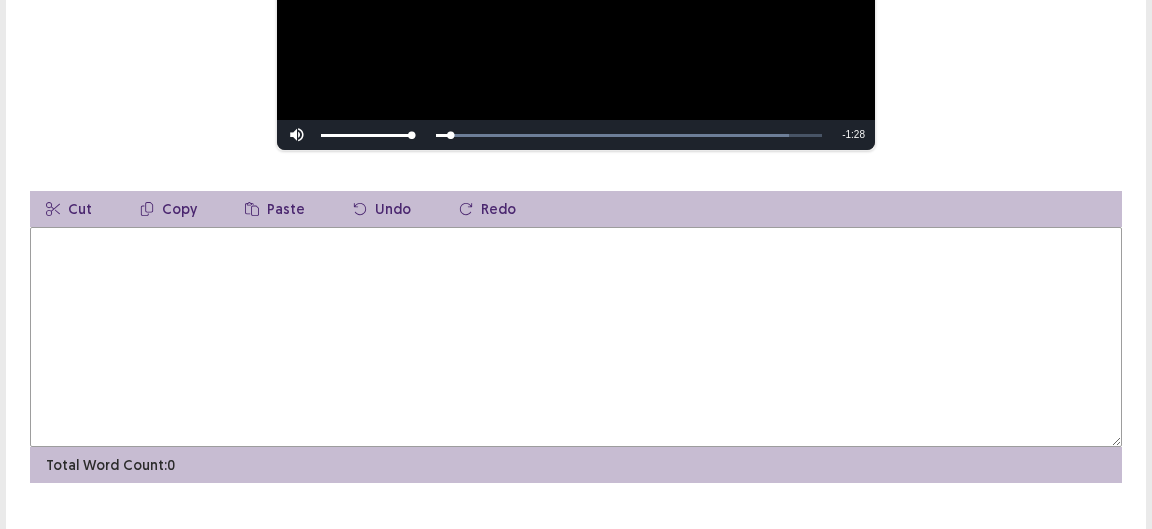 click at bounding box center [576, 337] 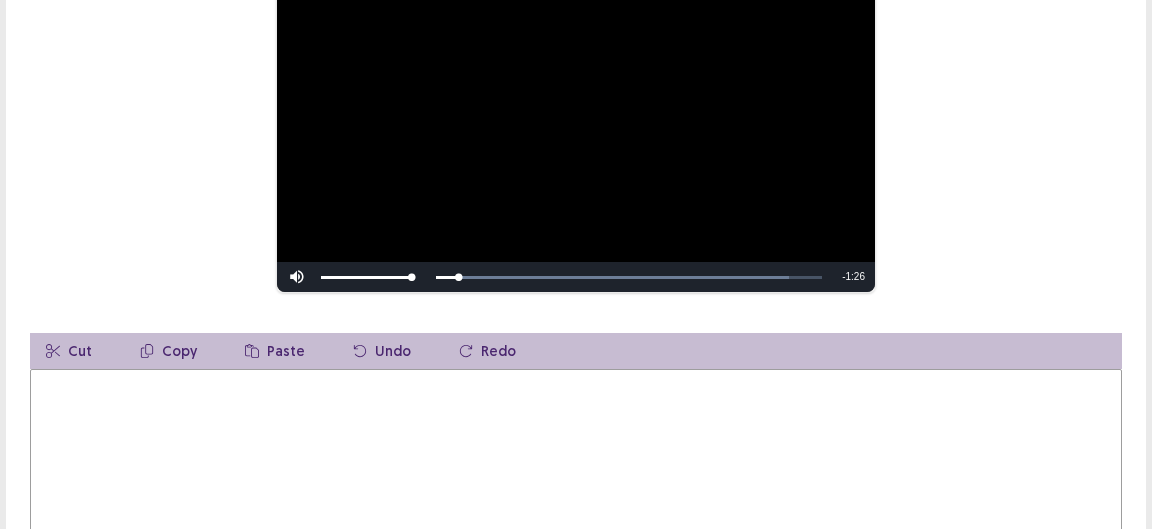 scroll, scrollTop: 249, scrollLeft: 0, axis: vertical 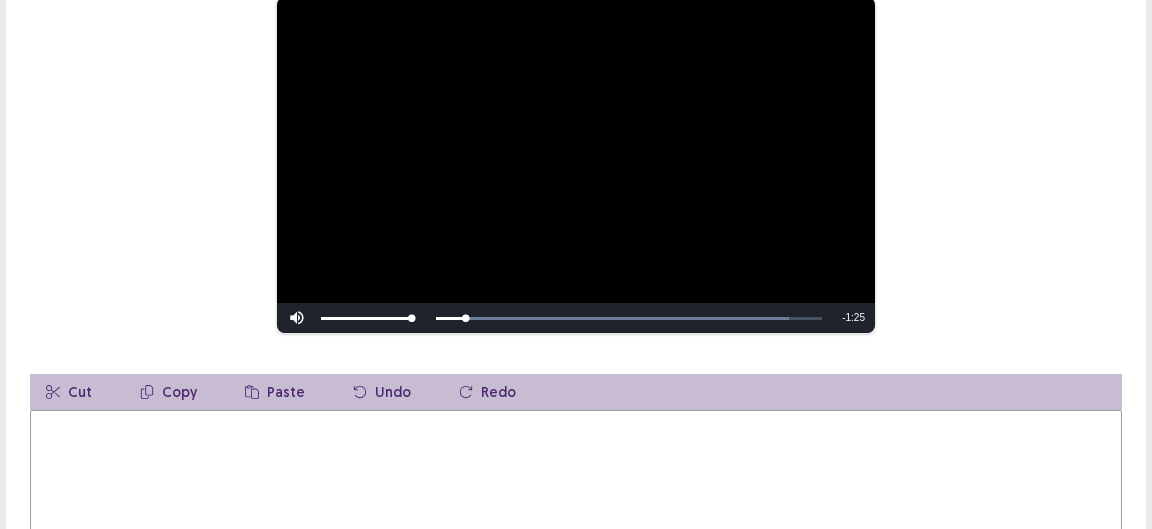 type on "*" 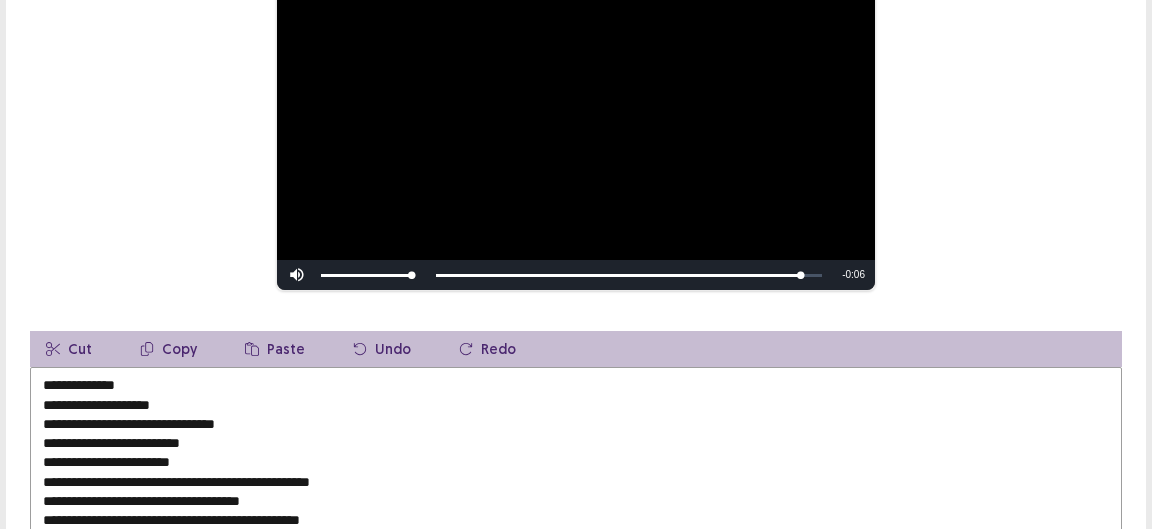 scroll, scrollTop: 303, scrollLeft: 0, axis: vertical 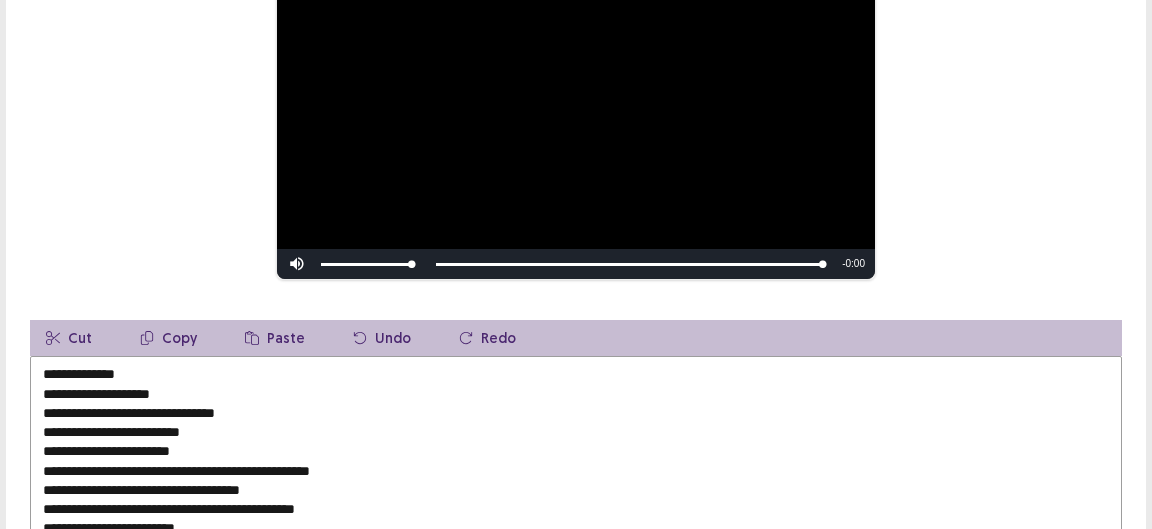 click at bounding box center (576, 111) 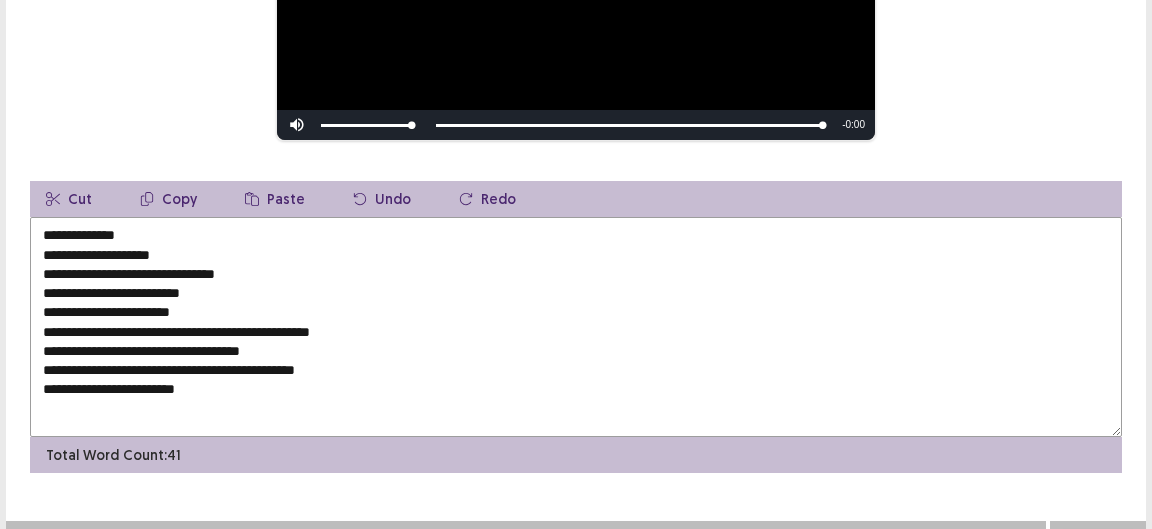 scroll, scrollTop: 465, scrollLeft: 0, axis: vertical 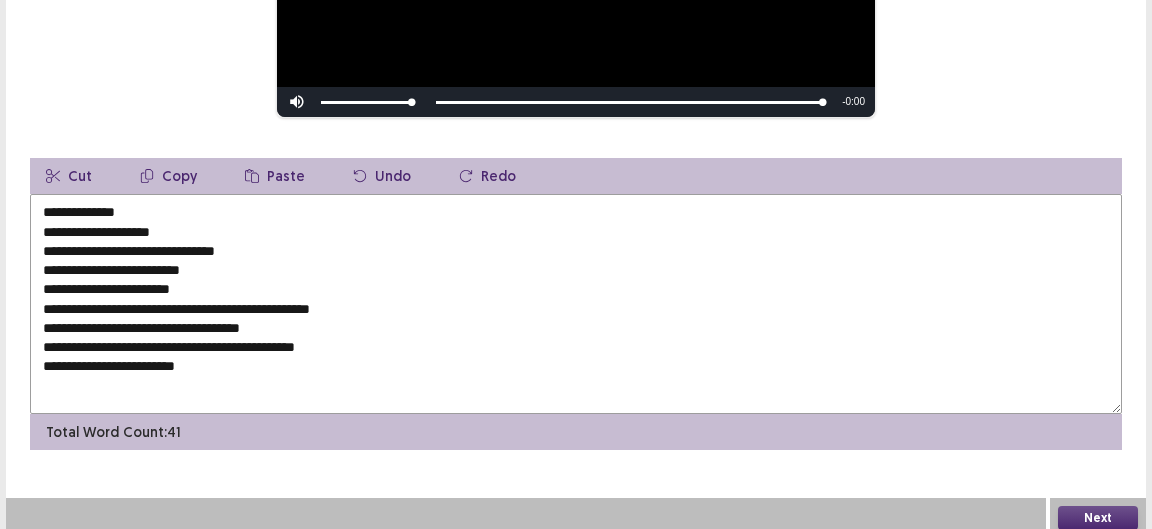 click on "**********" at bounding box center (576, 304) 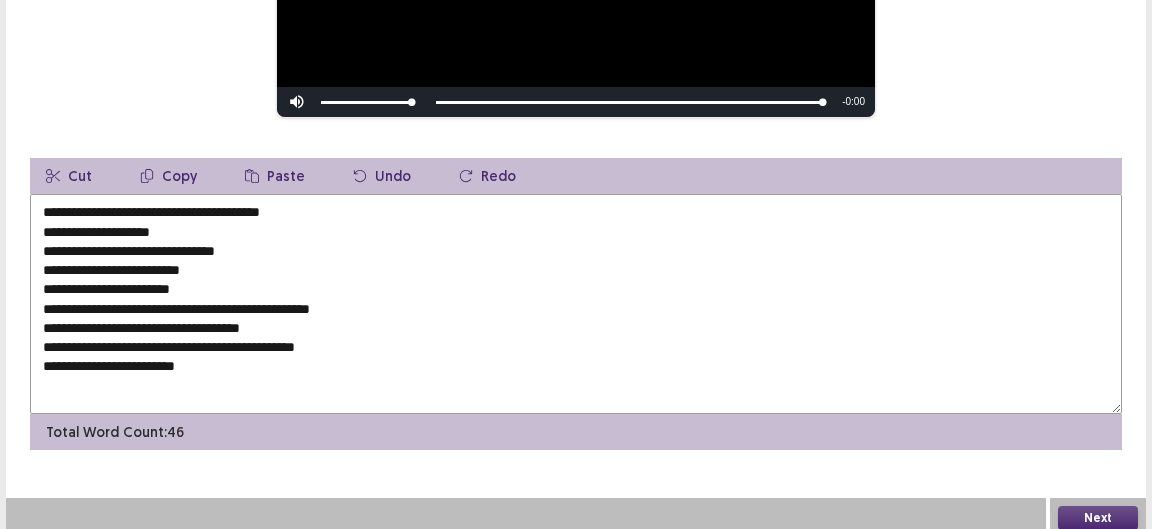 click on "**********" at bounding box center [576, 304] 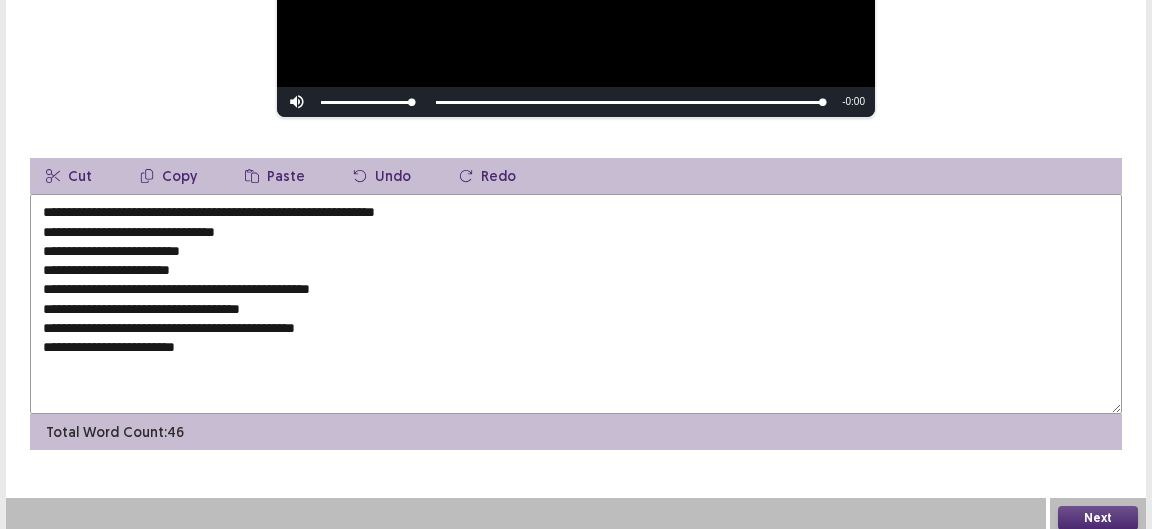 click on "**********" at bounding box center (576, 304) 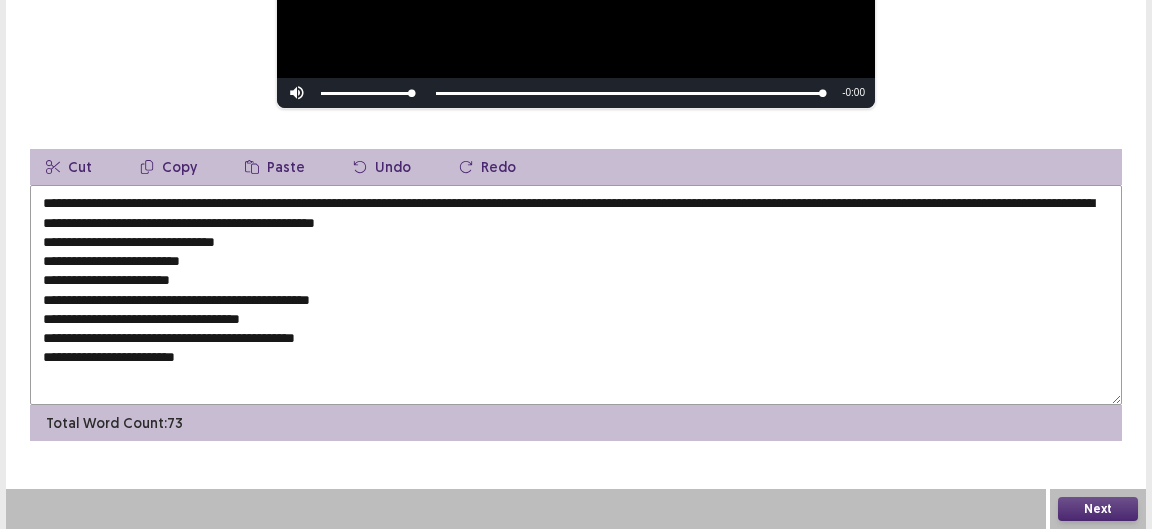 drag, startPoint x: 194, startPoint y: 278, endPoint x: 29, endPoint y: 250, distance: 167.3589 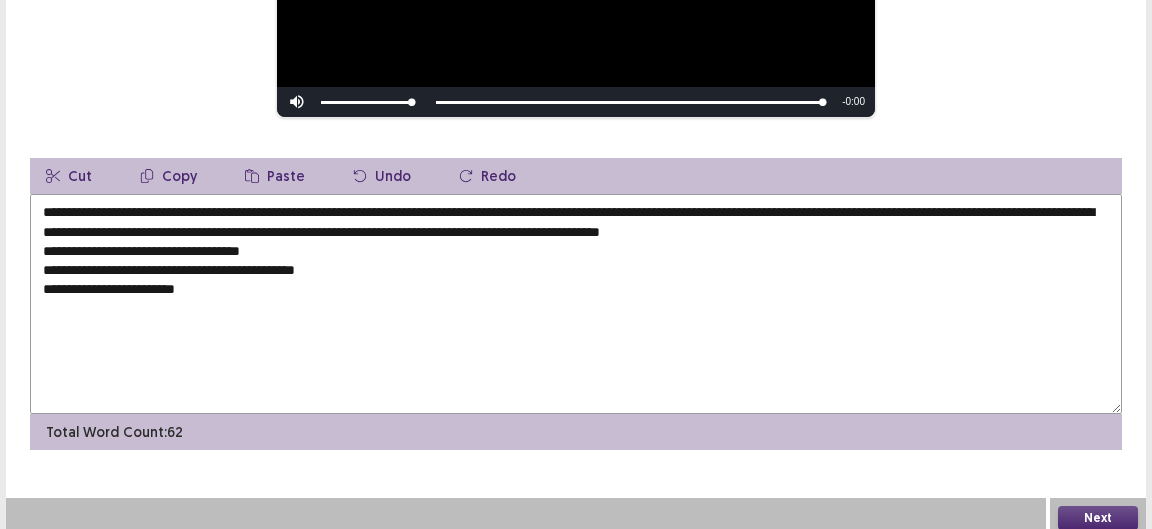 click on "**********" at bounding box center [576, 304] 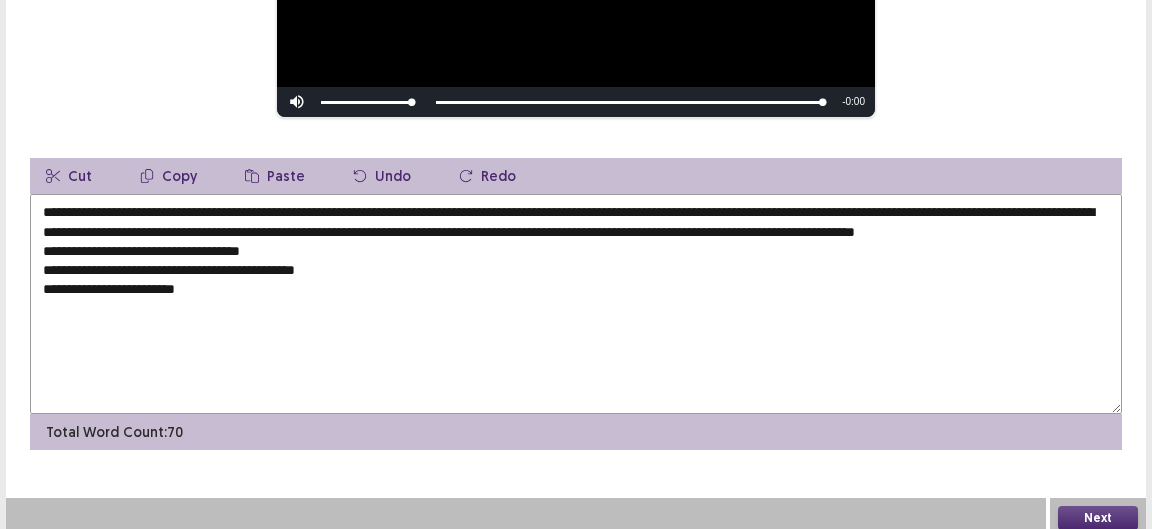 drag, startPoint x: 266, startPoint y: 260, endPoint x: 0, endPoint y: 245, distance: 266.4226 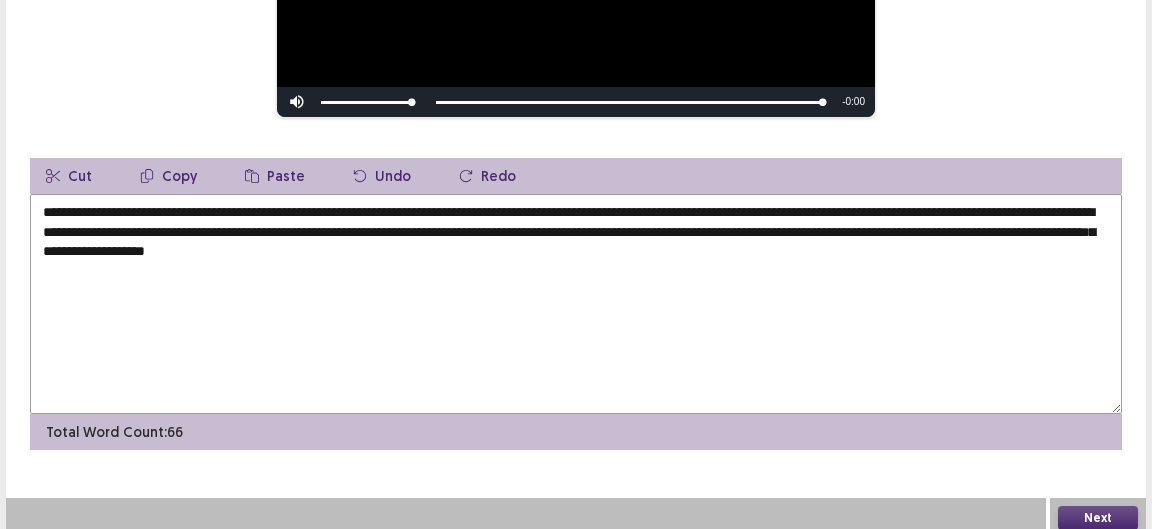 click on "**********" at bounding box center [576, 304] 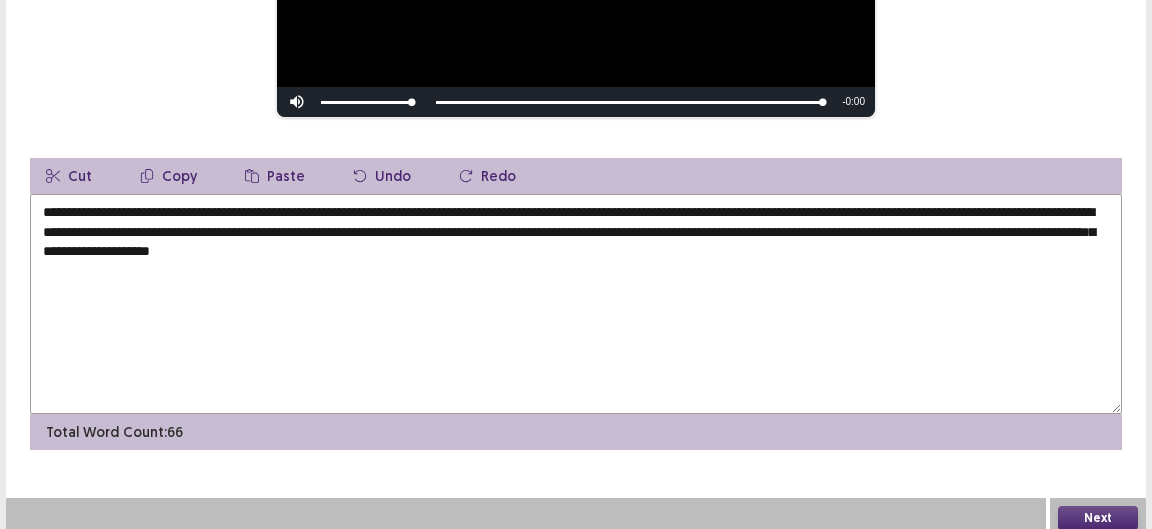 click on "**********" at bounding box center [576, 304] 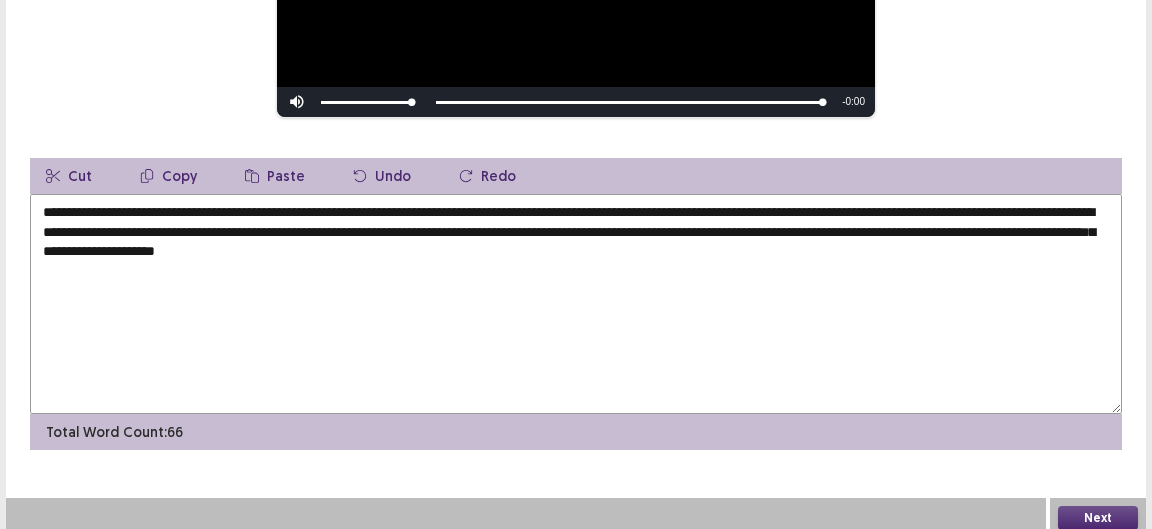 click on "**********" at bounding box center (576, 304) 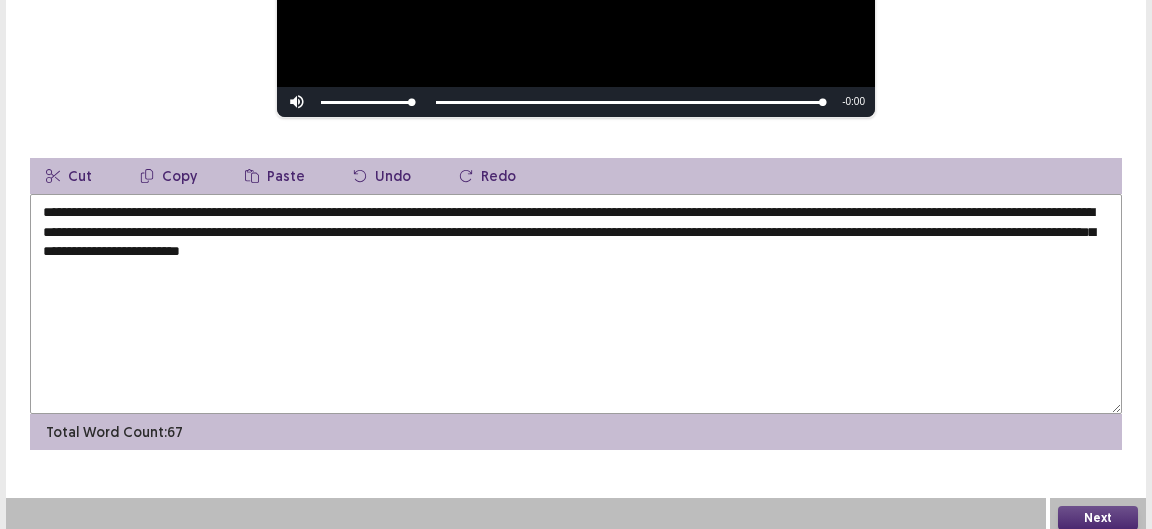 click on "**********" at bounding box center [576, 304] 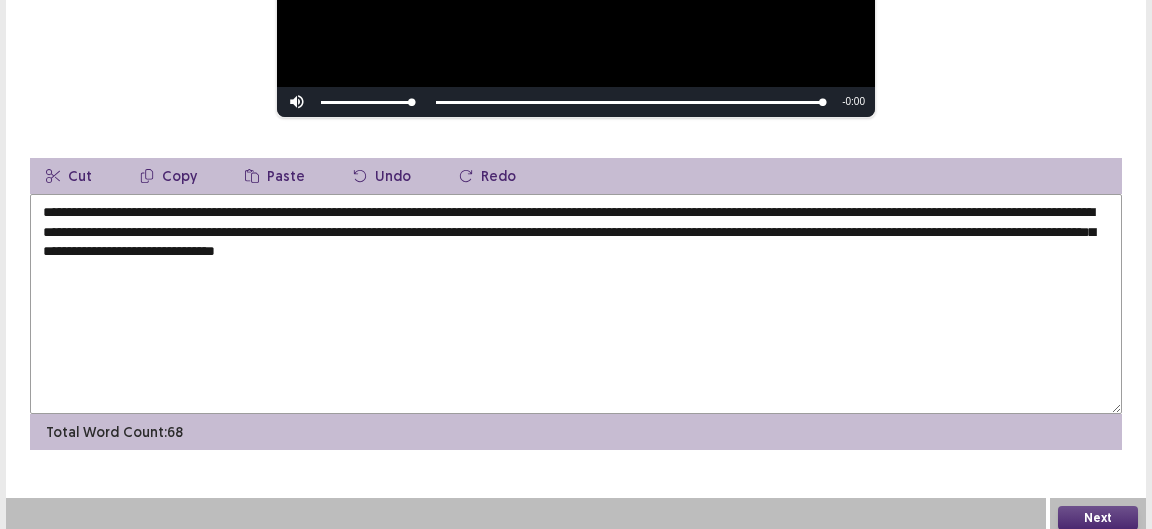 click on "**********" at bounding box center (576, 304) 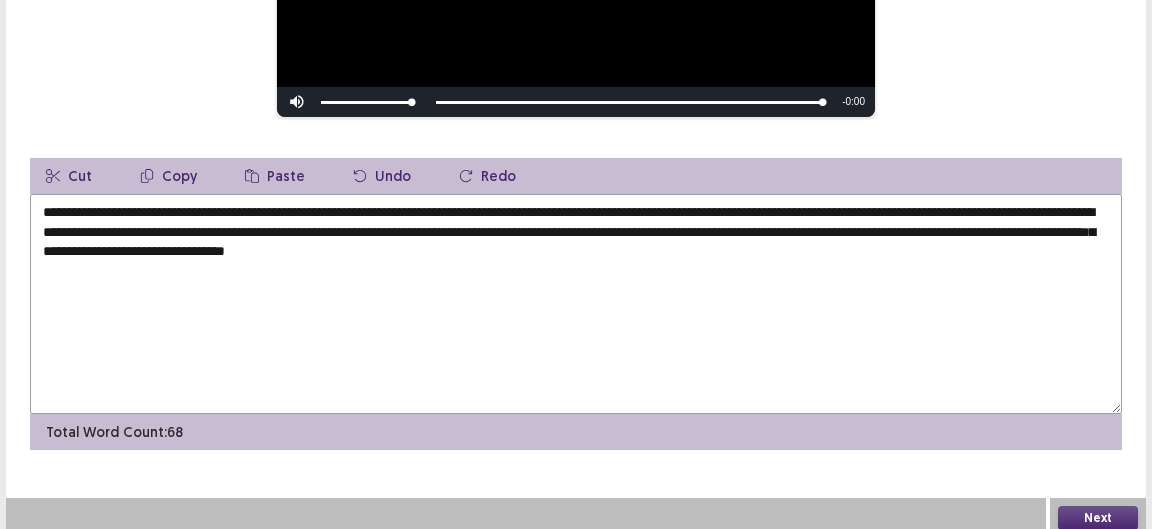 type on "**********" 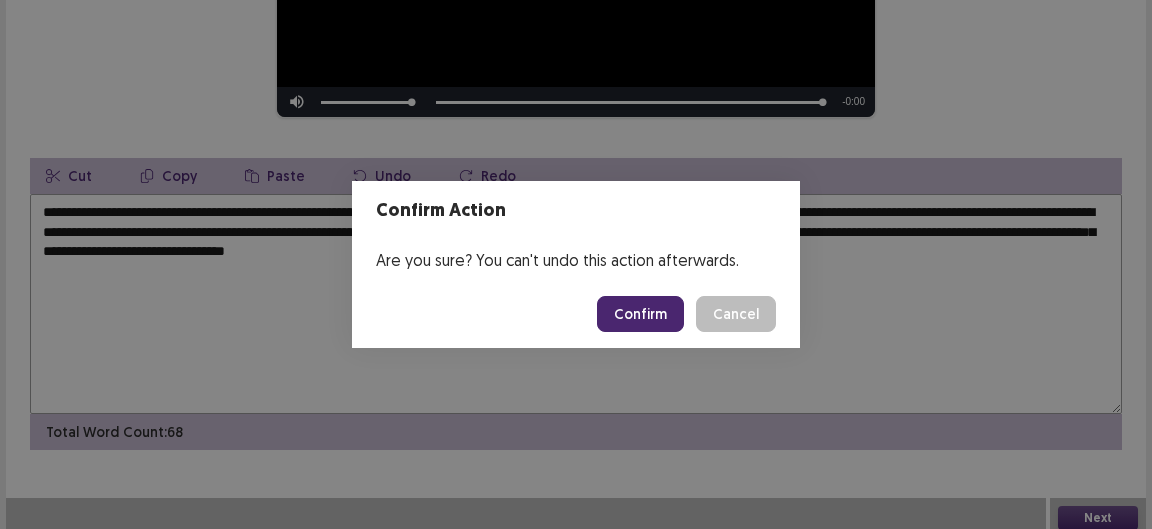 click on "Confirm" at bounding box center (640, 314) 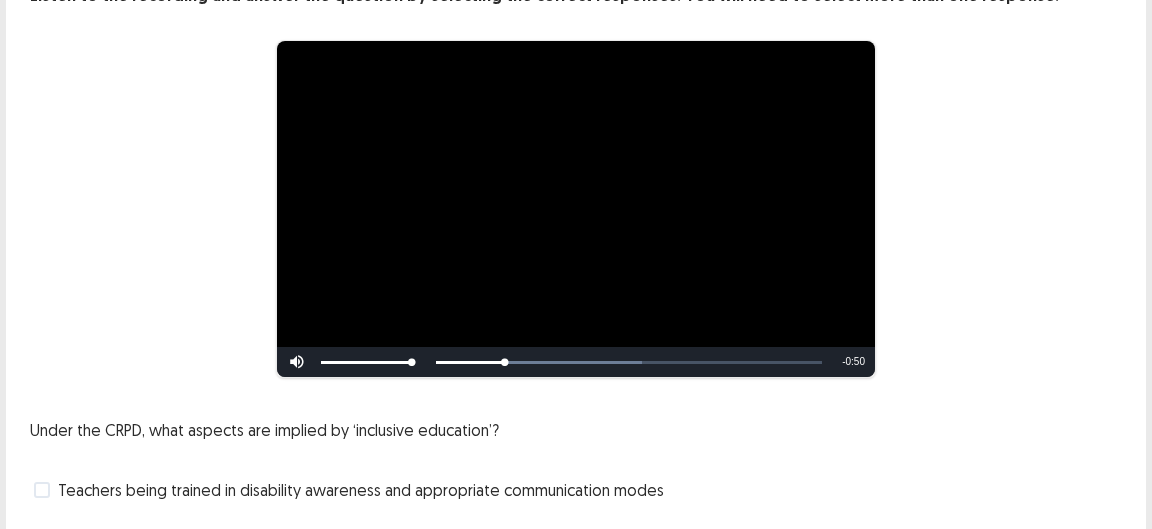 scroll, scrollTop: 356, scrollLeft: 0, axis: vertical 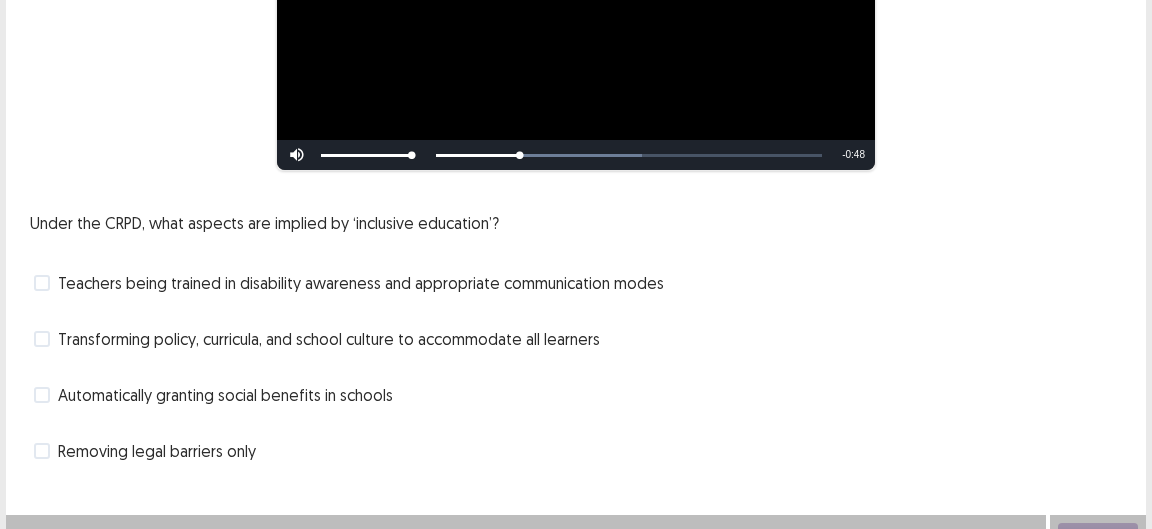 click on "**********" at bounding box center (576, 122) 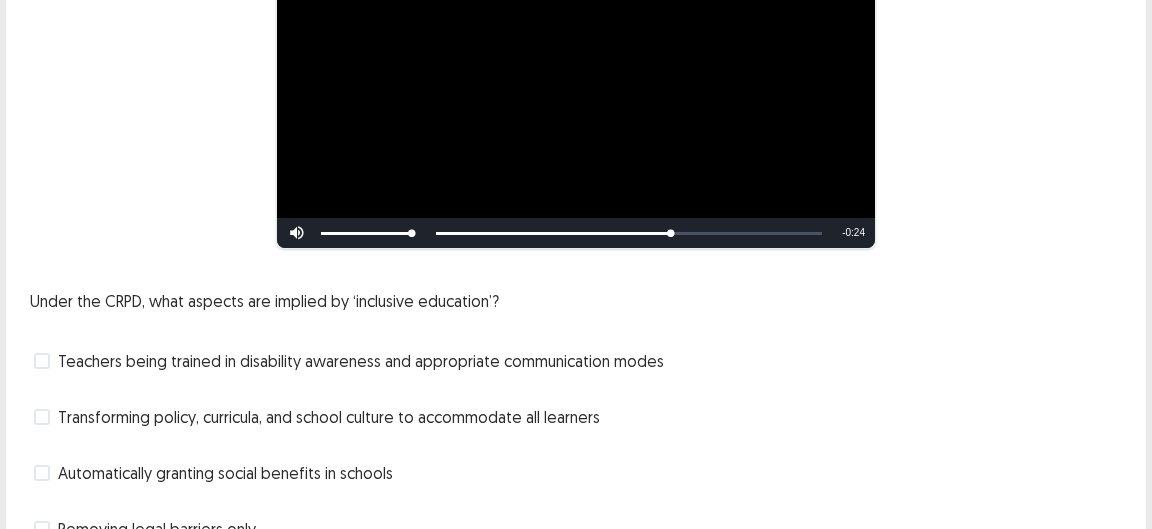 scroll, scrollTop: 356, scrollLeft: 0, axis: vertical 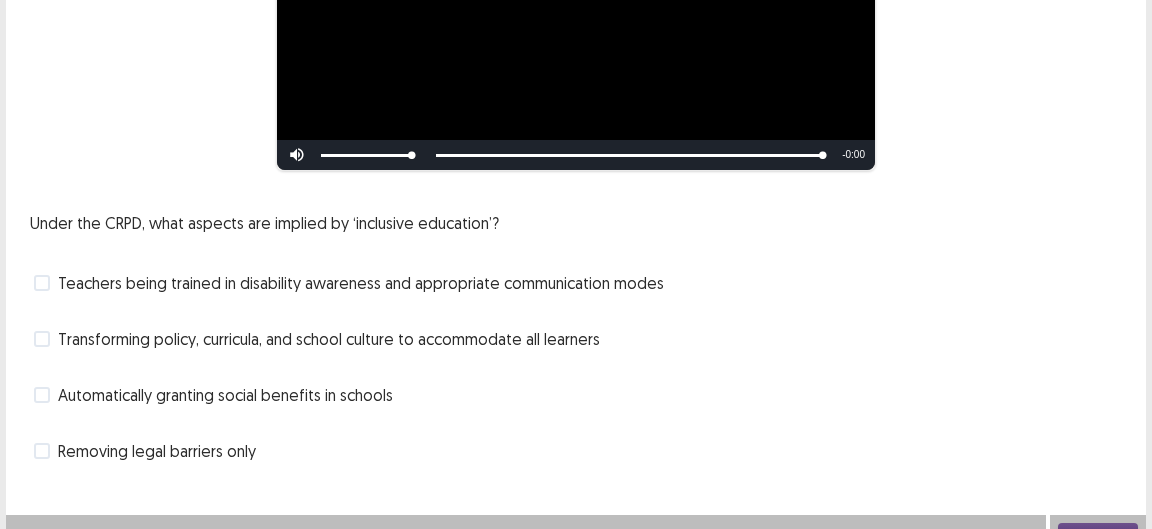 click on "Automatically granting social benefits in schools" at bounding box center [225, 395] 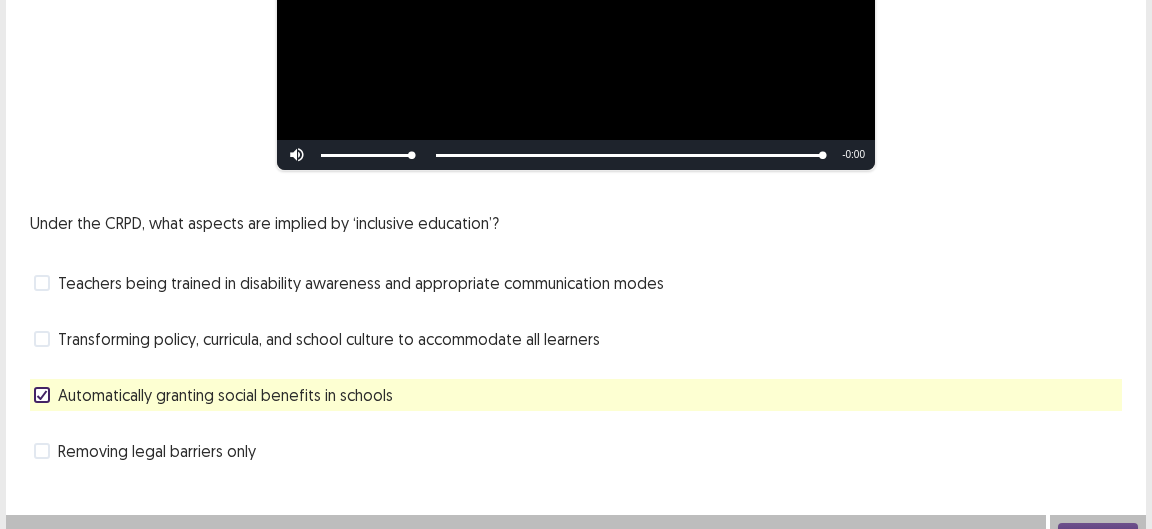 click on "Removing legal barriers only" at bounding box center (576, 451) 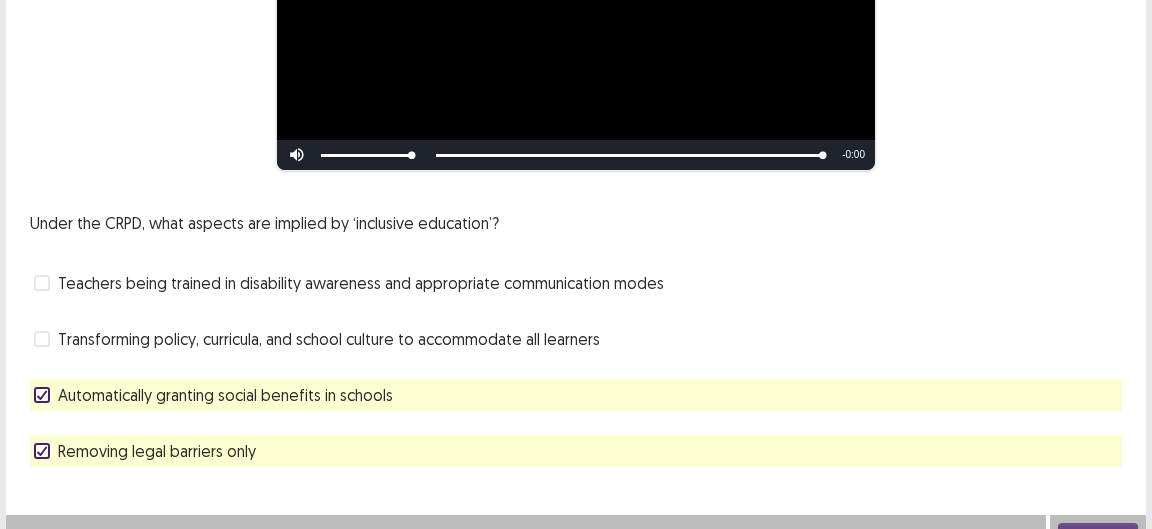 click on "Removing legal barriers only" at bounding box center (157, 451) 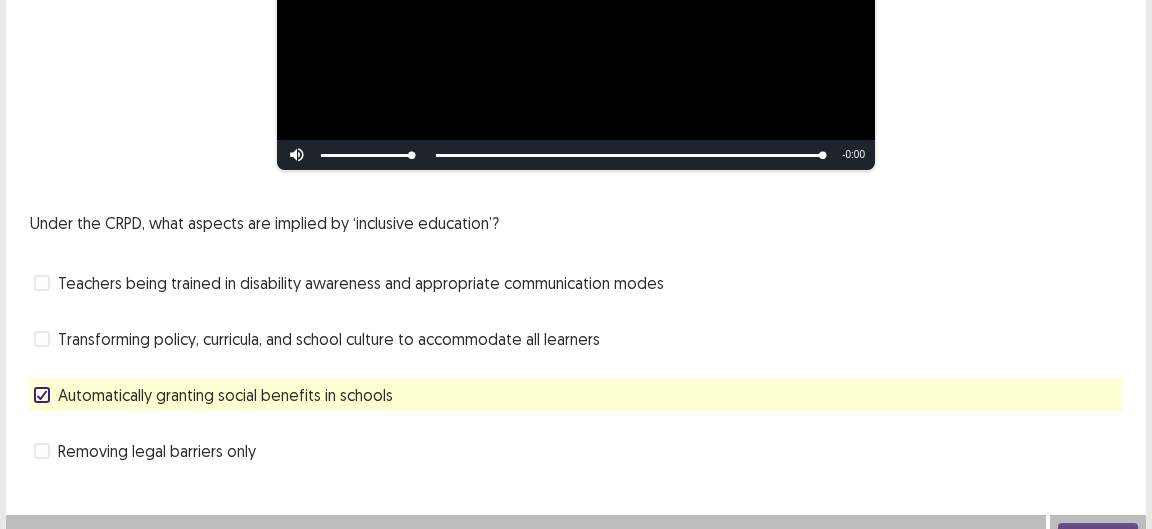 click on "Transforming policy, curricula, and school culture to accommodate all learners" at bounding box center [329, 339] 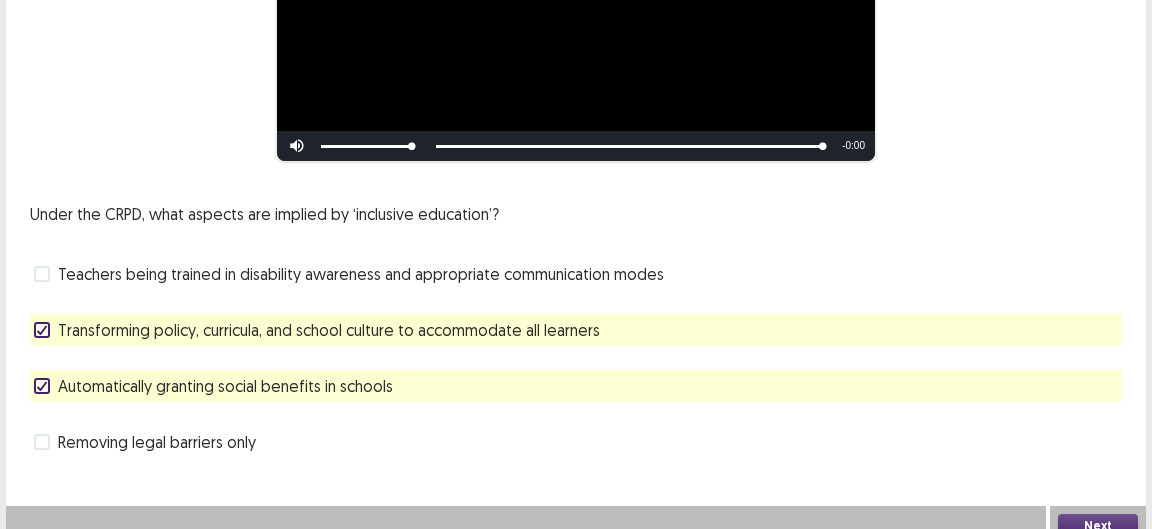 click on "Next" at bounding box center (1098, 526) 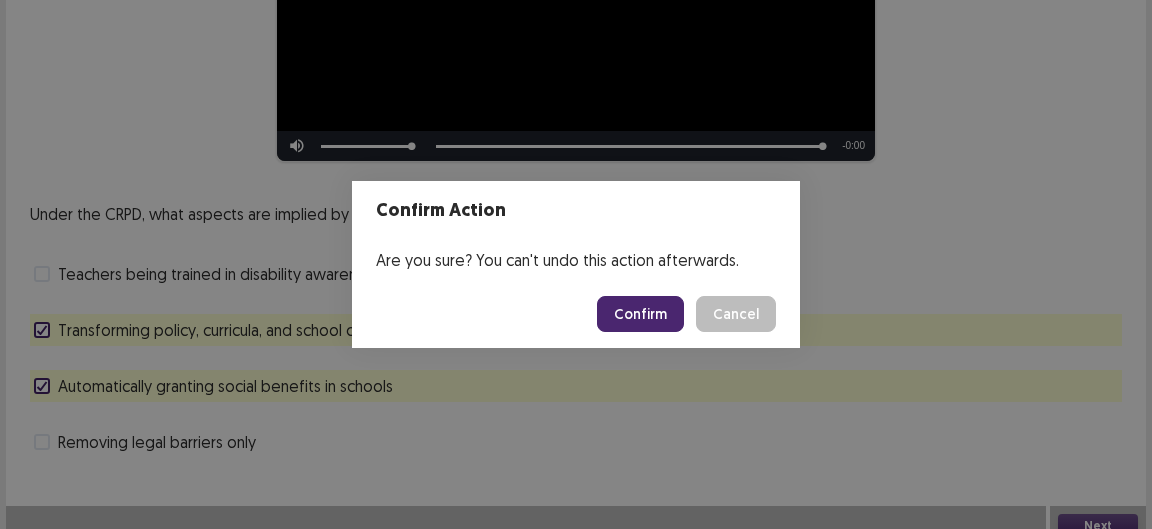 click on "Confirm" at bounding box center [640, 314] 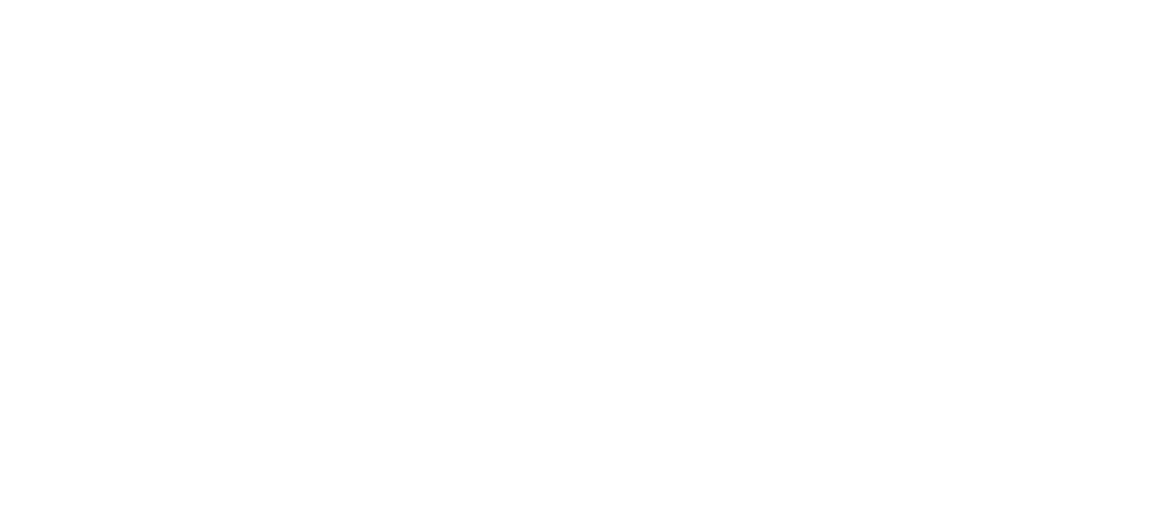 scroll, scrollTop: 0, scrollLeft: 0, axis: both 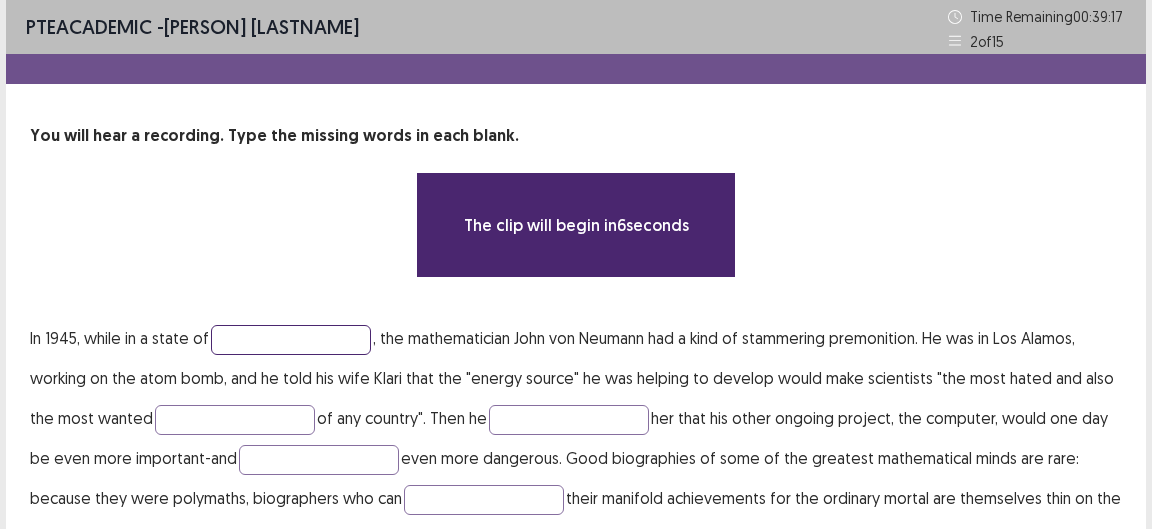 click at bounding box center (291, 340) 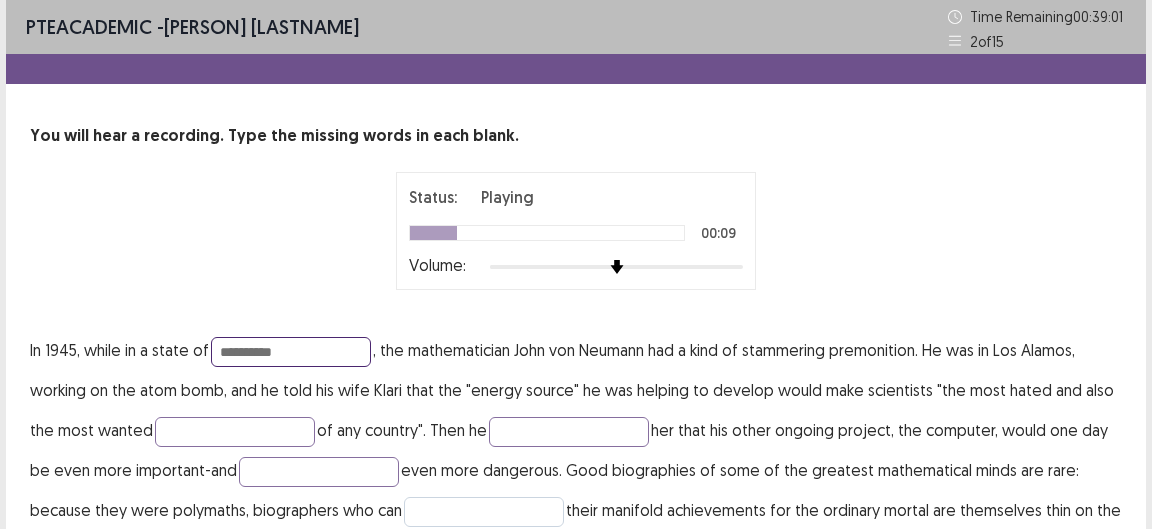type on "**********" 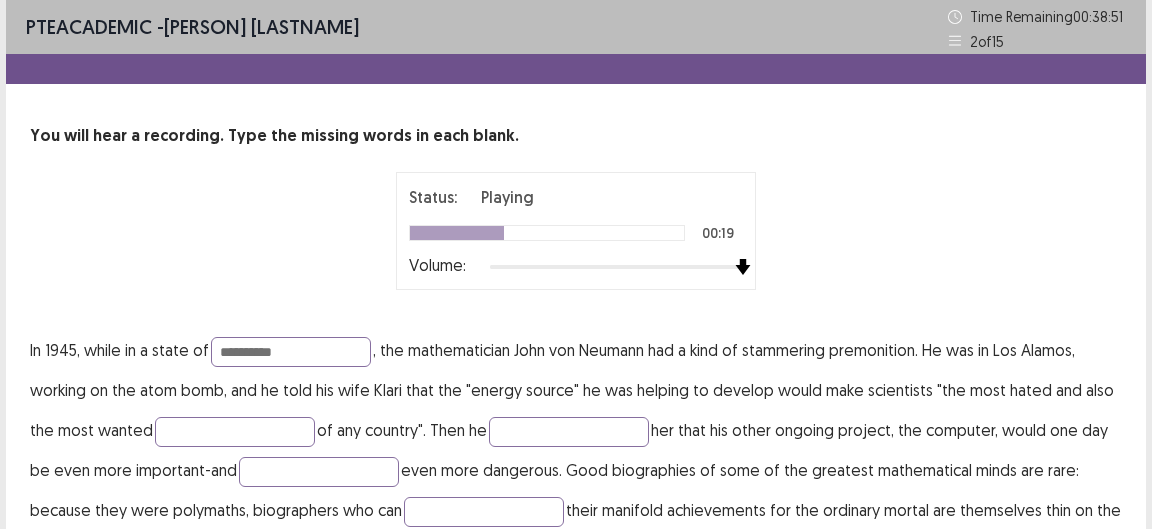 click at bounding box center (743, 267) 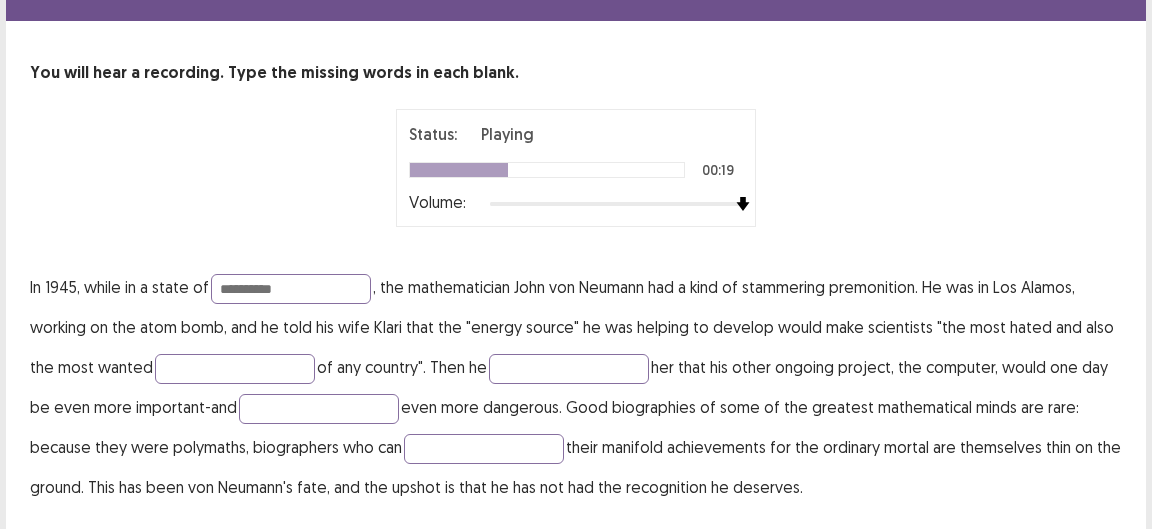 scroll, scrollTop: 128, scrollLeft: 0, axis: vertical 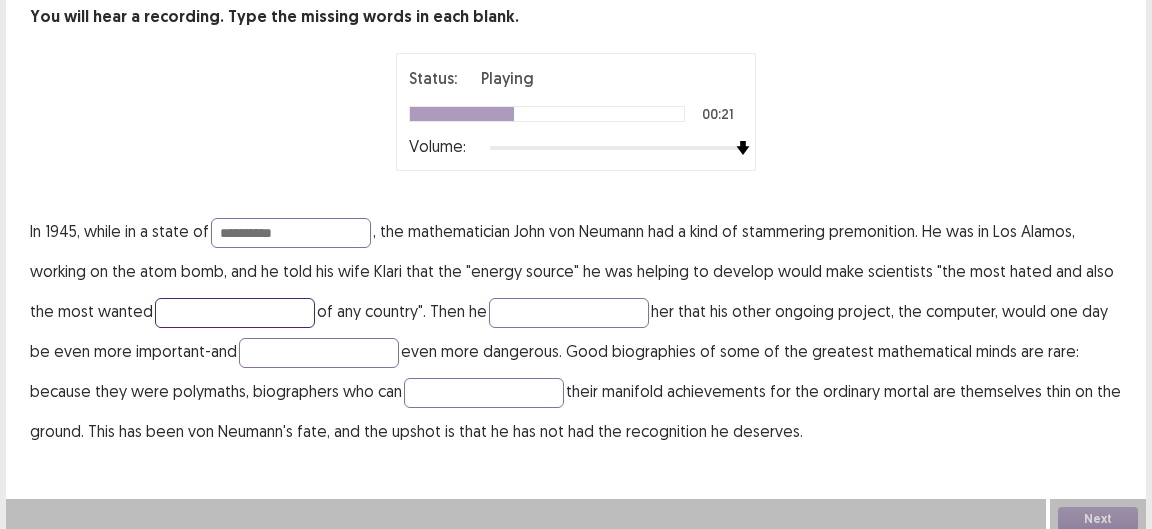click at bounding box center (235, 313) 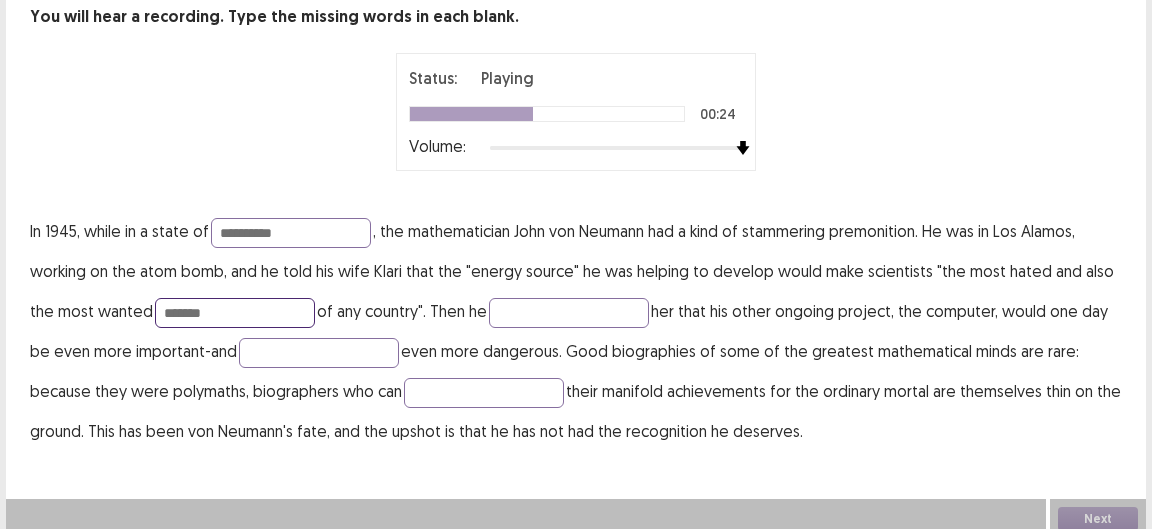 type on "*******" 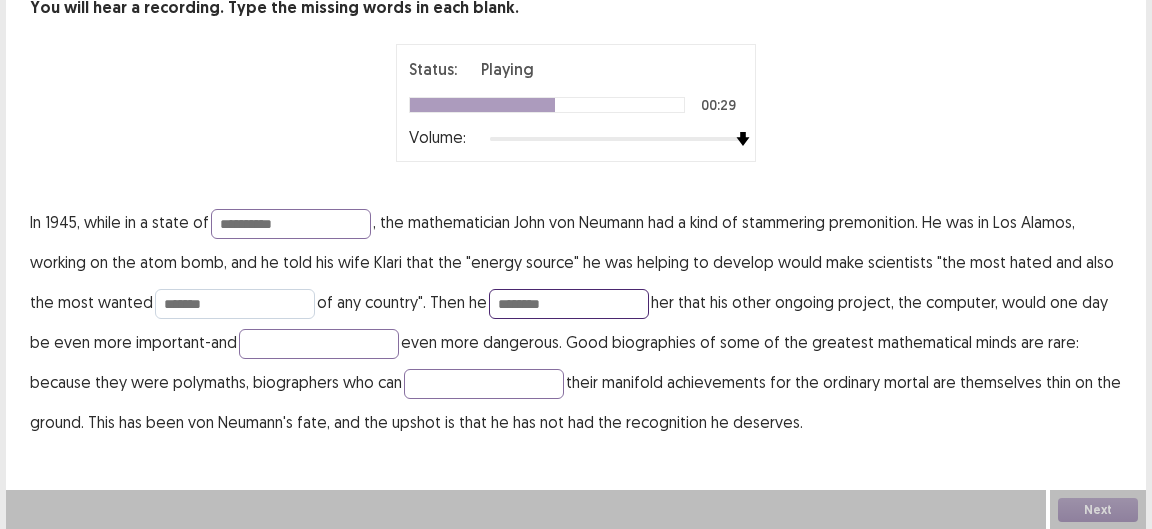 type on "********" 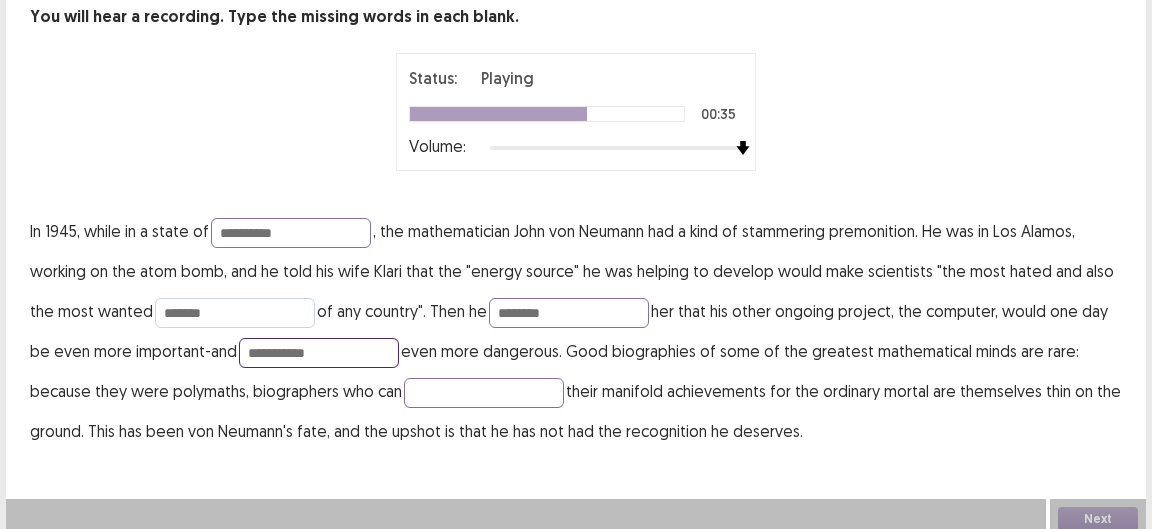 type on "**********" 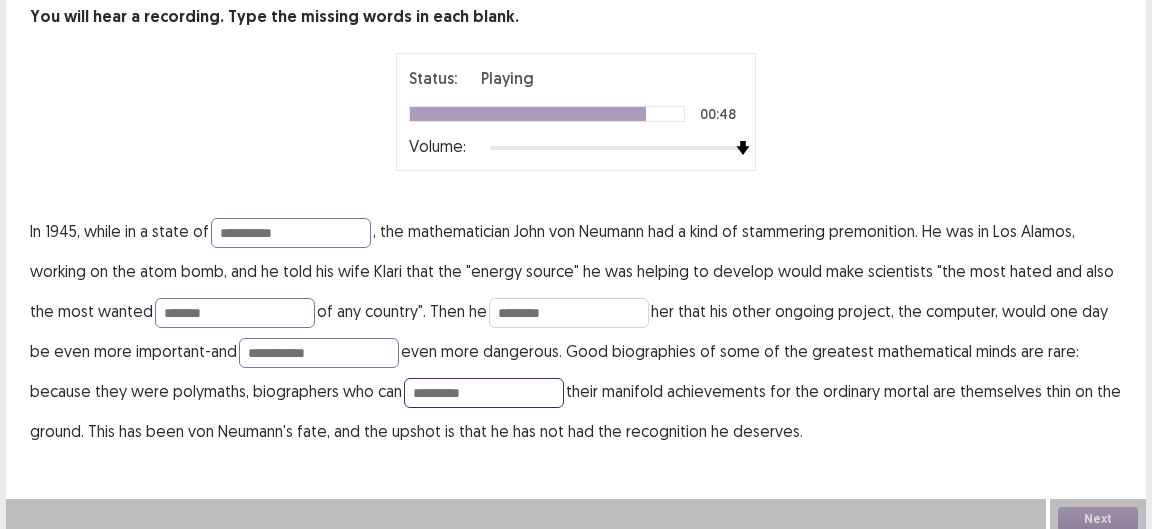 type on "*********" 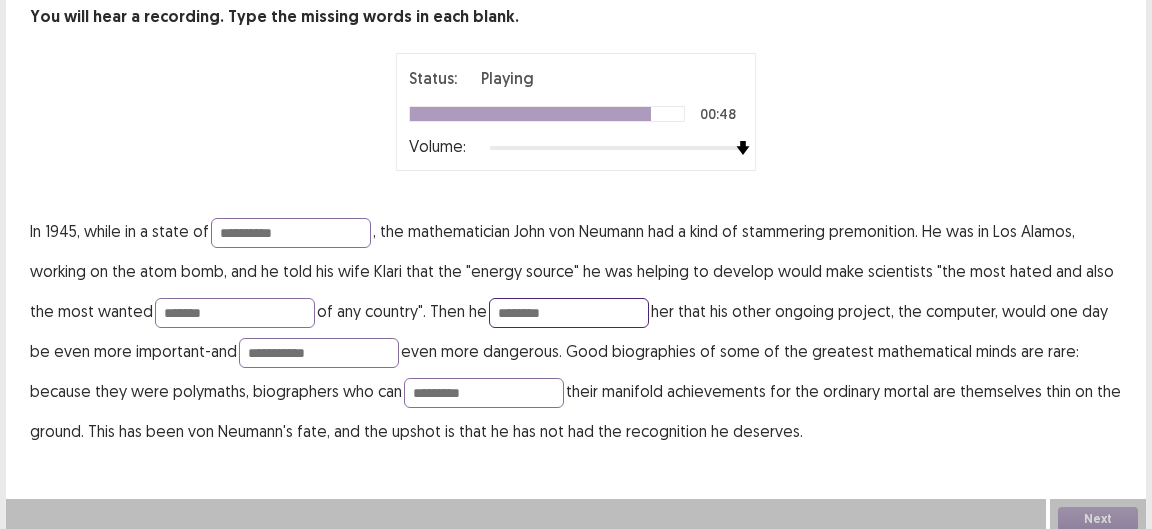 drag, startPoint x: 591, startPoint y: 302, endPoint x: 491, endPoint y: 292, distance: 100.49876 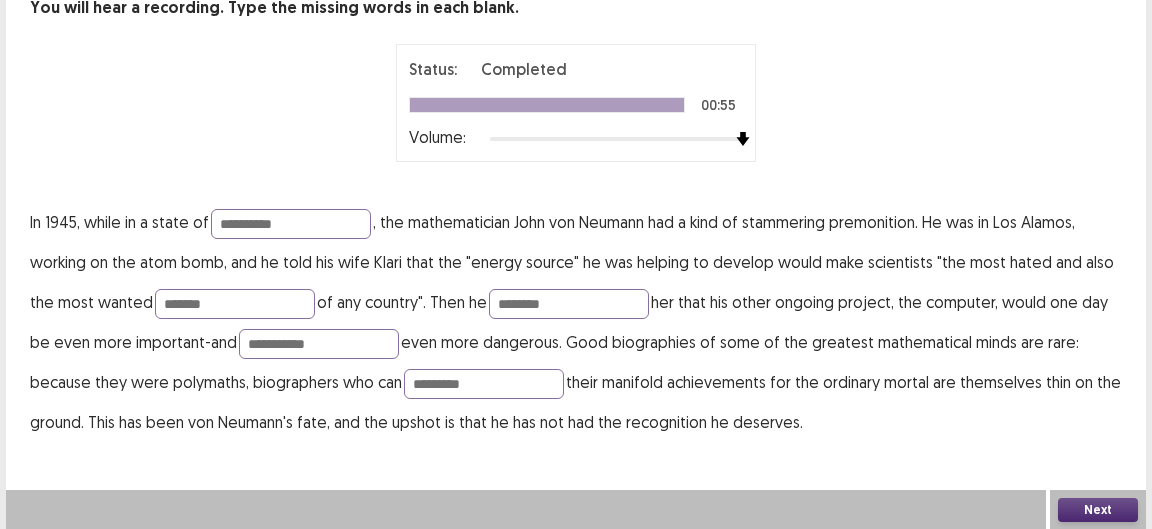 click on "Next" at bounding box center [1098, 510] 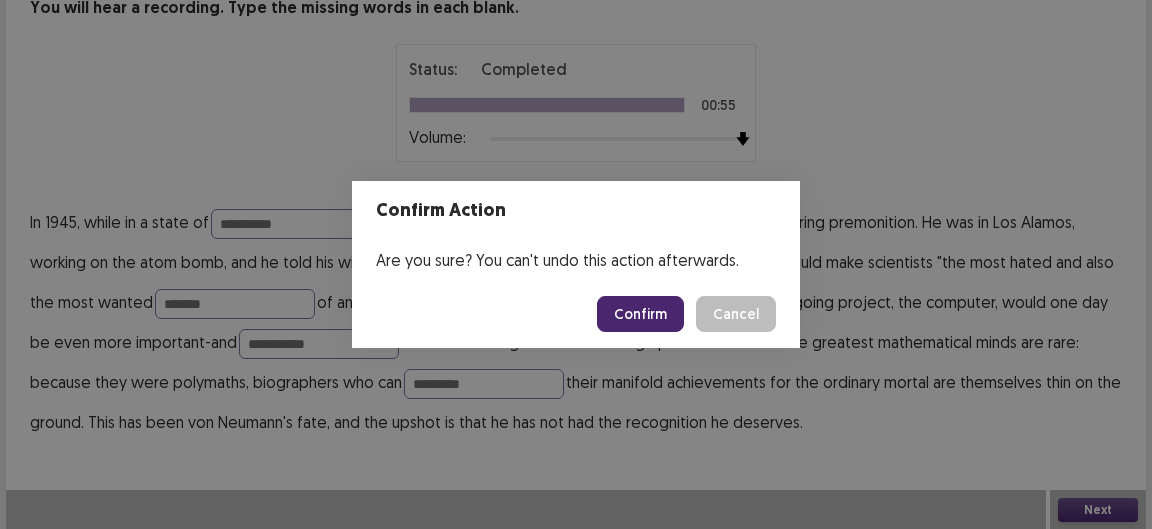 click on "Confirm" at bounding box center (640, 314) 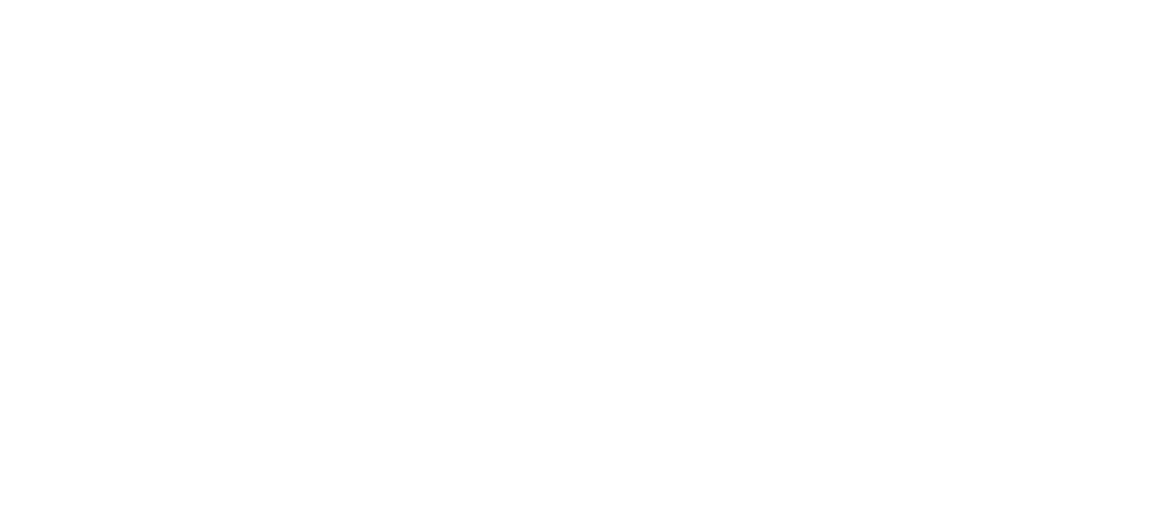 scroll, scrollTop: 0, scrollLeft: 0, axis: both 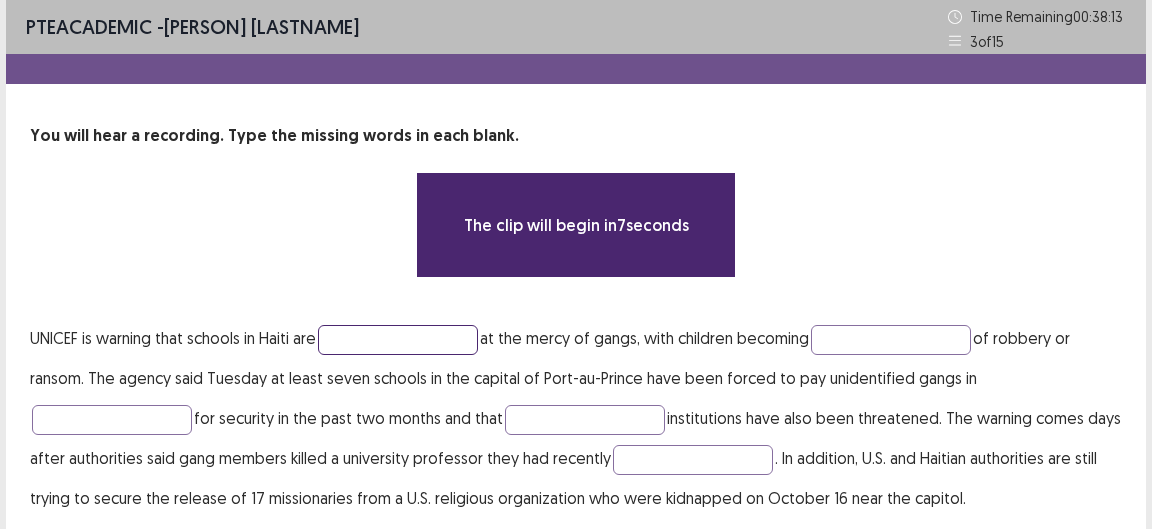 click at bounding box center [398, 340] 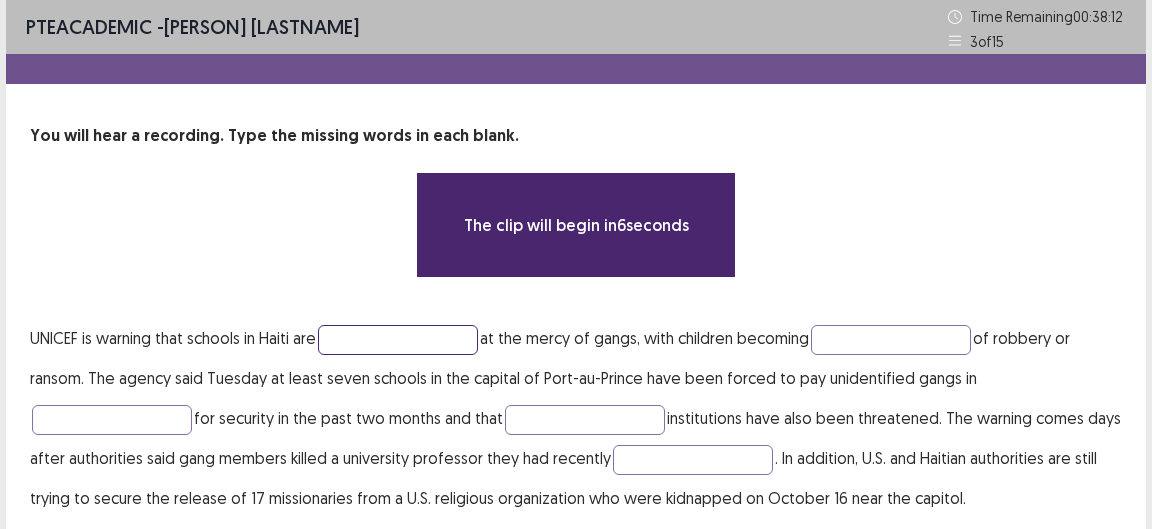click at bounding box center (398, 340) 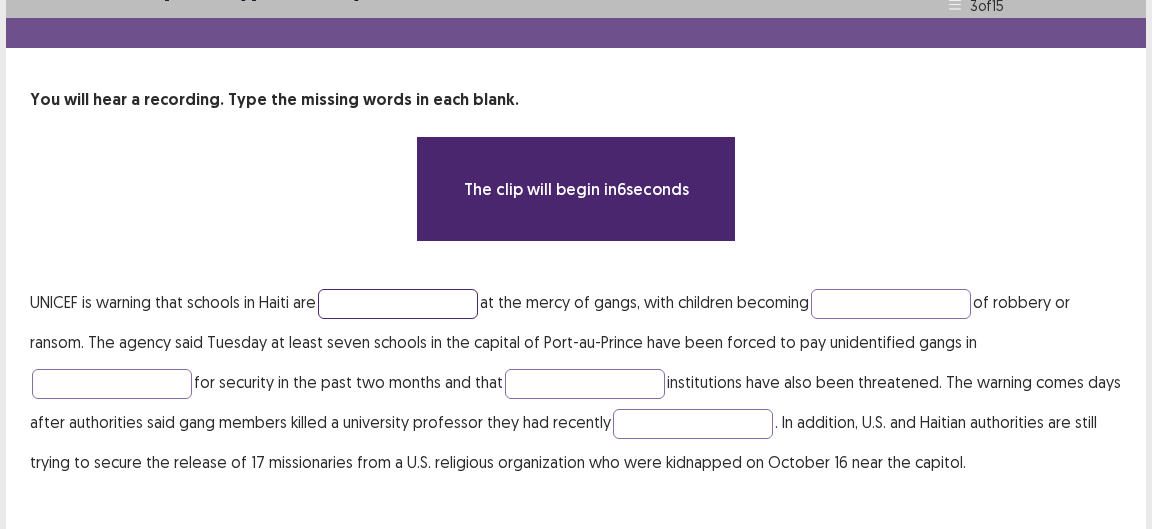 scroll, scrollTop: 76, scrollLeft: 0, axis: vertical 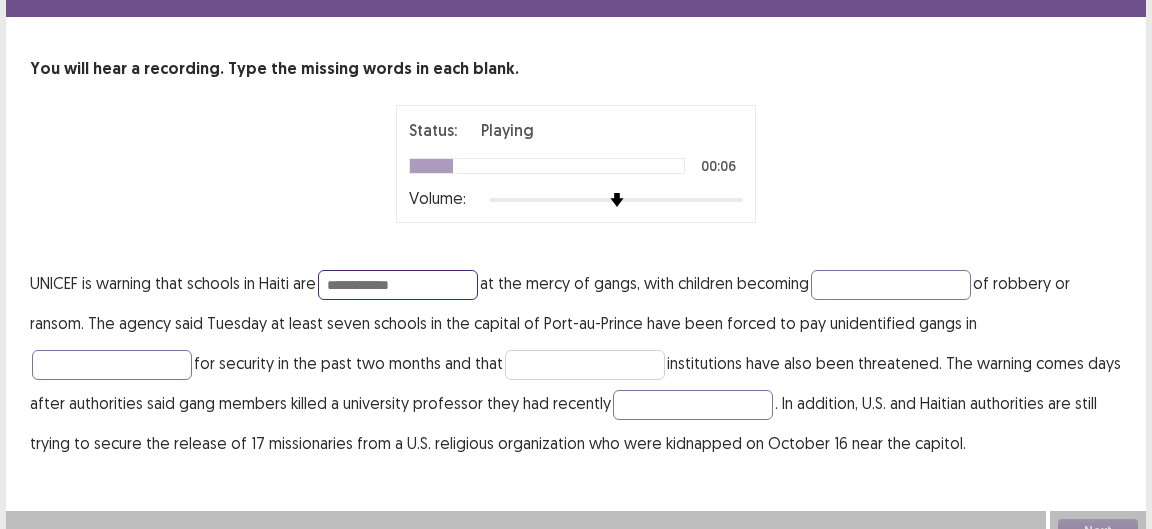 type on "**********" 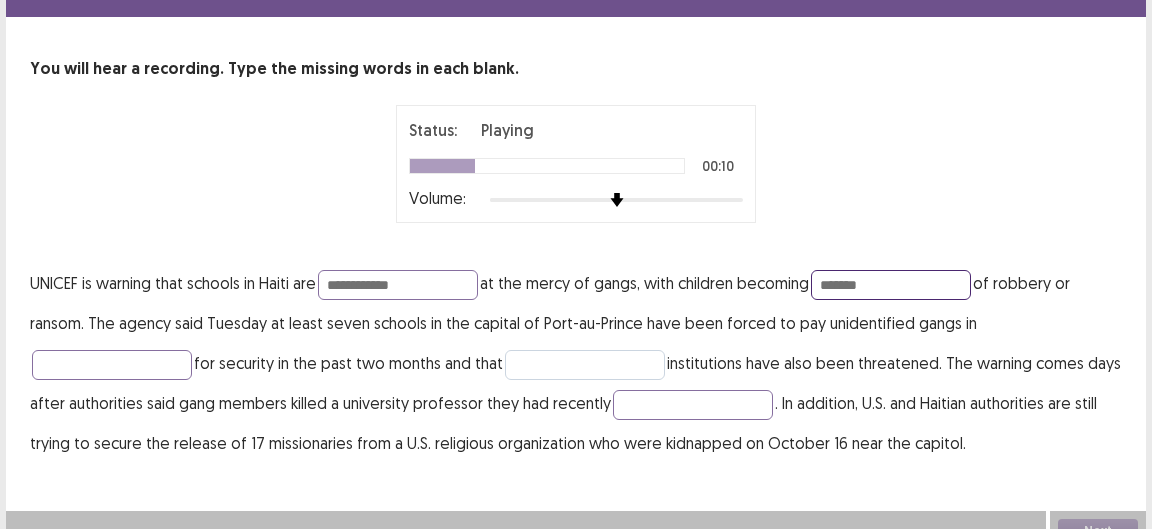 type on "*******" 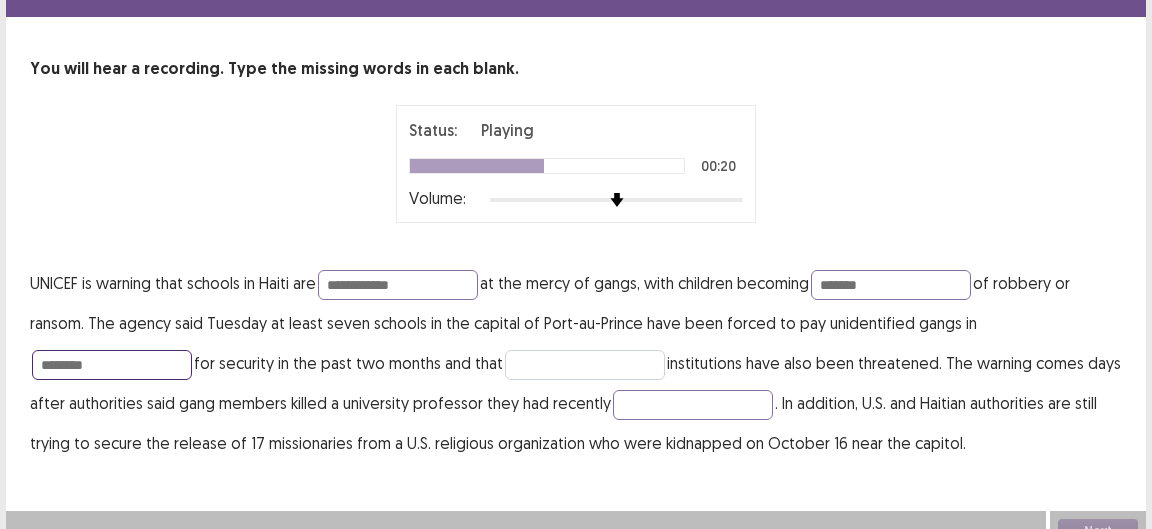 type on "********" 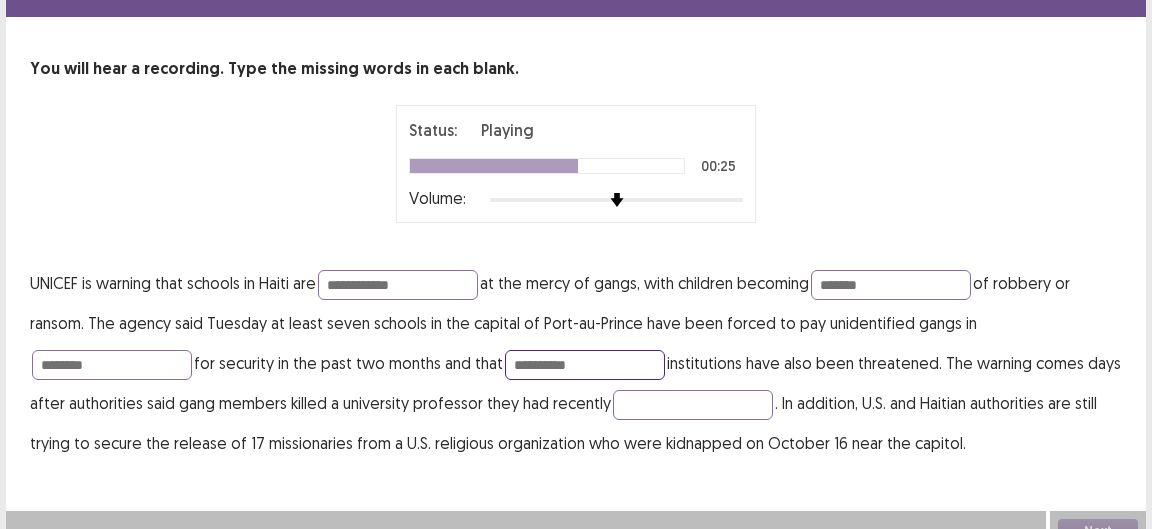 type on "**********" 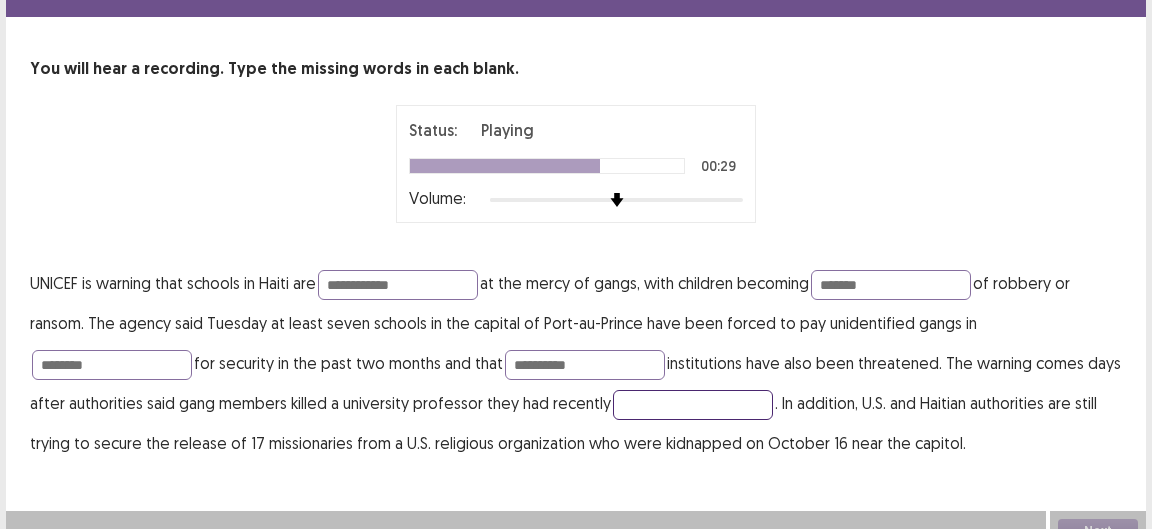 click at bounding box center [693, 405] 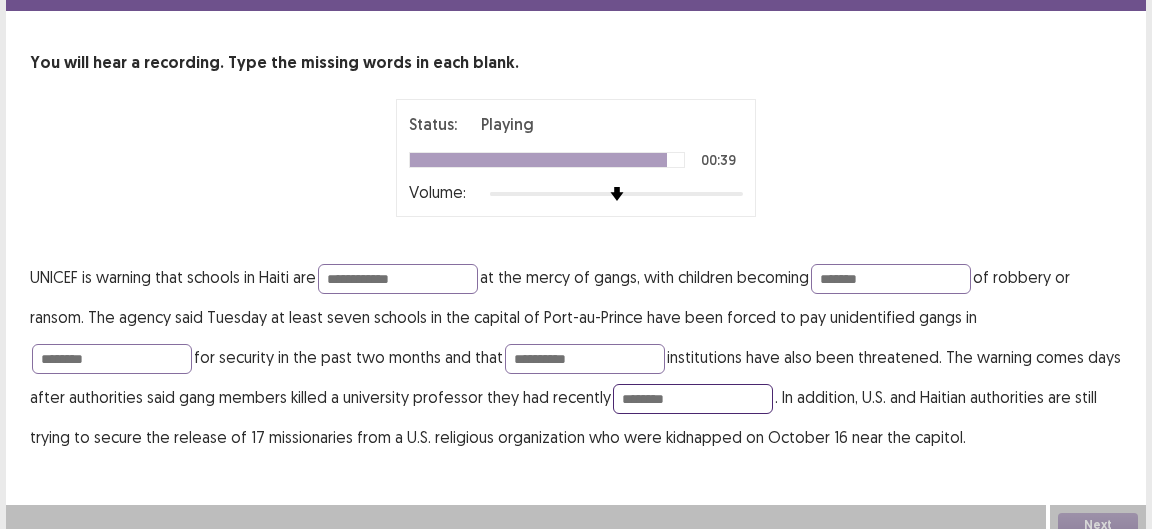 scroll, scrollTop: 88, scrollLeft: 0, axis: vertical 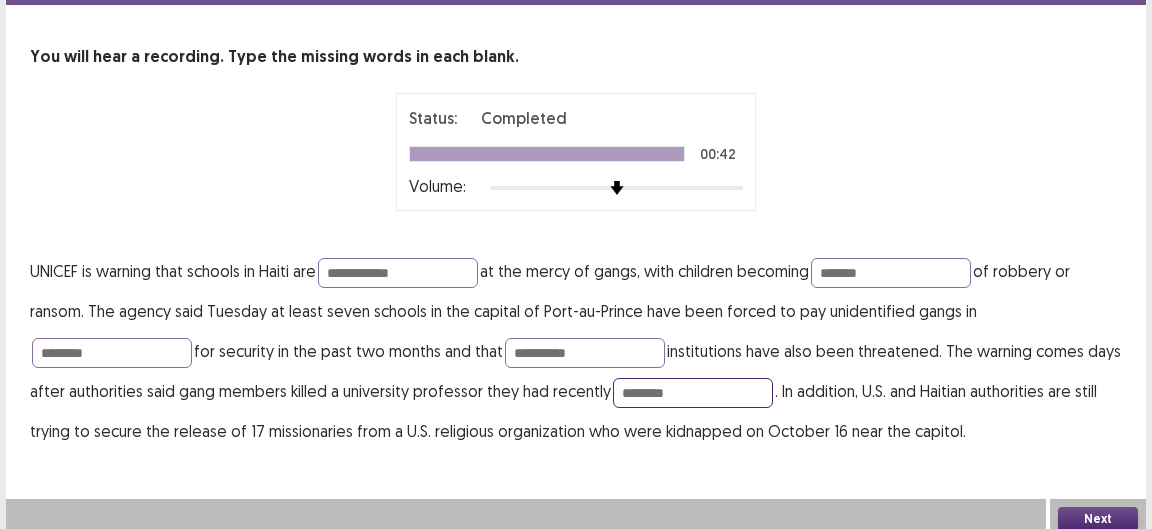 type on "********" 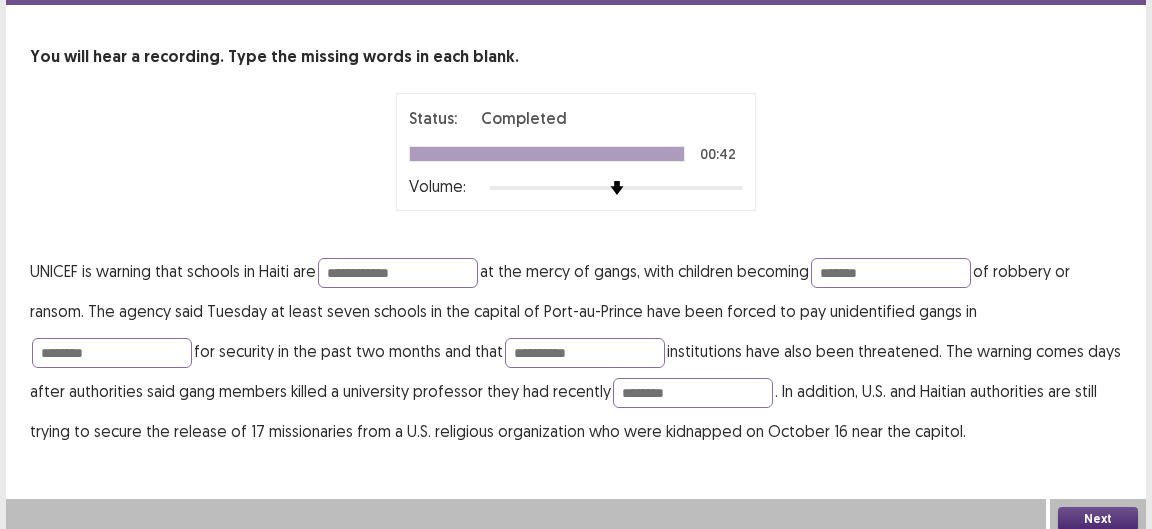 click on "Next" at bounding box center (1098, 519) 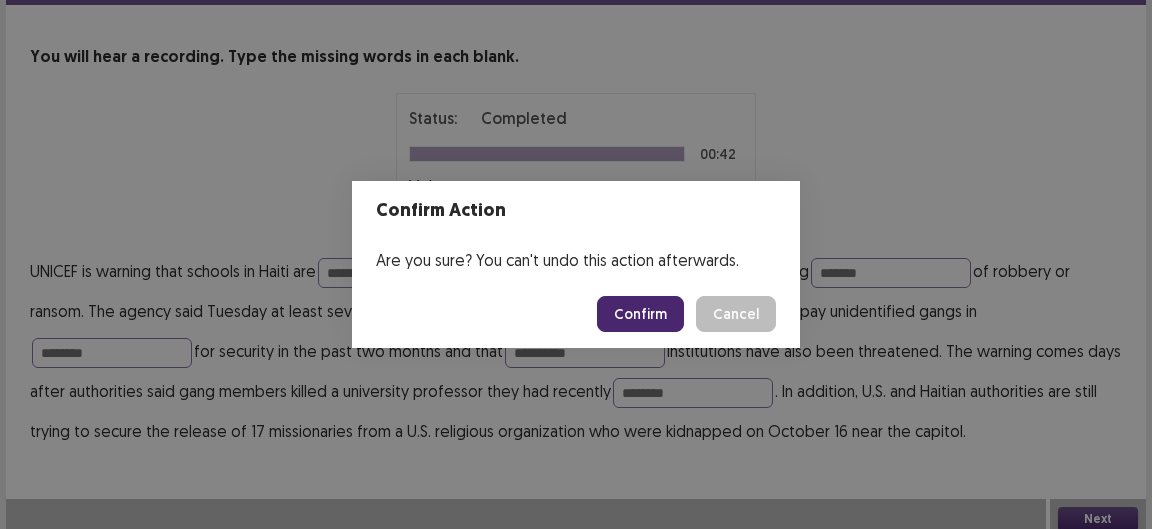 click on "Confirm" at bounding box center [640, 314] 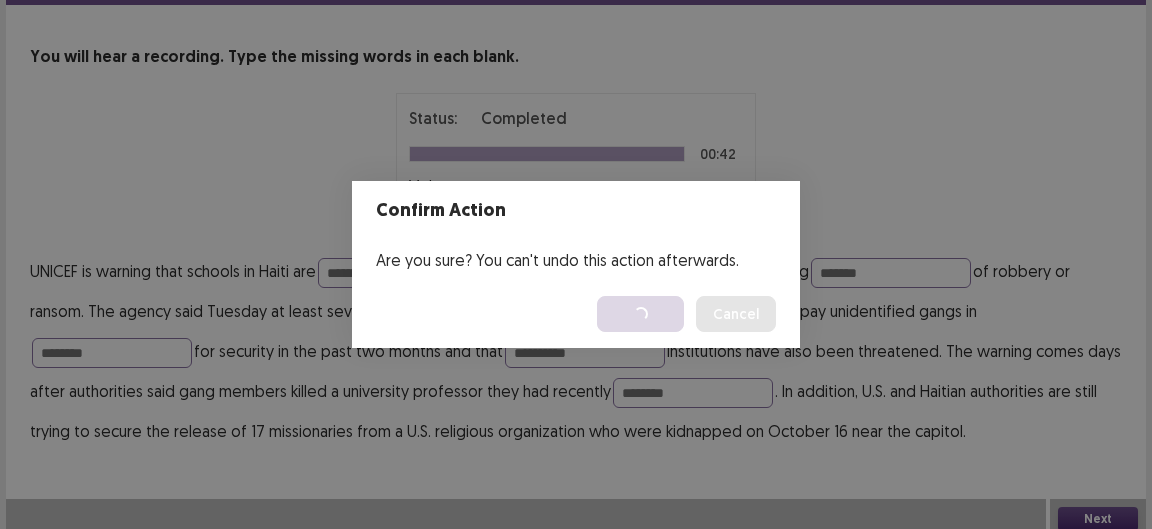 scroll, scrollTop: 0, scrollLeft: 0, axis: both 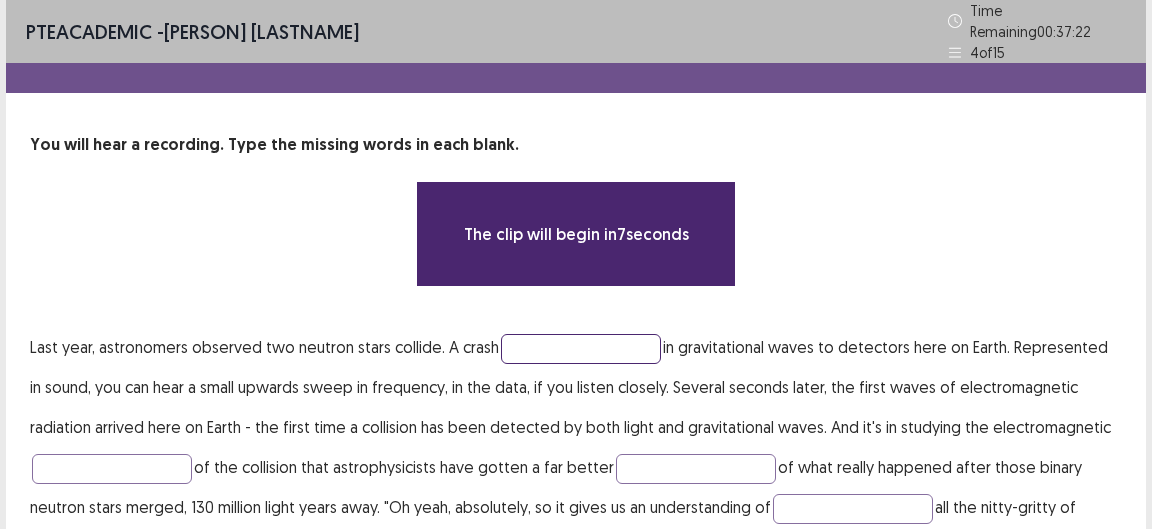 click at bounding box center (581, 349) 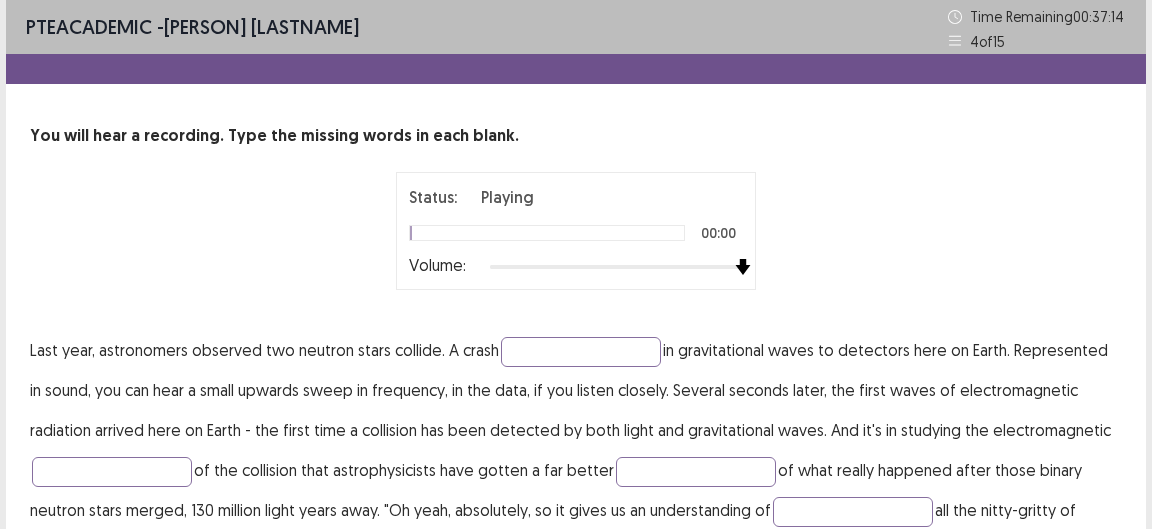 click on "You will hear a recording. Type the missing words in each blank. Status: Playing 00:00 Volume: Last year, astronomers observed two neutron stars collide. A crash   in gravitational waves to detectors here on Earth. Represented in sound, you can hear a small upwards sweep in frequency, in the data, if you listen closely. Several seconds later, the first waves of electromagnetic radiation arrived here on Earth - the first time a collision has been detected by both light and gravitational waves. And it's in studying the electromagnetic   of the collision that astrophysicists have gotten a far better   of what really happened after those binary neutron stars merged, 130 million light years away. "Oh yeah, absolutely, so it gives us an understanding of   around the collision. Until finally, the jet burst out and slammed into interstellar space releasing yet more radiation we could detect here on Earth." at bounding box center (576, 427) 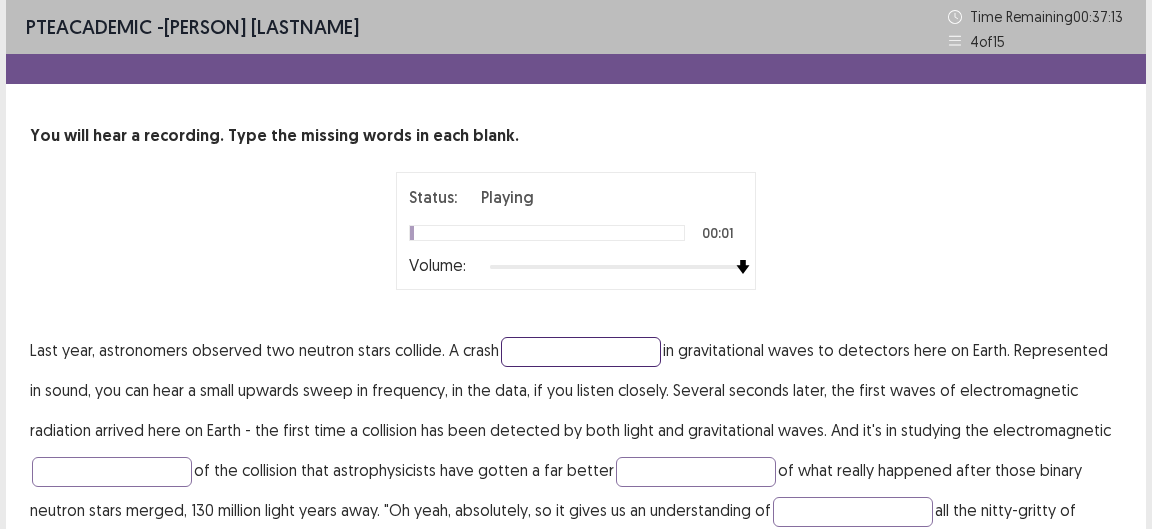 click at bounding box center [581, 352] 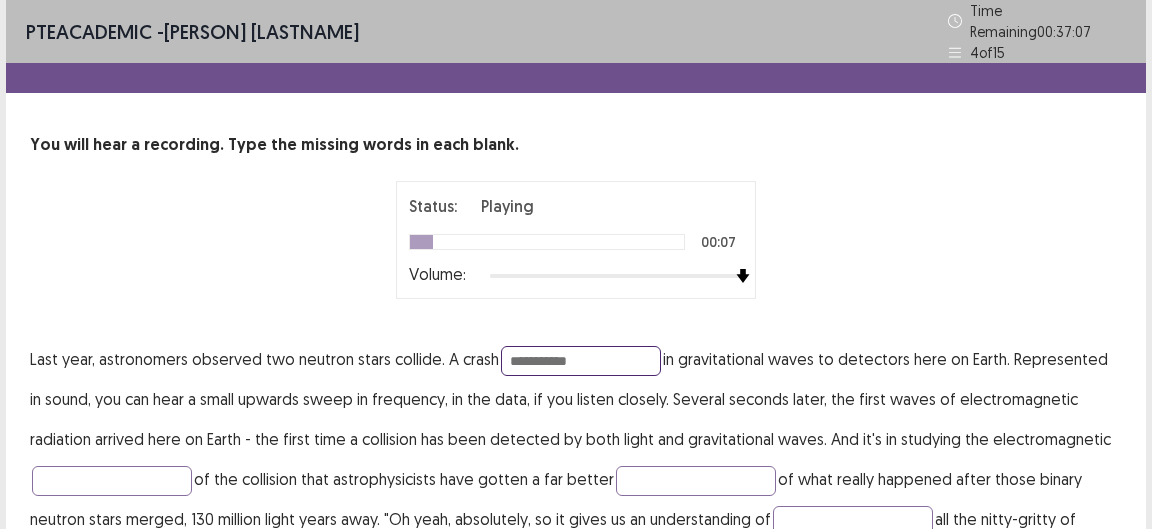type on "**********" 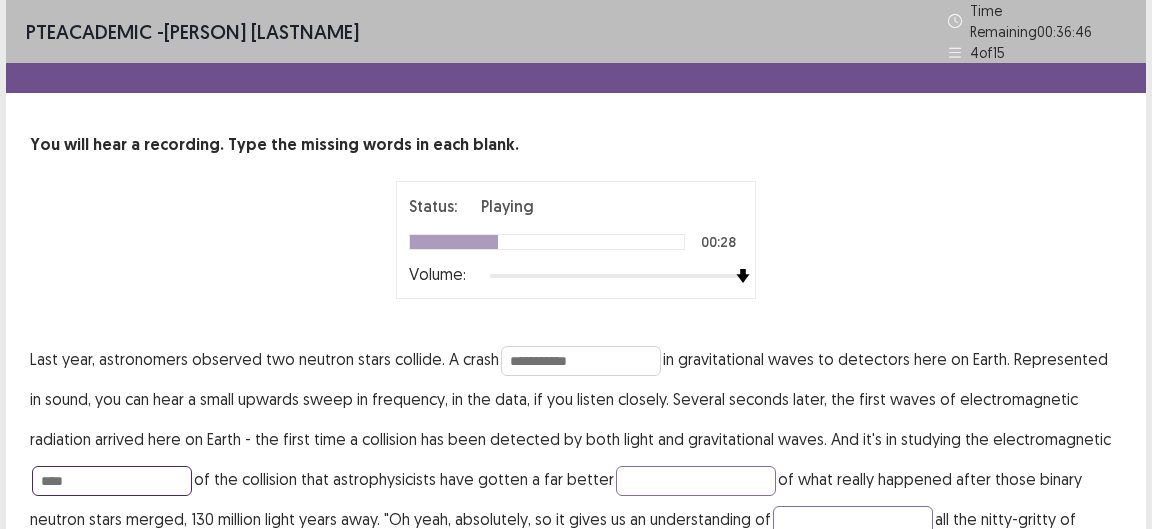 type on "****" 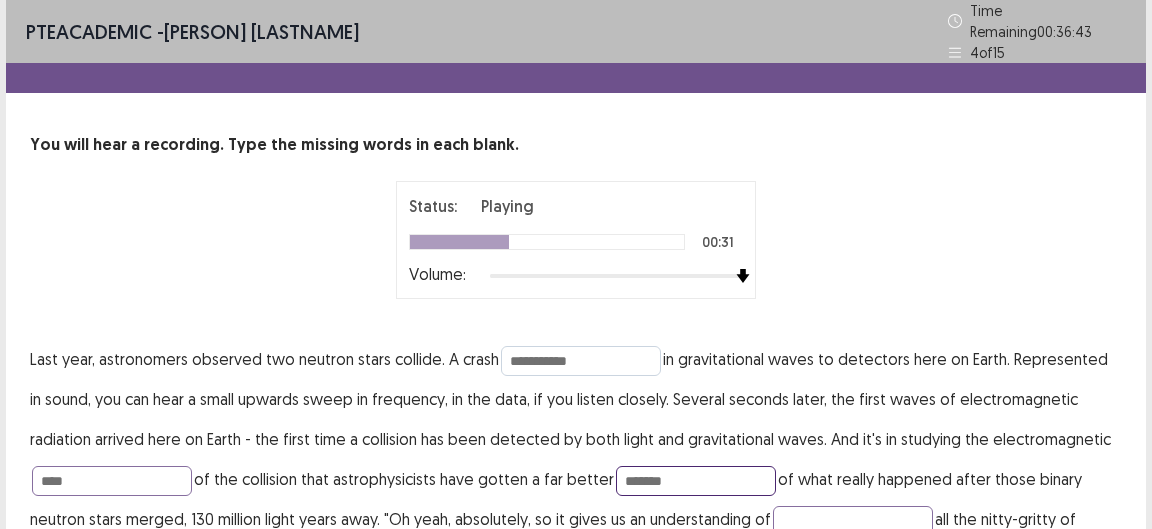 type on "*******" 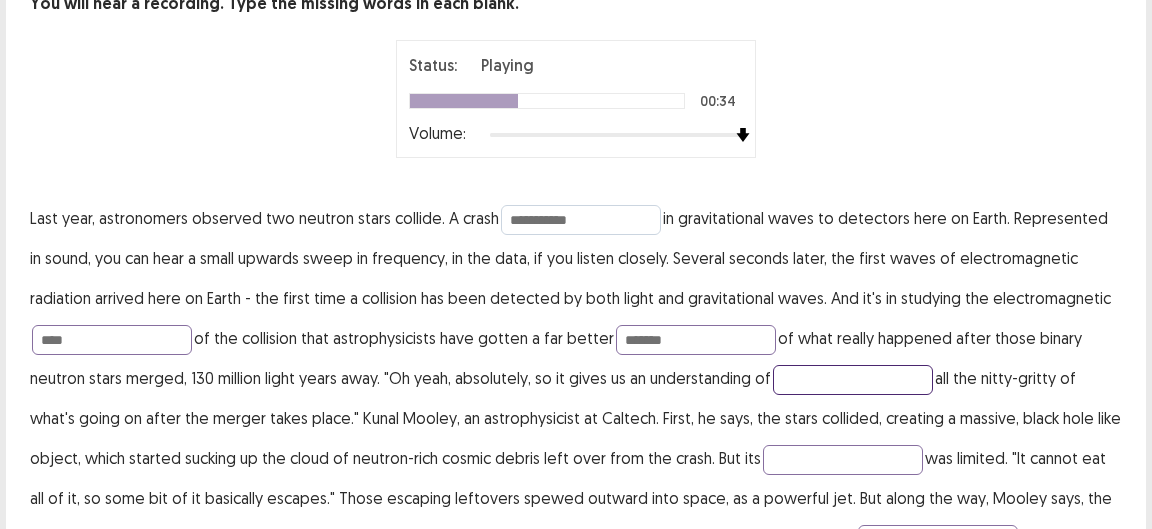 scroll, scrollTop: 216, scrollLeft: 0, axis: vertical 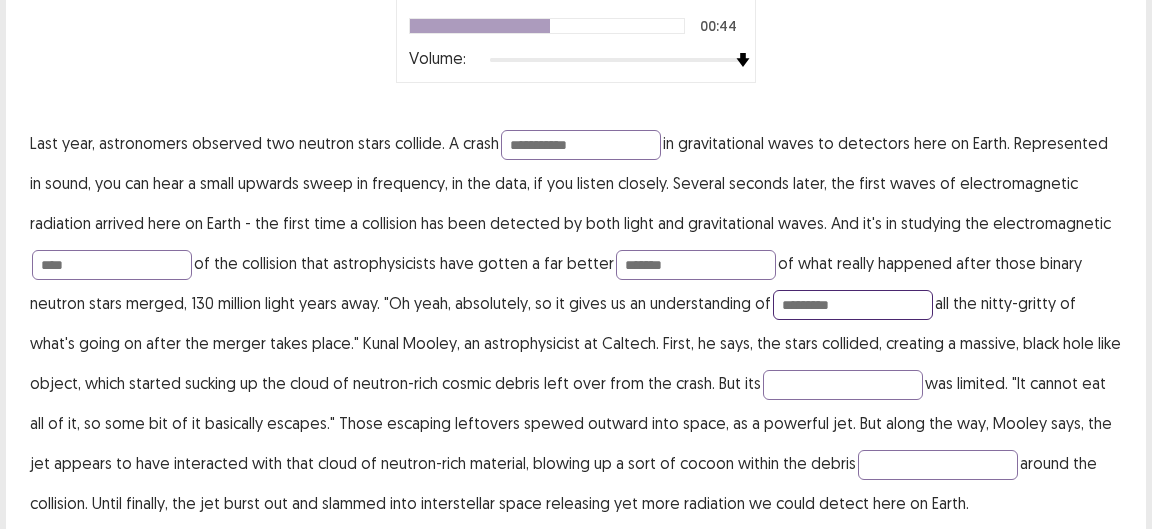 type on "*********" 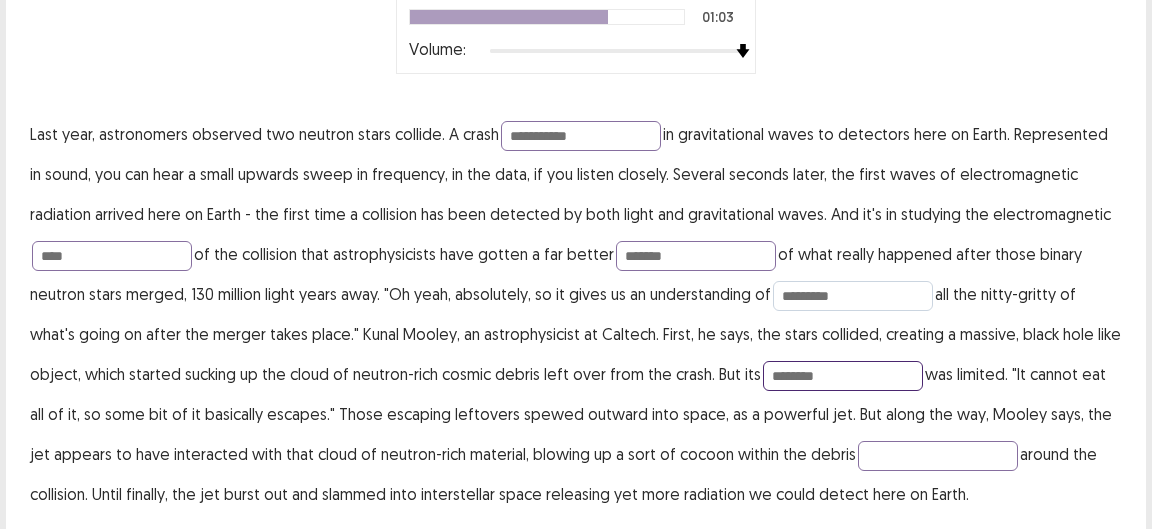 type on "********" 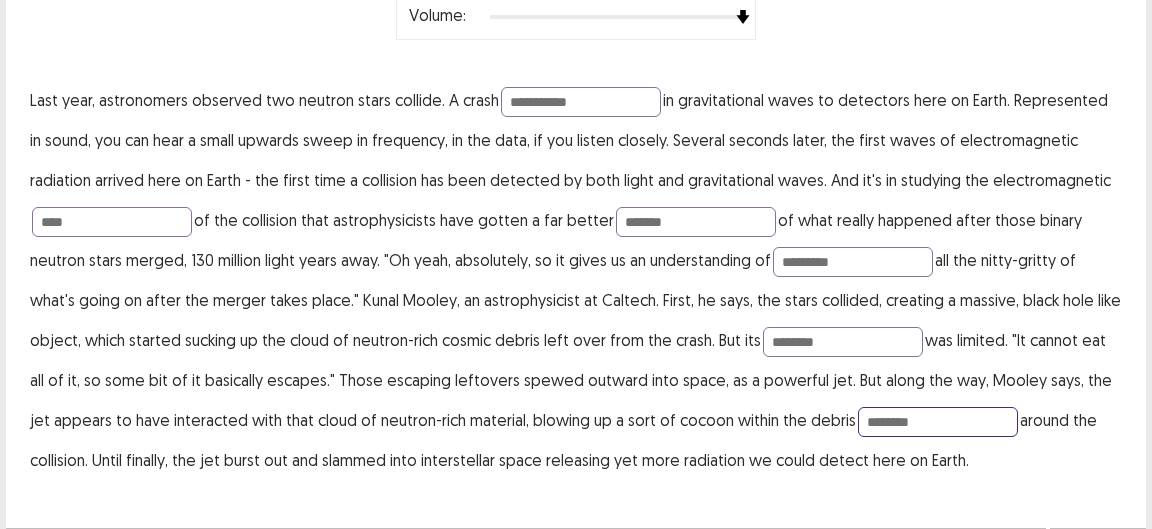 scroll, scrollTop: 288, scrollLeft: 0, axis: vertical 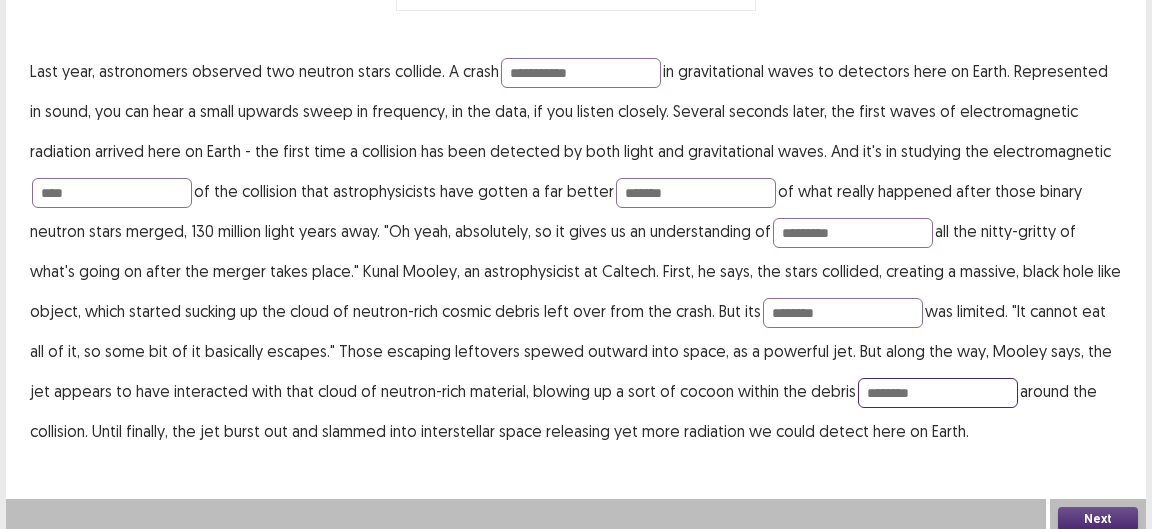 type on "********" 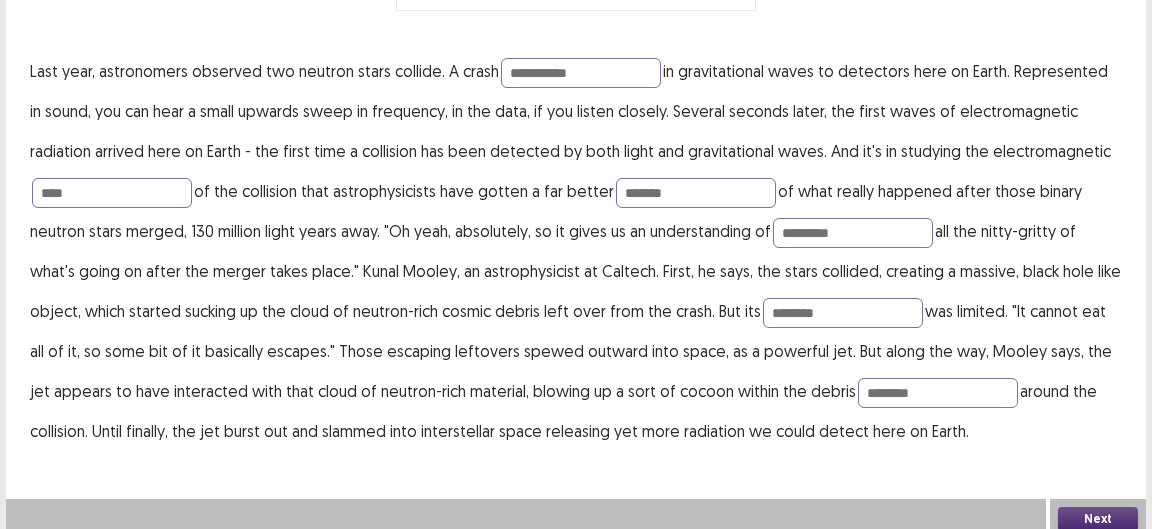 click on "Next" at bounding box center (1098, 519) 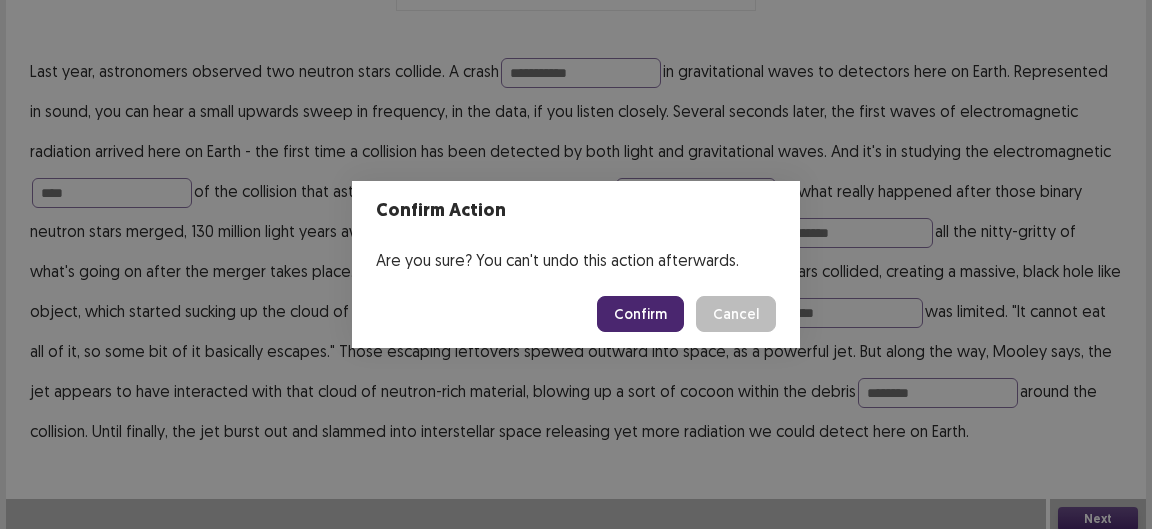 click on "Confirm" at bounding box center (640, 314) 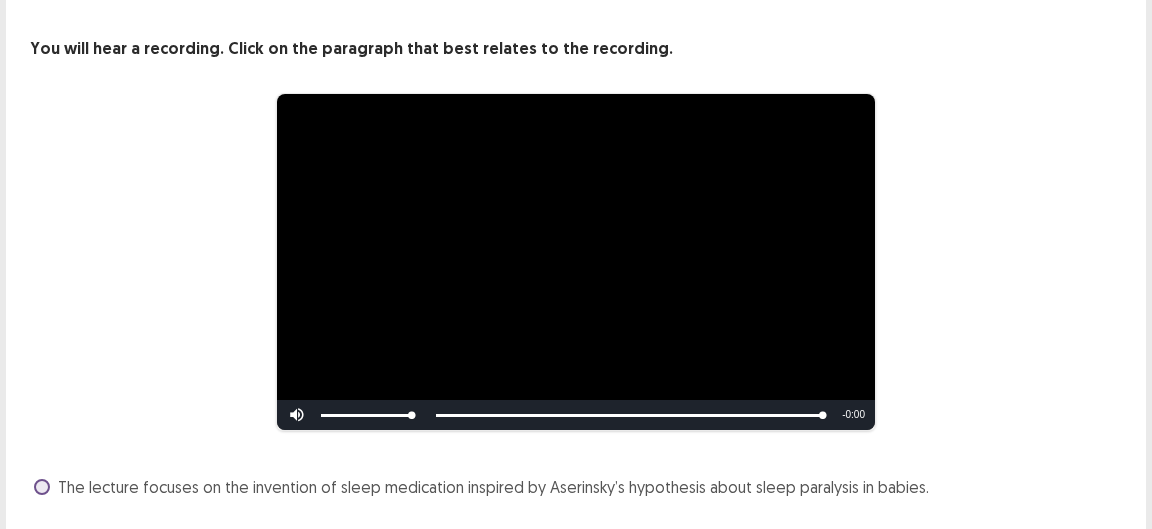 scroll, scrollTop: 312, scrollLeft: 0, axis: vertical 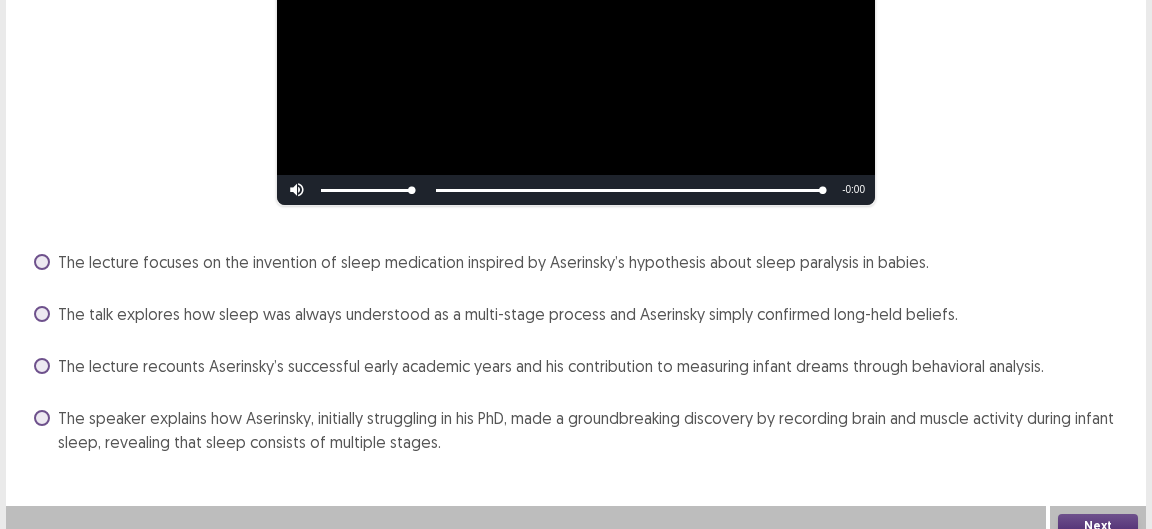 click on "The lecture recounts Aserinsky’s successful early academic years and his contribution to measuring infant dreams through behavioral analysis." at bounding box center (551, 366) 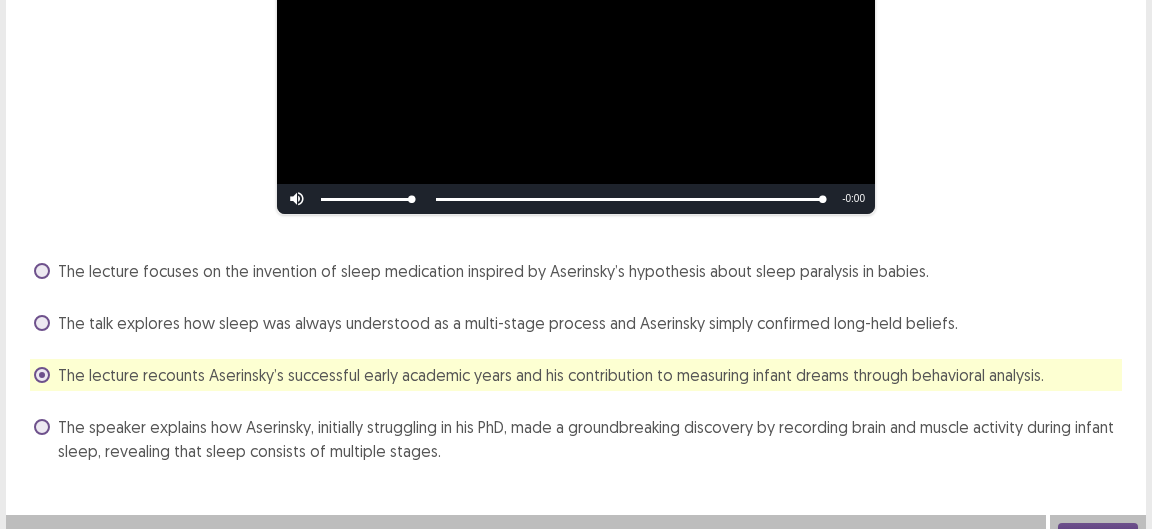 click on "Next" at bounding box center (1098, 535) 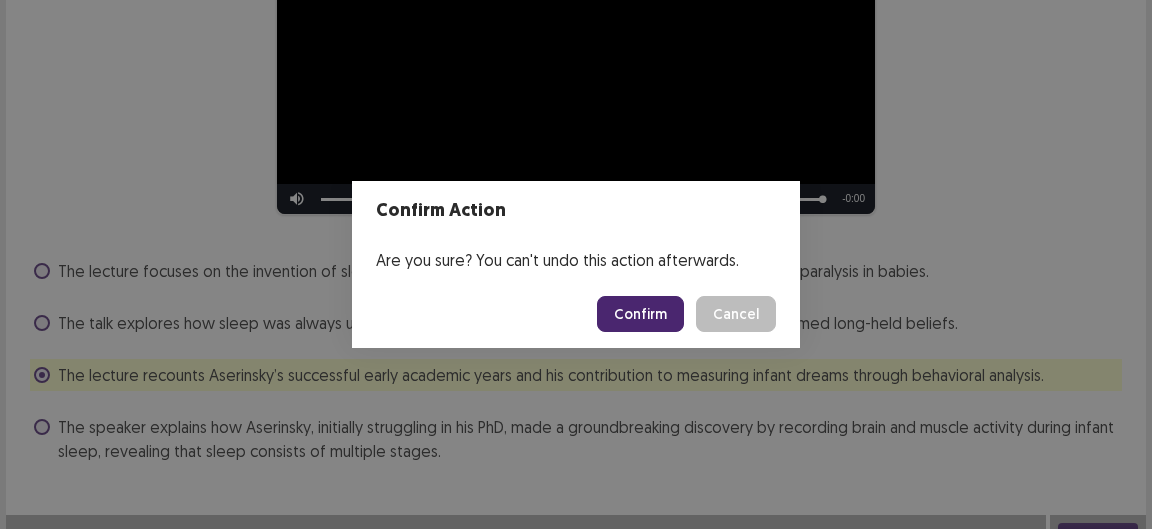click on "Confirm Cancel" at bounding box center (576, 314) 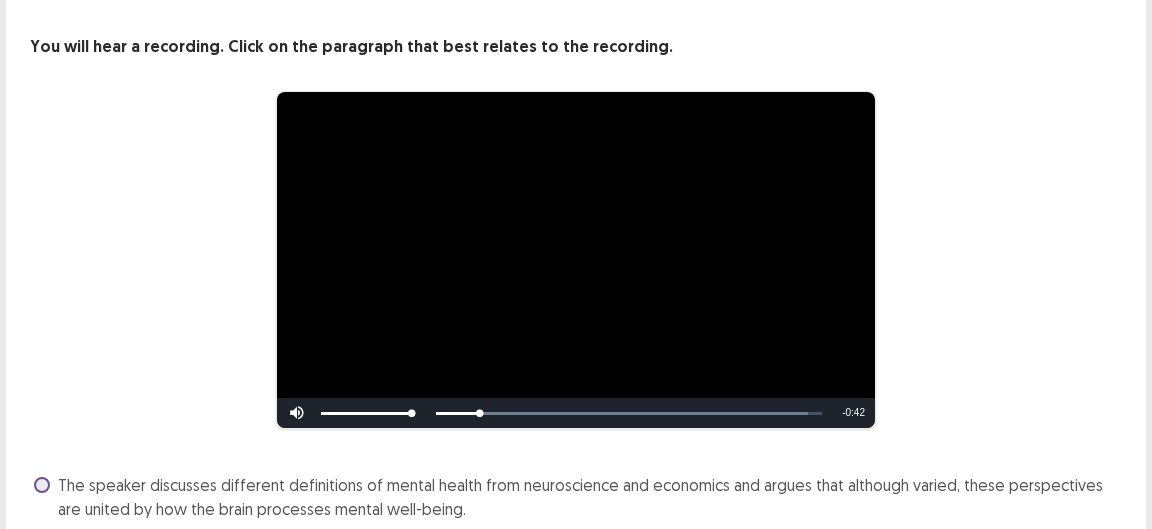 scroll, scrollTop: 312, scrollLeft: 0, axis: vertical 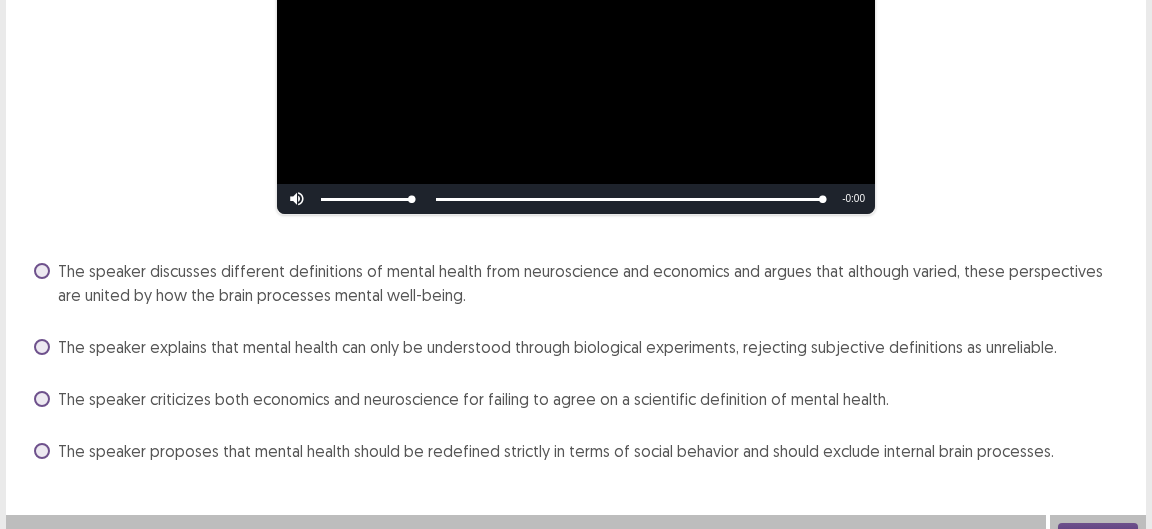 click at bounding box center (42, 271) 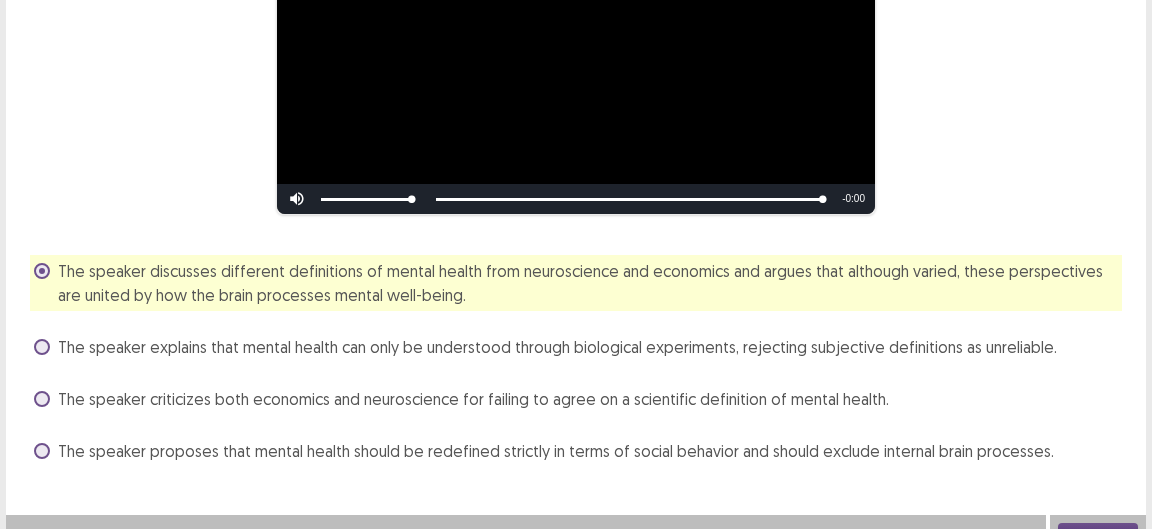 click on "Next" at bounding box center [1098, 535] 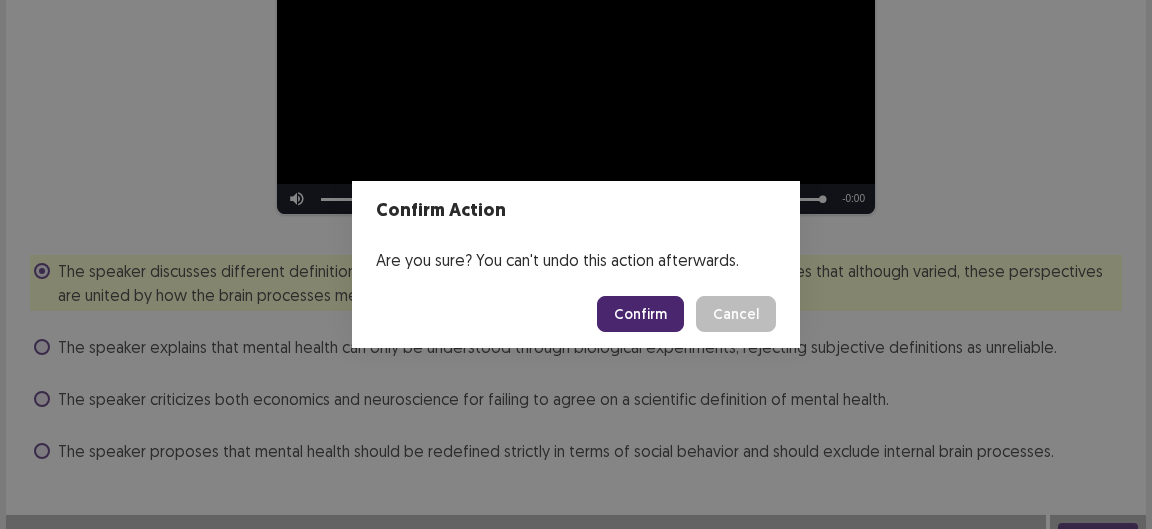 click on "Confirm" at bounding box center [640, 314] 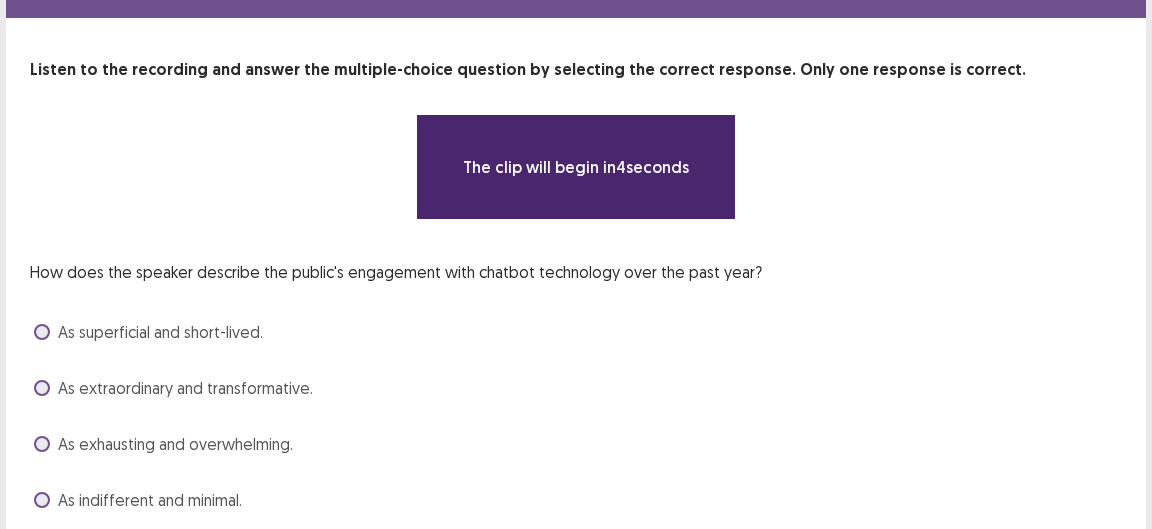 scroll, scrollTop: 140, scrollLeft: 0, axis: vertical 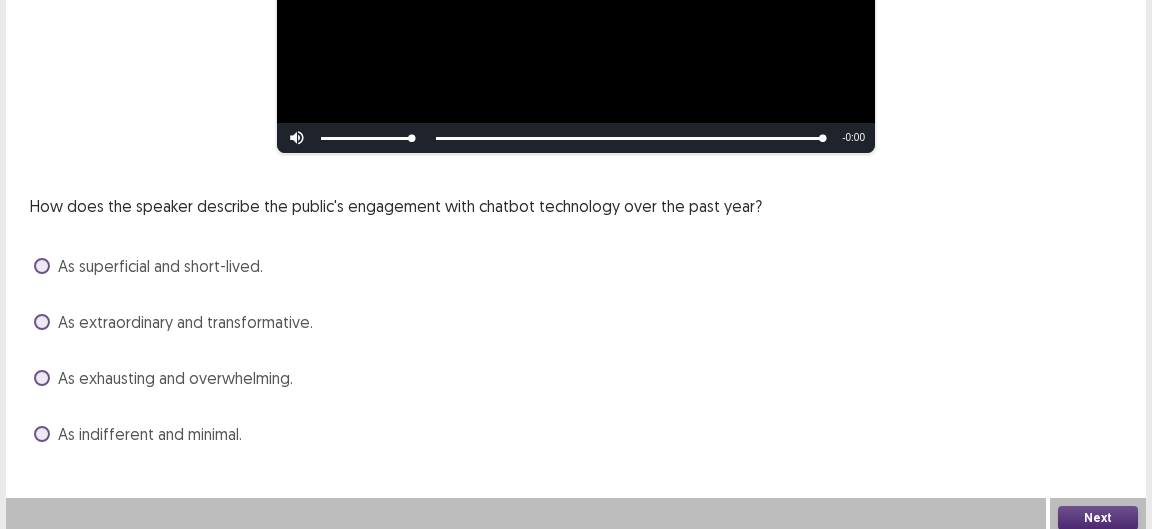 click on "How does the speaker describe the public's engagement with chatbot technology over the past year?   As superficial and short-lived.   As extraordinary and transformative.   As exhausting and overwhelming.   As indifferent and minimal." at bounding box center [576, 322] 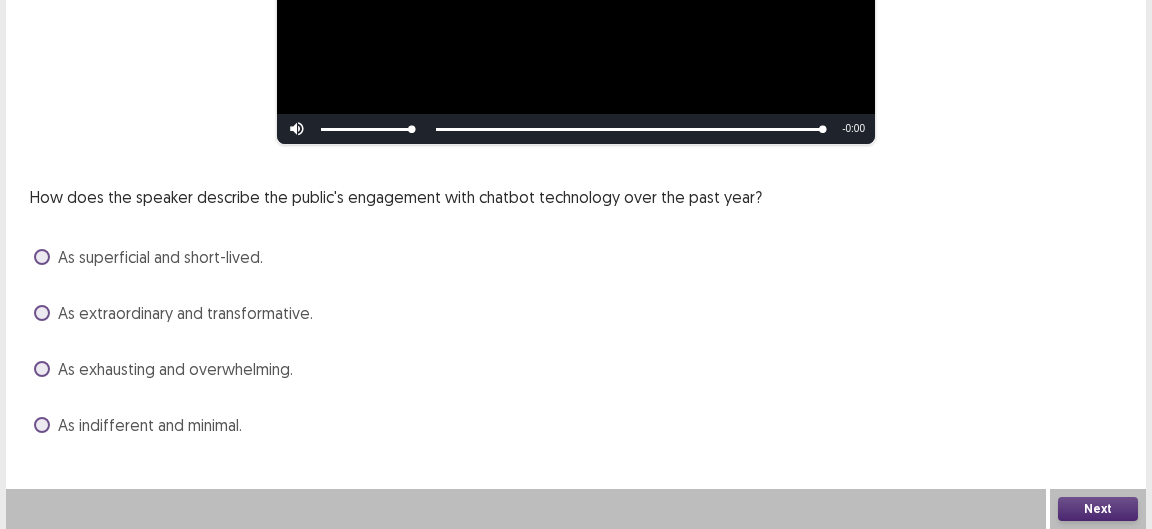 click on "As exhausting and overwhelming." at bounding box center [576, 369] 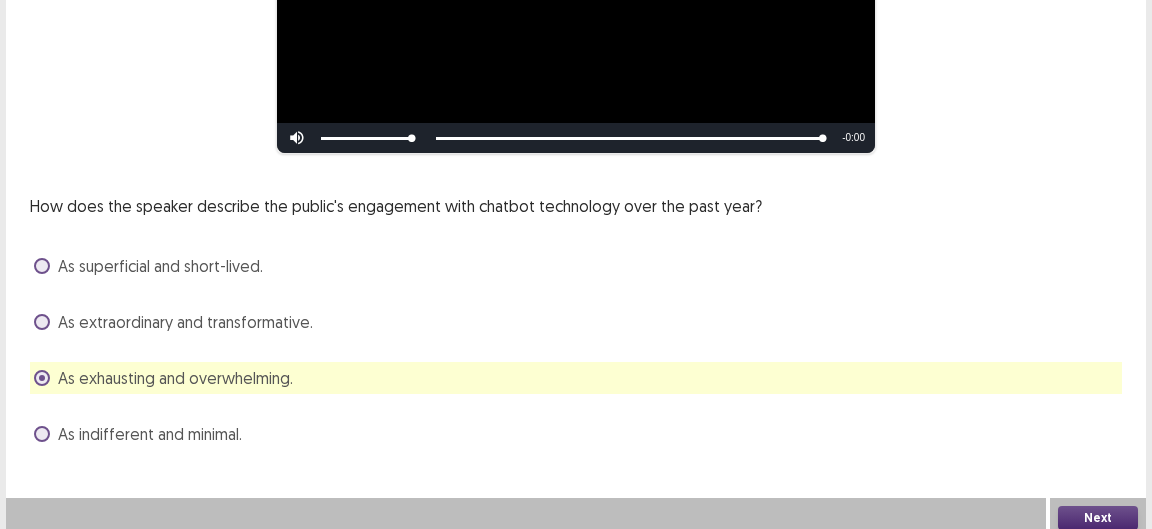 click on "Next" at bounding box center (1098, 518) 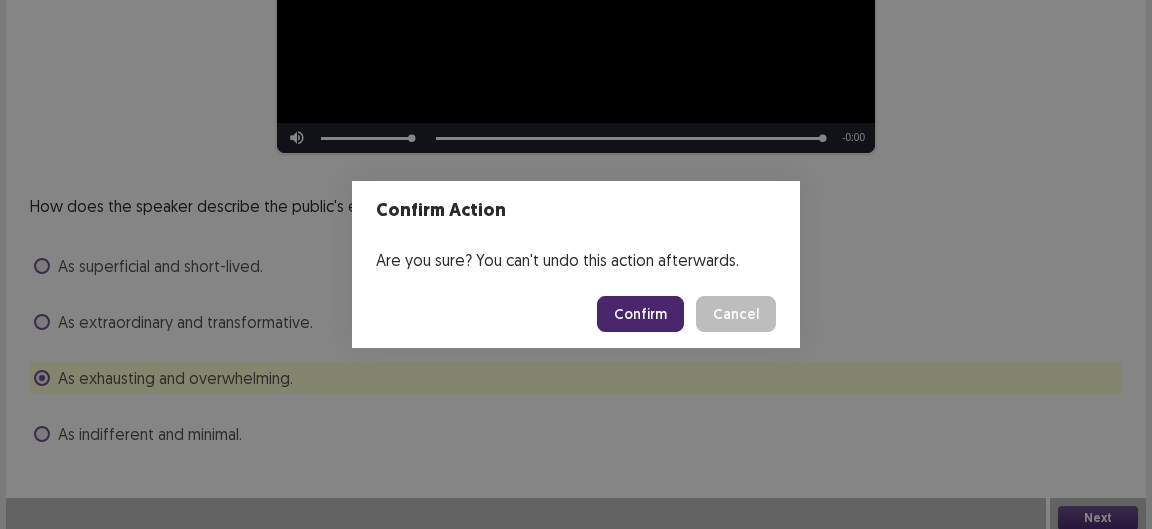 click on "Confirm" at bounding box center [640, 314] 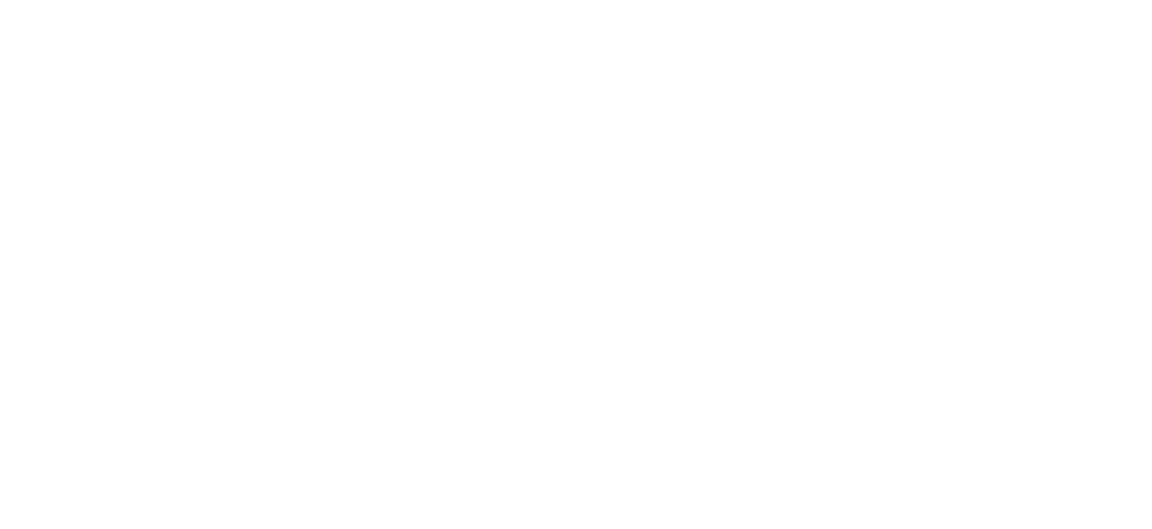 scroll, scrollTop: 0, scrollLeft: 0, axis: both 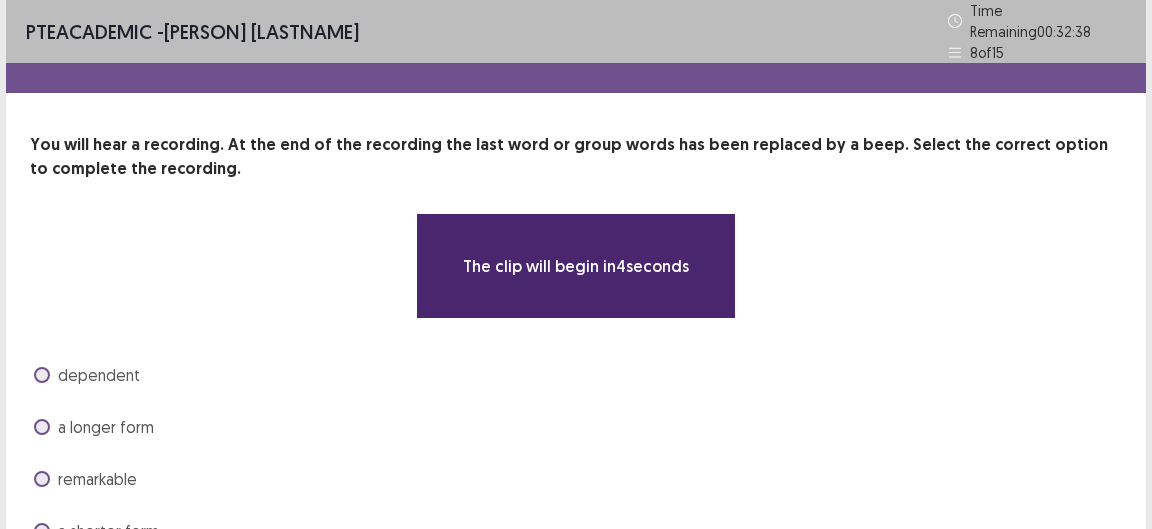 click on "dependent" at bounding box center [99, 375] 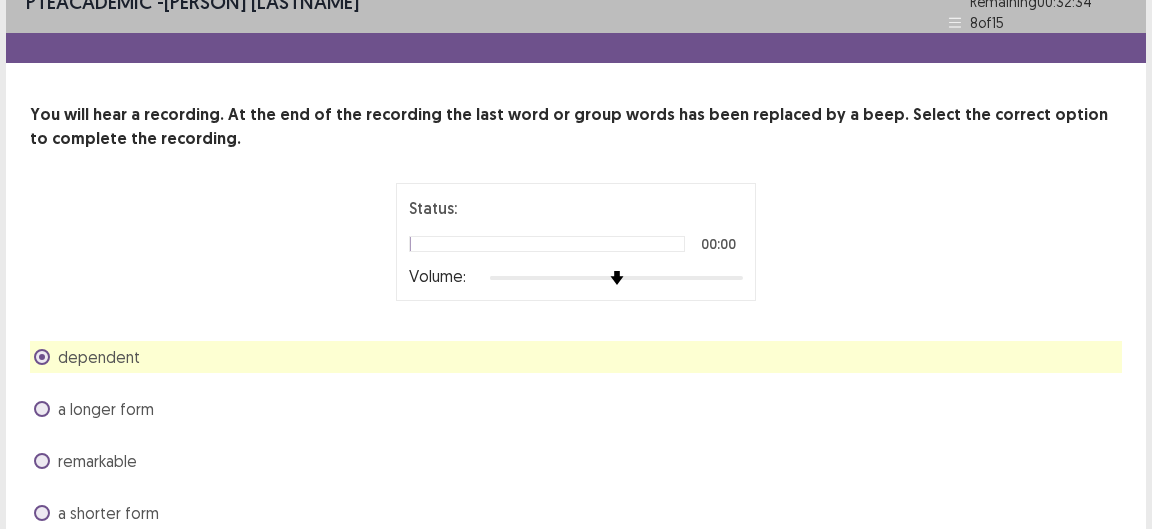 scroll, scrollTop: 0, scrollLeft: 0, axis: both 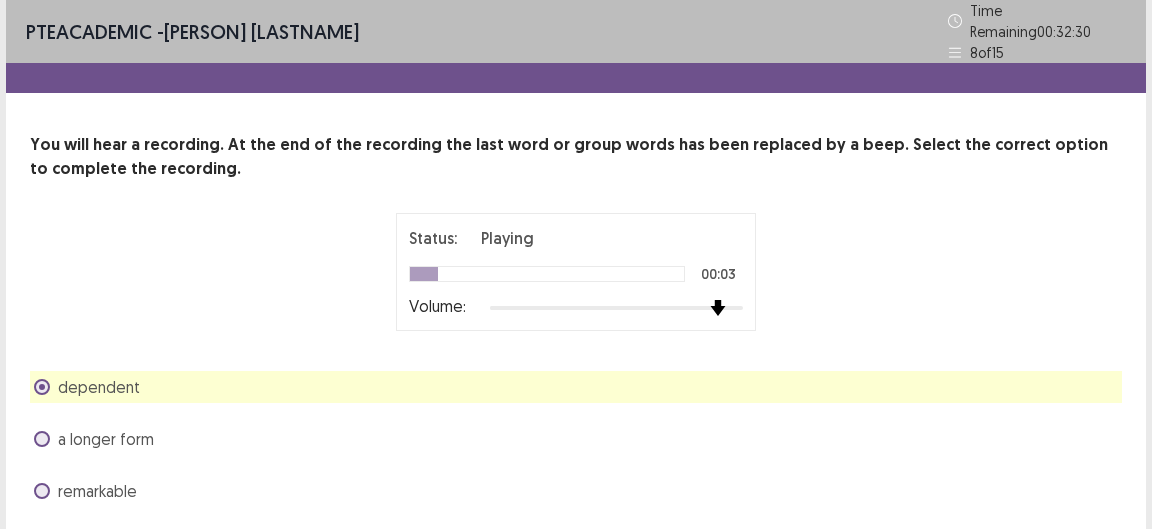 click on "You will hear a recording. At the end of the recording the last word or group words has been replaced by a beep. Select the correct option to complete the recording. Status: Playing 00:03 Volume: dependent a longer form remarkable a shorter form" at bounding box center [576, 346] 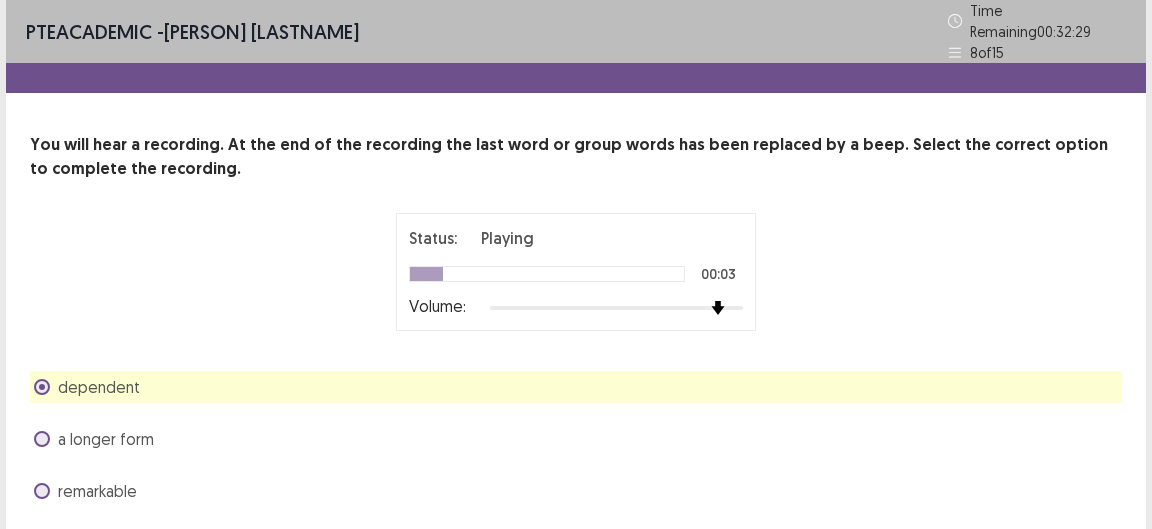 scroll, scrollTop: 108, scrollLeft: 0, axis: vertical 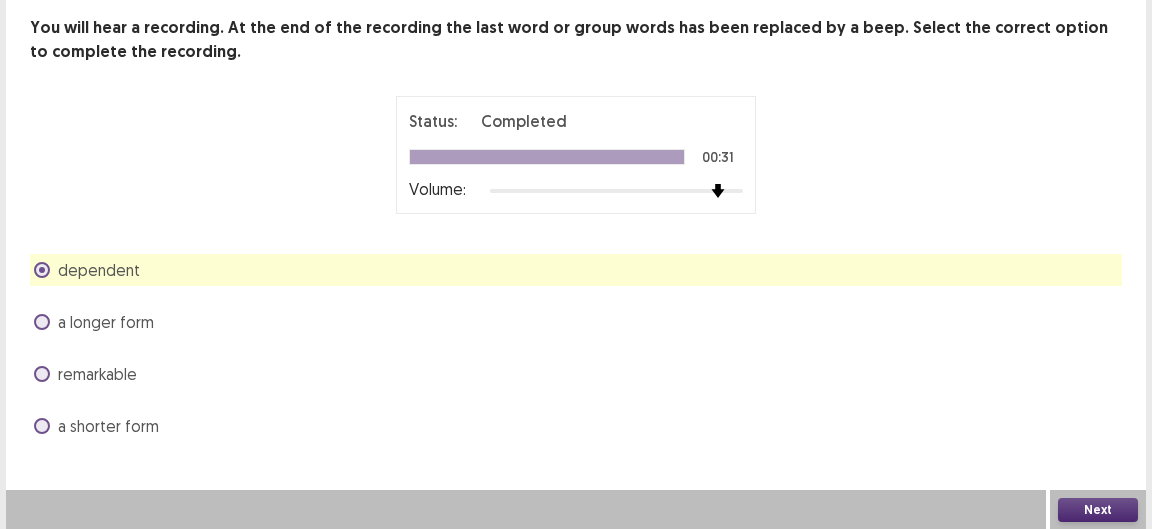 click on "a shorter form" at bounding box center [108, 426] 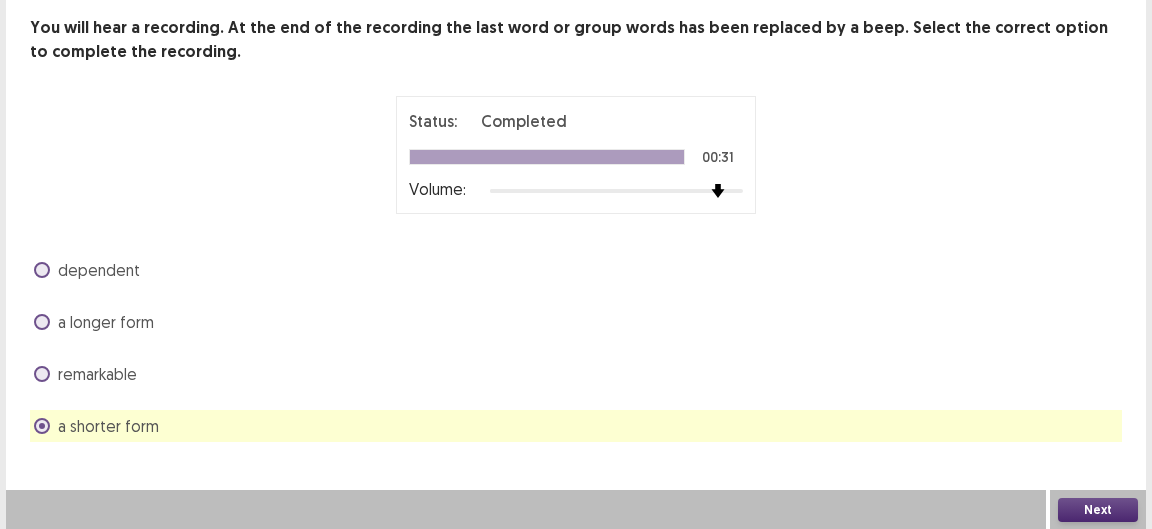 click on "Next" at bounding box center (1098, 510) 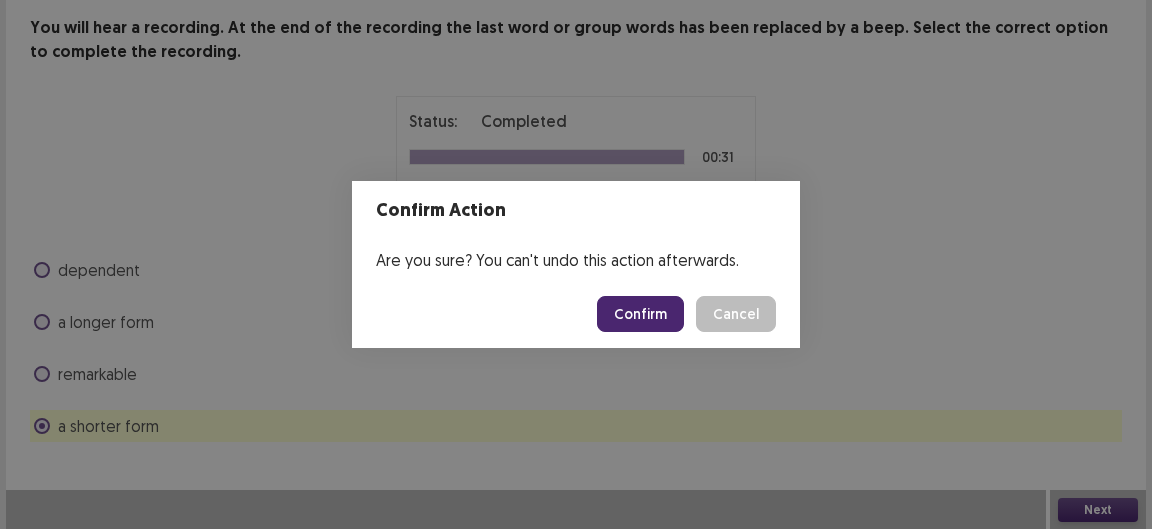 click on "Confirm" at bounding box center (640, 314) 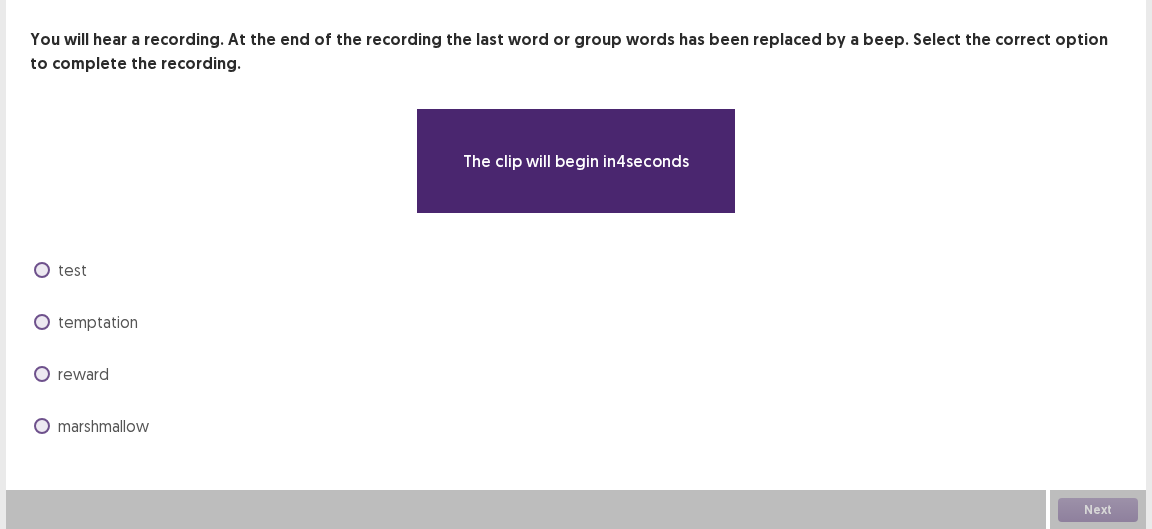scroll, scrollTop: 96, scrollLeft: 0, axis: vertical 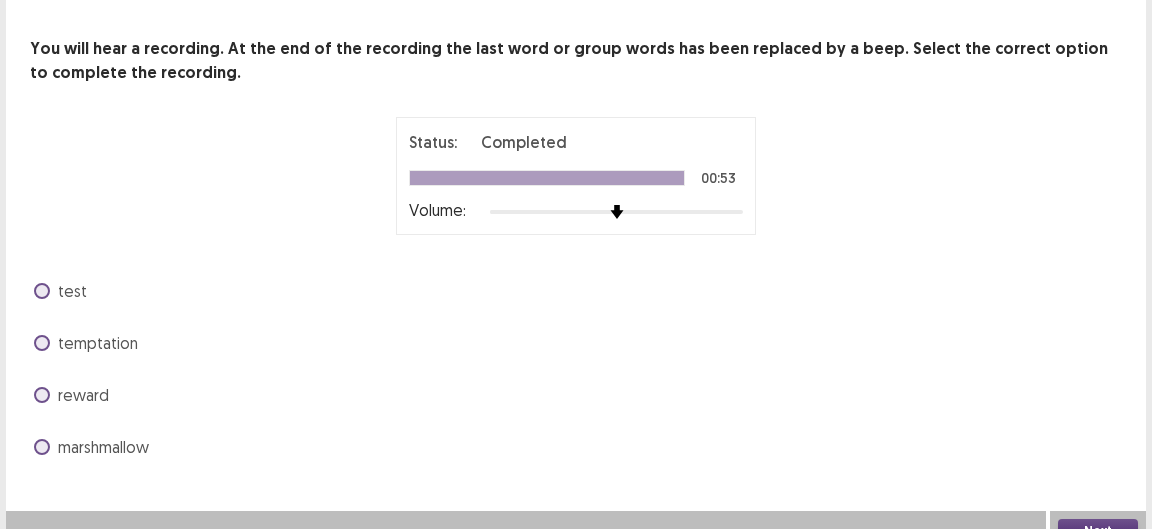 click on "temptation" at bounding box center [98, 343] 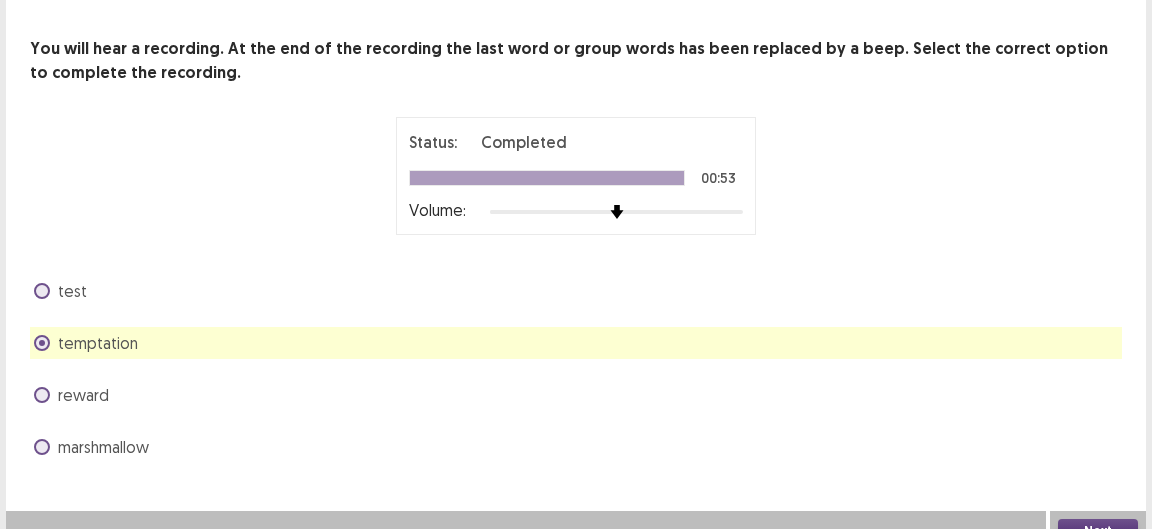 click on "Next" at bounding box center [1098, 531] 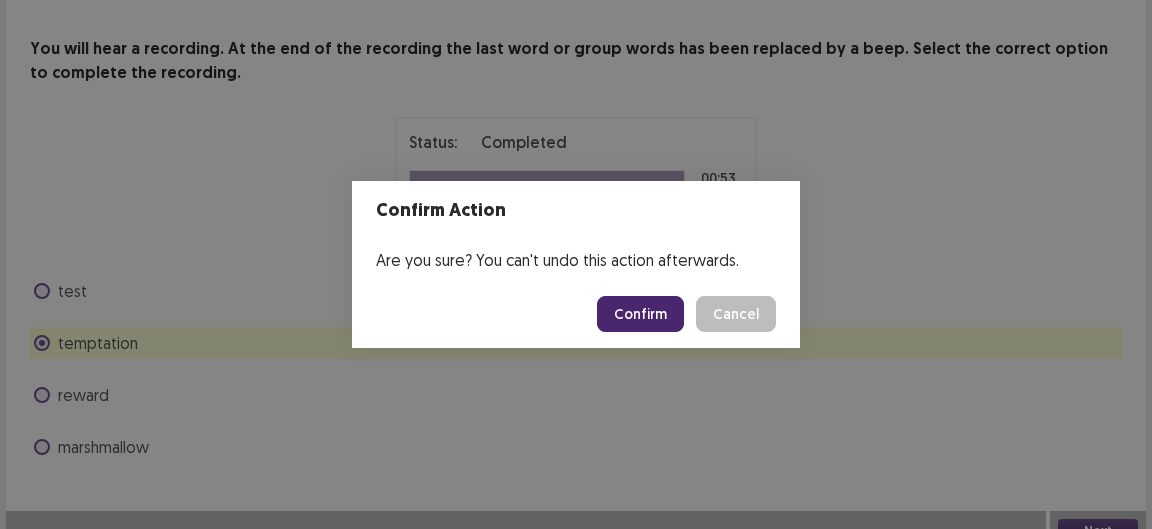 click on "Confirm Cancel" at bounding box center [576, 314] 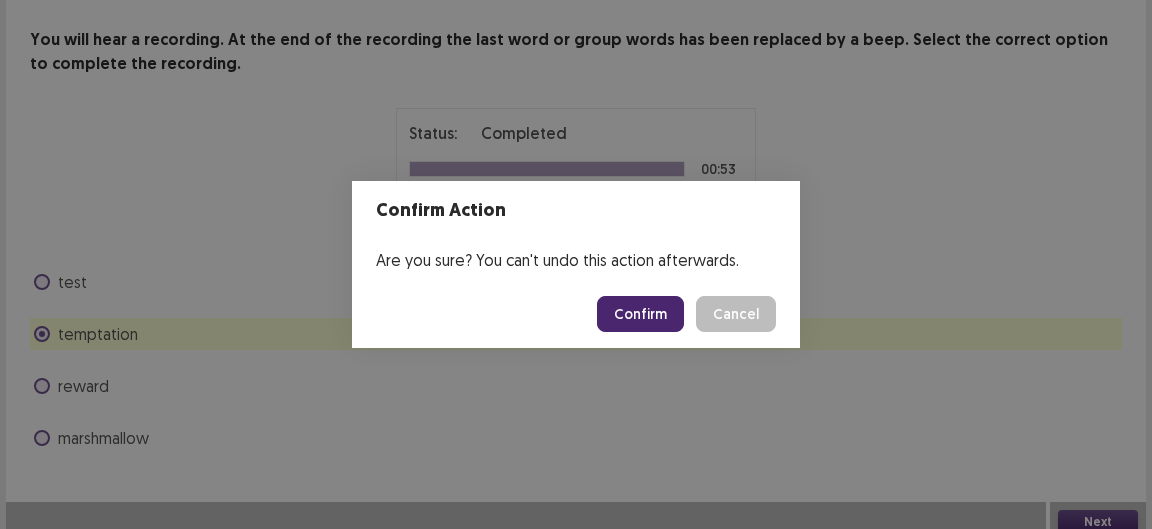 click on "Confirm" at bounding box center (640, 314) 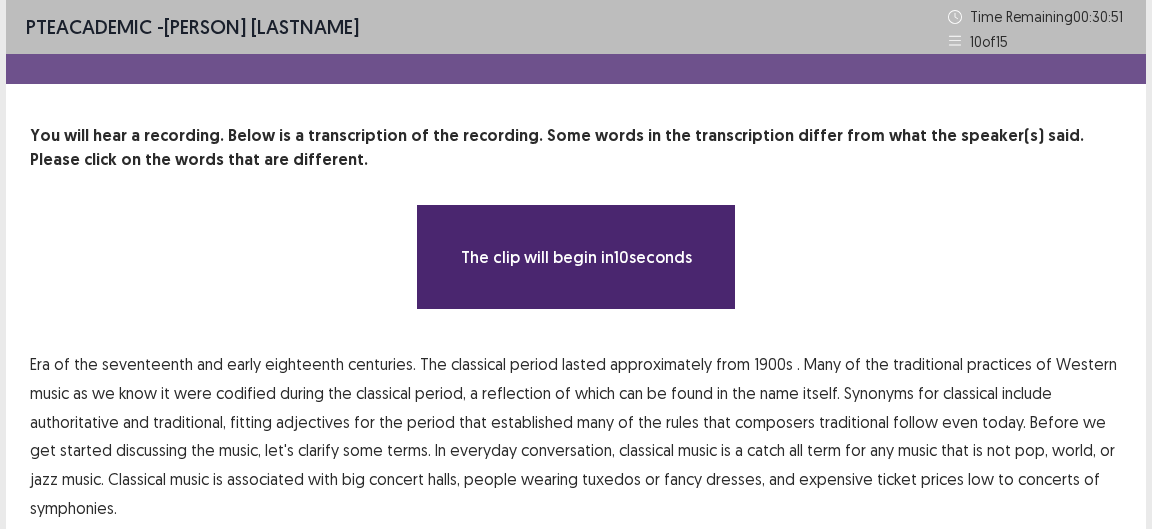 scroll, scrollTop: 81, scrollLeft: 0, axis: vertical 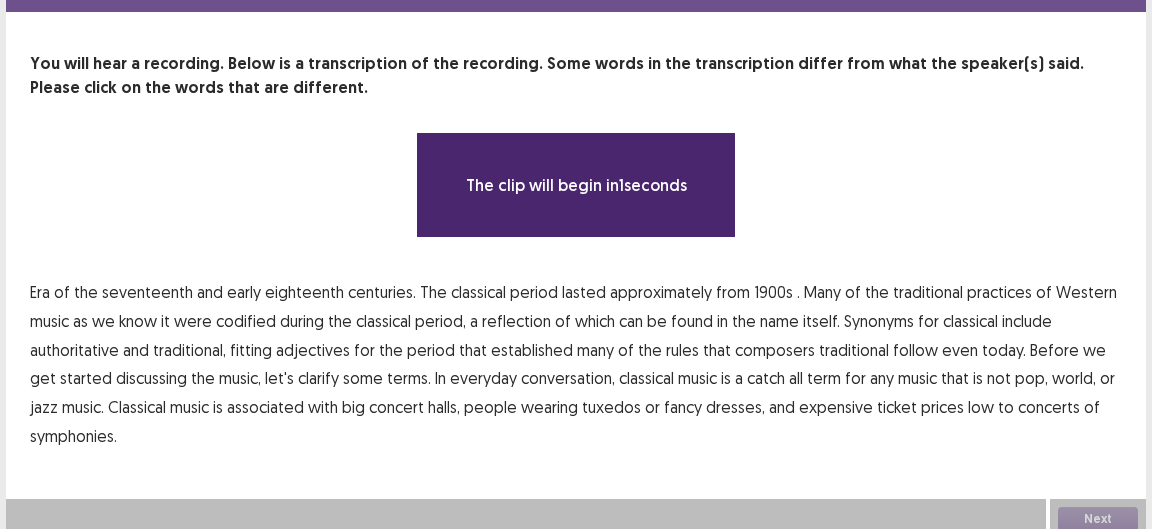 click on "classical" at bounding box center (478, 292) 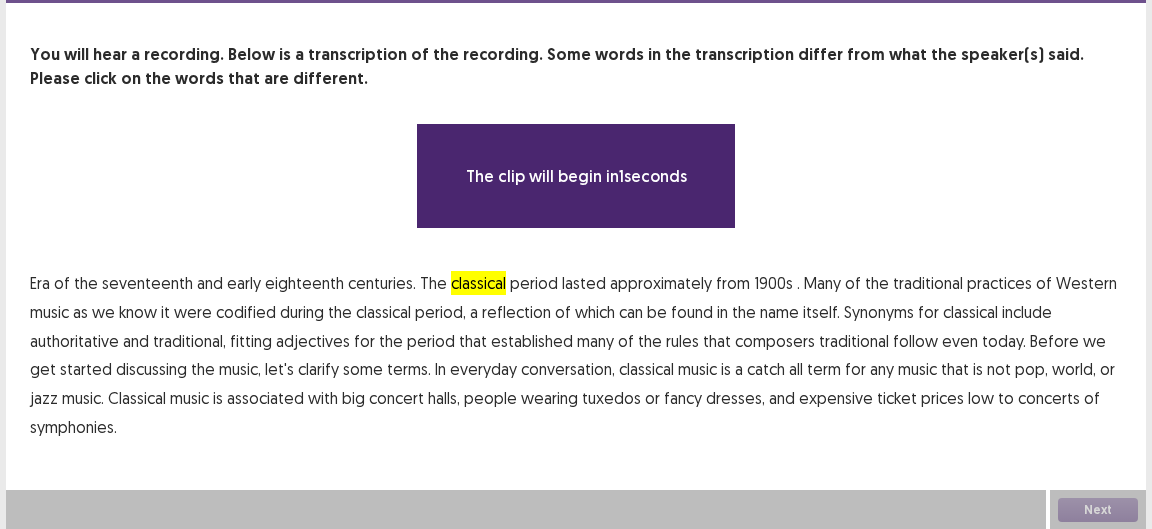 click on "classical" at bounding box center (478, 283) 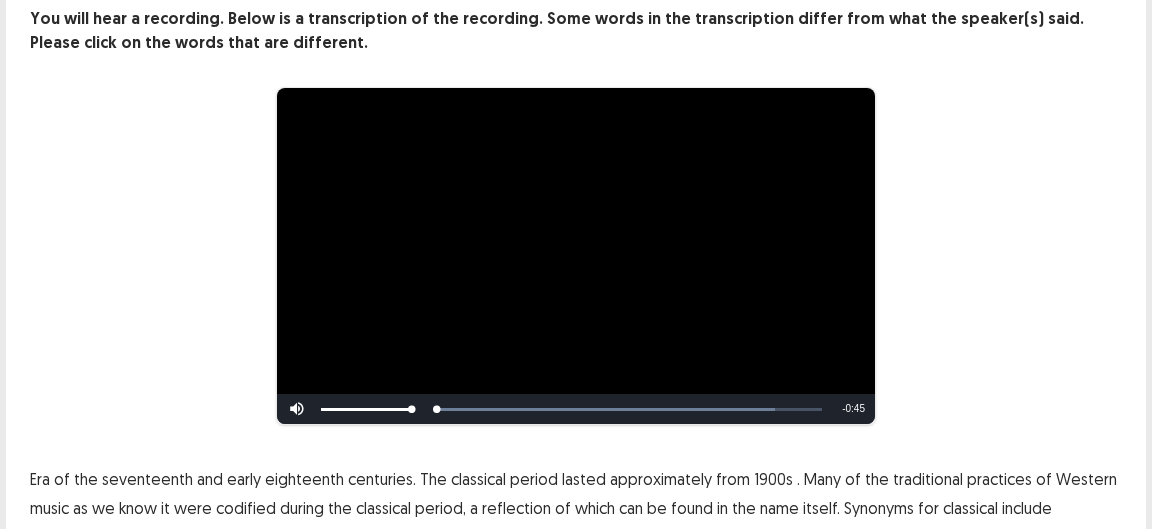 scroll, scrollTop: 297, scrollLeft: 0, axis: vertical 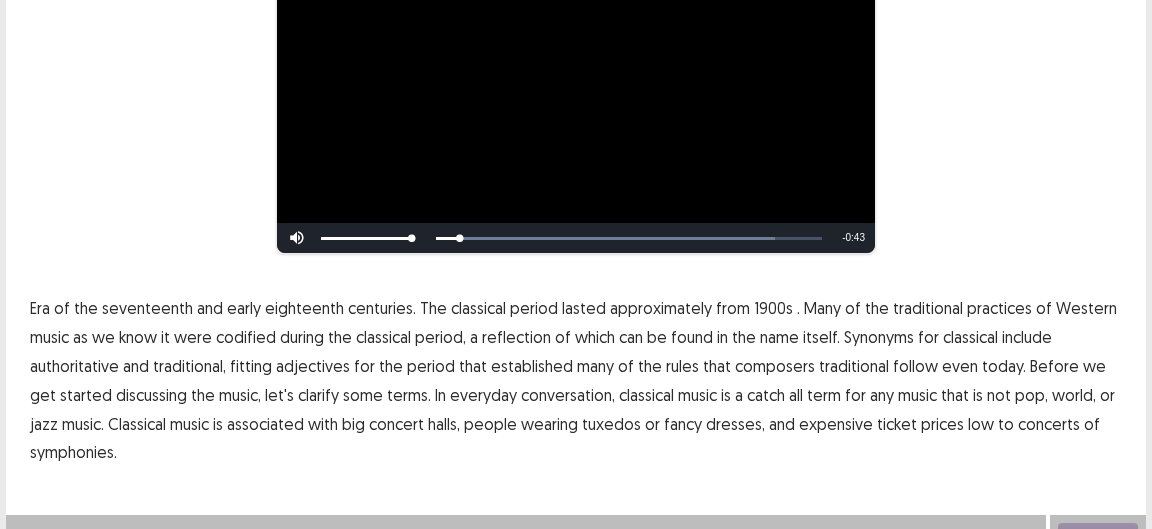 click on "Era" at bounding box center (40, 308) 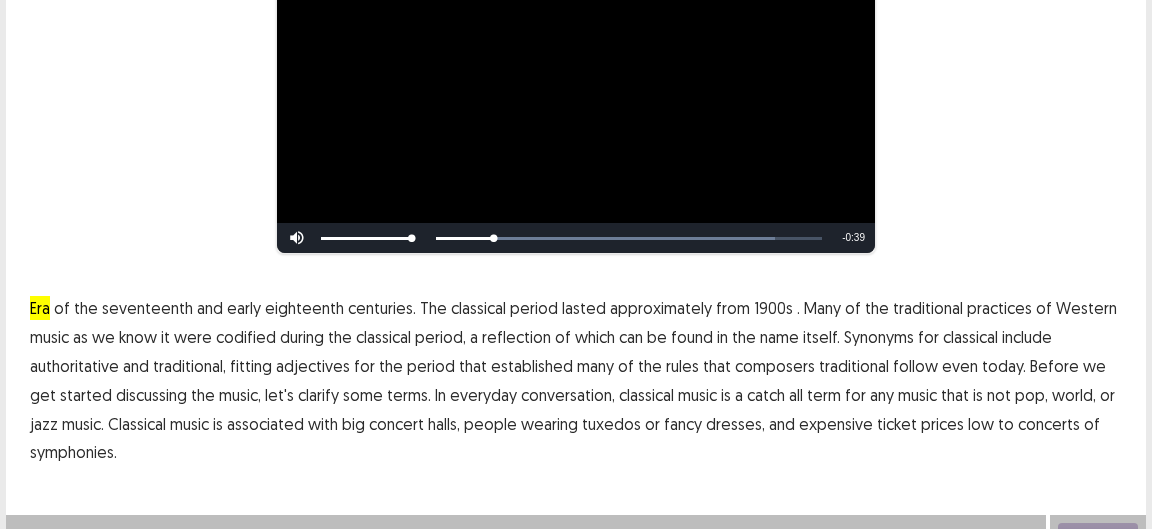 click on "1900s" at bounding box center (773, 308) 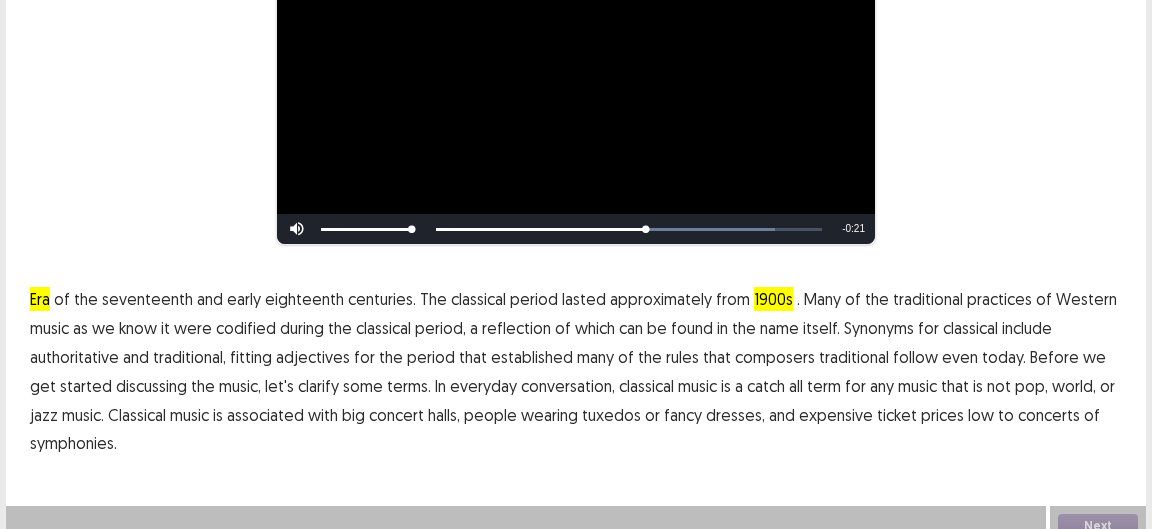 click on "traditional" at bounding box center [854, 357] 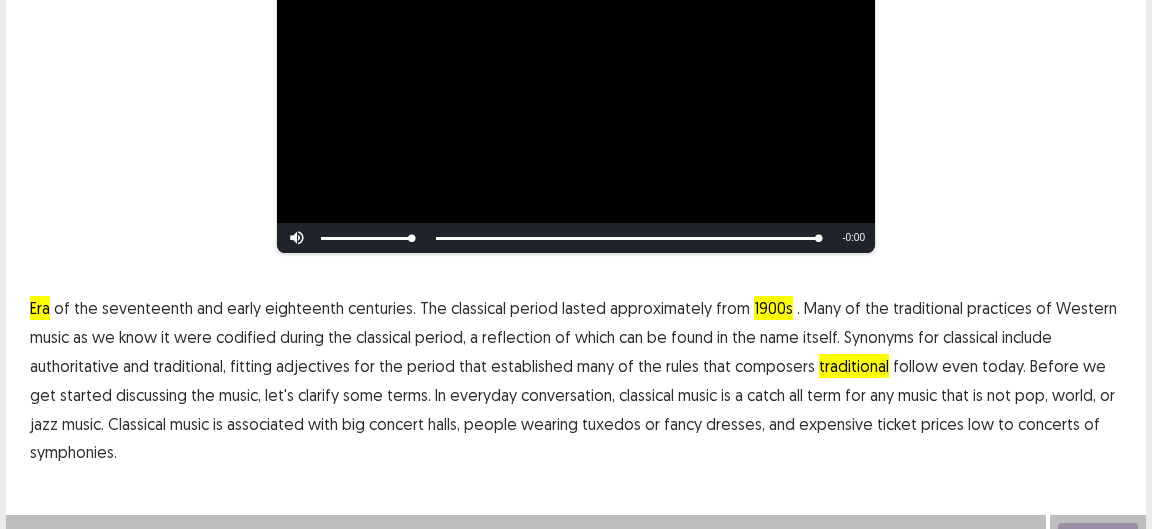 click on "low" at bounding box center (981, 424) 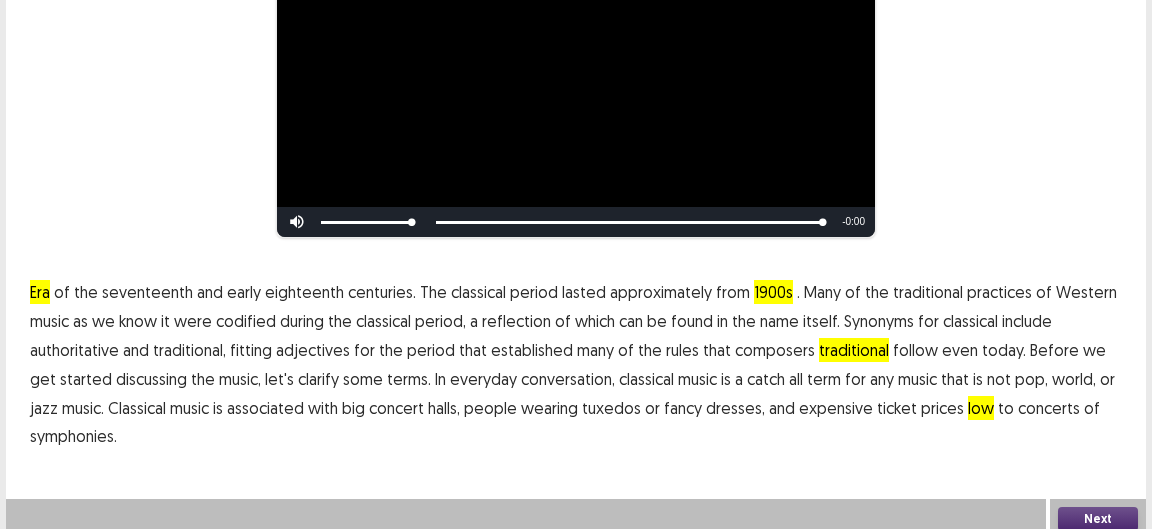 scroll, scrollTop: 314, scrollLeft: 0, axis: vertical 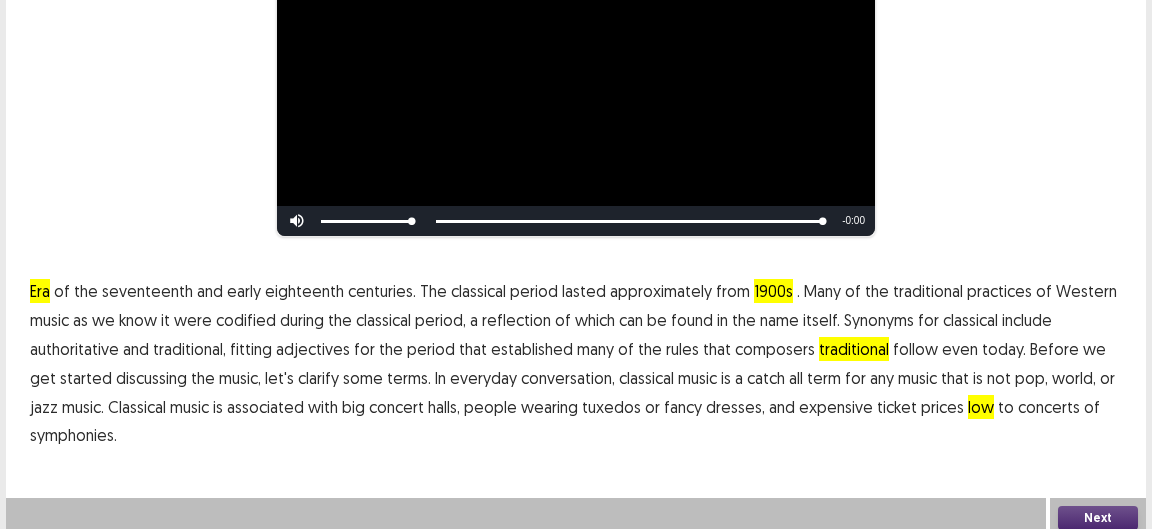 click on "Next" at bounding box center [1098, 518] 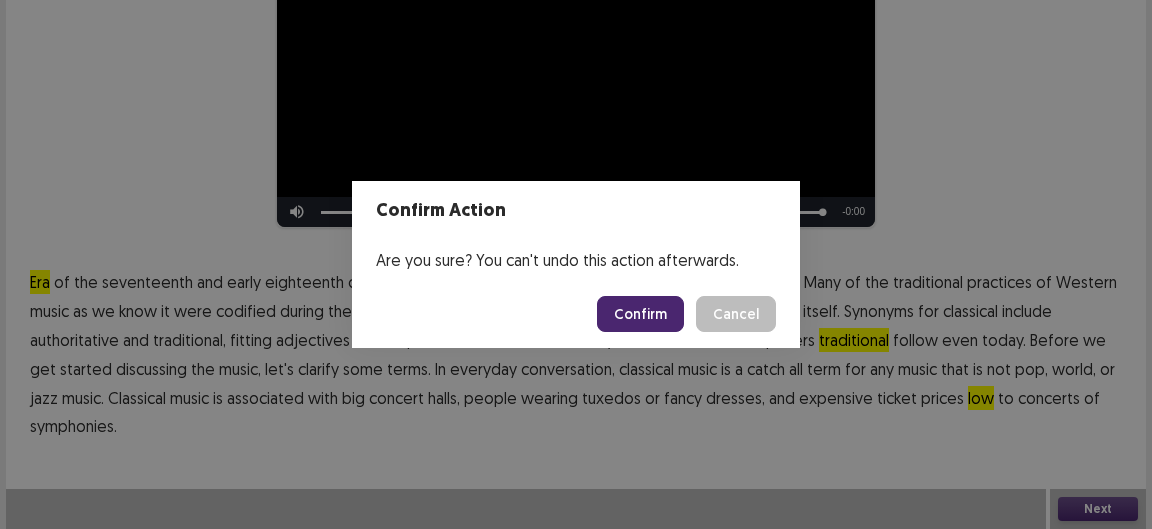 click on "Confirm" at bounding box center (640, 314) 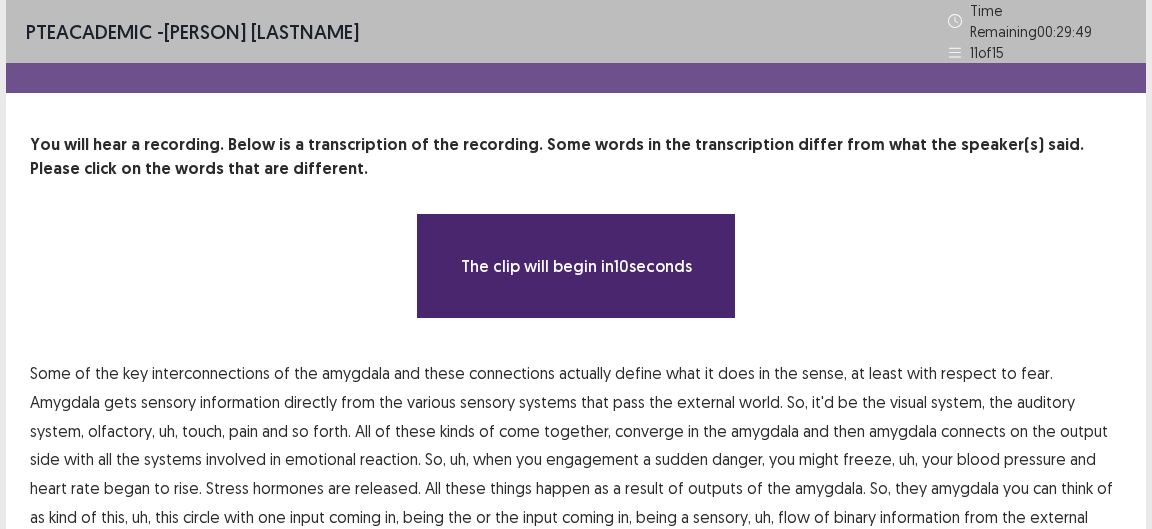 scroll, scrollTop: 196, scrollLeft: 0, axis: vertical 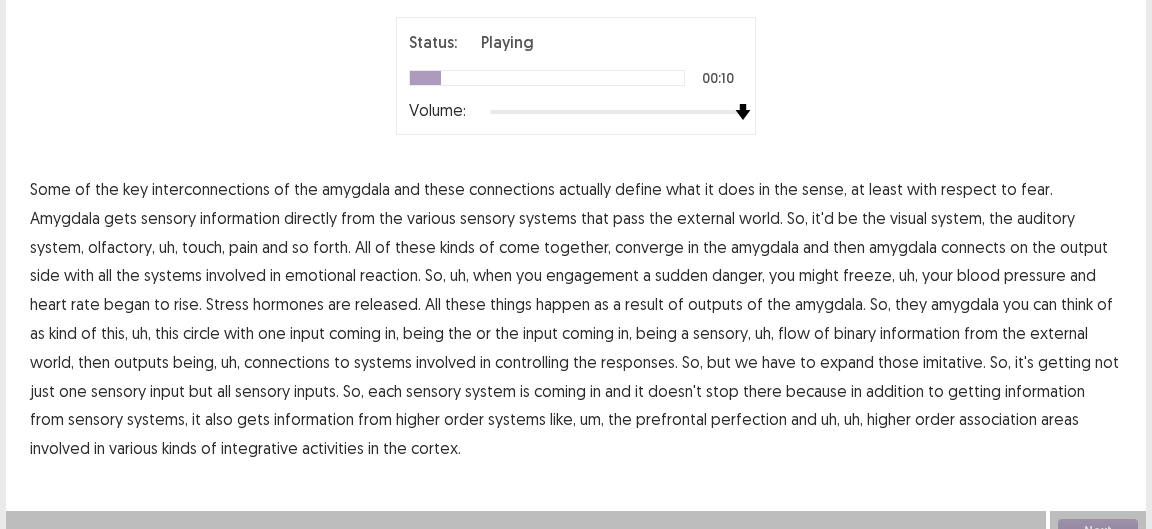 click on "Status: Playing 00:10 Volume:" at bounding box center (576, 76) 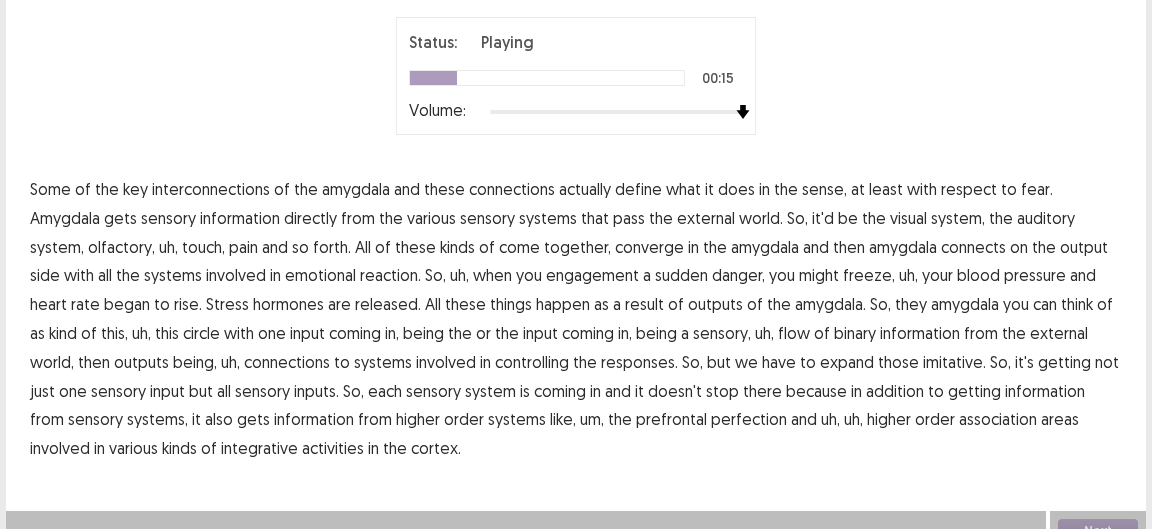 click on "the" at bounding box center [661, 218] 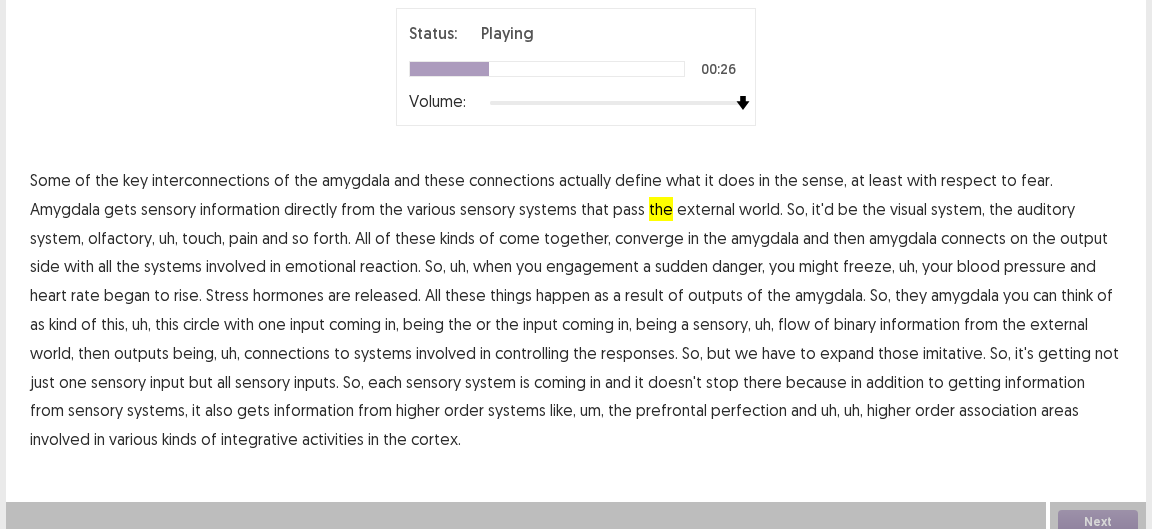 click on "amygdala" at bounding box center (765, 238) 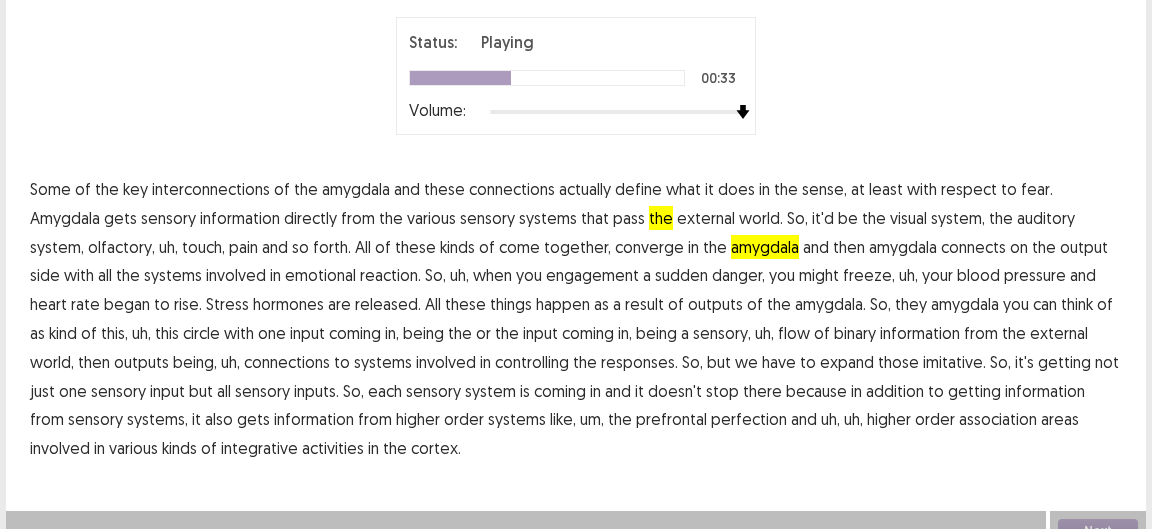 click on "reaction." at bounding box center (390, 275) 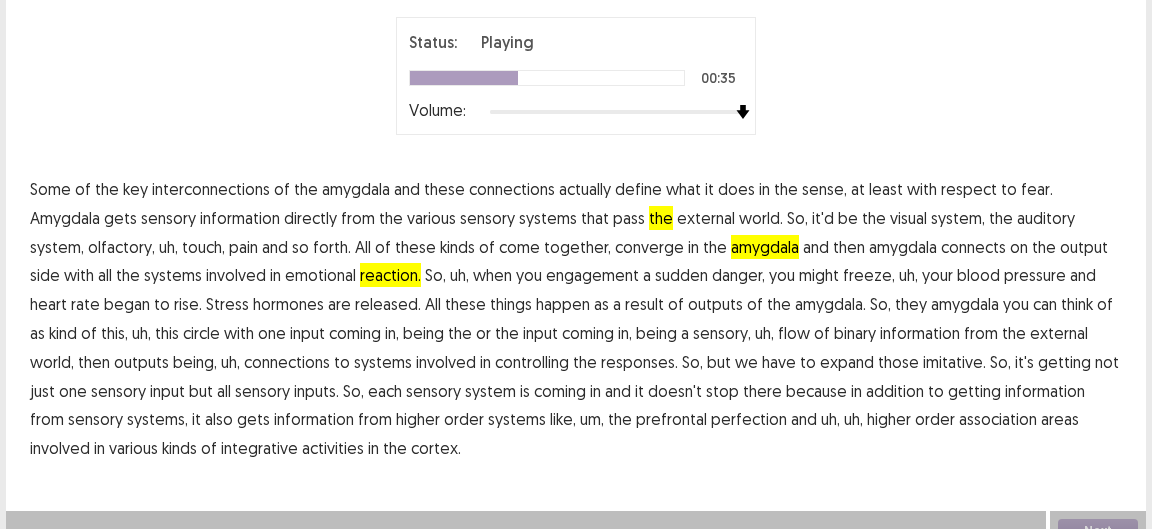 click on "engagement" at bounding box center (592, 275) 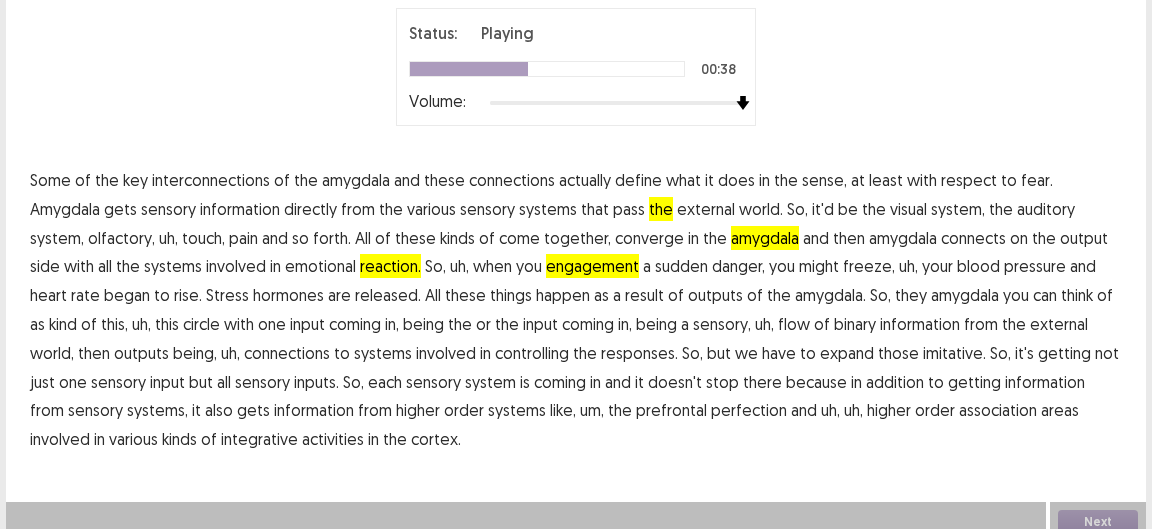 click on "sudden" at bounding box center [681, 266] 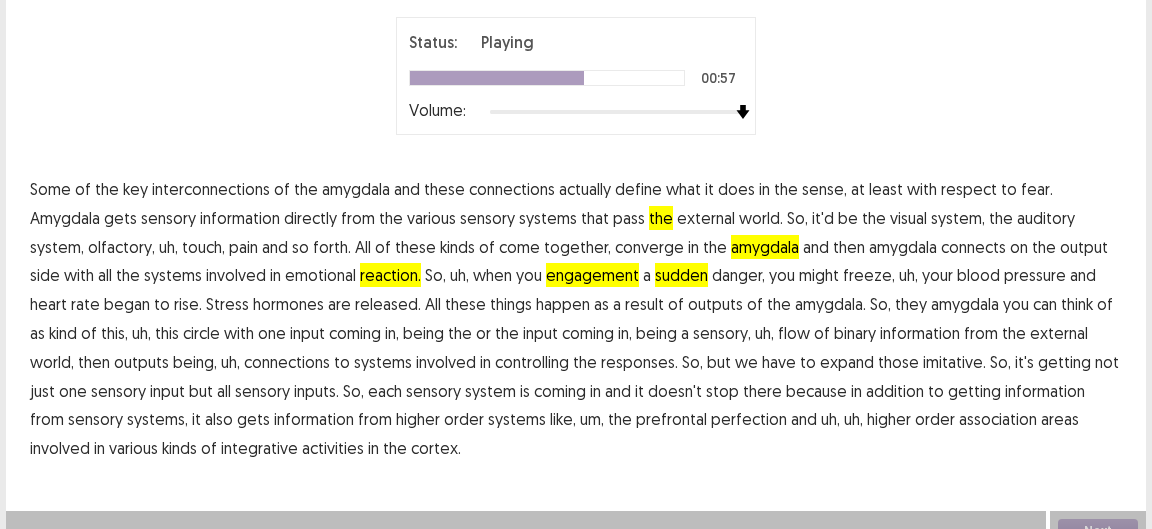 click on "binary" at bounding box center [855, 333] 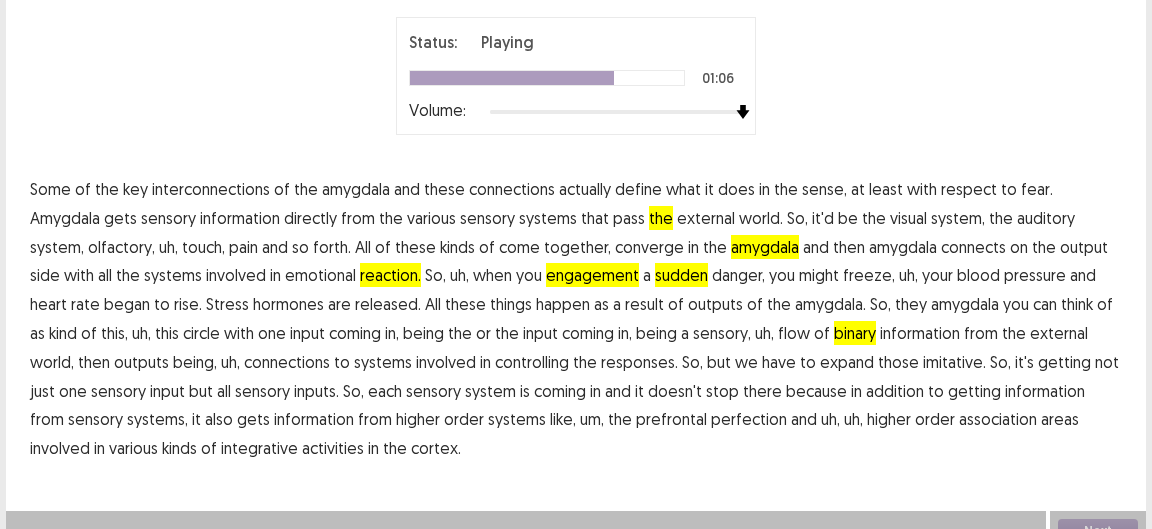 click on "imitative." at bounding box center [954, 362] 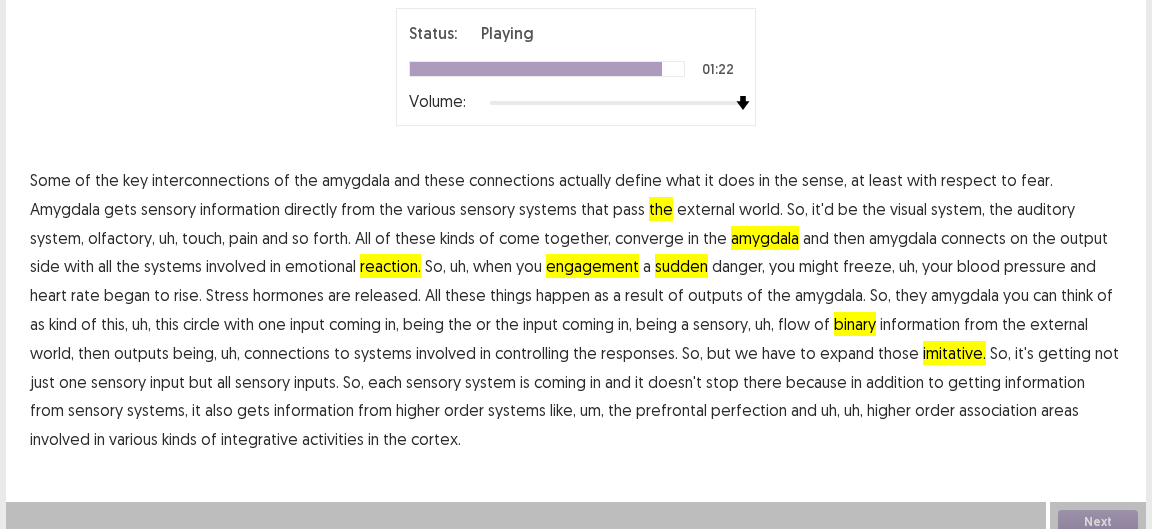 click on "perfection" at bounding box center [749, 410] 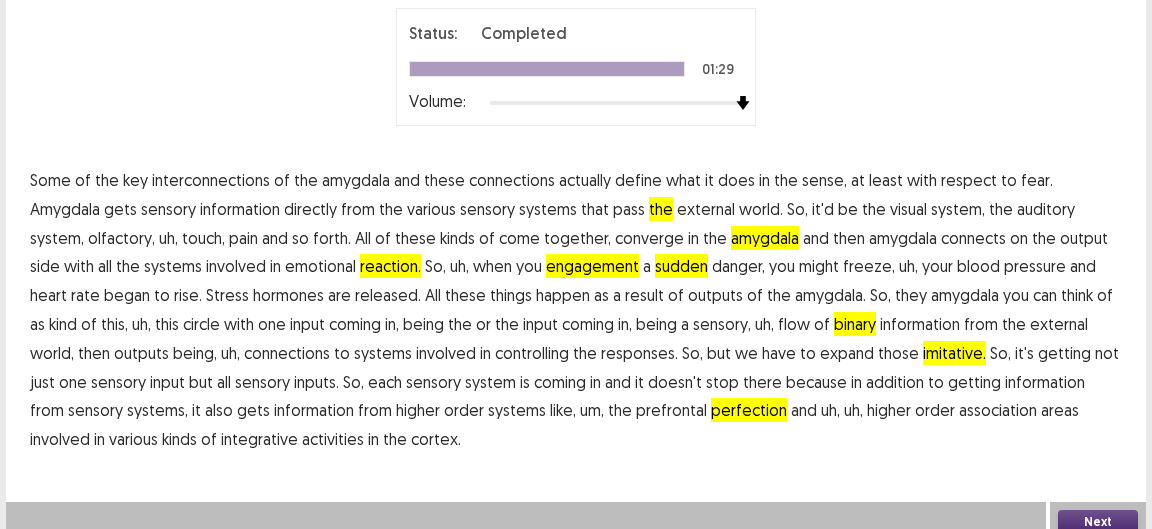 click on "Next" at bounding box center [1098, 522] 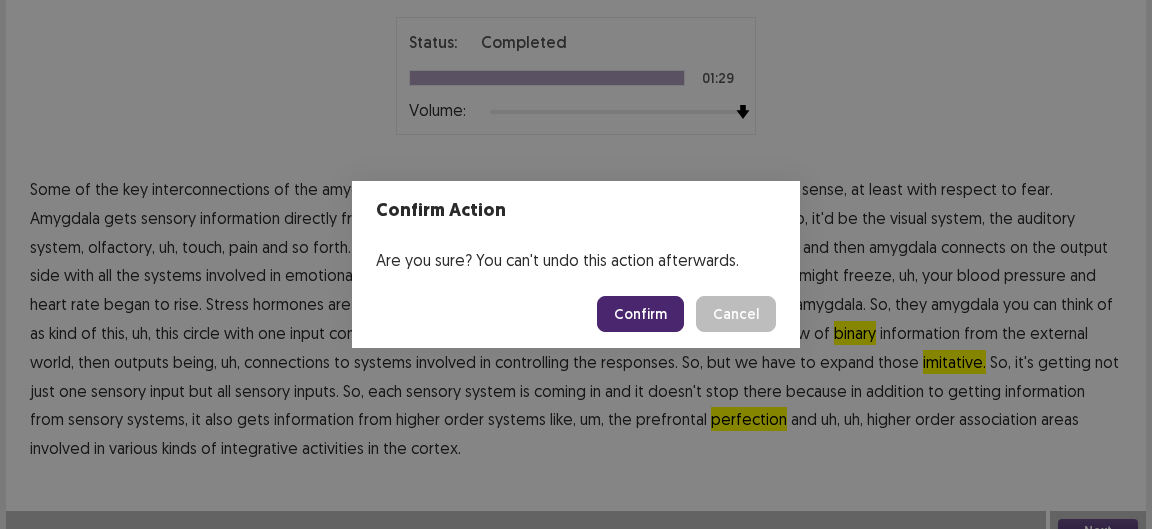 click on "Confirm" at bounding box center [640, 314] 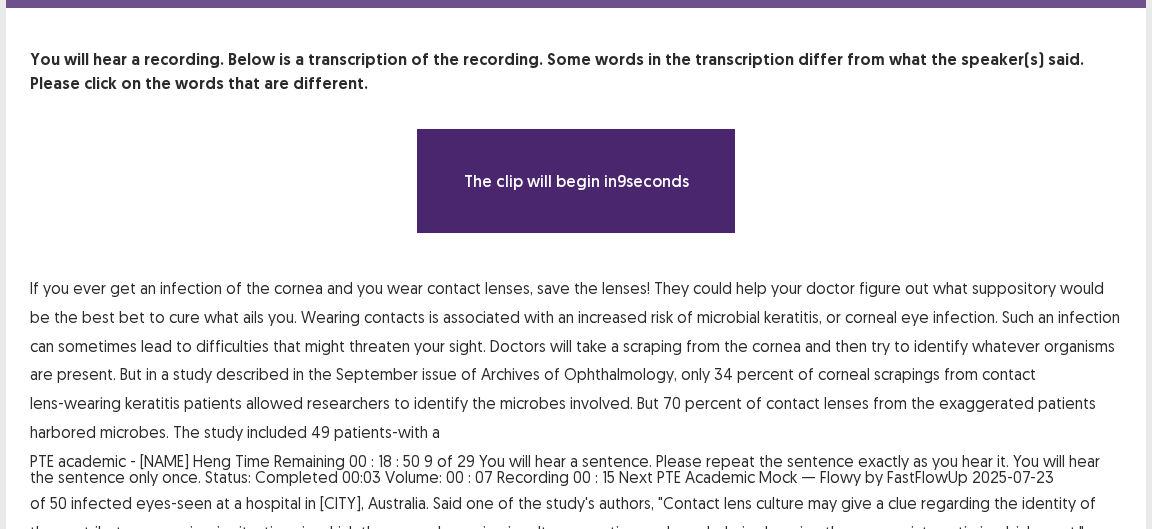 scroll, scrollTop: 139, scrollLeft: 0, axis: vertical 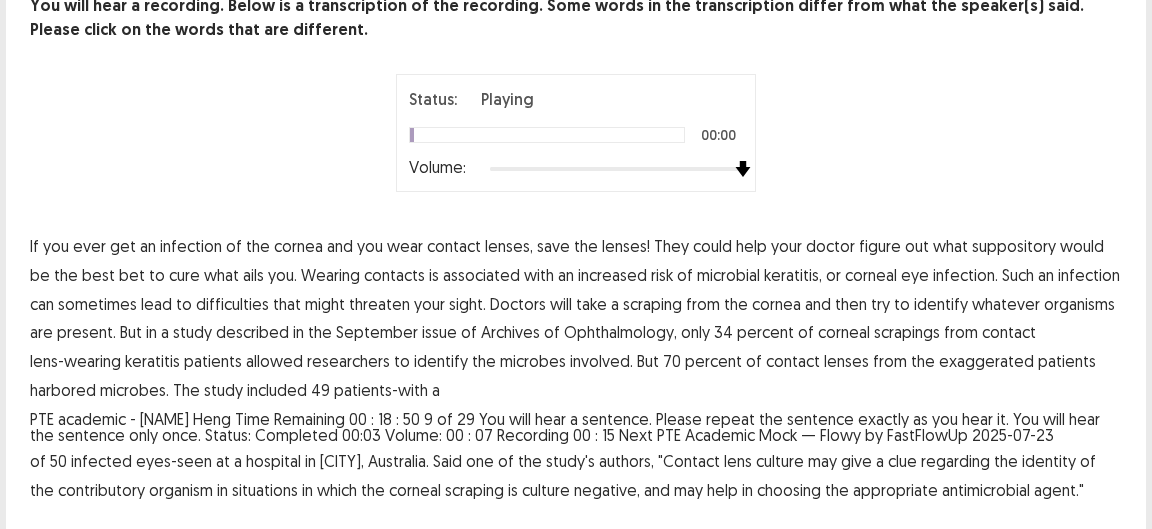 click on "Status: Playing 00:00 Volume:" at bounding box center [576, 133] 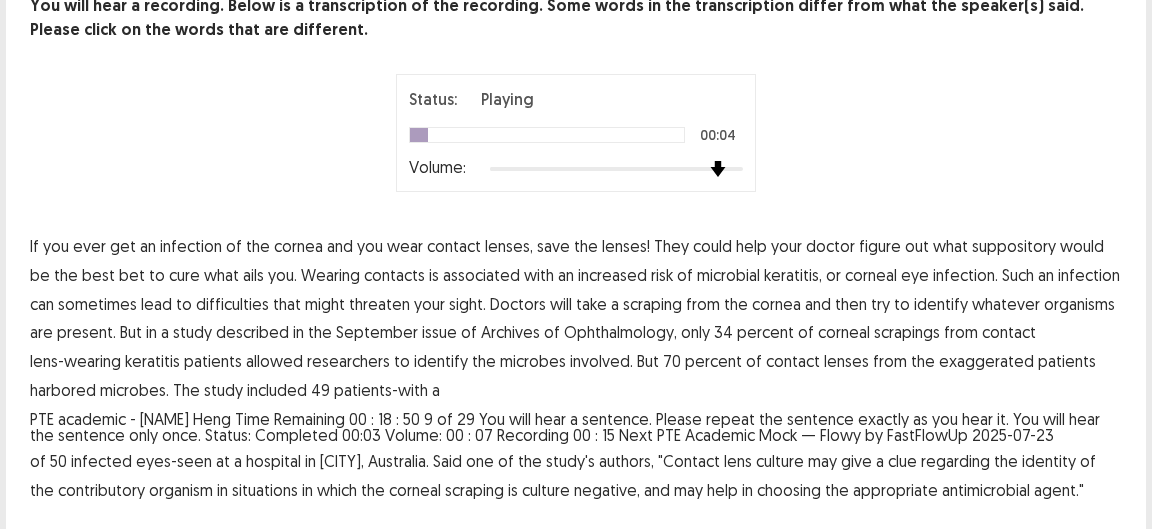click at bounding box center (616, 169) 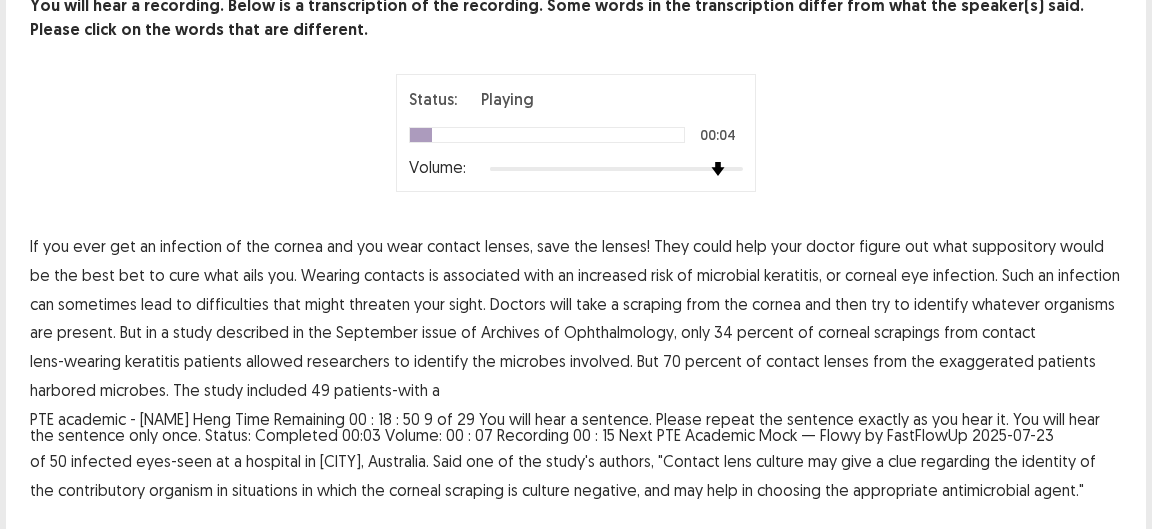 click on "Volume:" at bounding box center [576, 169] 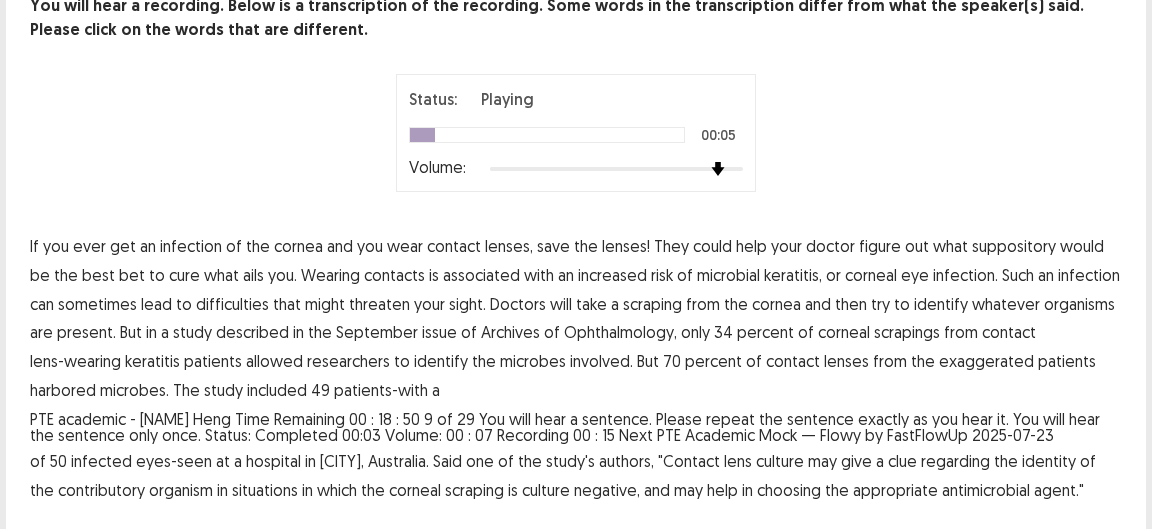 click at bounding box center [616, 169] 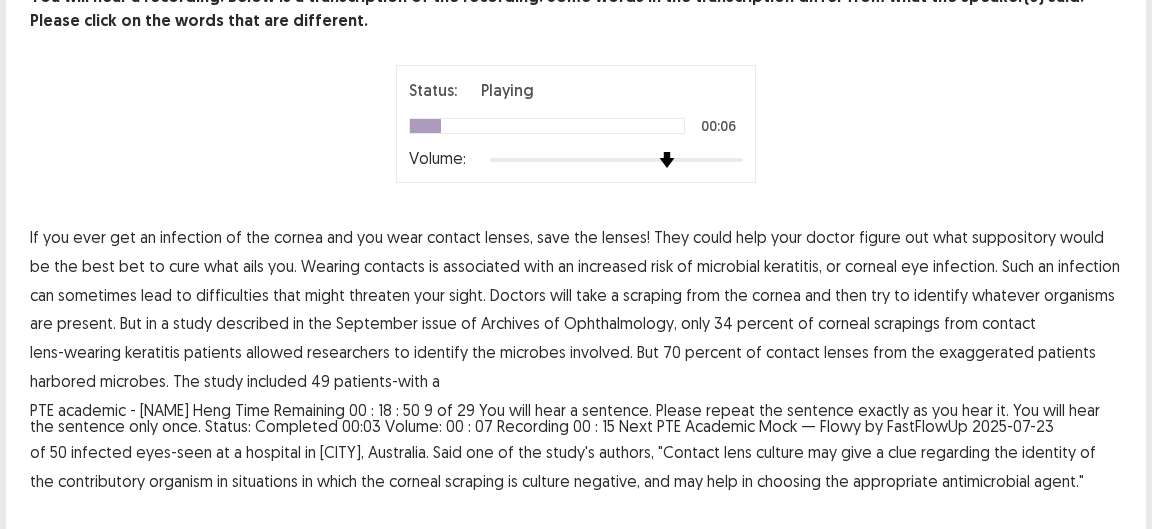 click at bounding box center (616, 160) 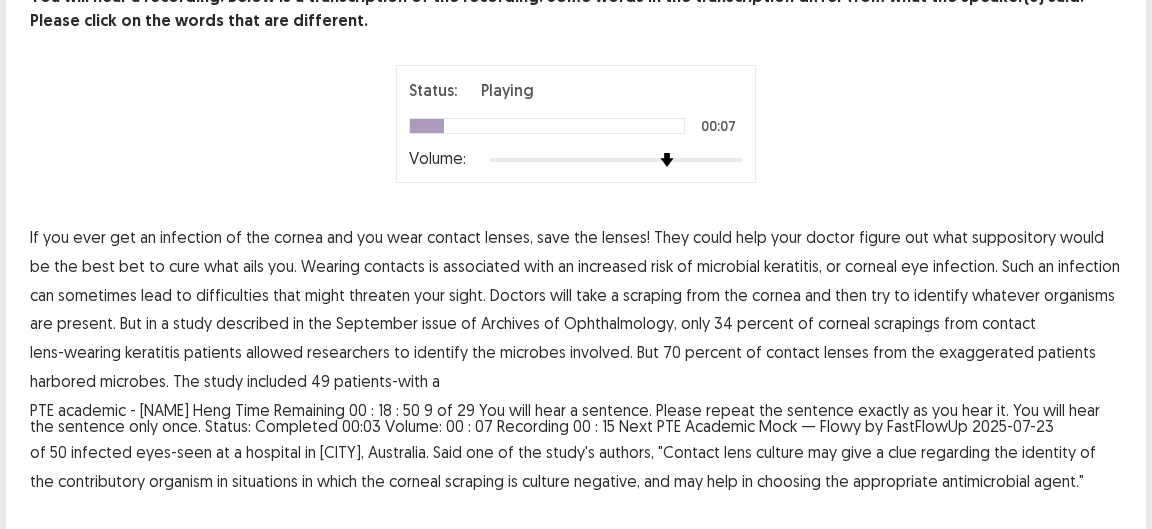 click on "suppository" at bounding box center (1014, 237) 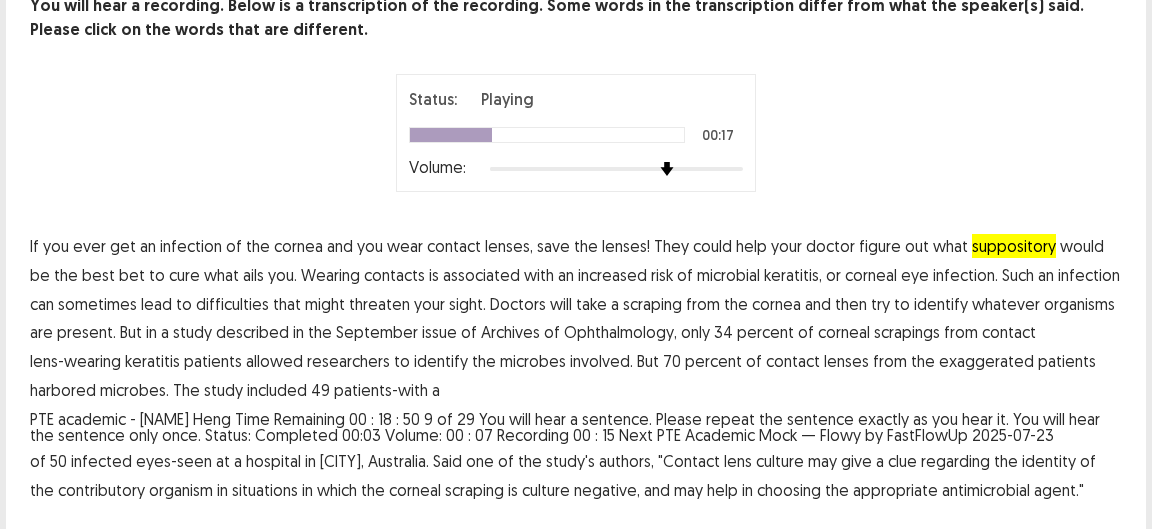 drag, startPoint x: 203, startPoint y: 303, endPoint x: 229, endPoint y: 303, distance: 26 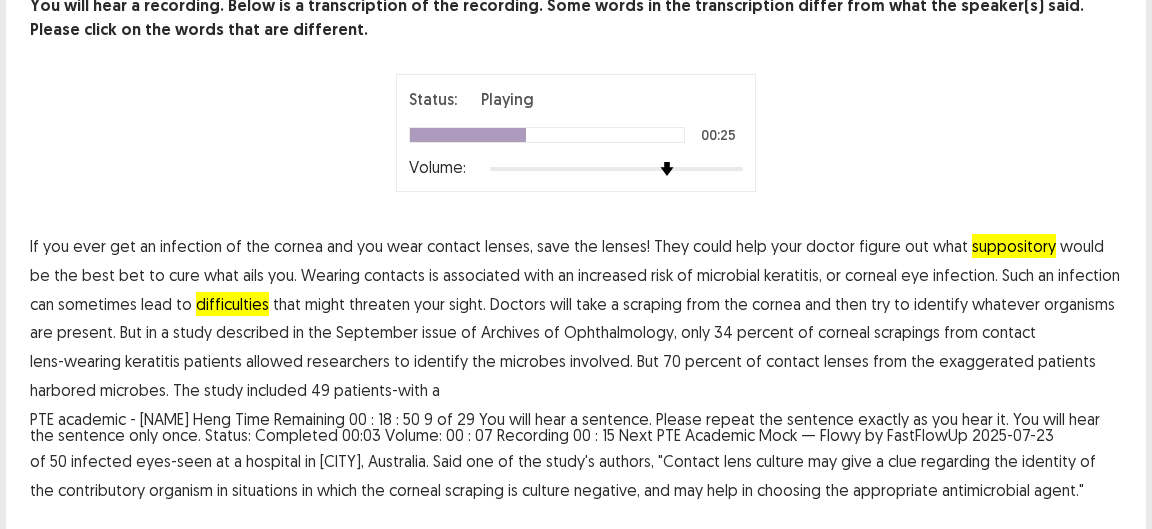 click on "described" at bounding box center [252, 332] 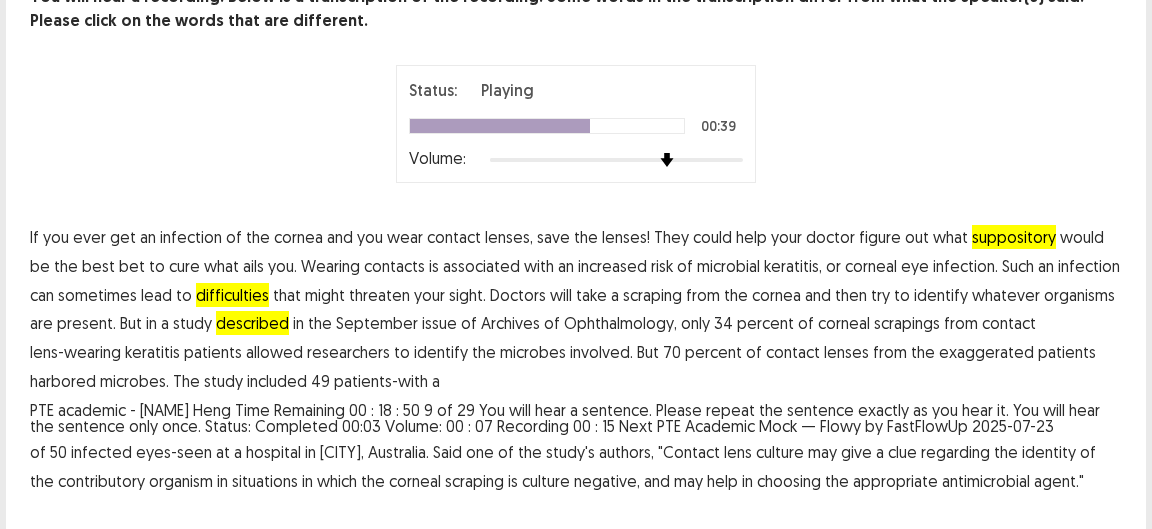 click on "exaggerated" at bounding box center (986, 352) 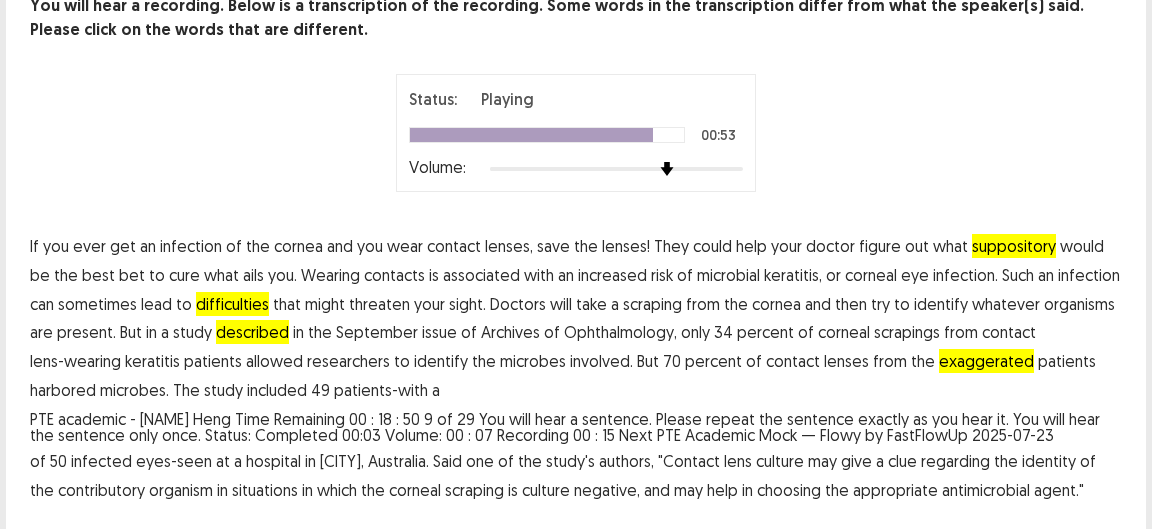click on "contributory" at bounding box center [101, 490] 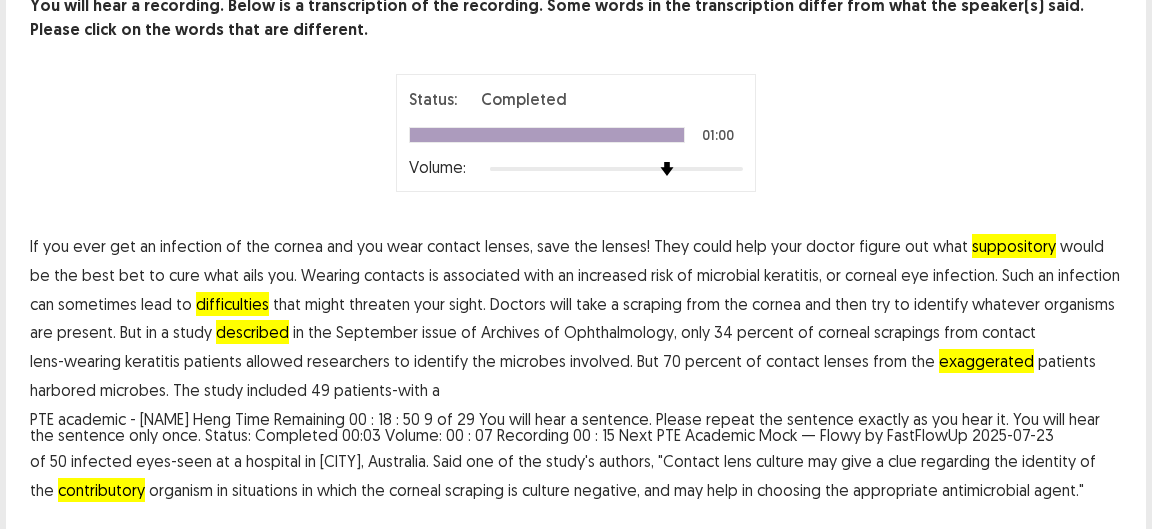 click on "Next" at bounding box center (1098, 572) 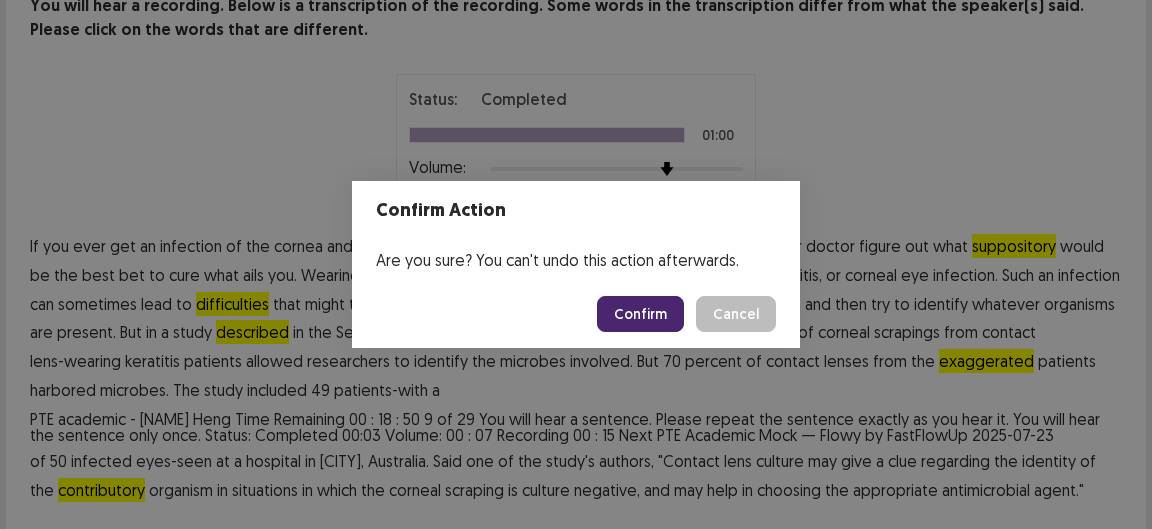 click on "Confirm" at bounding box center [640, 314] 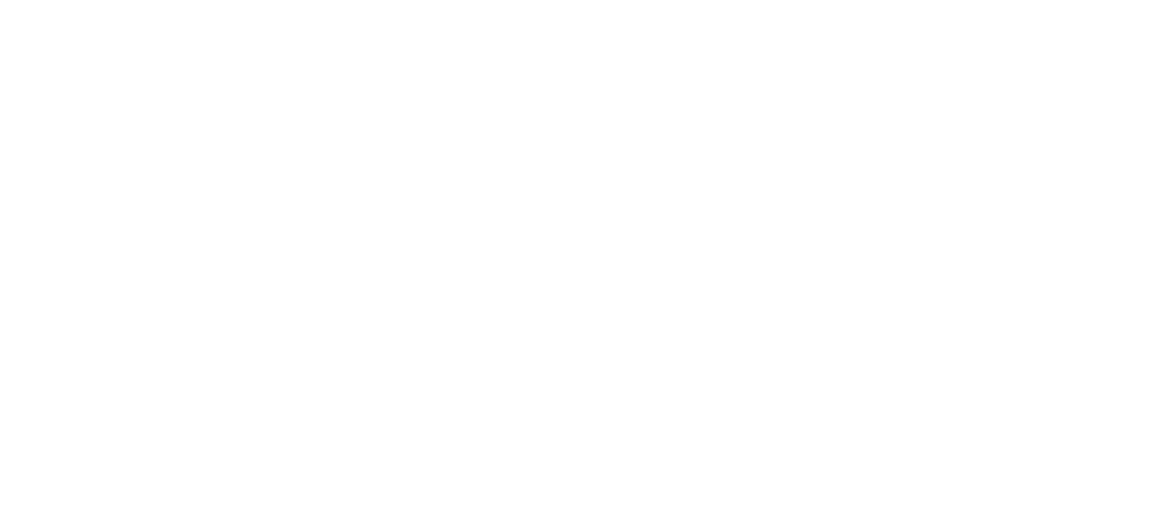 scroll, scrollTop: 0, scrollLeft: 0, axis: both 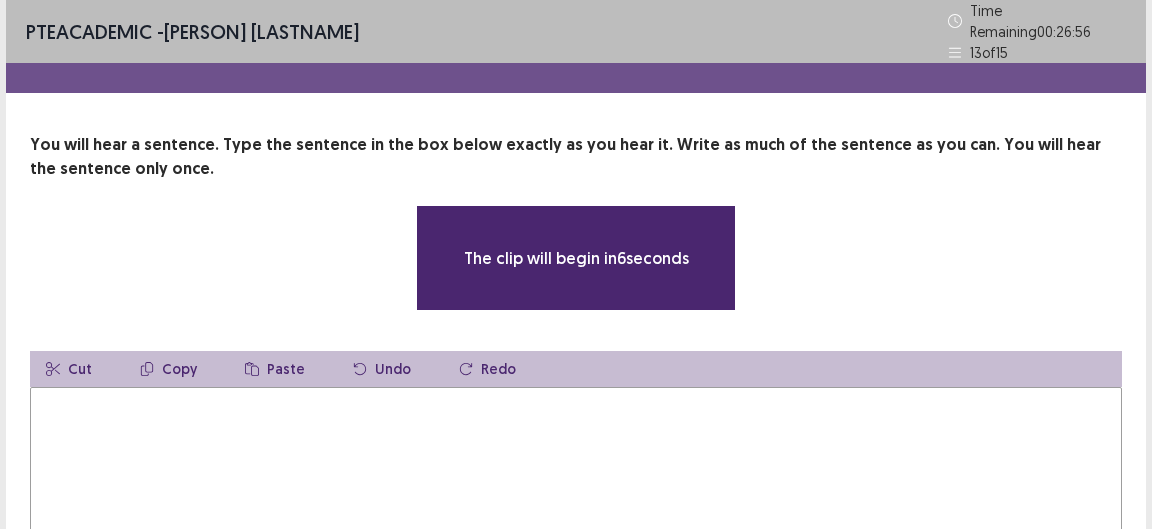 click at bounding box center (576, 497) 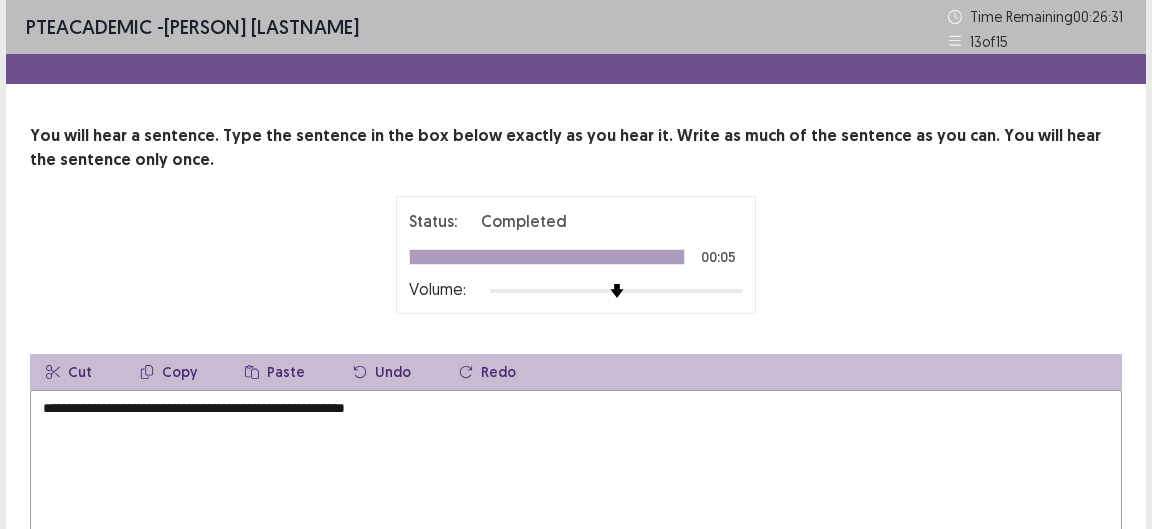 scroll, scrollTop: 204, scrollLeft: 0, axis: vertical 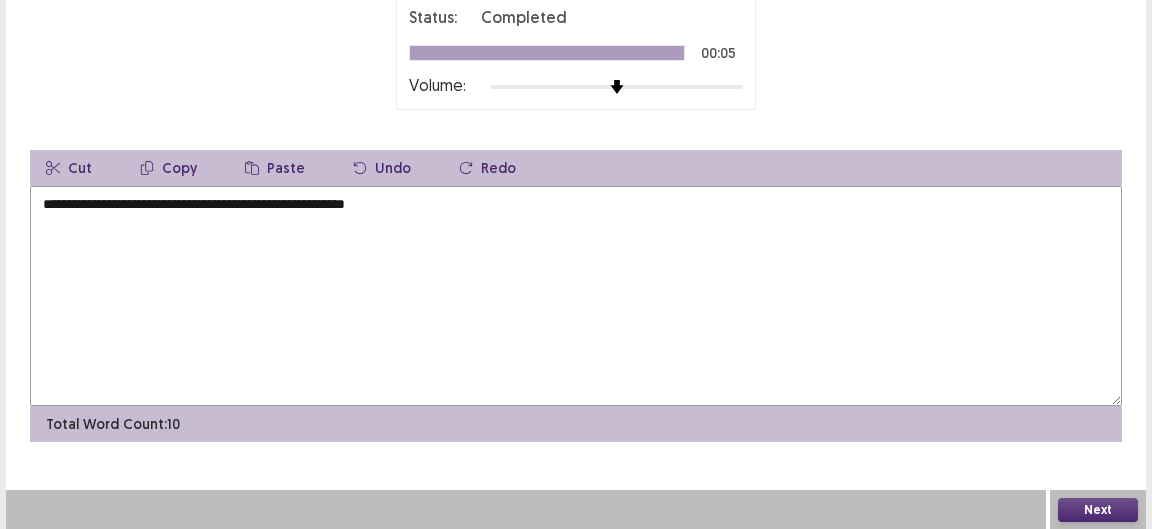 type on "**********" 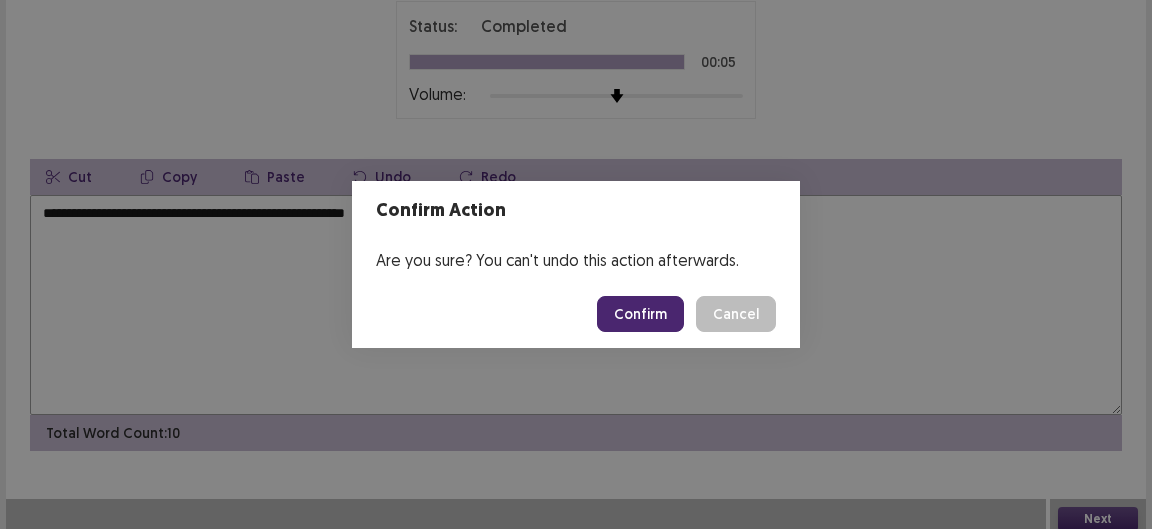 click on "Confirm" at bounding box center [640, 314] 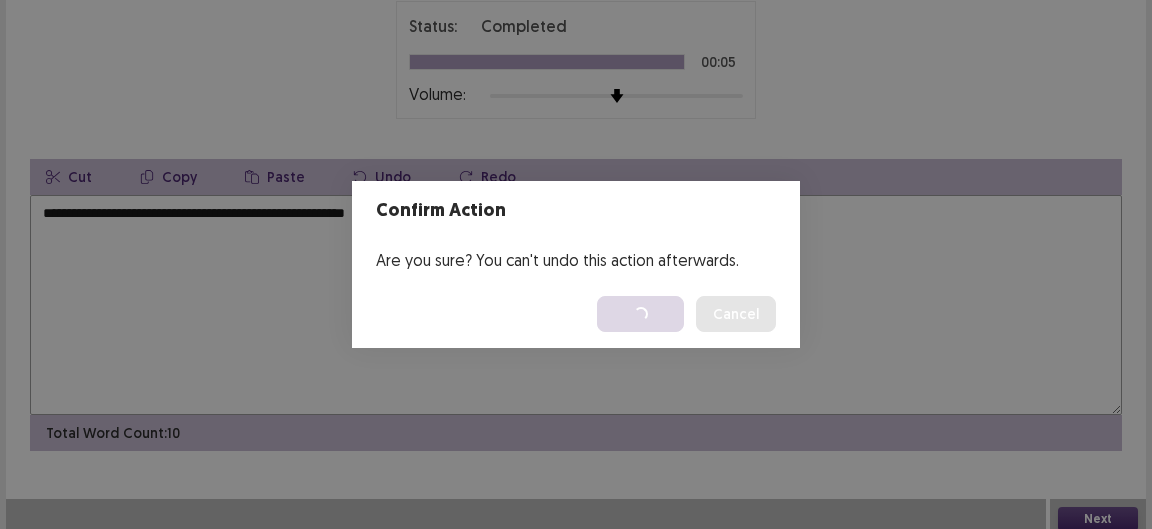 scroll, scrollTop: 0, scrollLeft: 0, axis: both 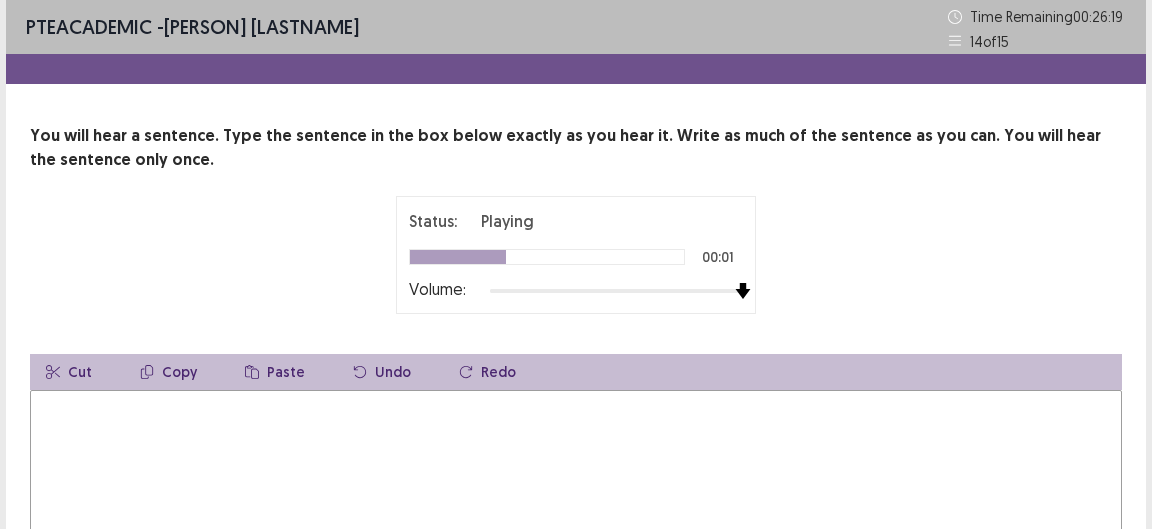 click on "Status: Playing 00:01 Volume:" at bounding box center (576, 255) 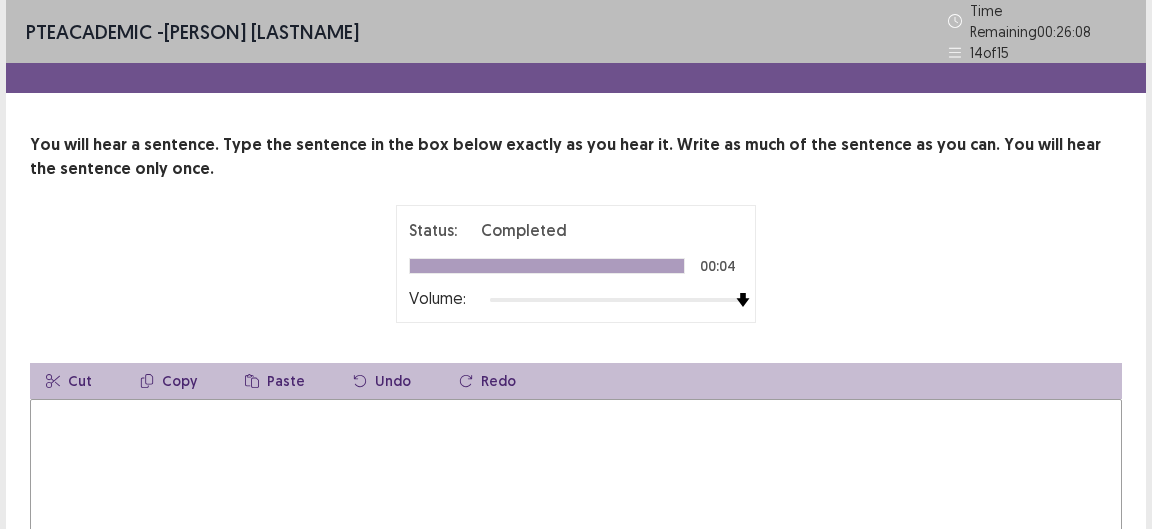 click at bounding box center [576, 509] 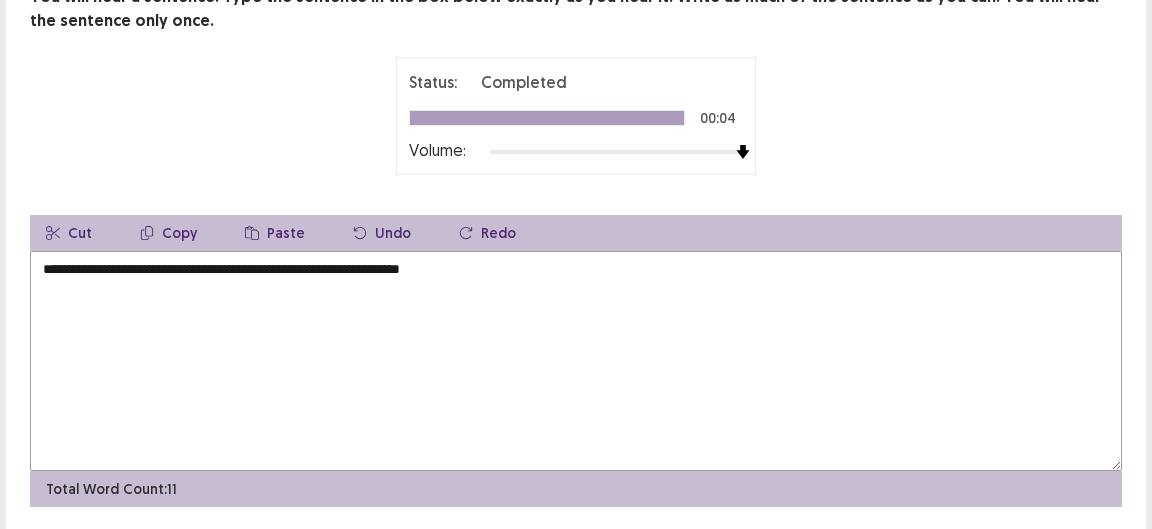 scroll, scrollTop: 204, scrollLeft: 0, axis: vertical 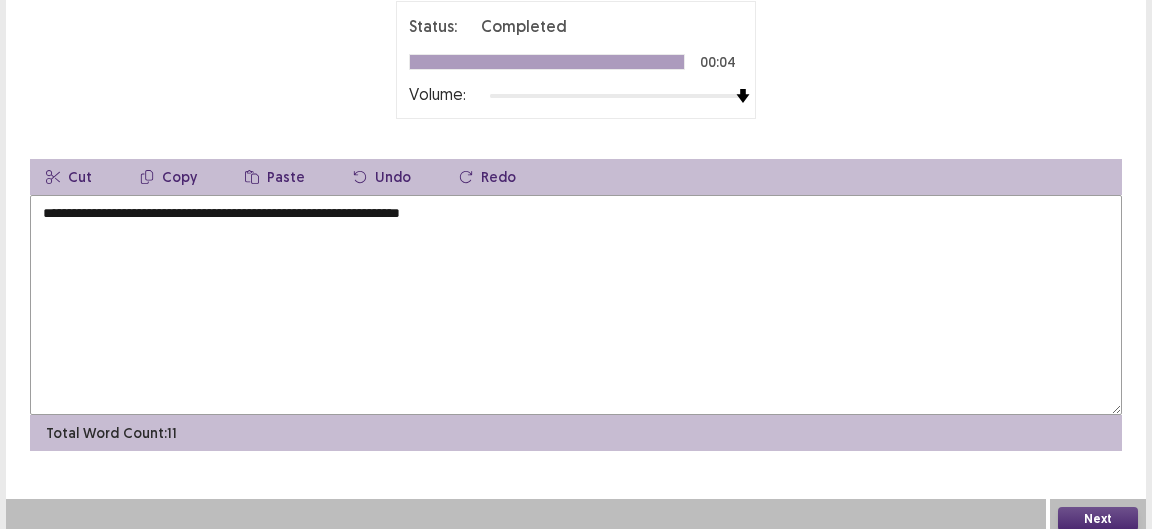 type on "**********" 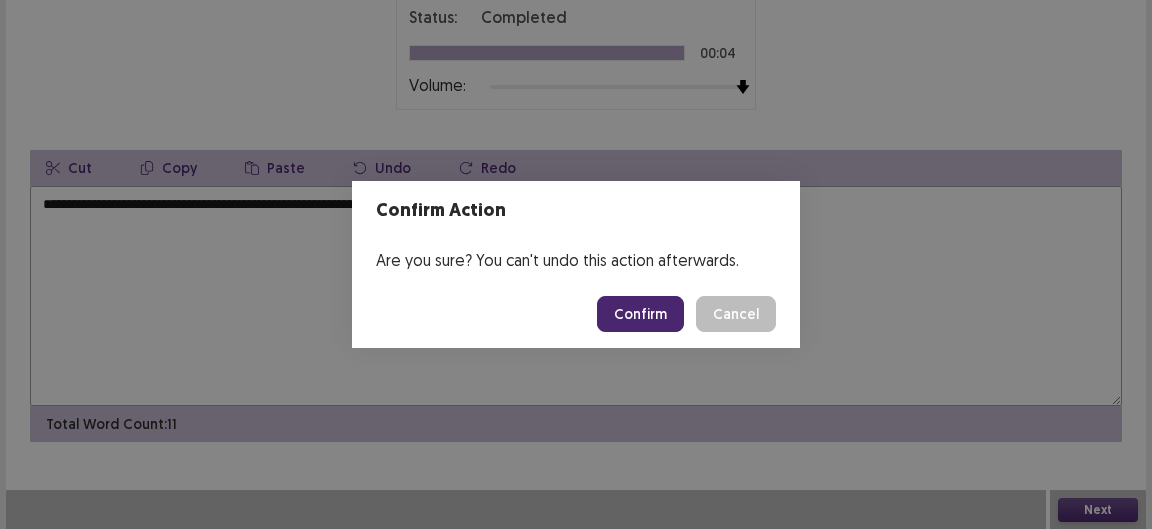 click on "Confirm" at bounding box center (640, 314) 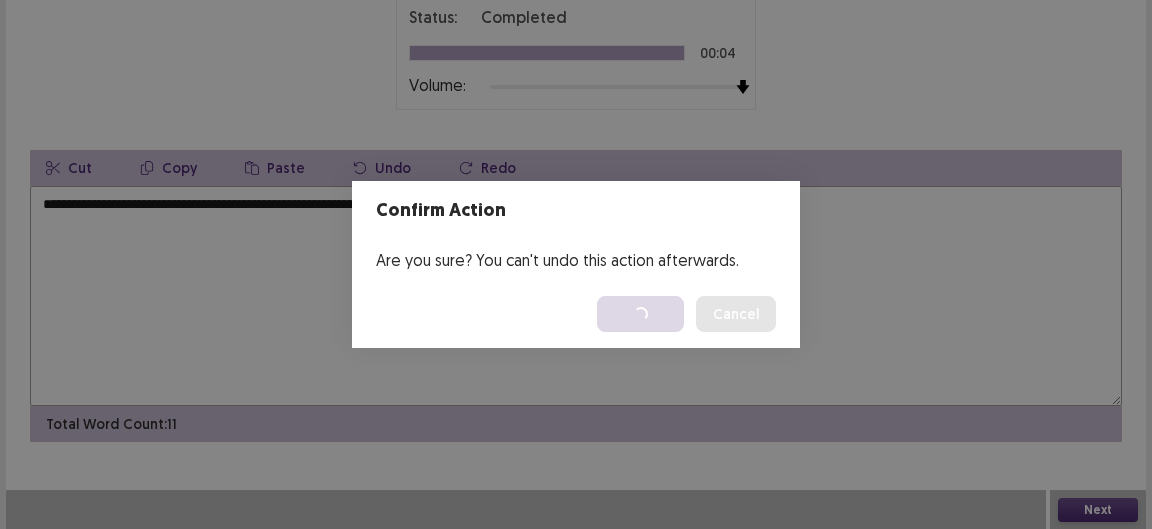 scroll, scrollTop: 0, scrollLeft: 0, axis: both 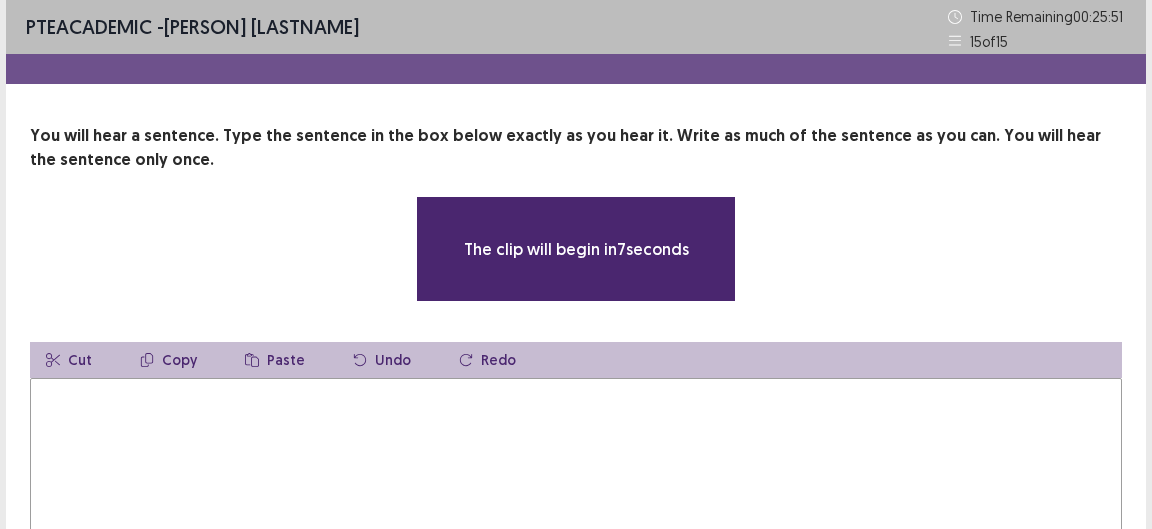click at bounding box center [576, 488] 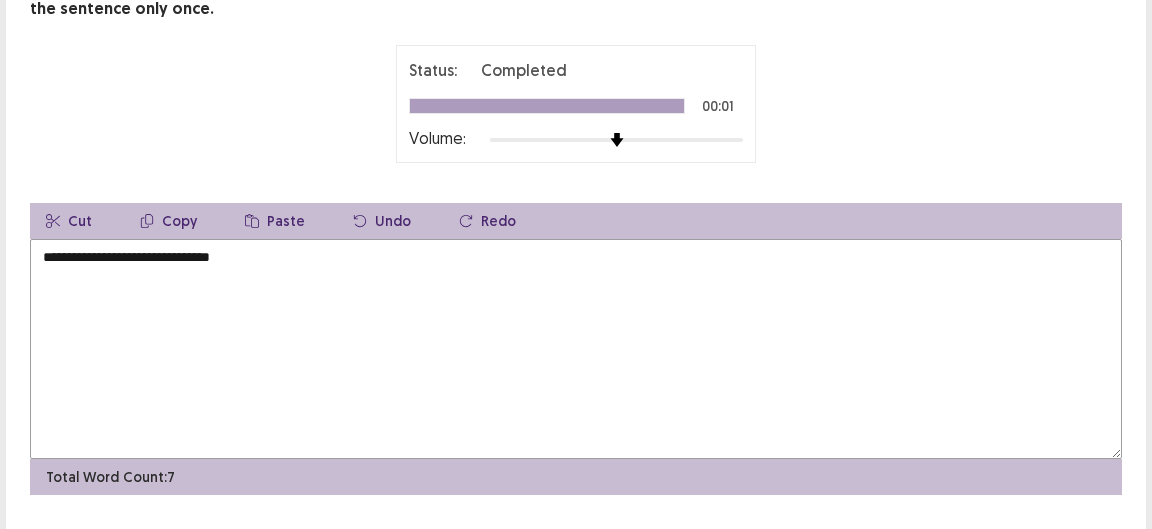 scroll, scrollTop: 204, scrollLeft: 0, axis: vertical 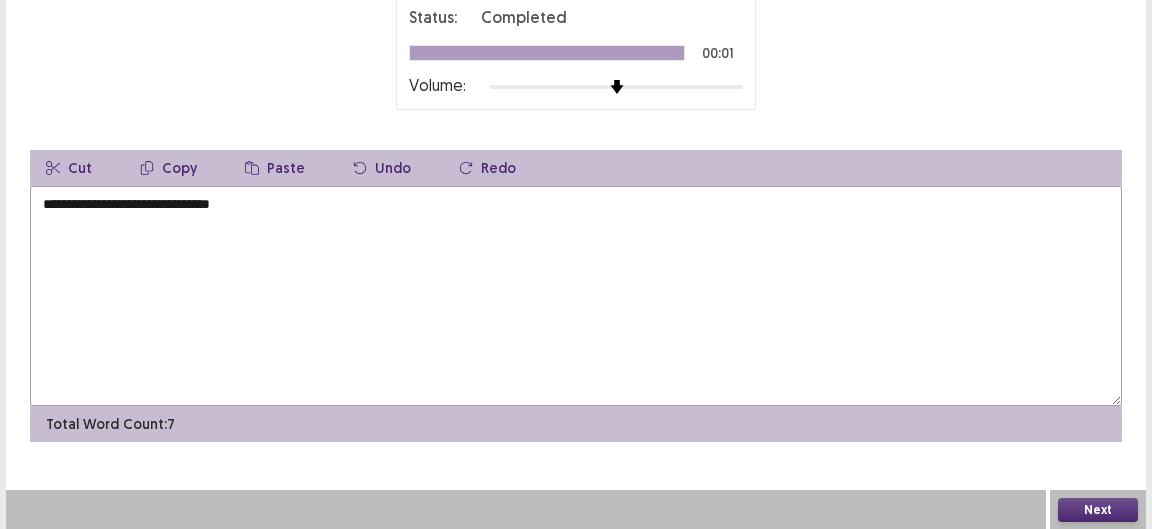 type on "**********" 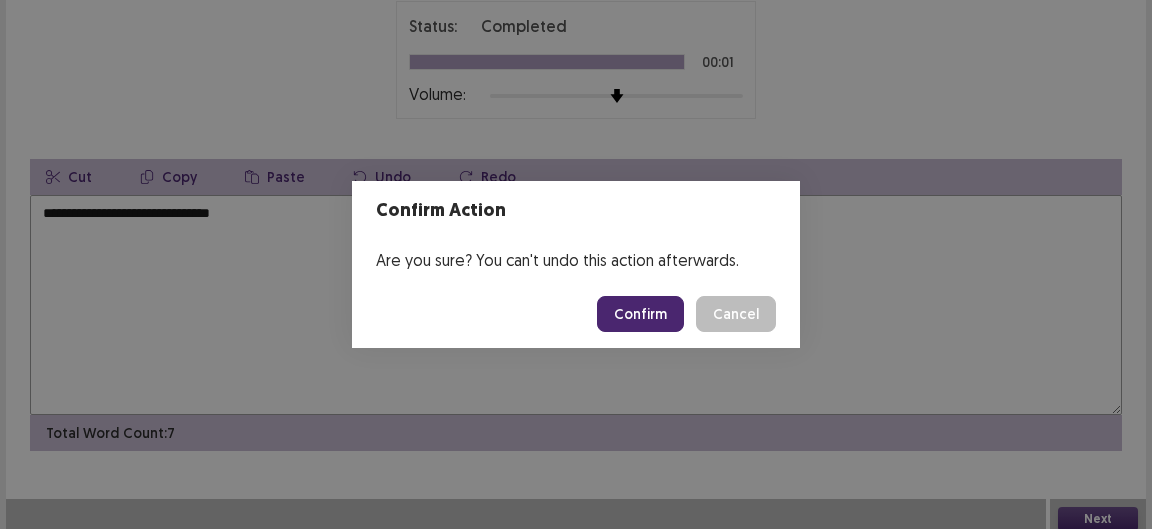click on "Confirm" at bounding box center [640, 314] 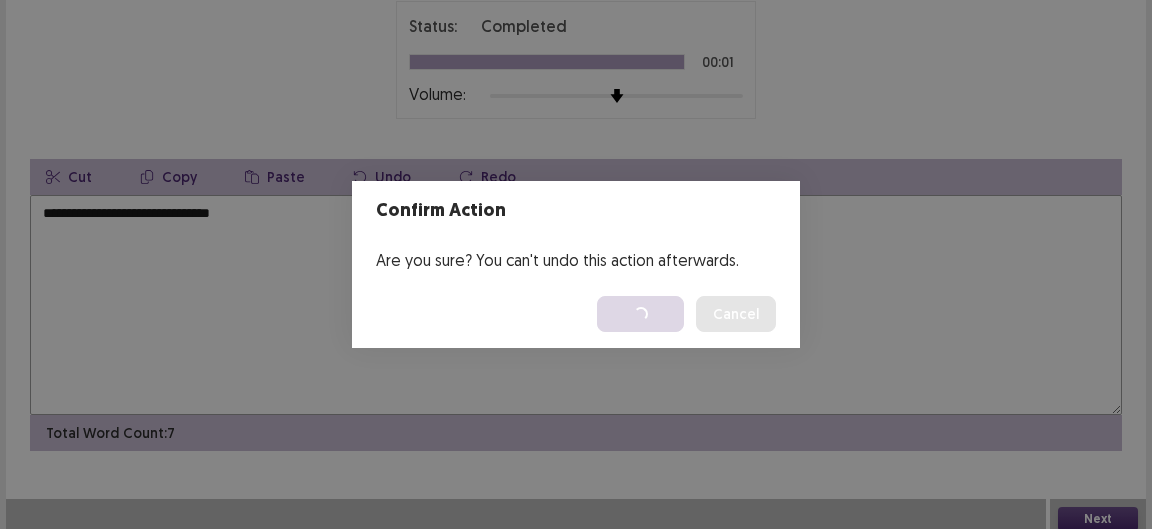 scroll, scrollTop: 0, scrollLeft: 0, axis: both 